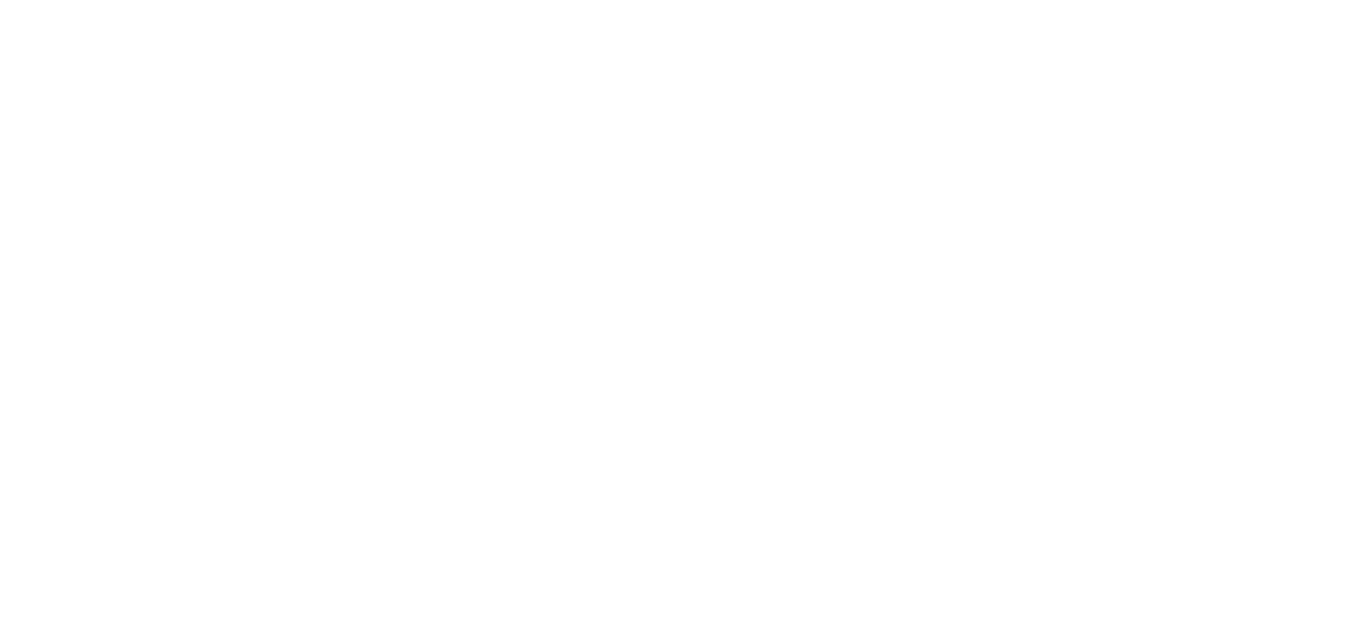 scroll, scrollTop: 0, scrollLeft: 0, axis: both 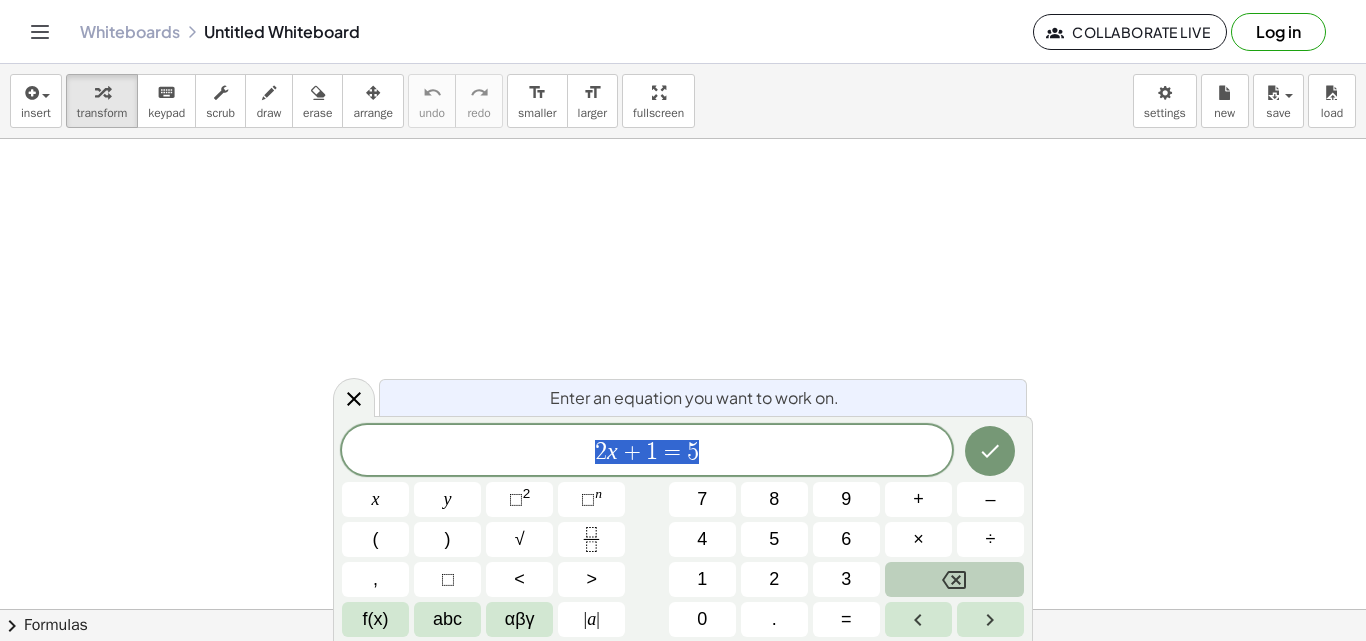 click 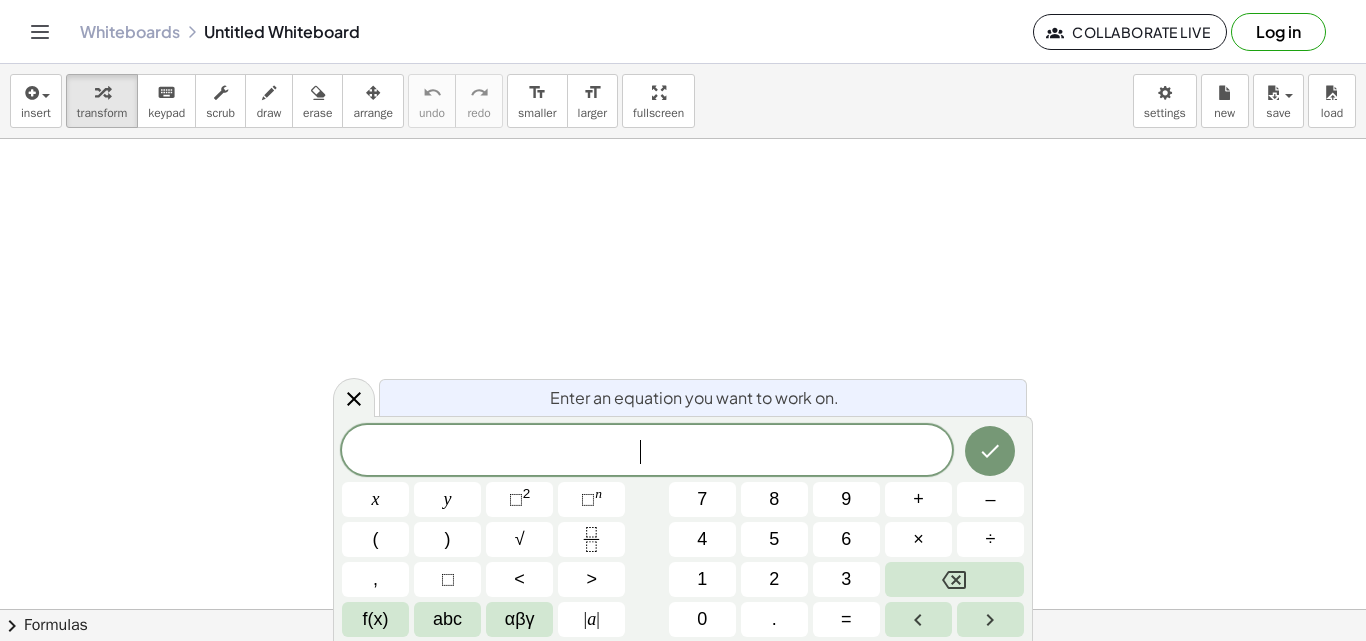 click at bounding box center [683, 609] 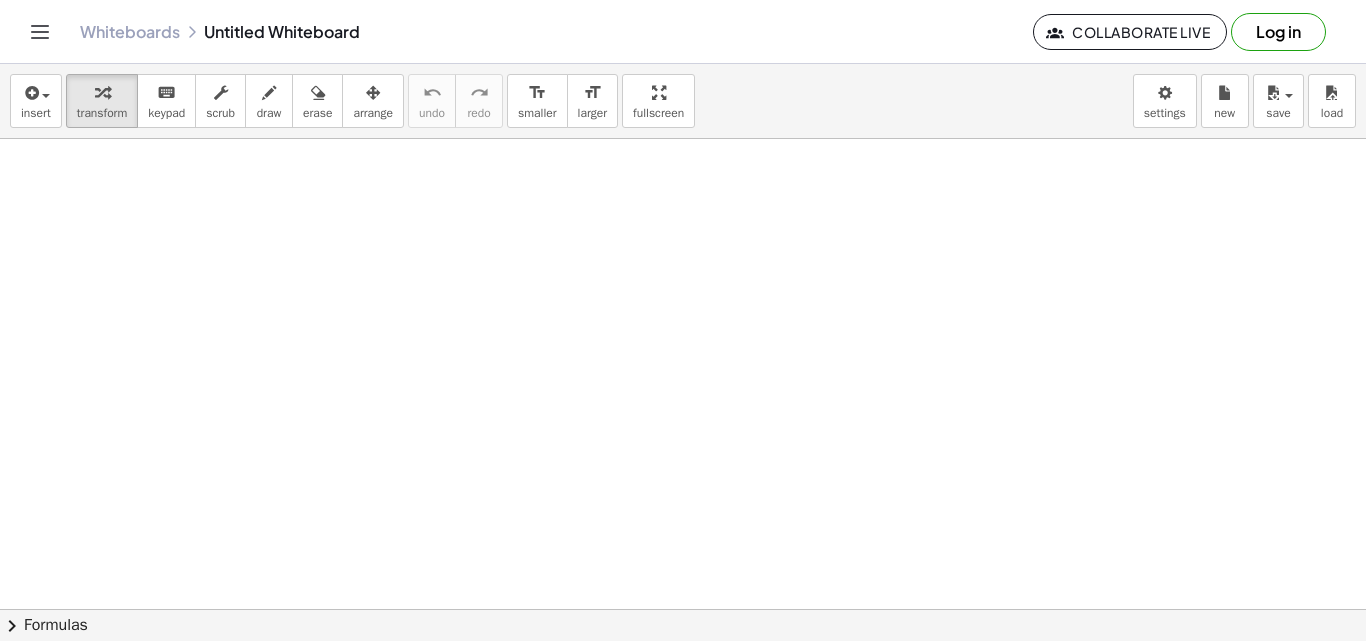 click at bounding box center [683, 609] 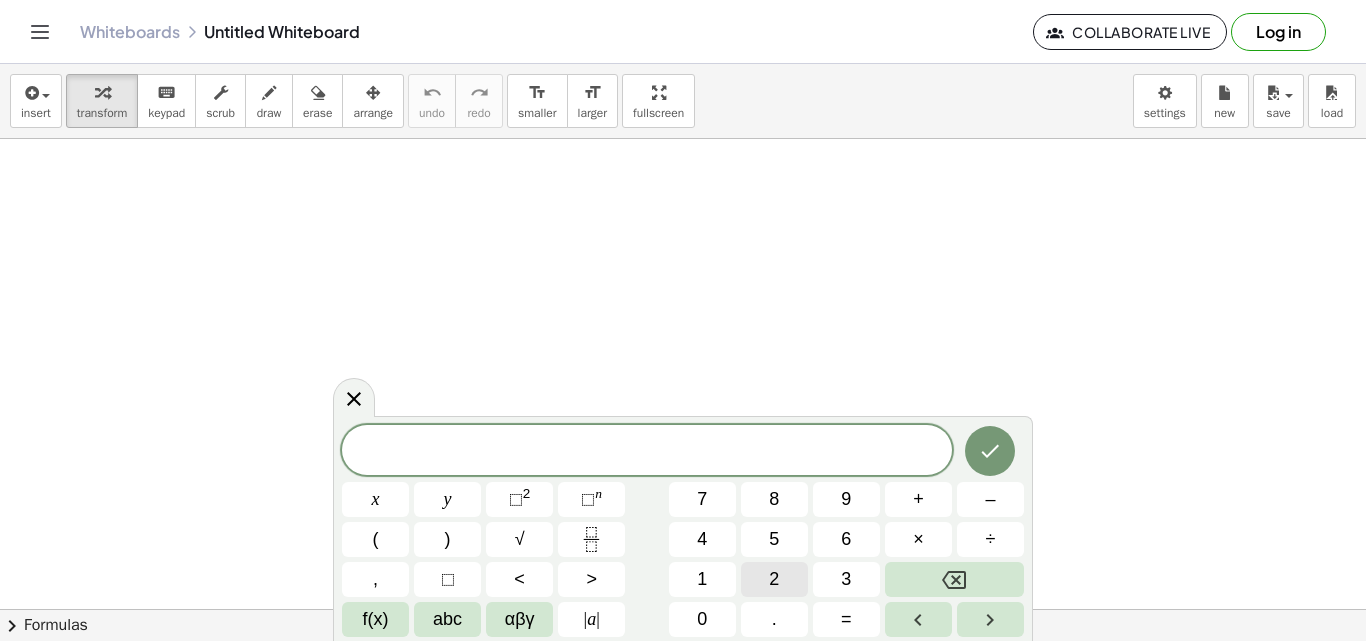 click on "2" at bounding box center (774, 579) 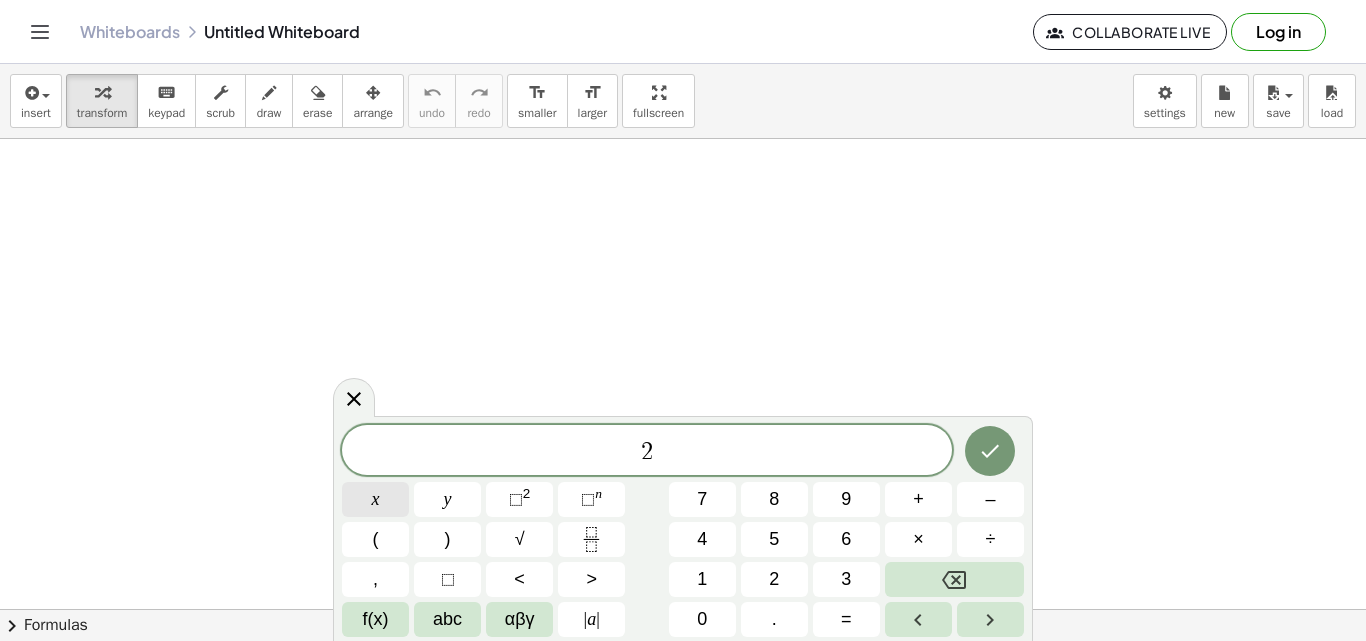 click on "x" at bounding box center [375, 499] 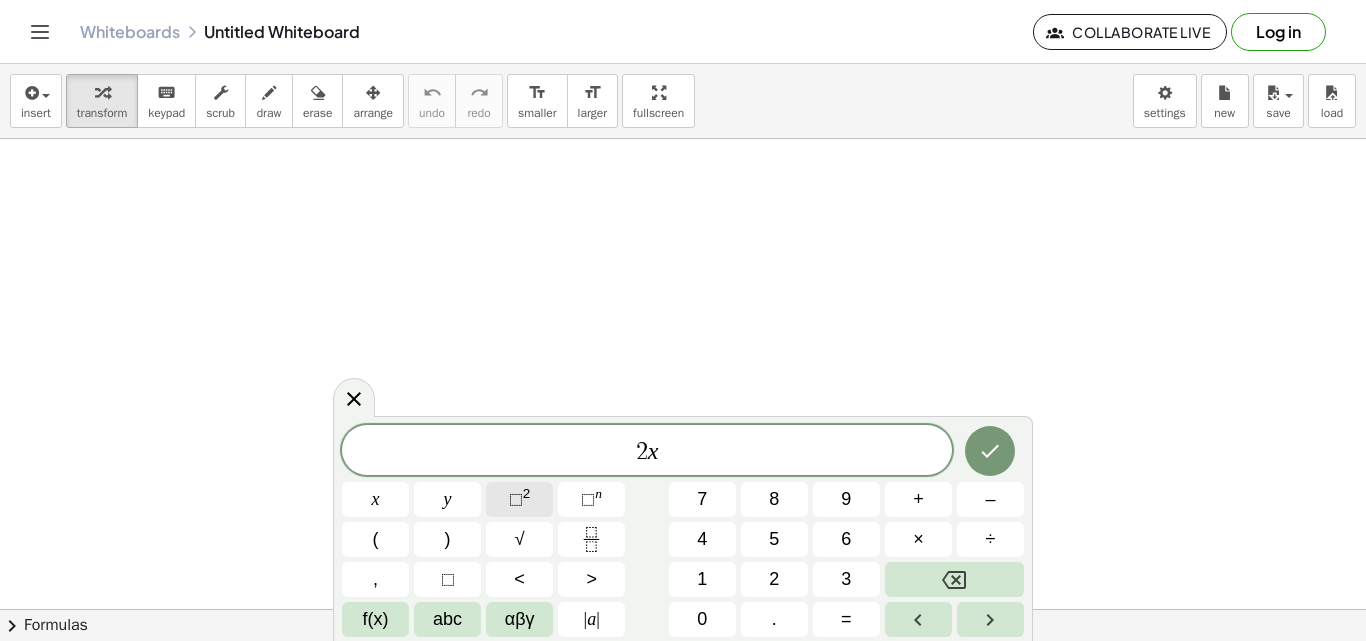 click on "⬚ 2" 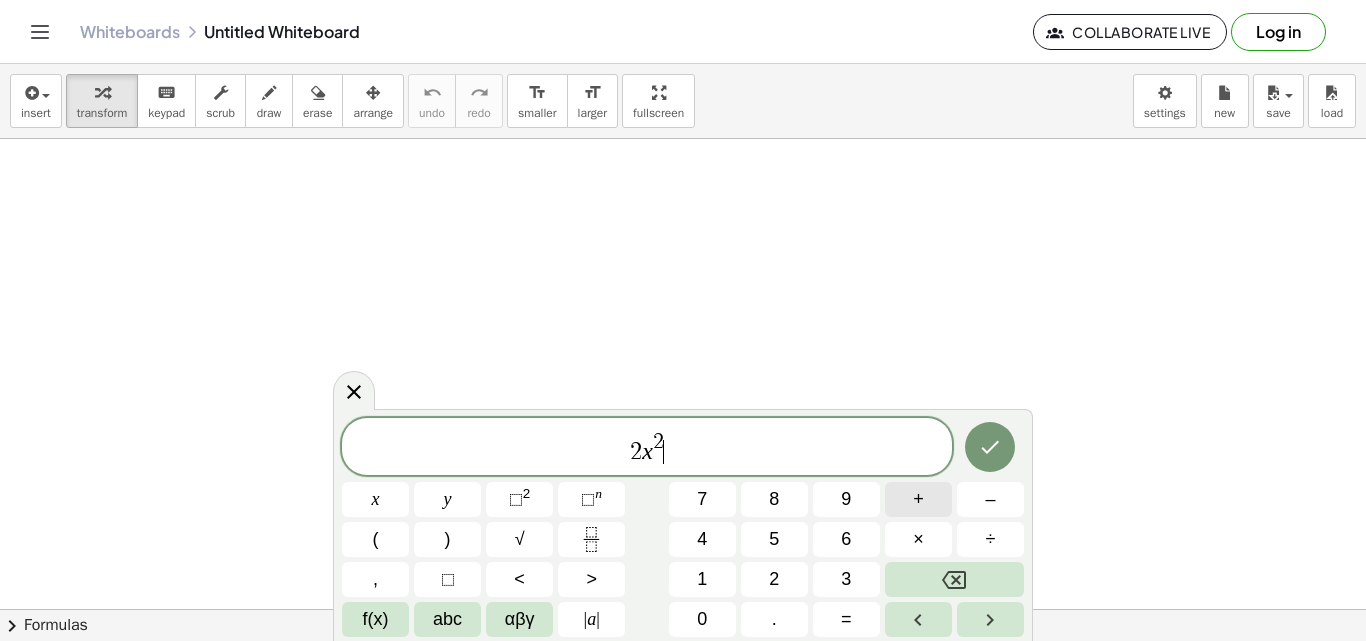 click on "+" at bounding box center (918, 499) 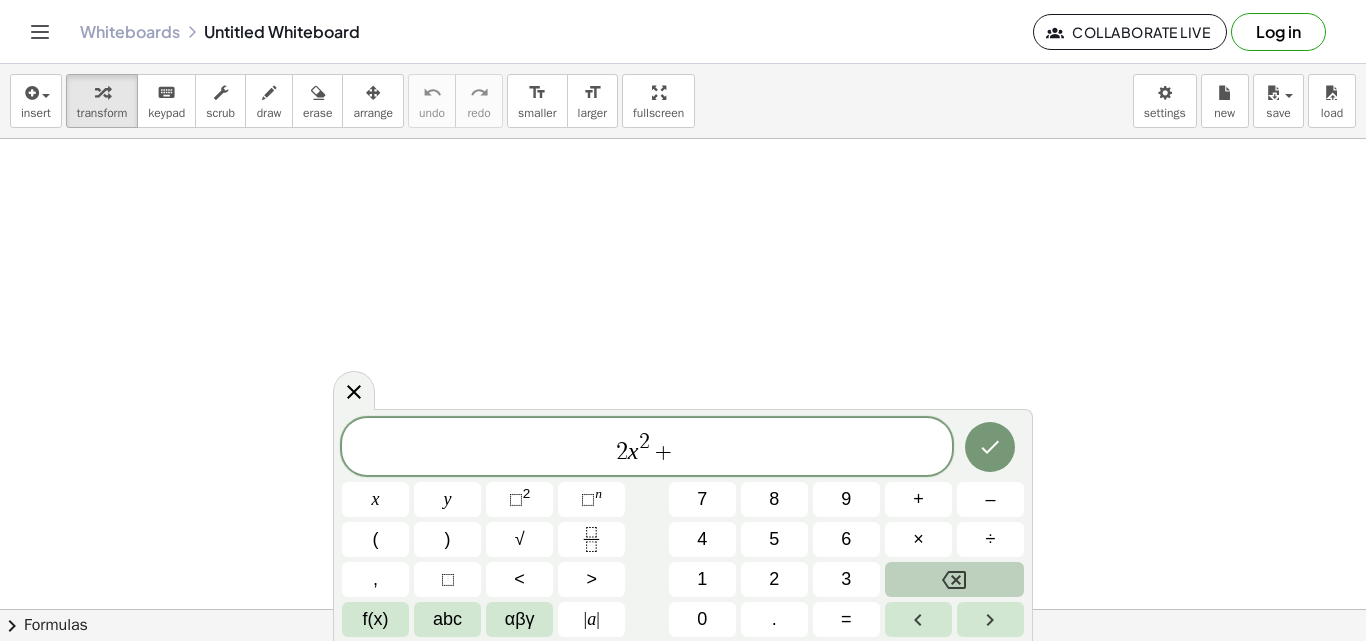click 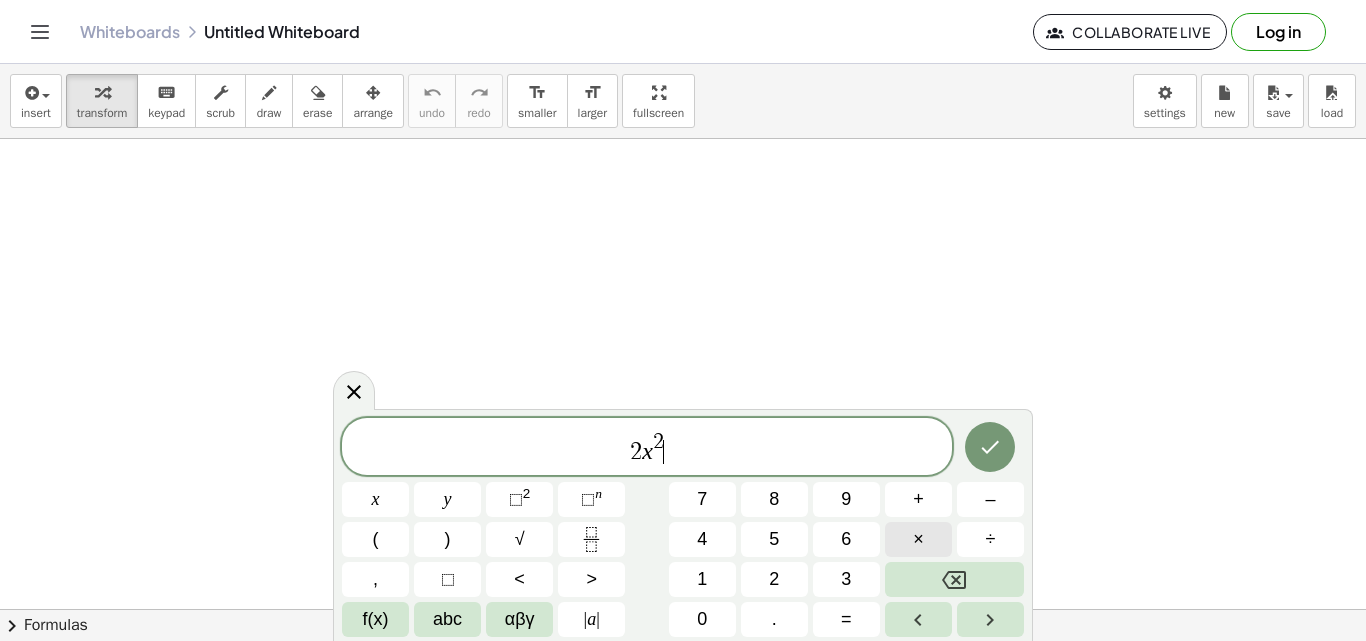 click on "×" at bounding box center (918, 539) 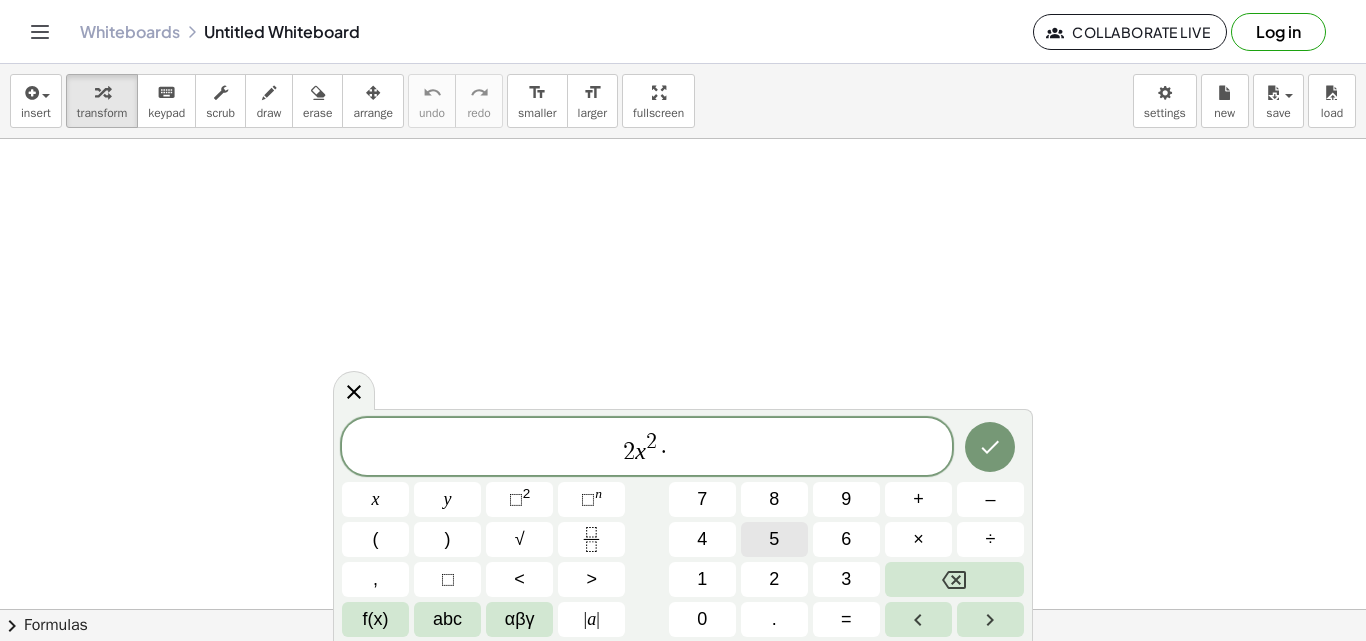 click on "5" at bounding box center (774, 539) 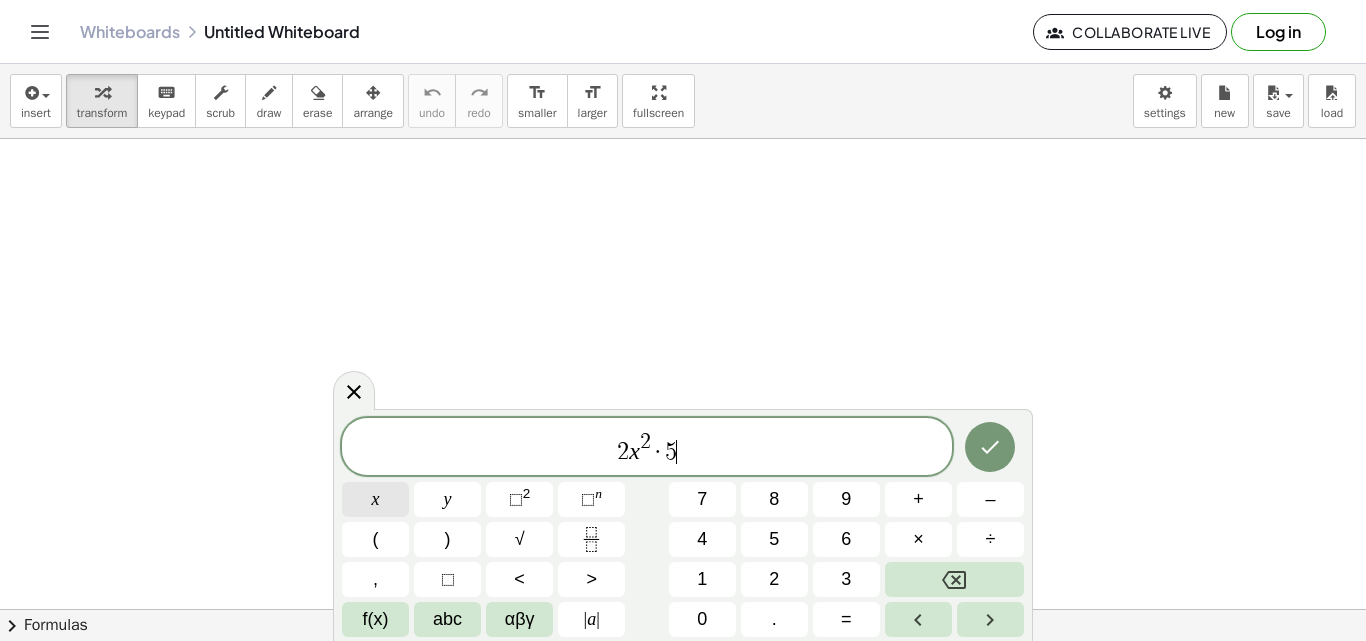 click on "x" at bounding box center [375, 499] 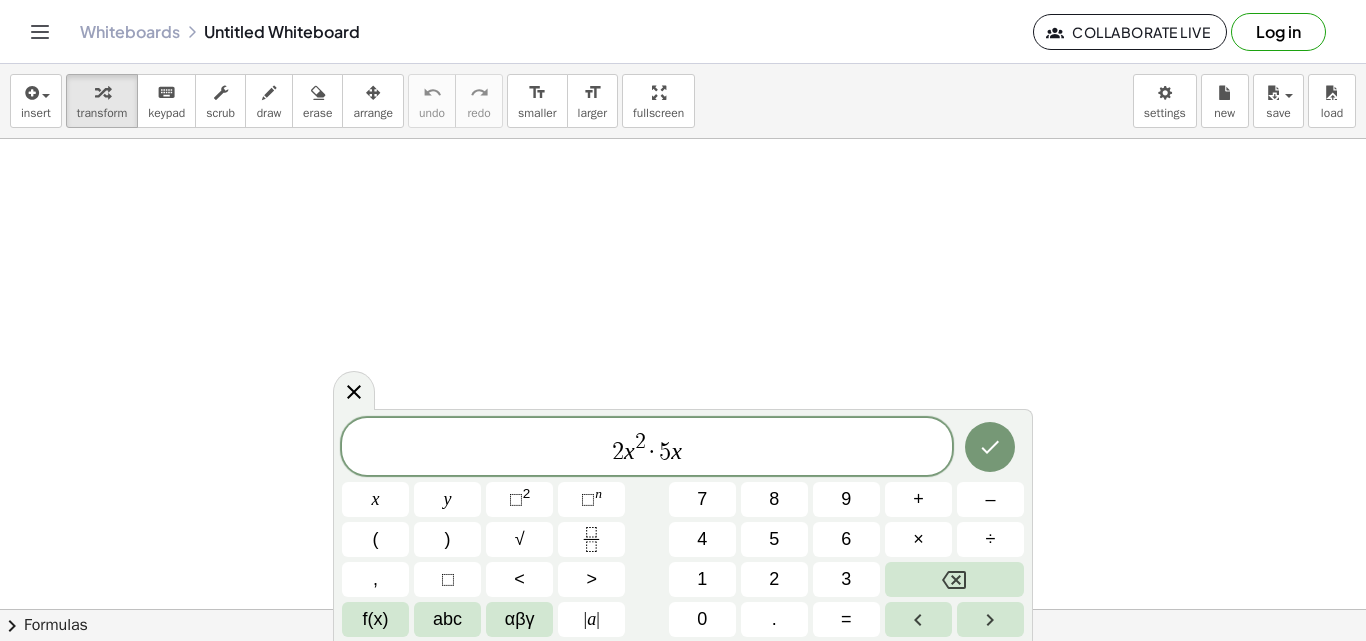click at bounding box center [990, 447] 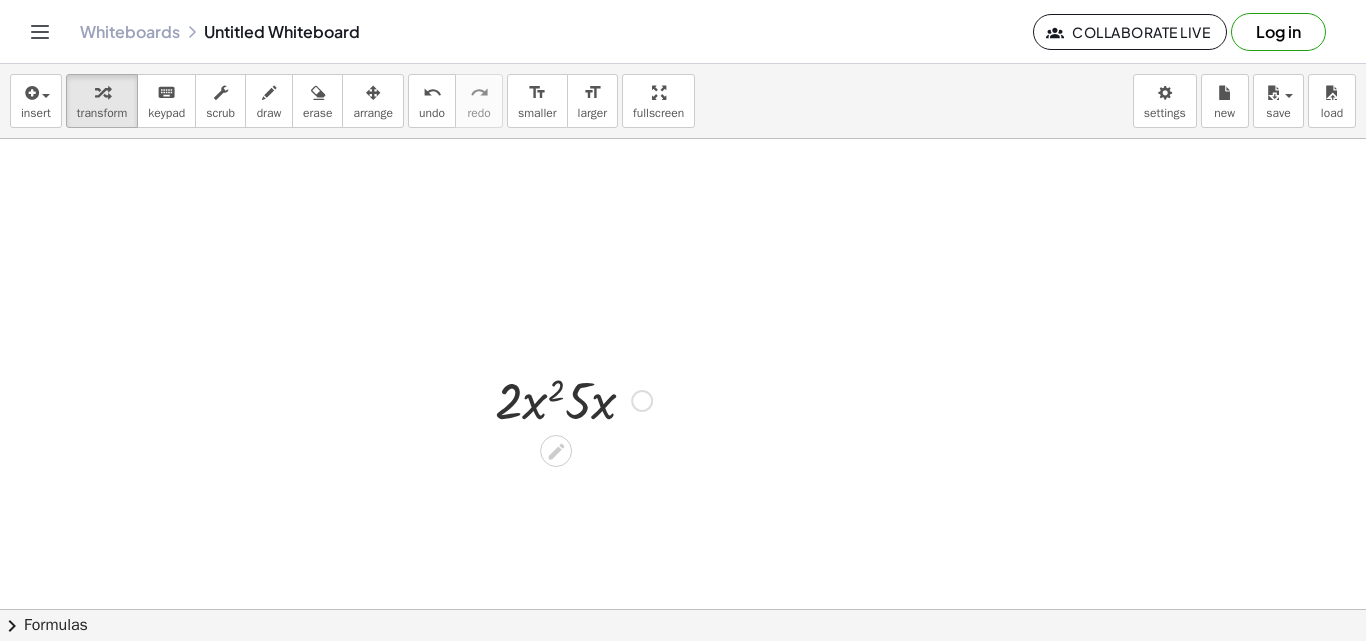 click at bounding box center [573, 399] 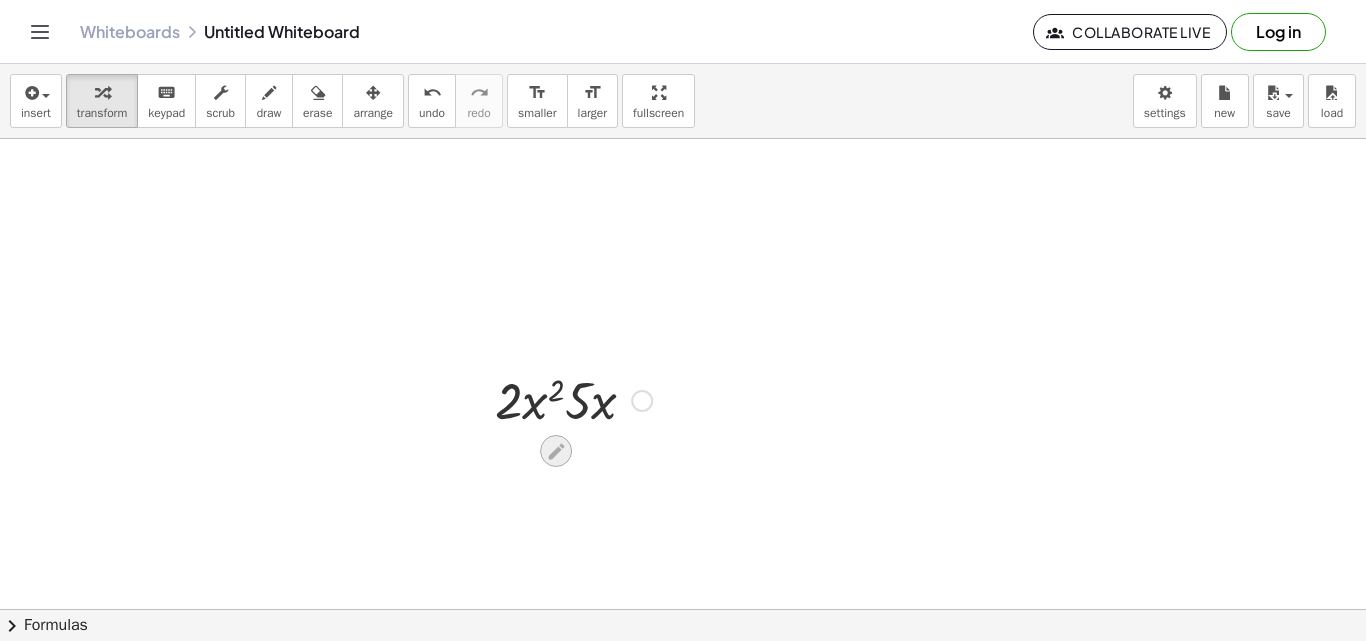 click 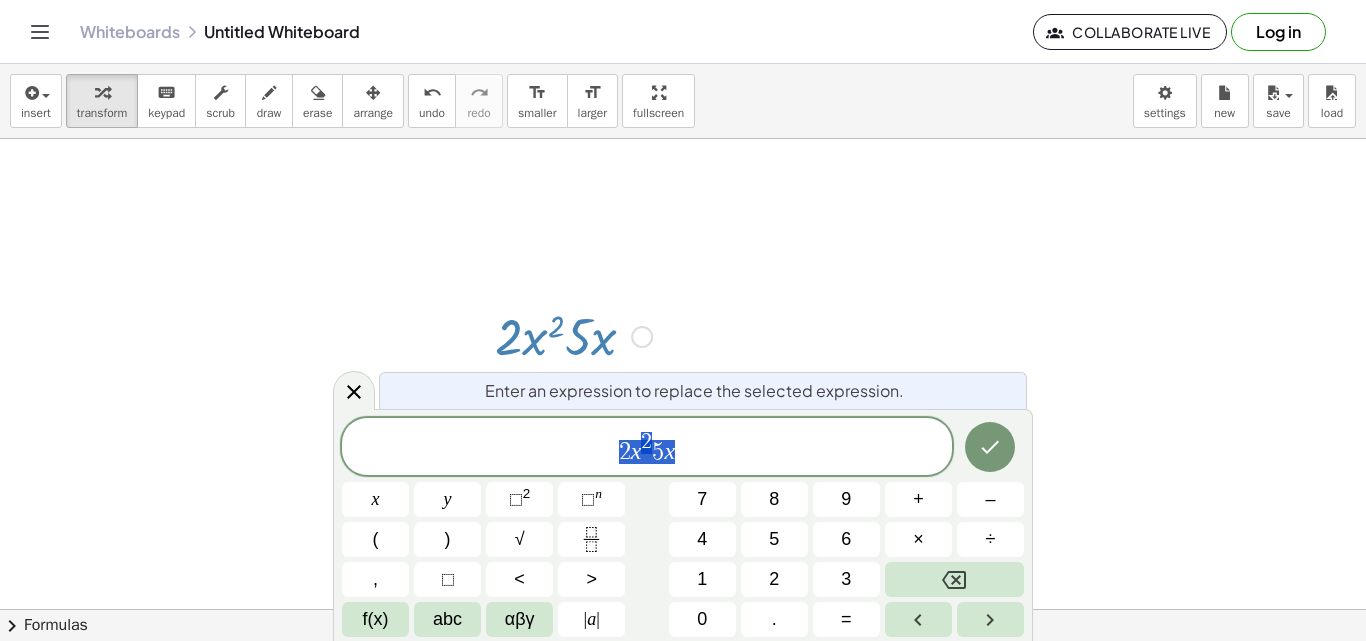 scroll, scrollTop: 72, scrollLeft: 0, axis: vertical 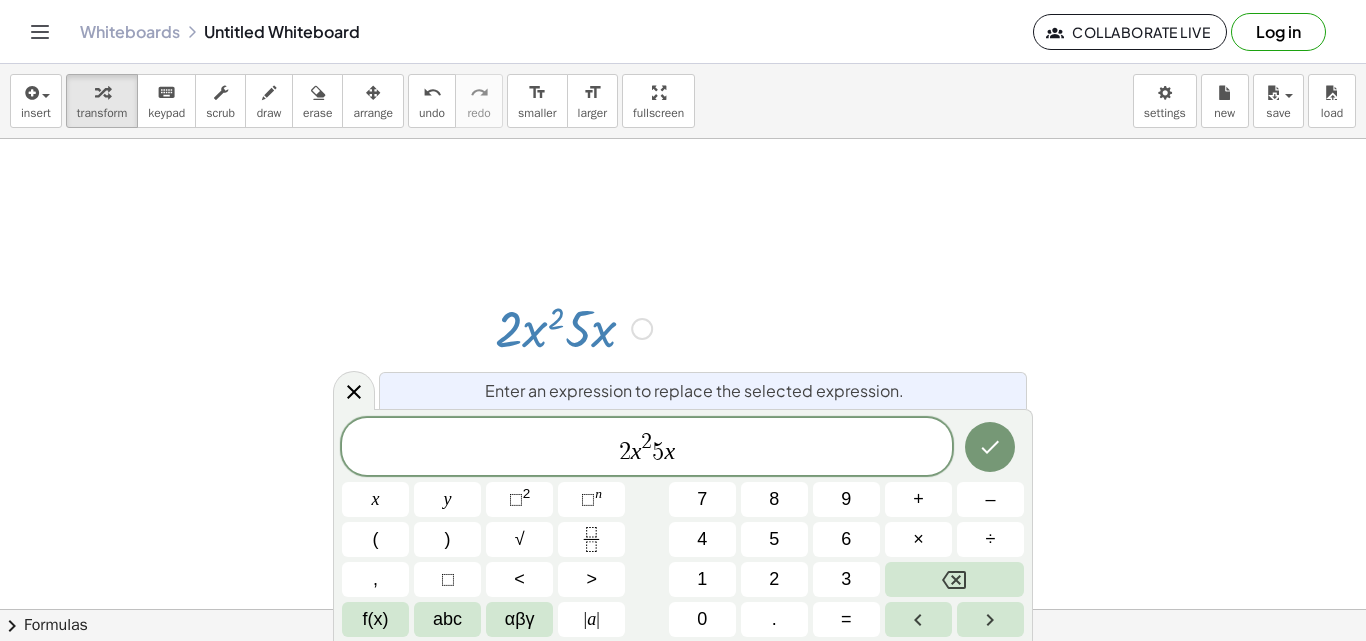 click on "5" at bounding box center (658, 452) 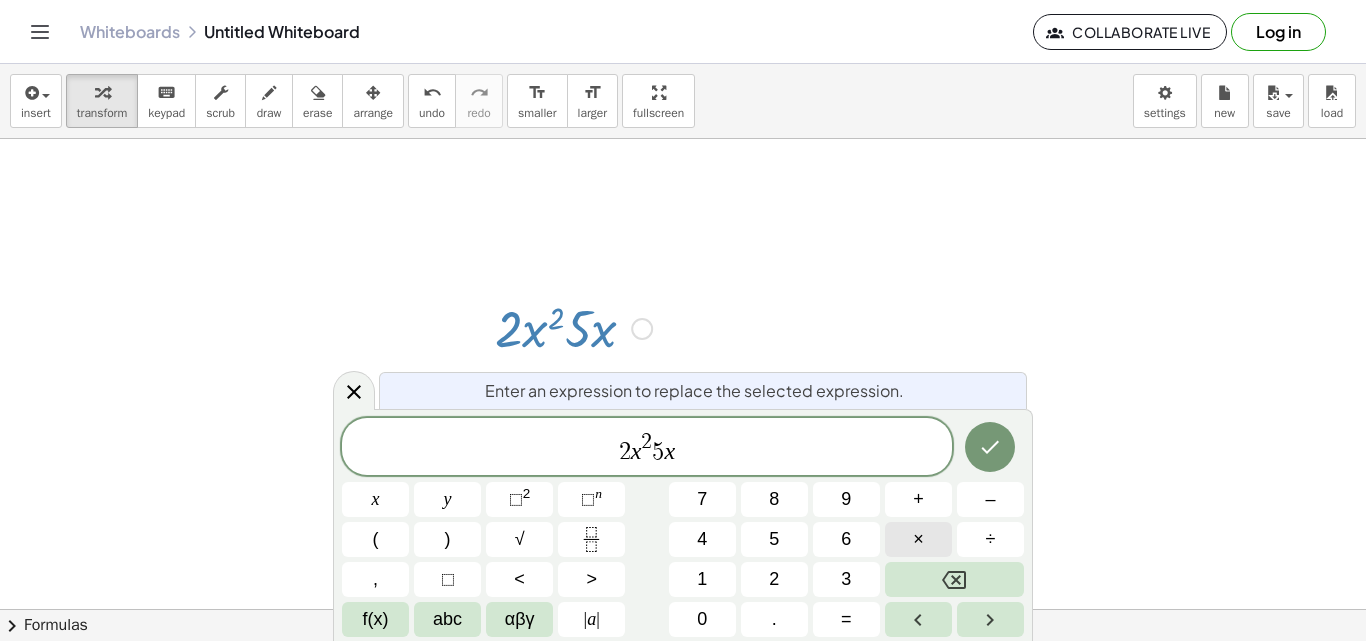 click on "×" at bounding box center [918, 539] 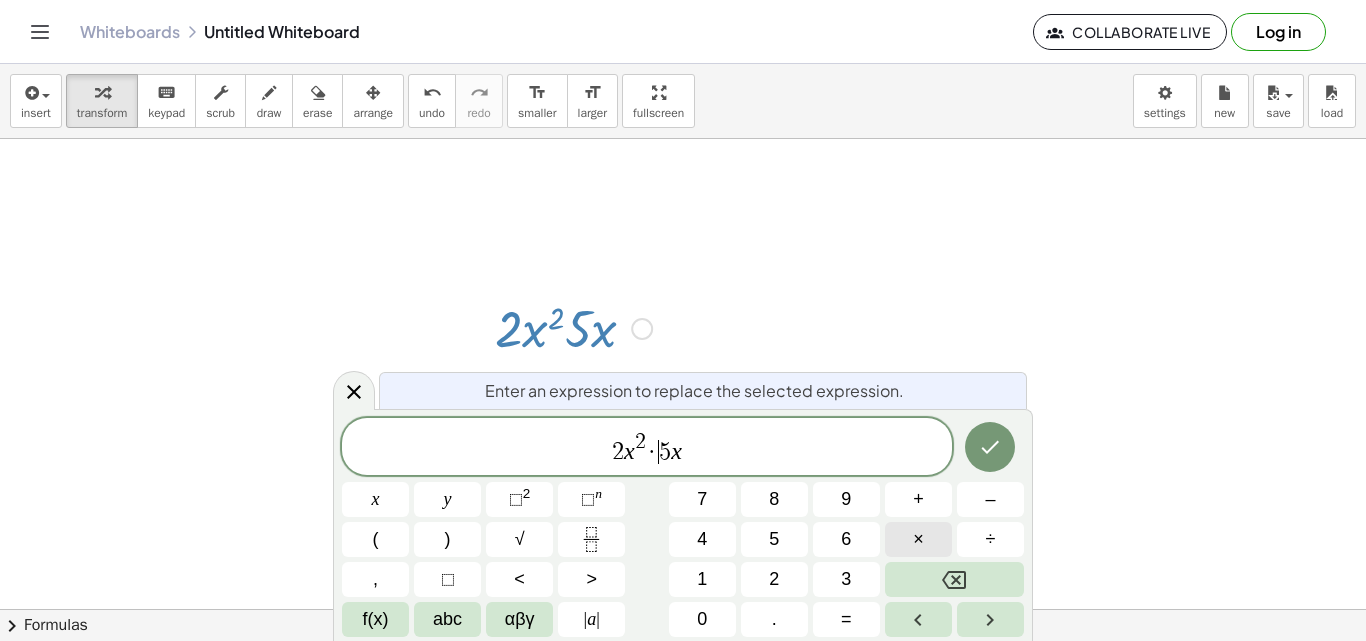 click on "×" at bounding box center [918, 539] 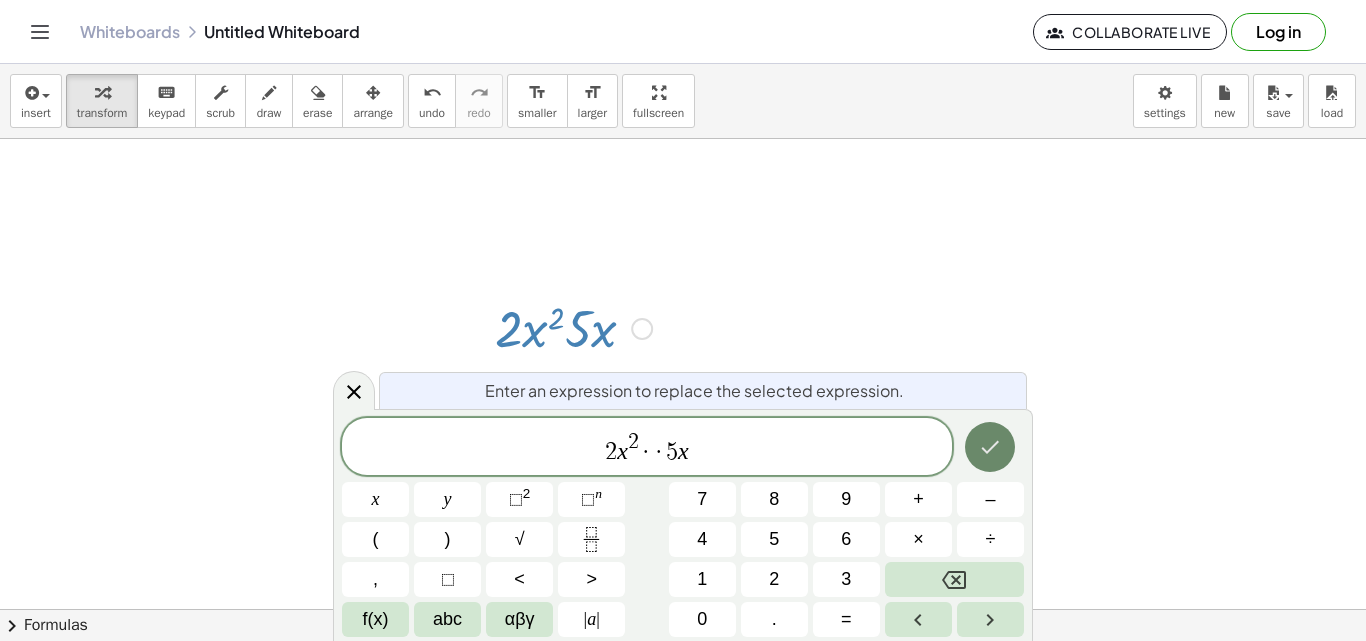 click 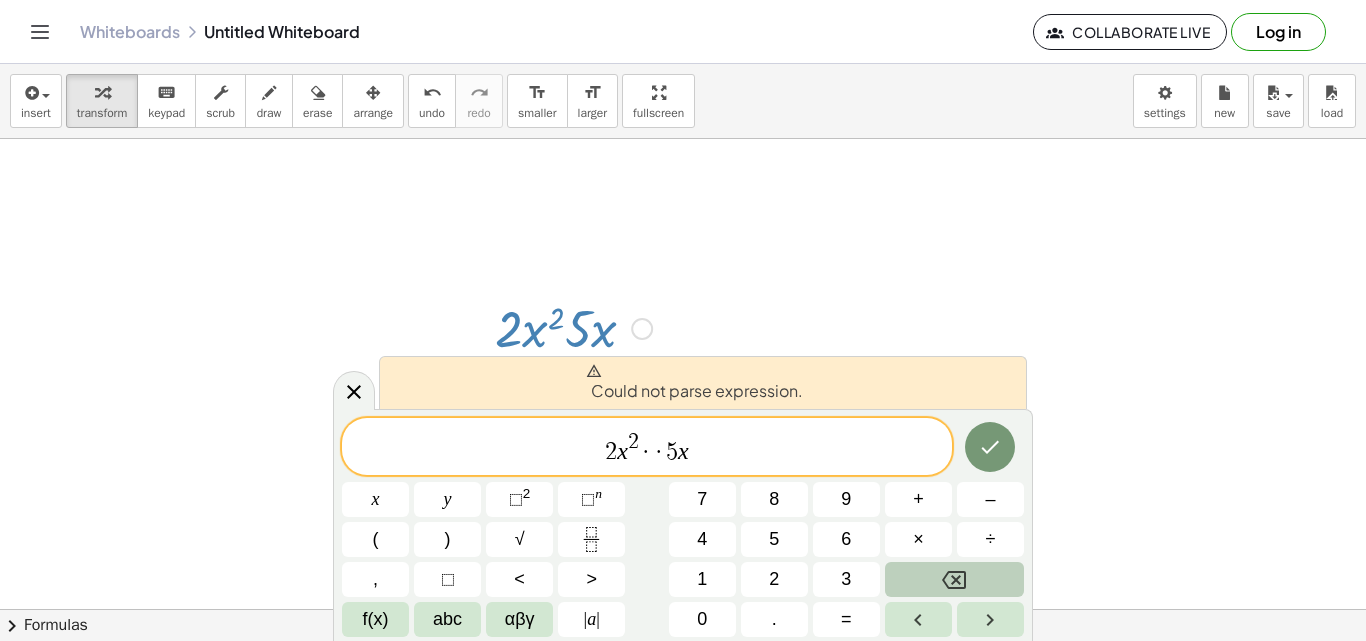 click at bounding box center (954, 579) 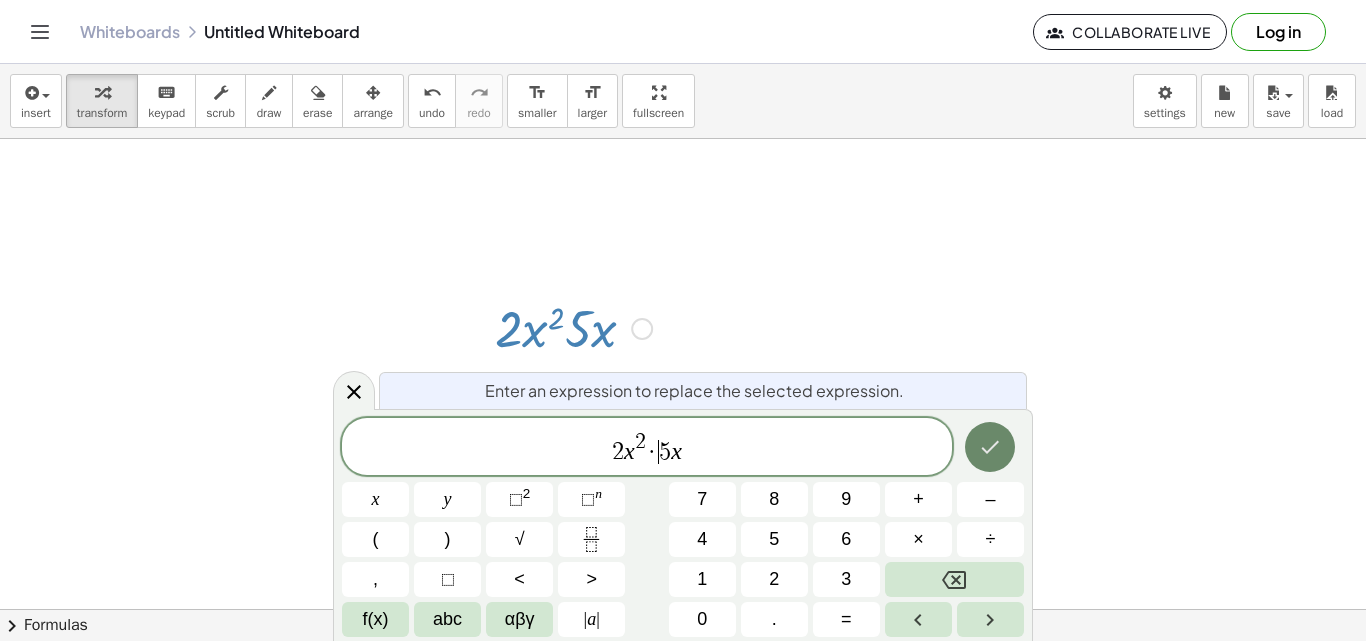 click 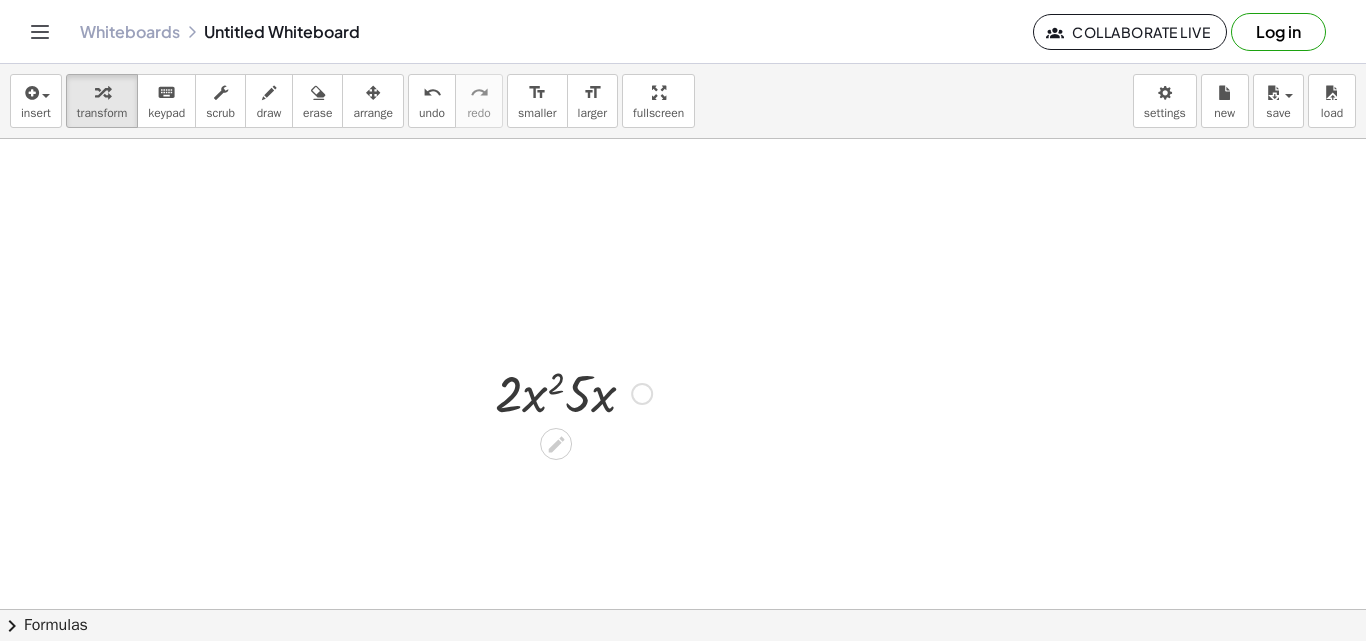 scroll, scrollTop: 0, scrollLeft: 0, axis: both 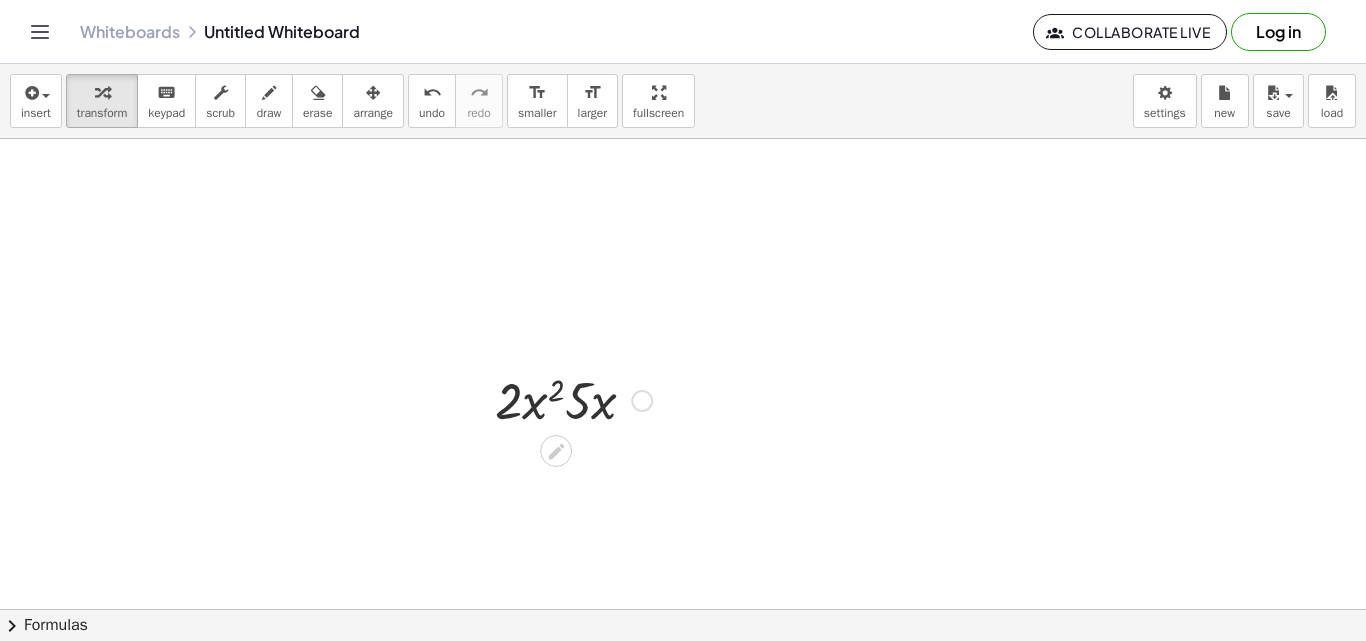 click at bounding box center (573, 399) 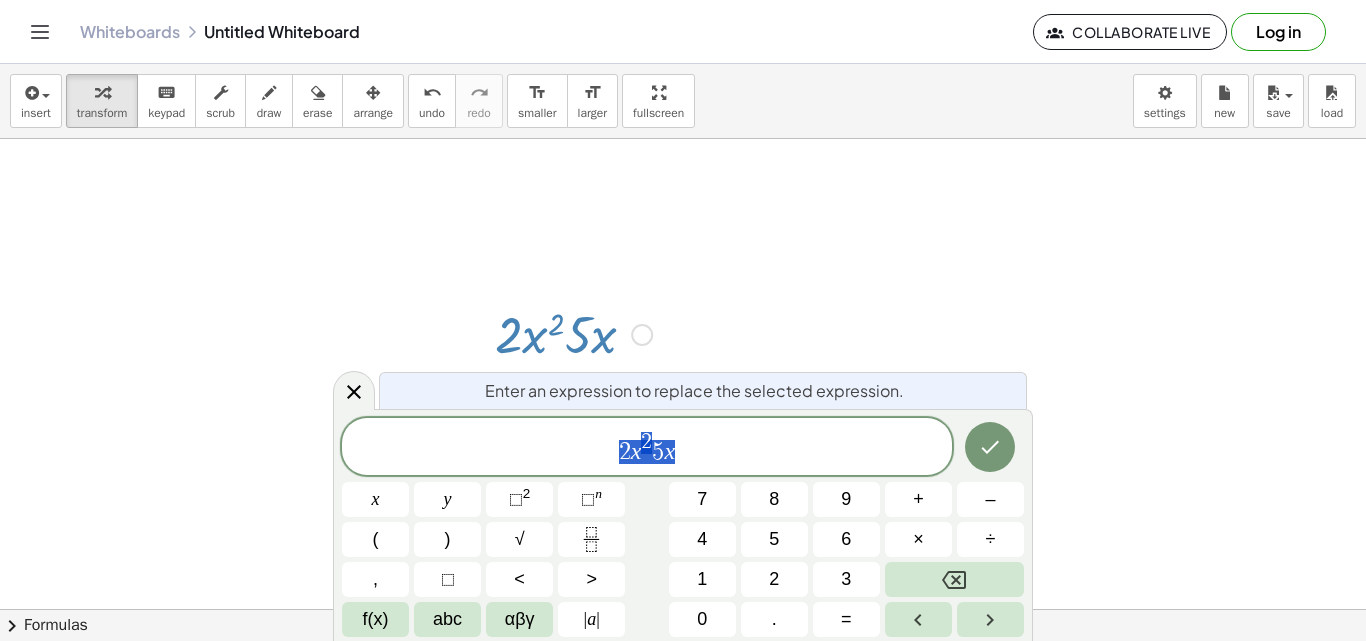 scroll, scrollTop: 72, scrollLeft: 0, axis: vertical 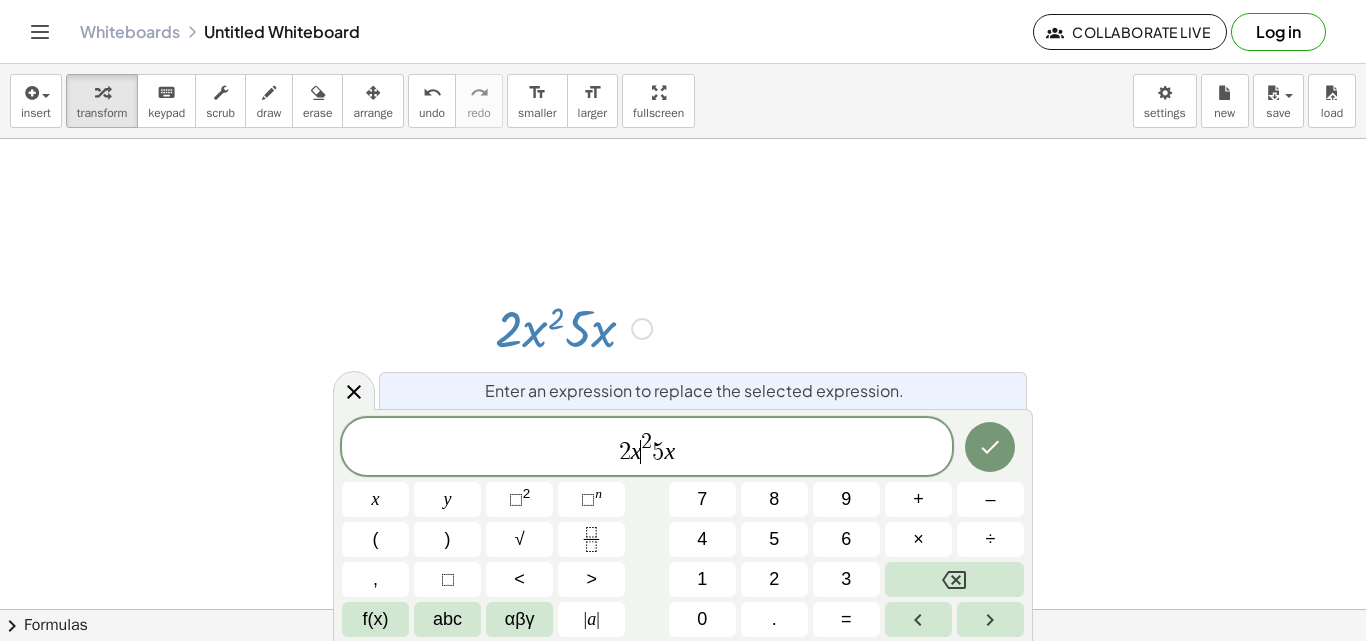 click on "2 x ​ 2 5 x" at bounding box center (647, 448) 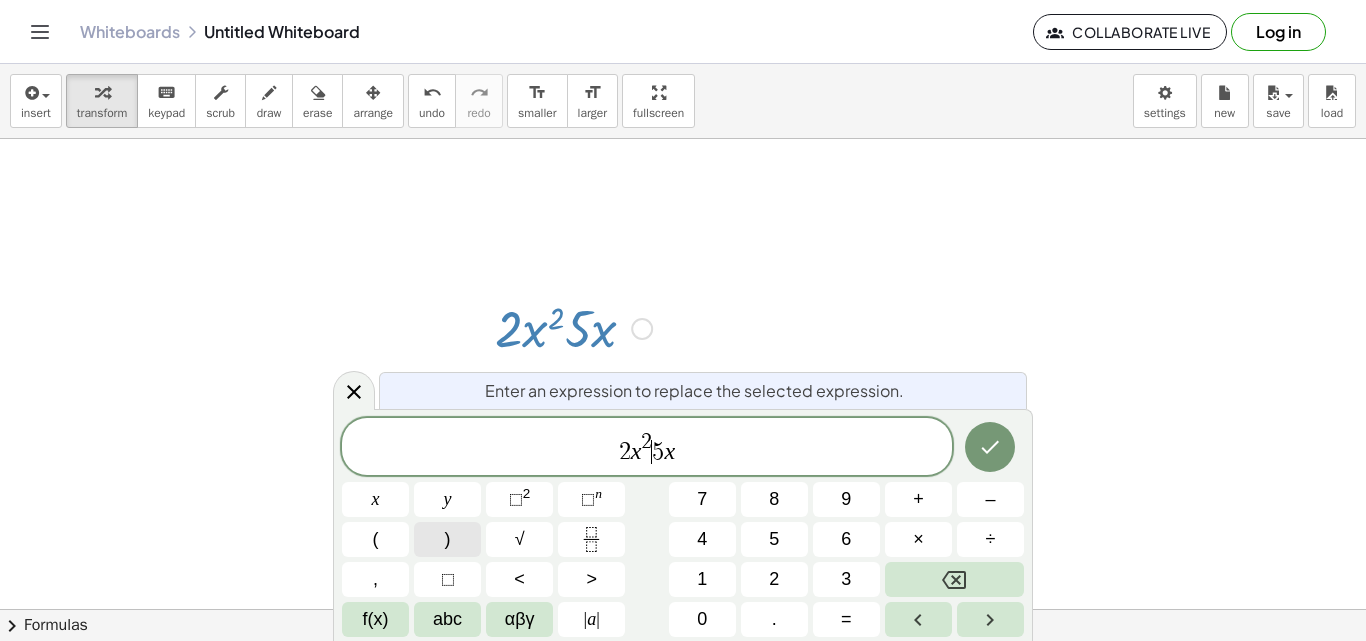 click on ")" at bounding box center [447, 539] 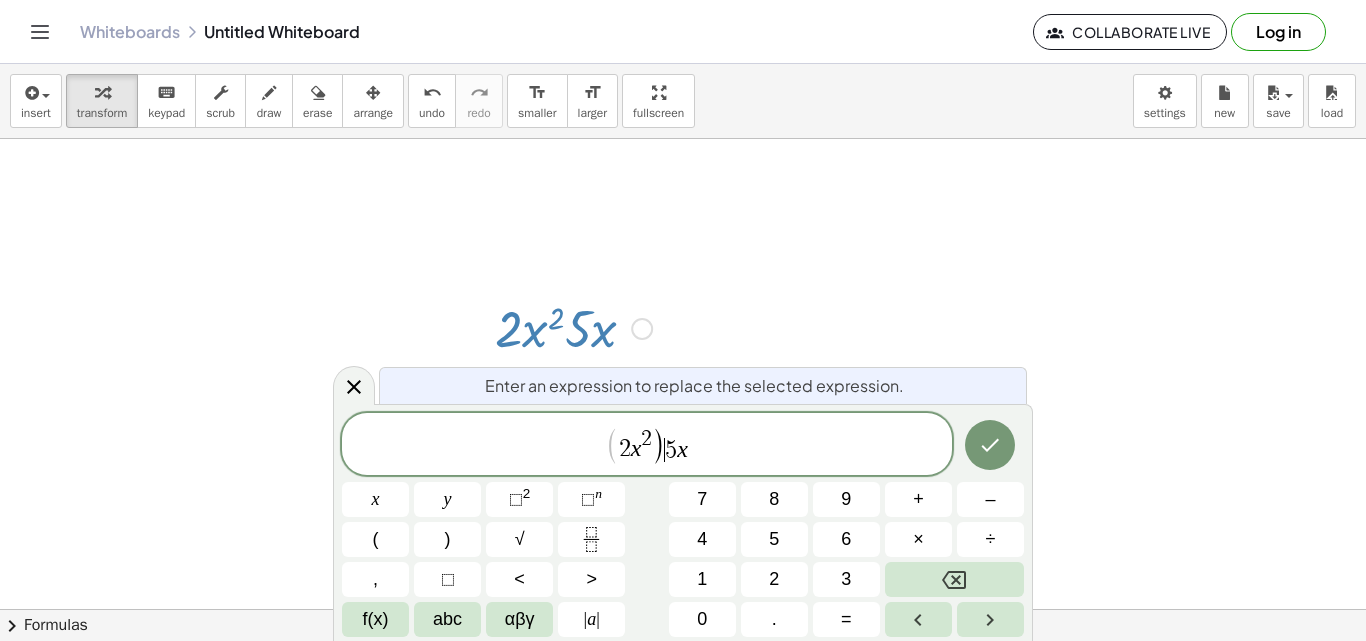 click on "2" at bounding box center (625, 450) 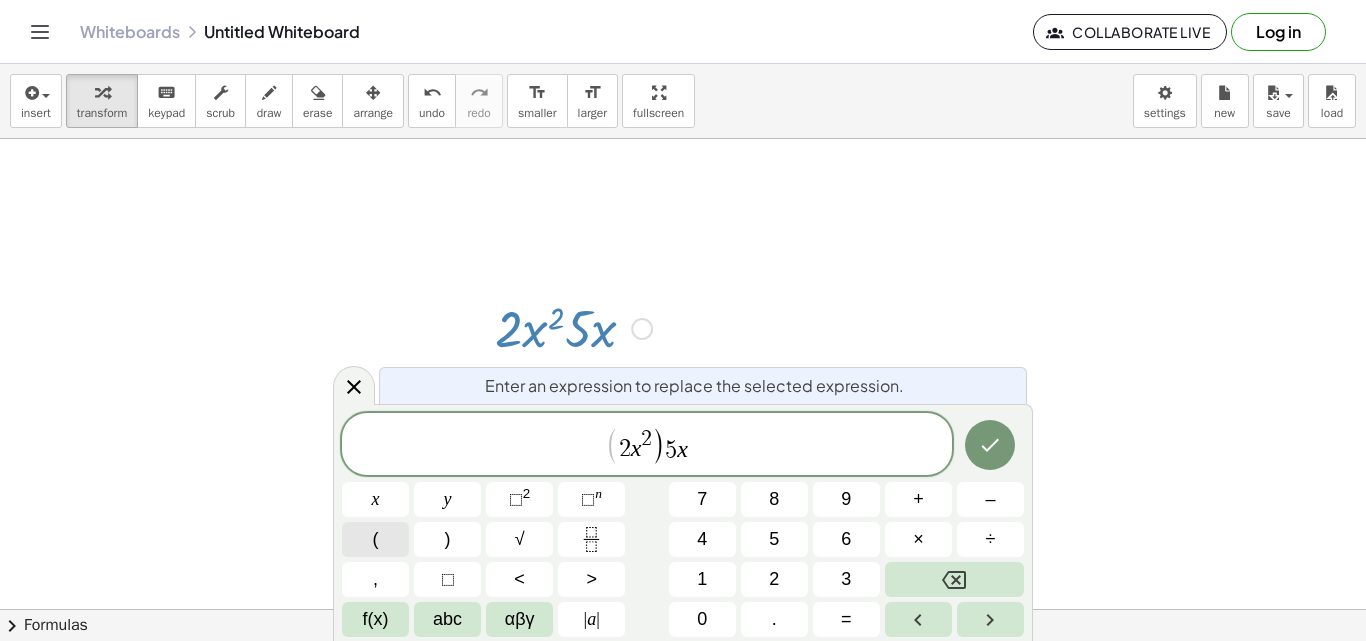 click on "(" at bounding box center [375, 539] 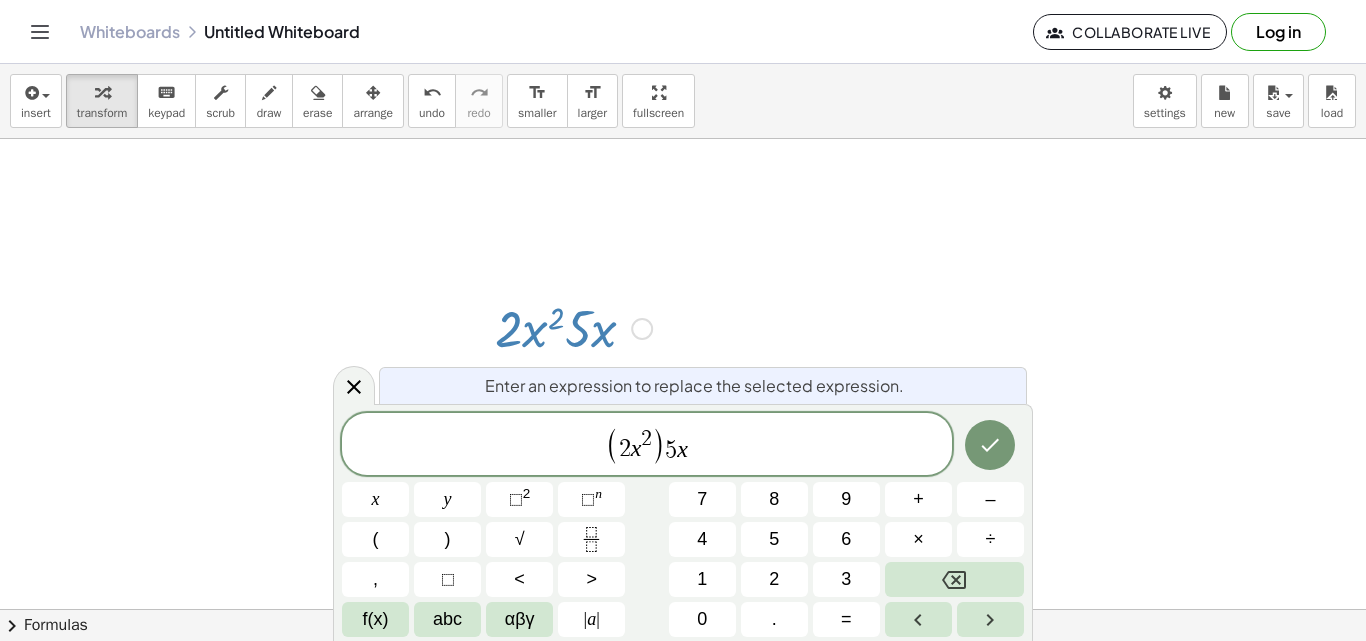 click on "5" at bounding box center [671, 450] 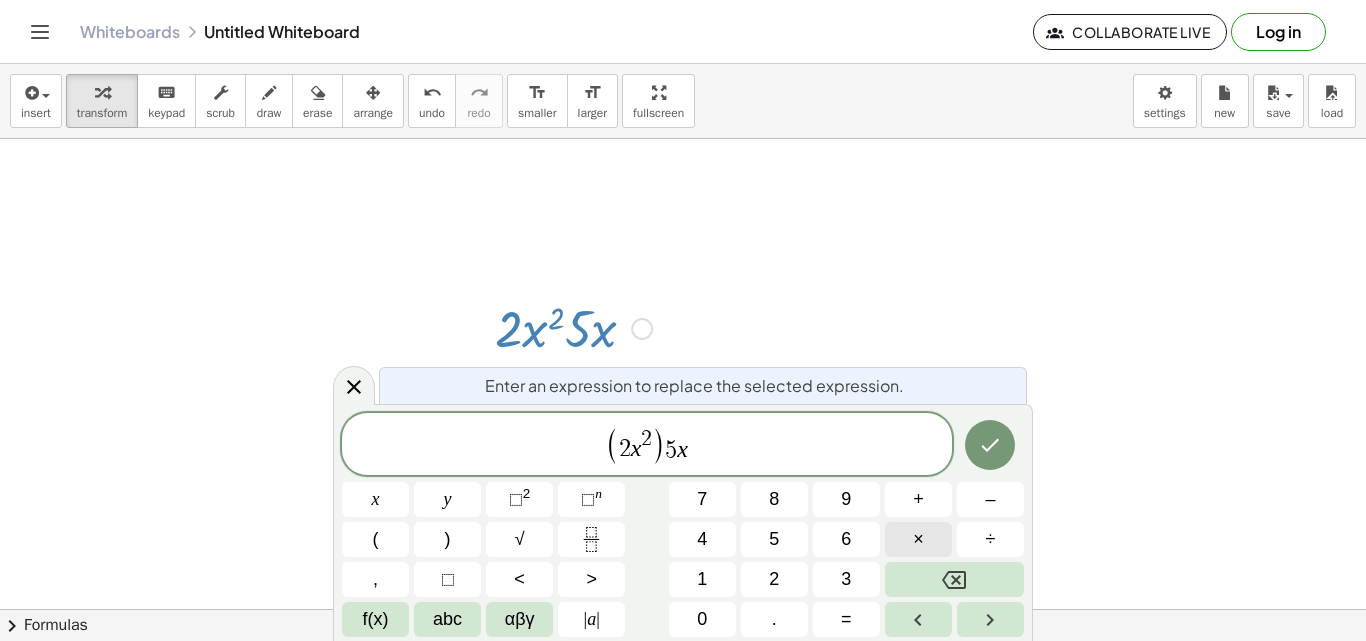 click on "×" at bounding box center [918, 539] 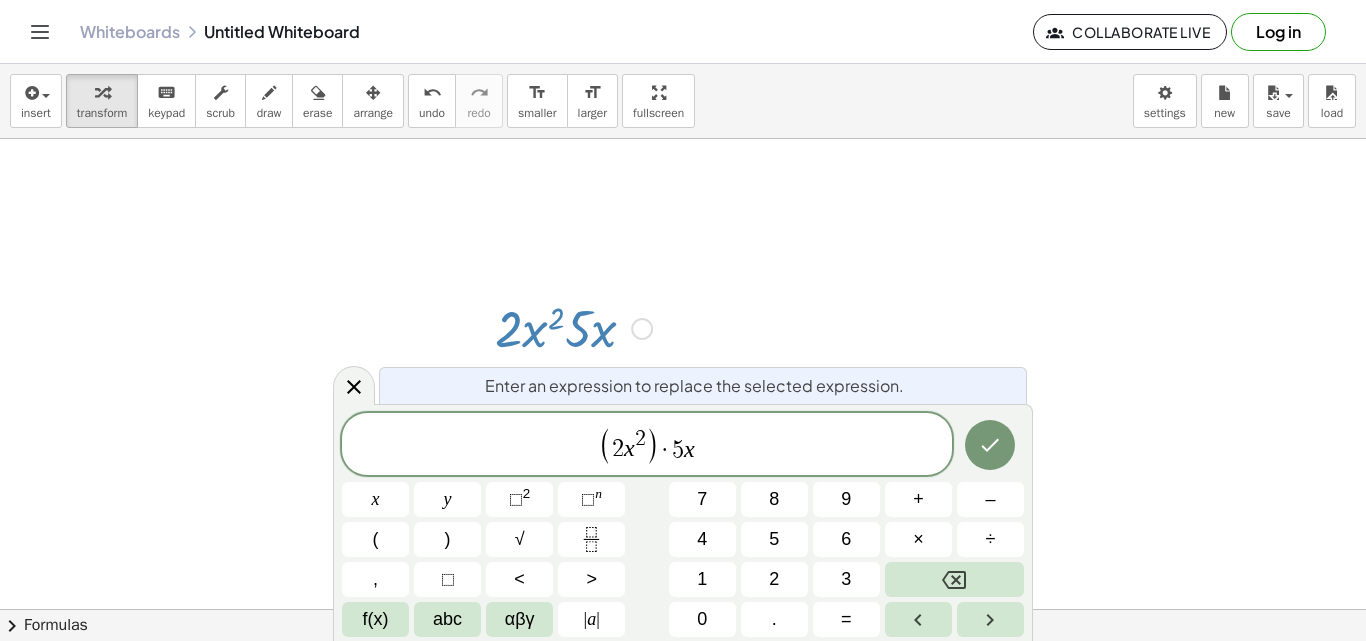 click at bounding box center [990, 445] 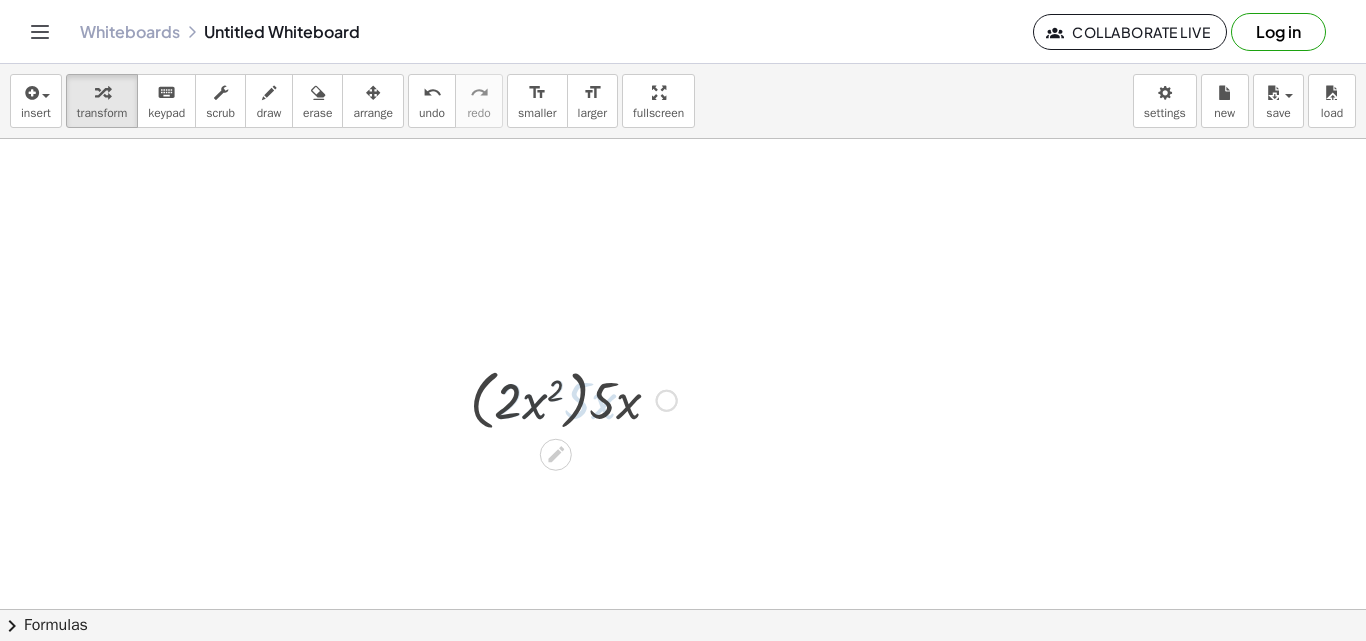 scroll, scrollTop: 0, scrollLeft: 0, axis: both 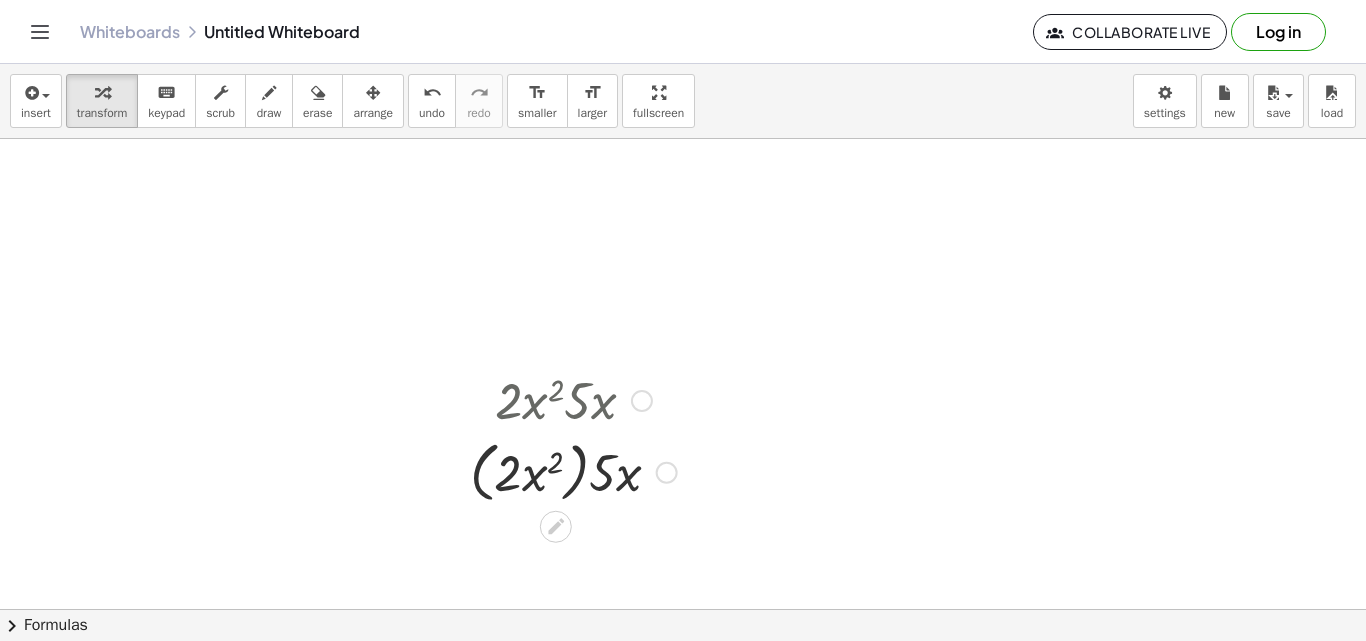click at bounding box center (573, 471) 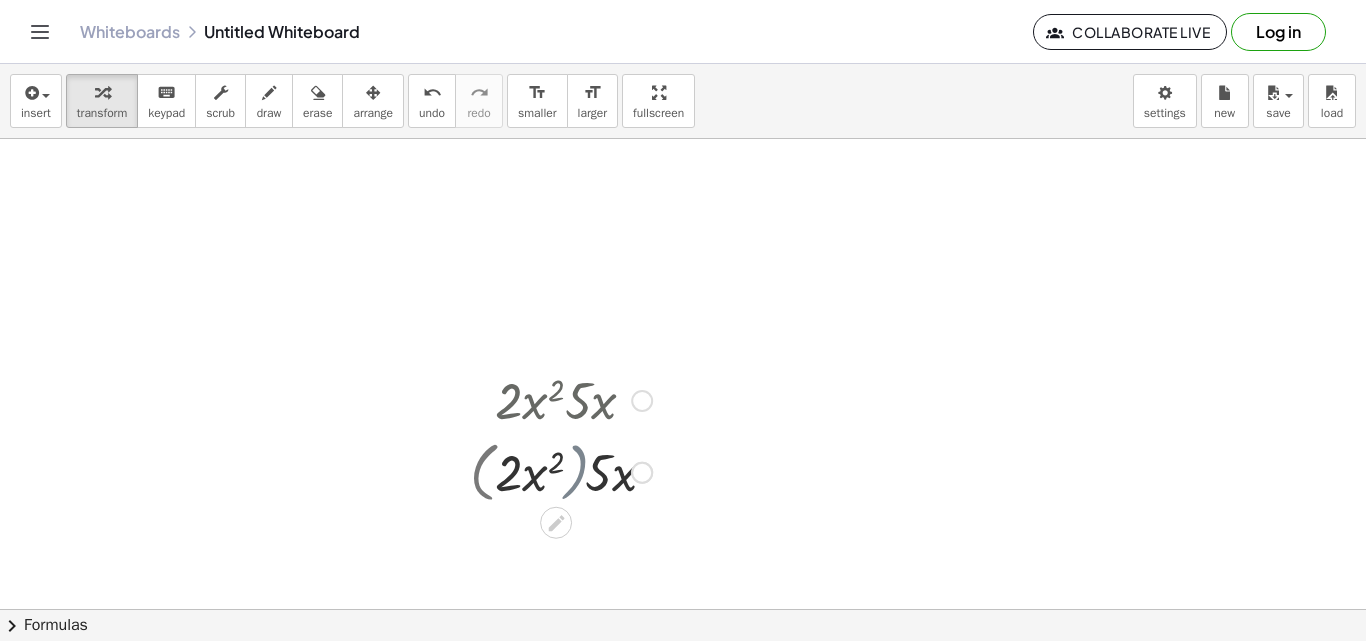 click at bounding box center [573, 471] 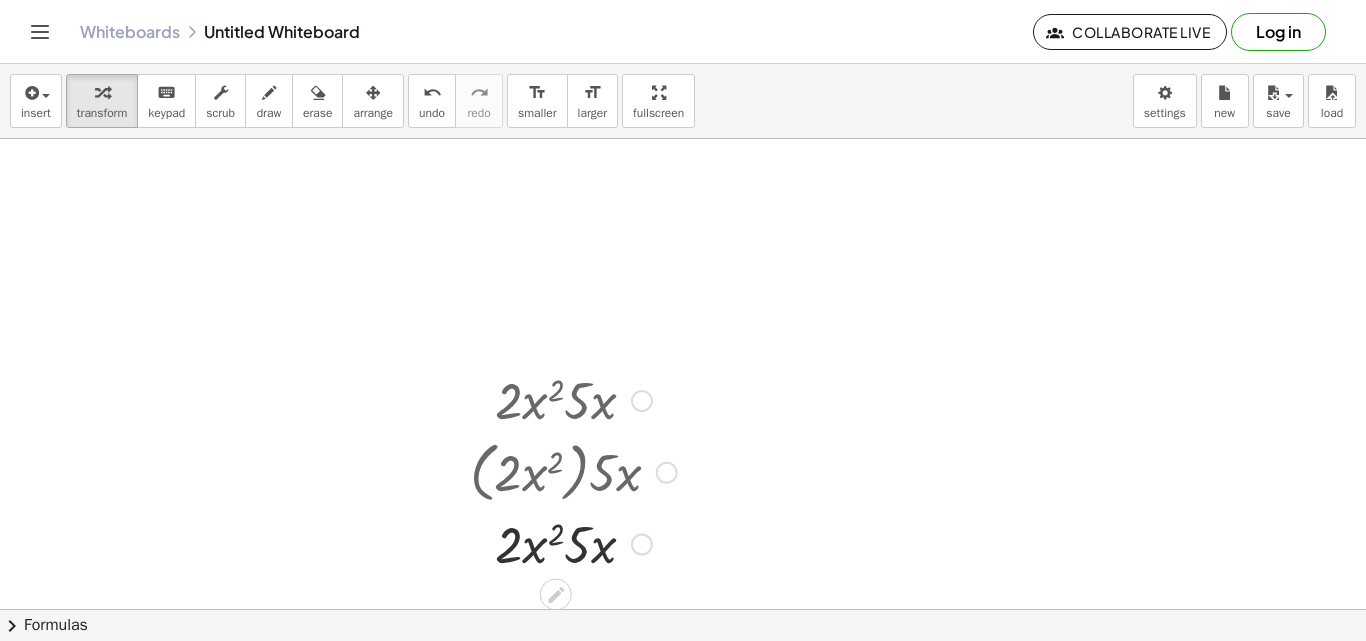 click at bounding box center (573, 543) 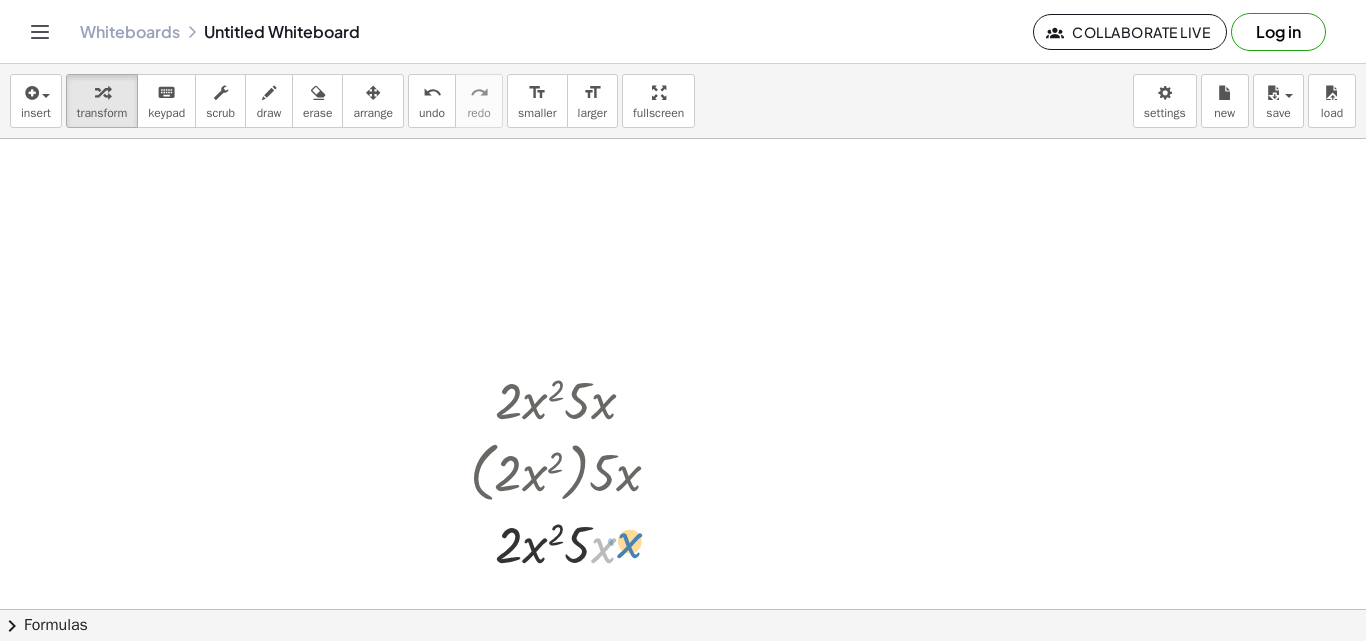 drag, startPoint x: 596, startPoint y: 547, endPoint x: 605, endPoint y: 542, distance: 10.29563 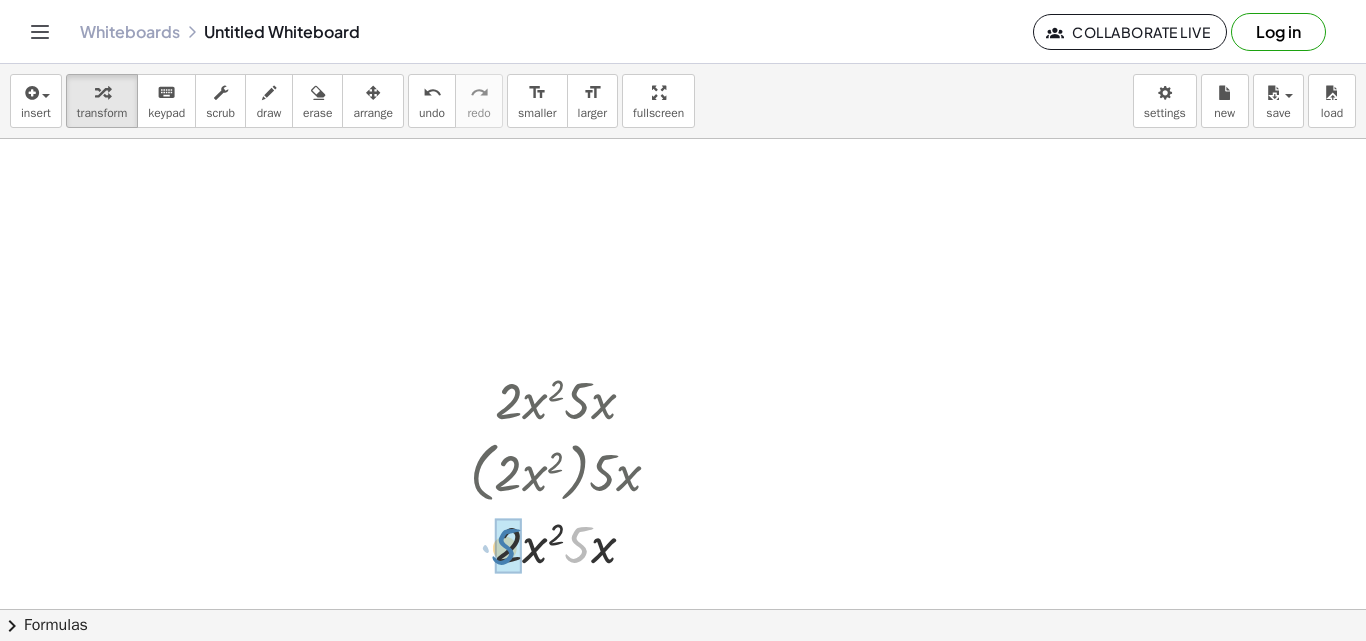 drag, startPoint x: 578, startPoint y: 545, endPoint x: 502, endPoint y: 548, distance: 76.05919 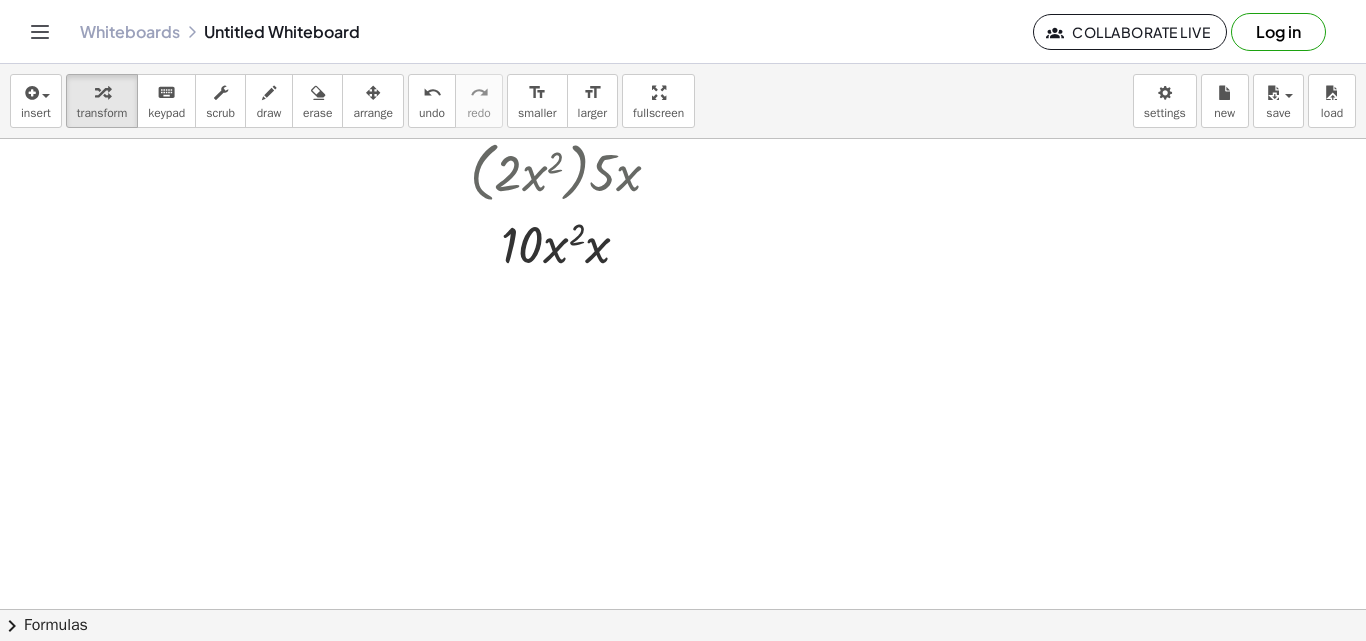 scroll, scrollTop: 333, scrollLeft: 0, axis: vertical 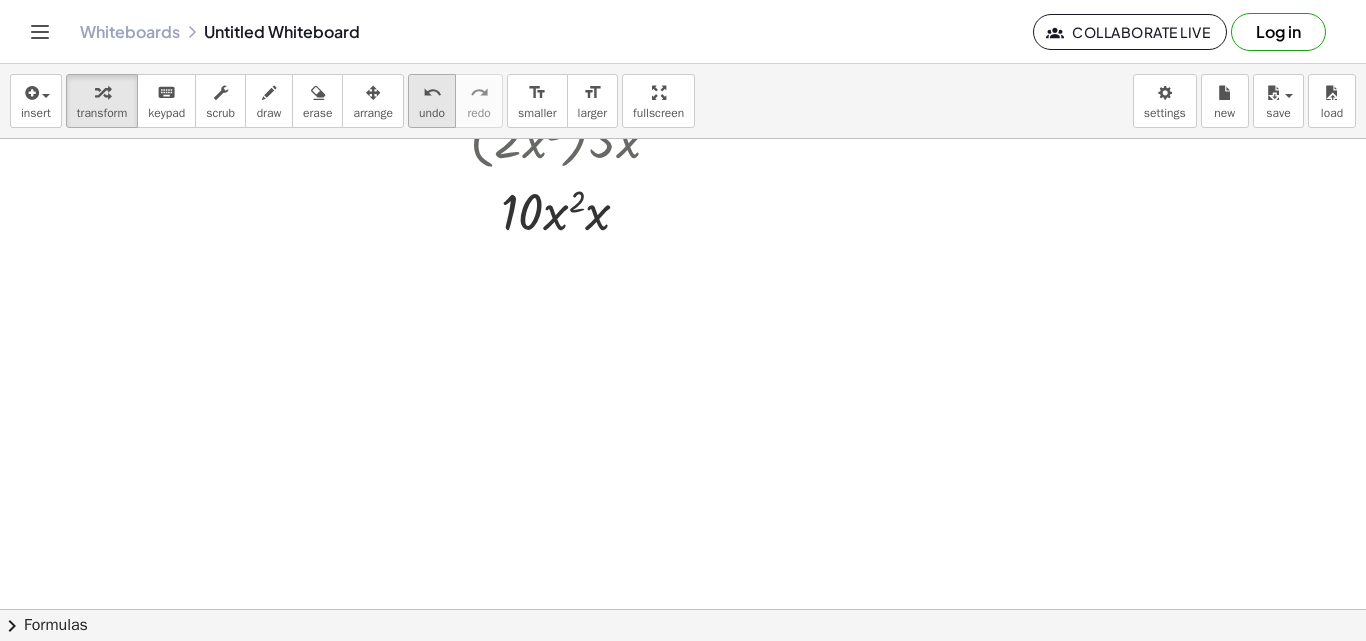 click on "undo undo" at bounding box center [432, 101] 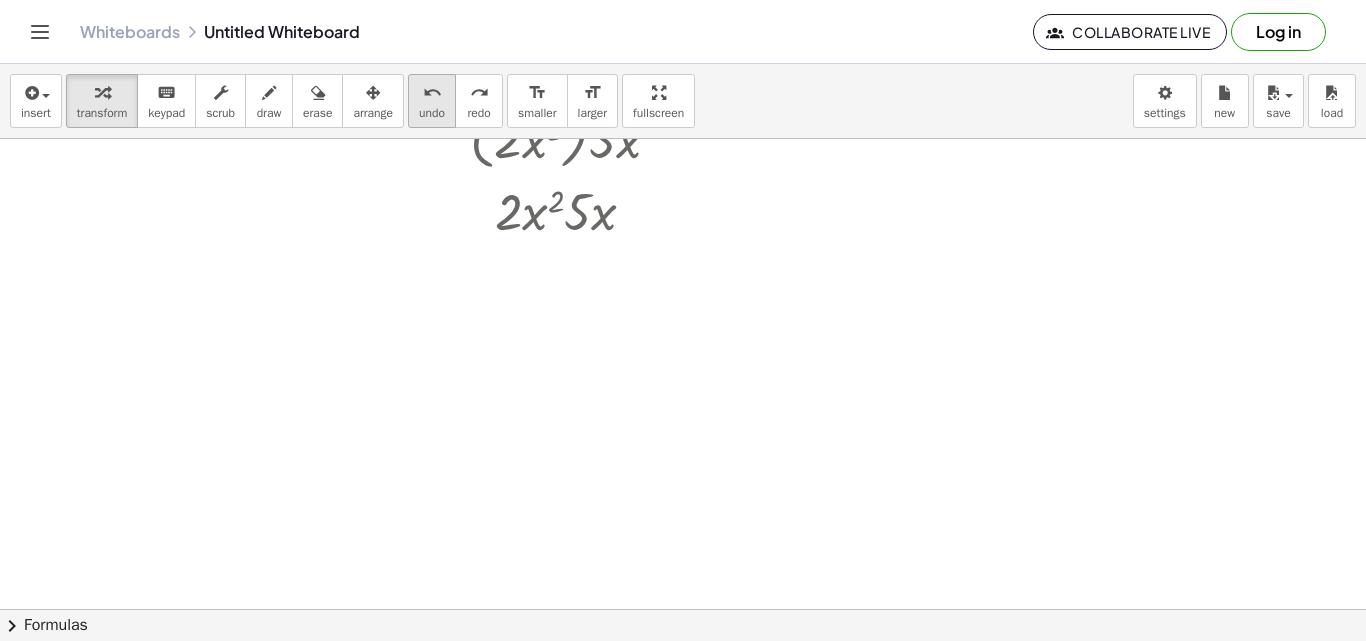 click on "undo undo" at bounding box center (432, 101) 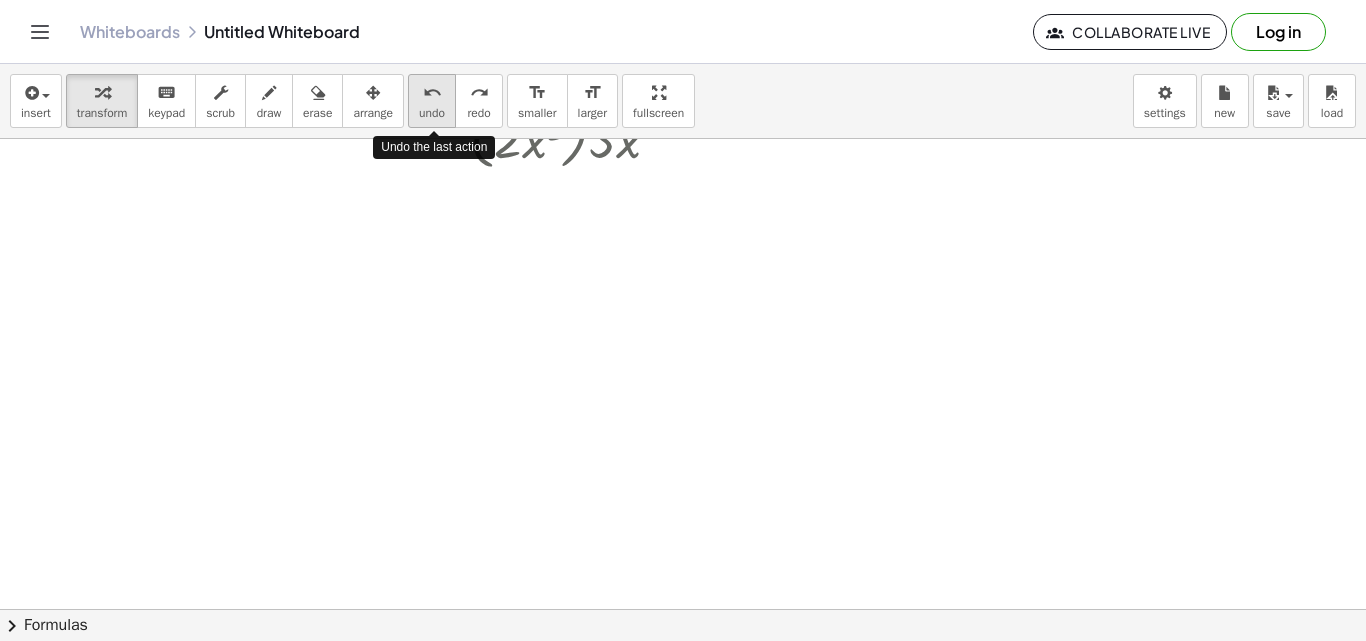 click on "undo undo" at bounding box center [432, 101] 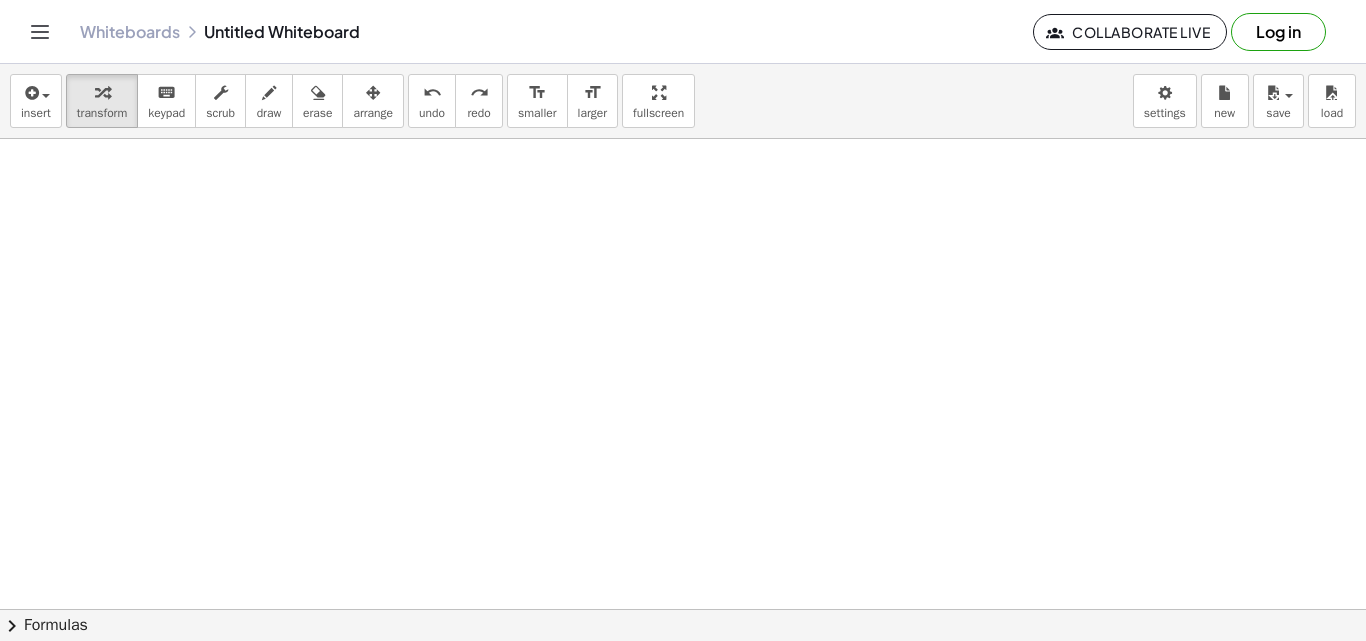 scroll, scrollTop: 0, scrollLeft: 0, axis: both 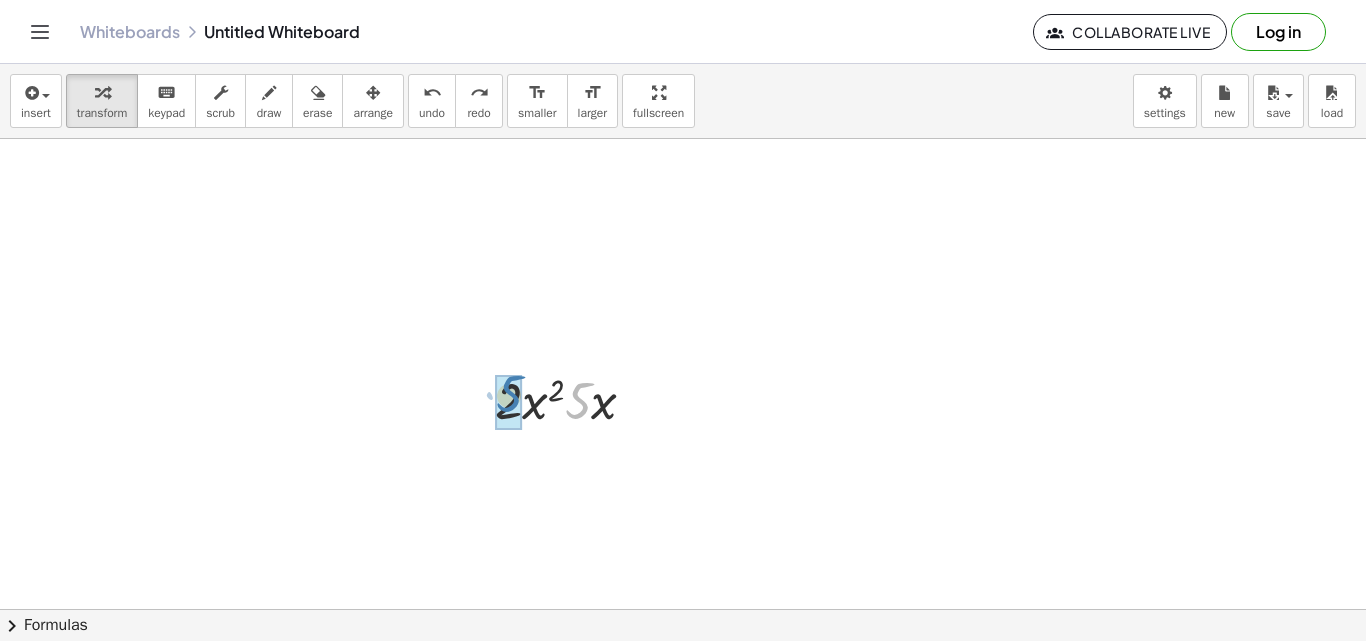 drag, startPoint x: 574, startPoint y: 412, endPoint x: 505, endPoint y: 406, distance: 69.260376 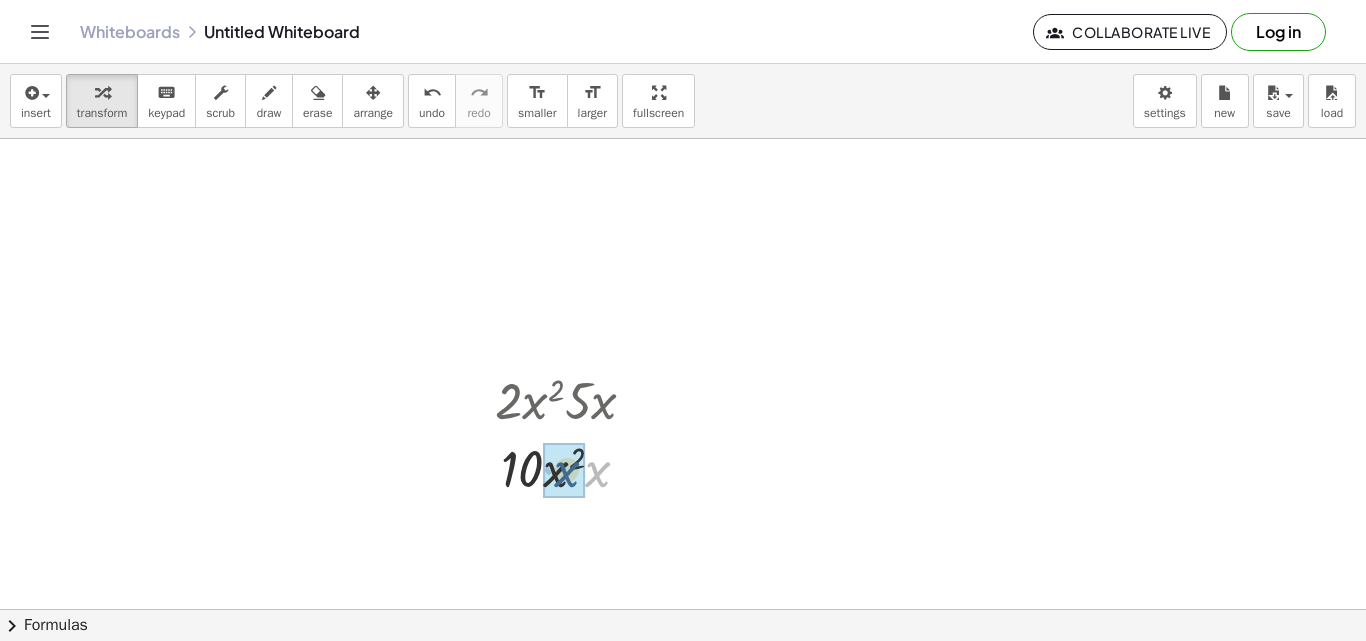 drag, startPoint x: 599, startPoint y: 469, endPoint x: 562, endPoint y: 470, distance: 37.01351 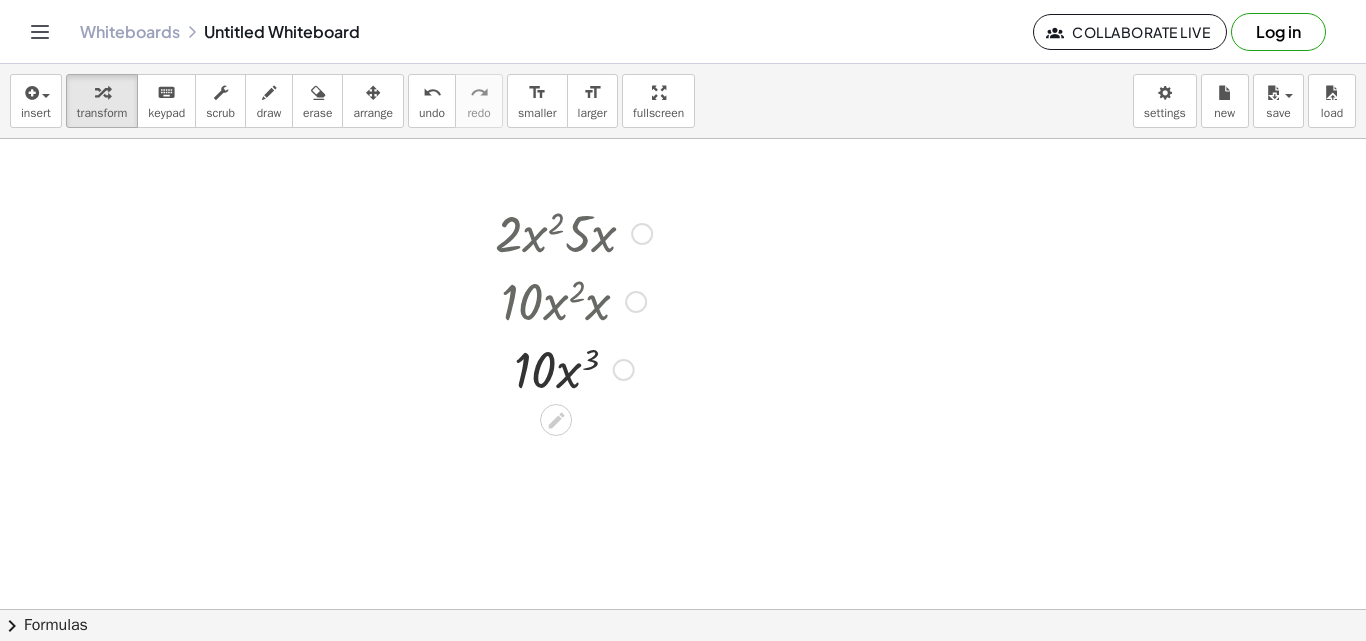 scroll, scrollTop: 200, scrollLeft: 0, axis: vertical 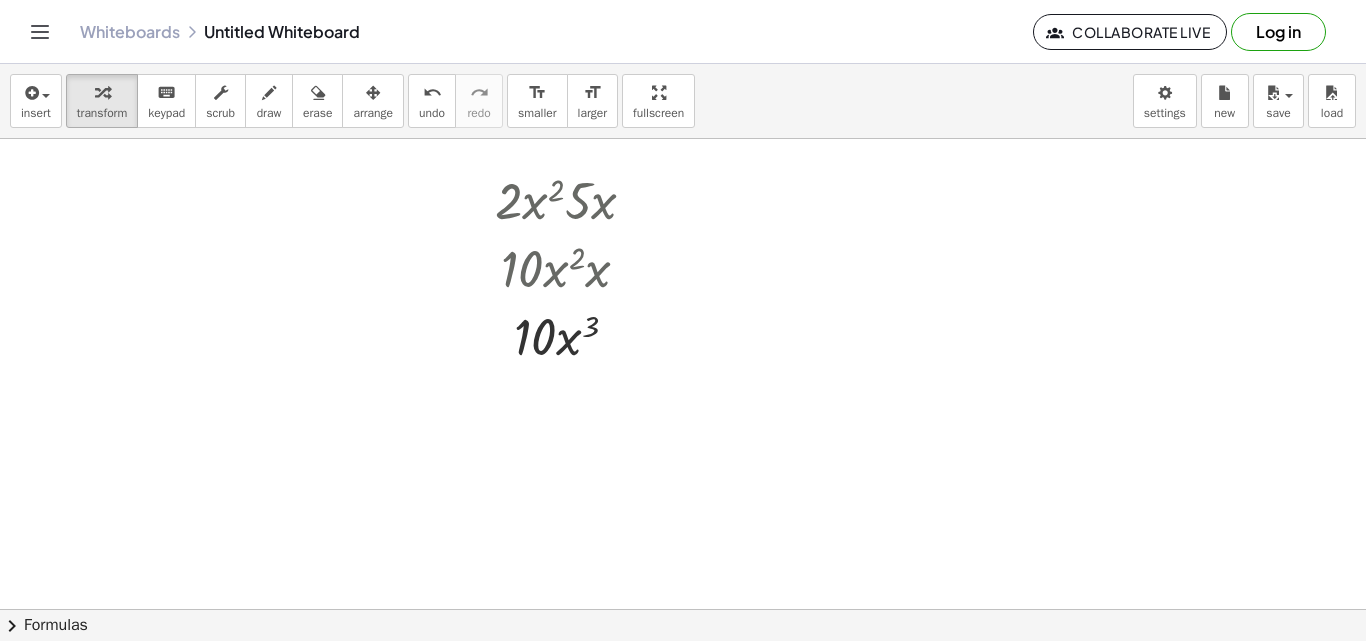 drag, startPoint x: 510, startPoint y: 218, endPoint x: 446, endPoint y: 225, distance: 64.381676 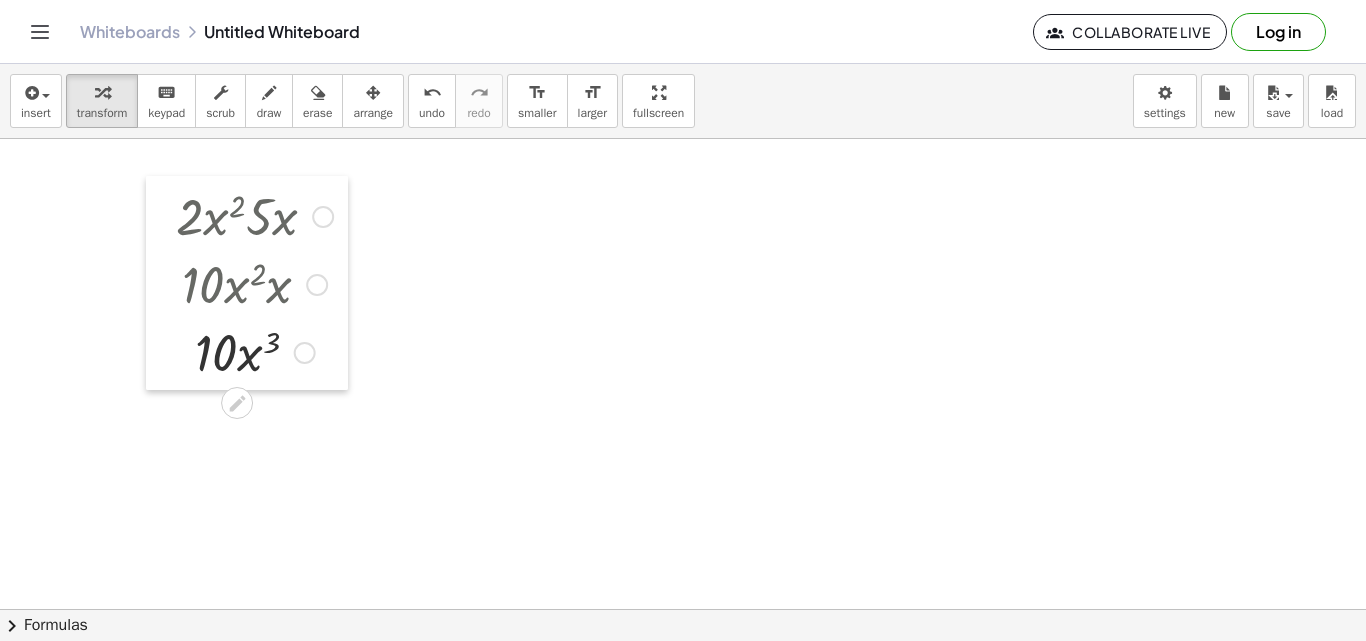 drag, startPoint x: 484, startPoint y: 225, endPoint x: 122, endPoint y: 229, distance: 362.0221 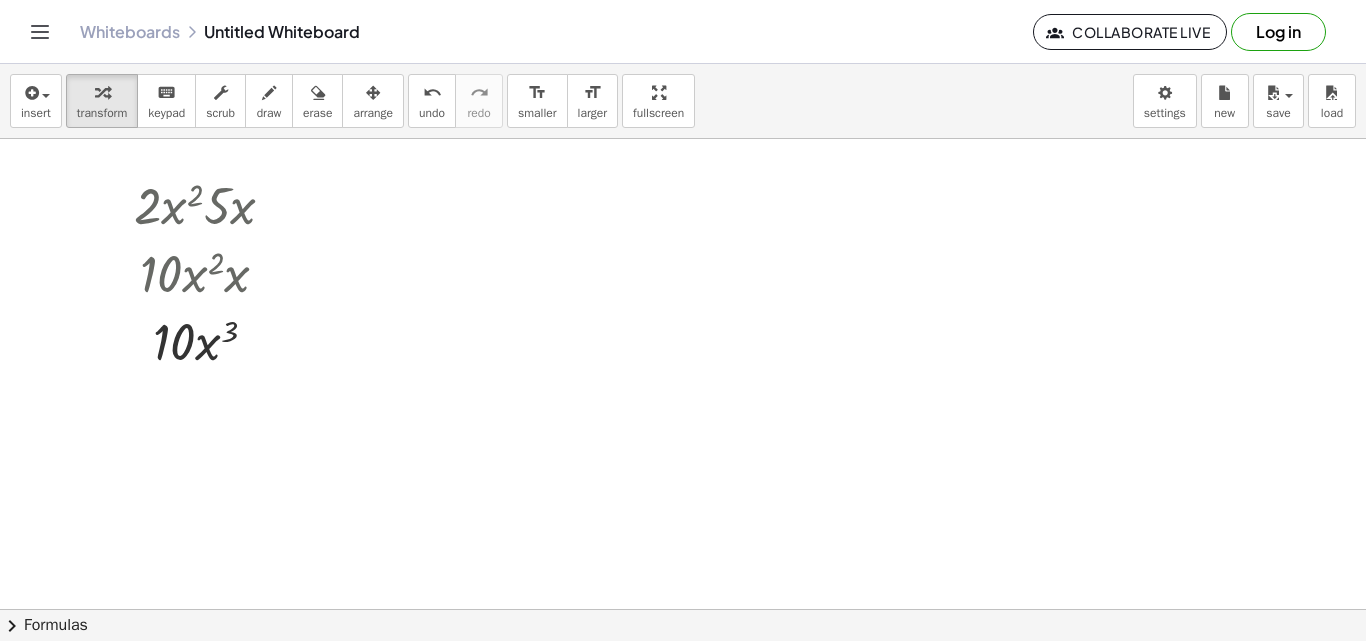 click at bounding box center [683, 409] 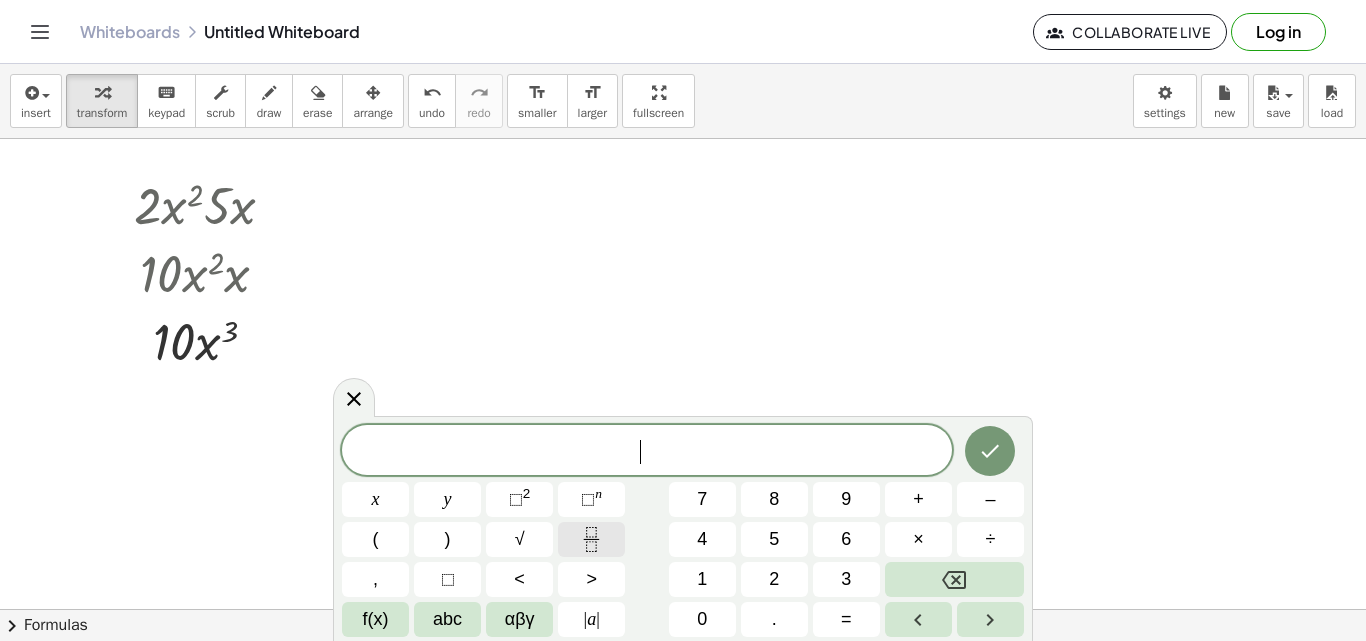 click 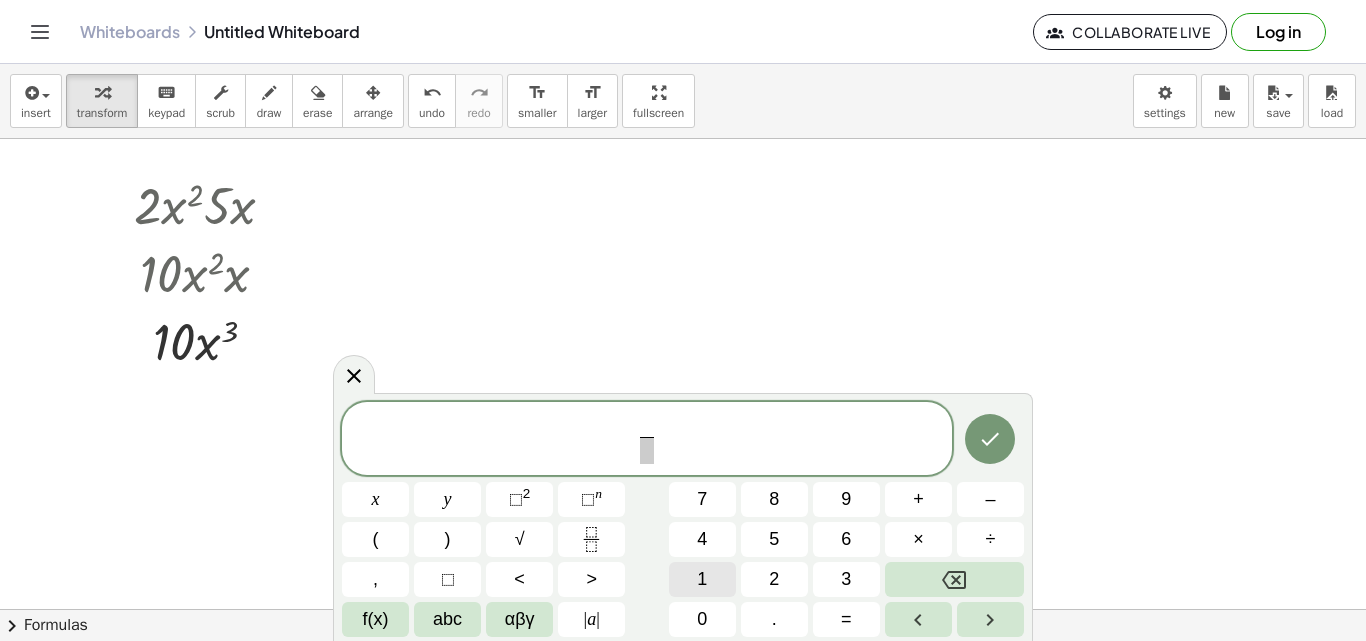 click on "1" at bounding box center (702, 579) 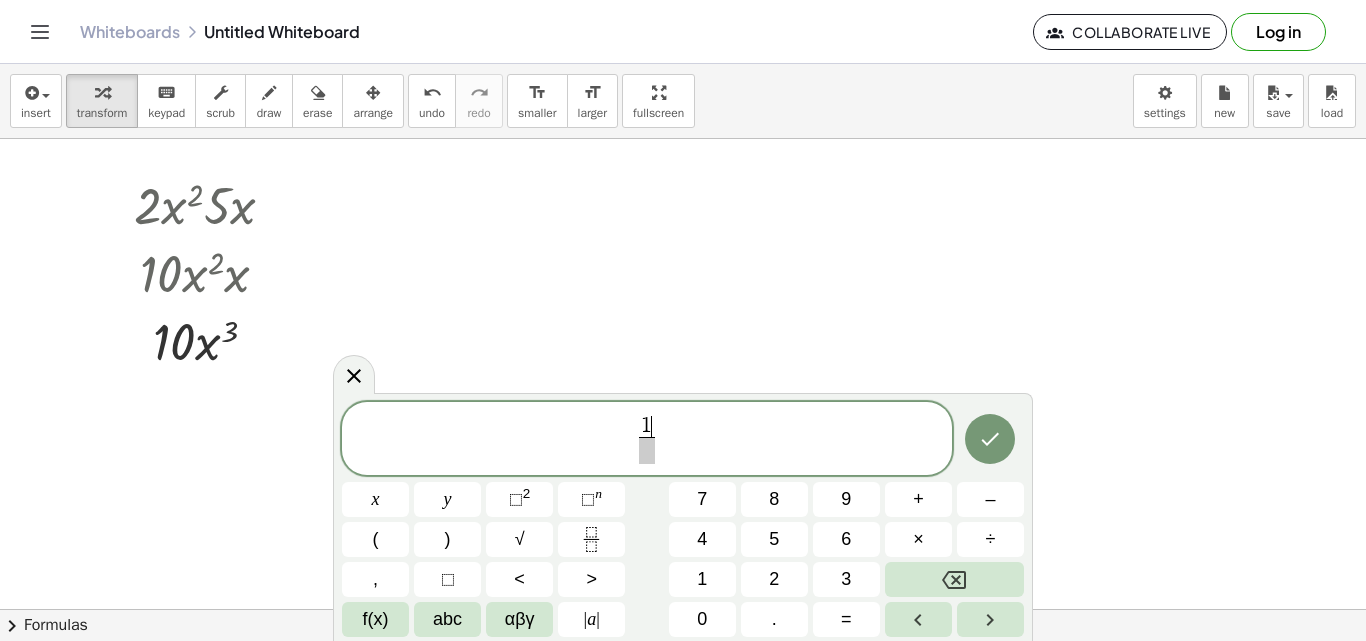 click at bounding box center (646, 450) 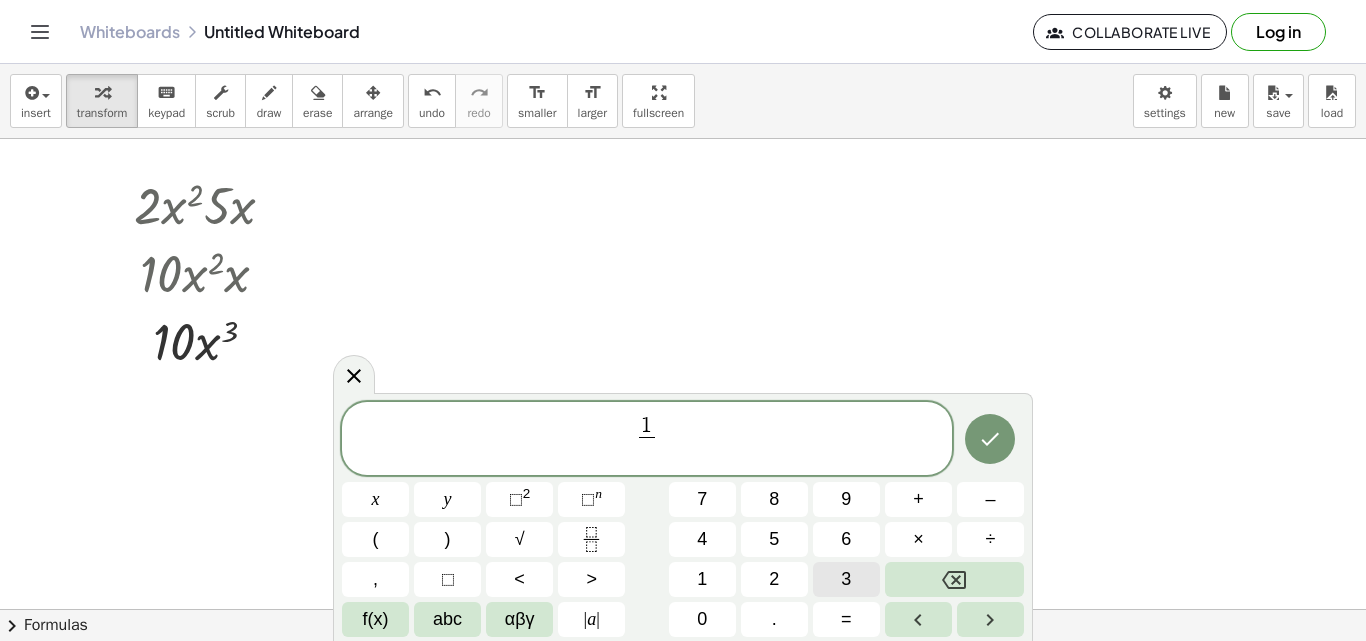click on "3" at bounding box center (846, 579) 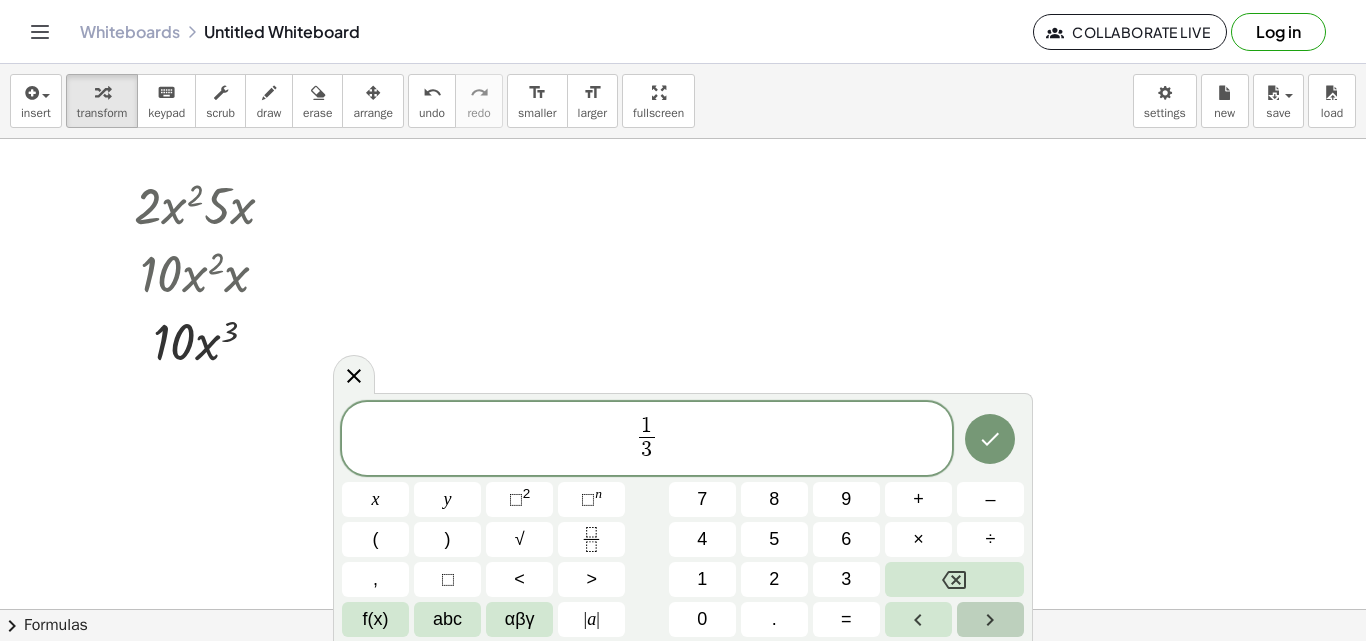 click at bounding box center [990, 619] 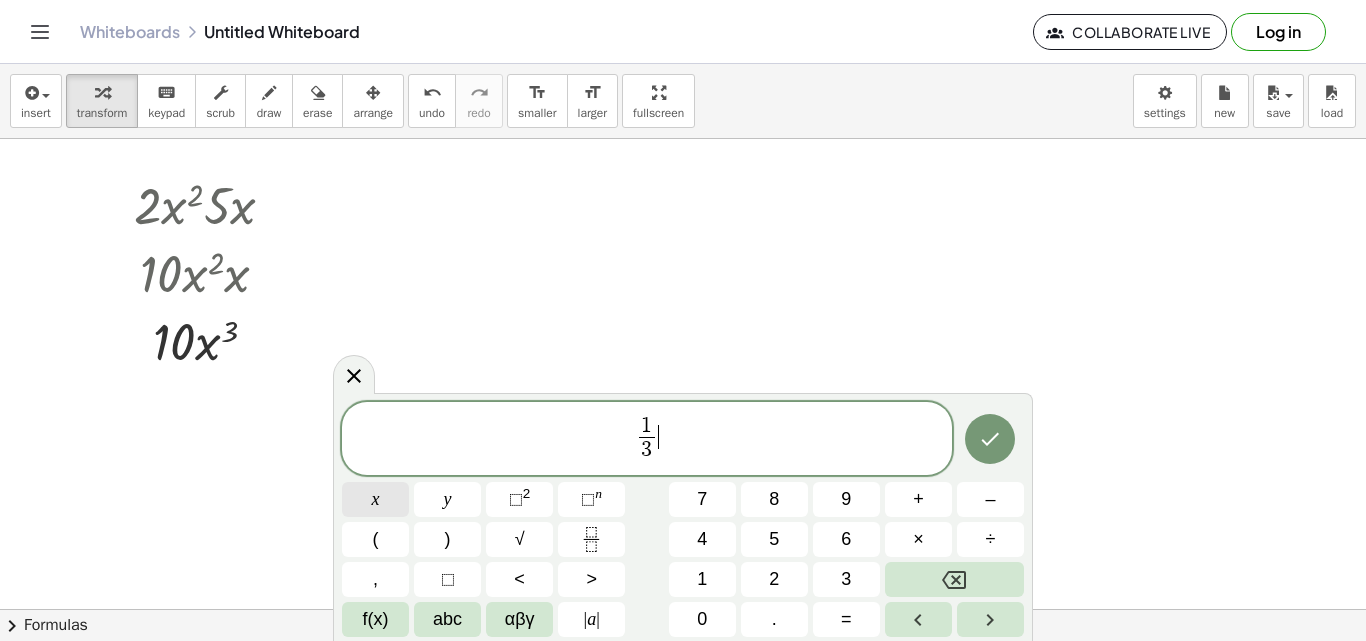 click on "x" at bounding box center [375, 499] 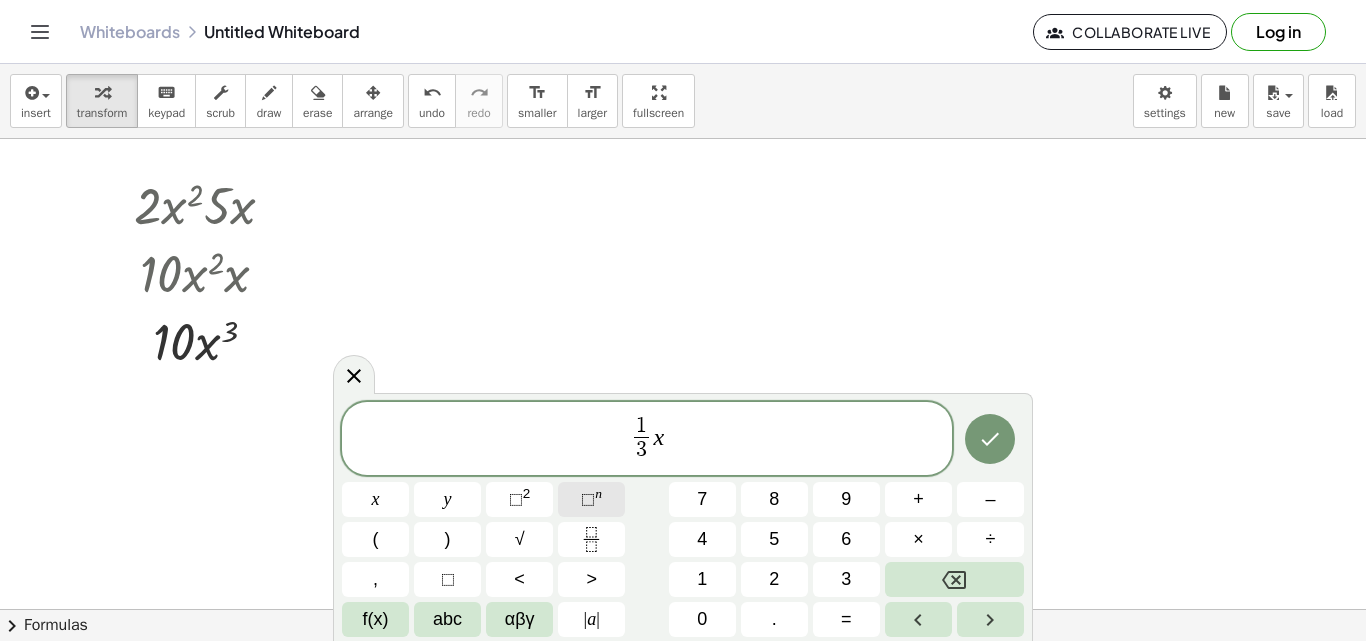 click on "⬚" at bounding box center [588, 499] 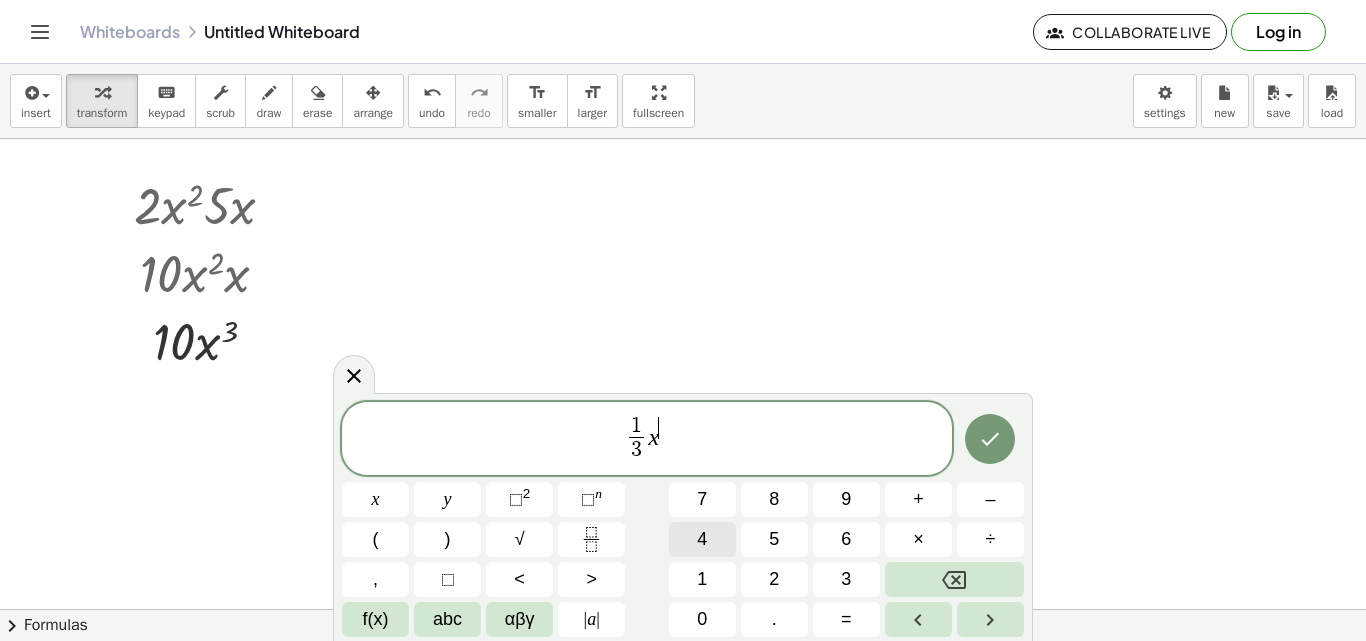 click on "4" at bounding box center [702, 539] 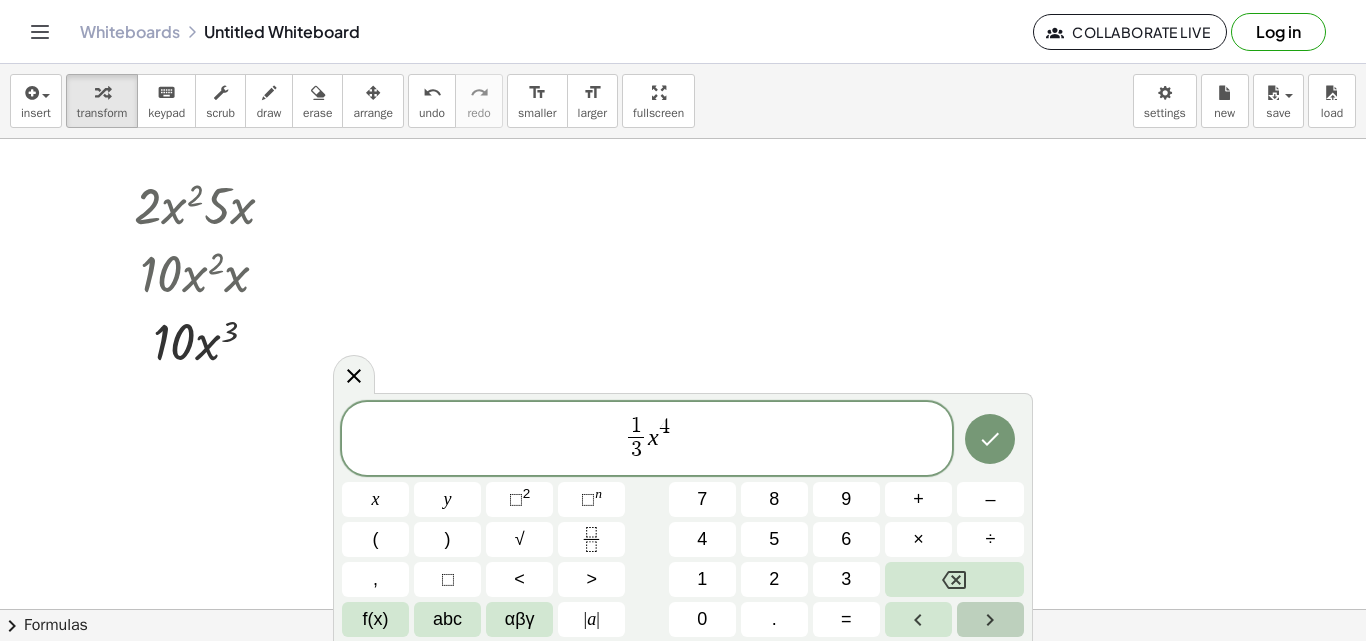 click 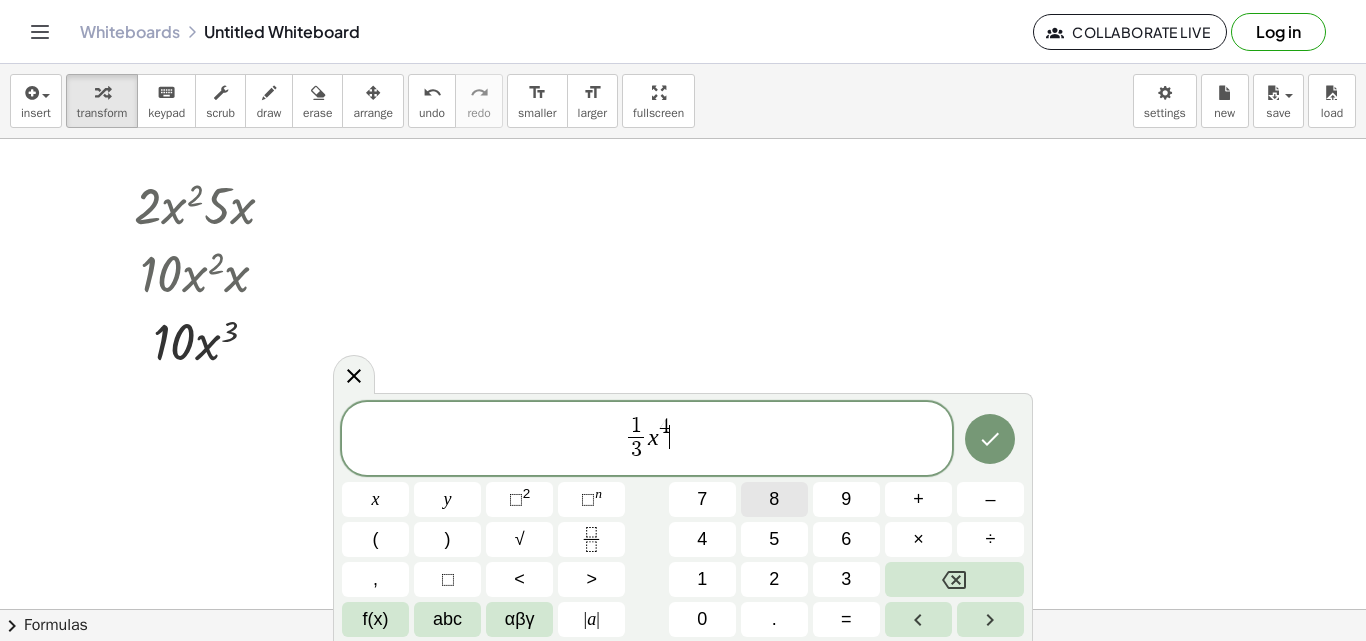 click on "÷" at bounding box center [990, 539] 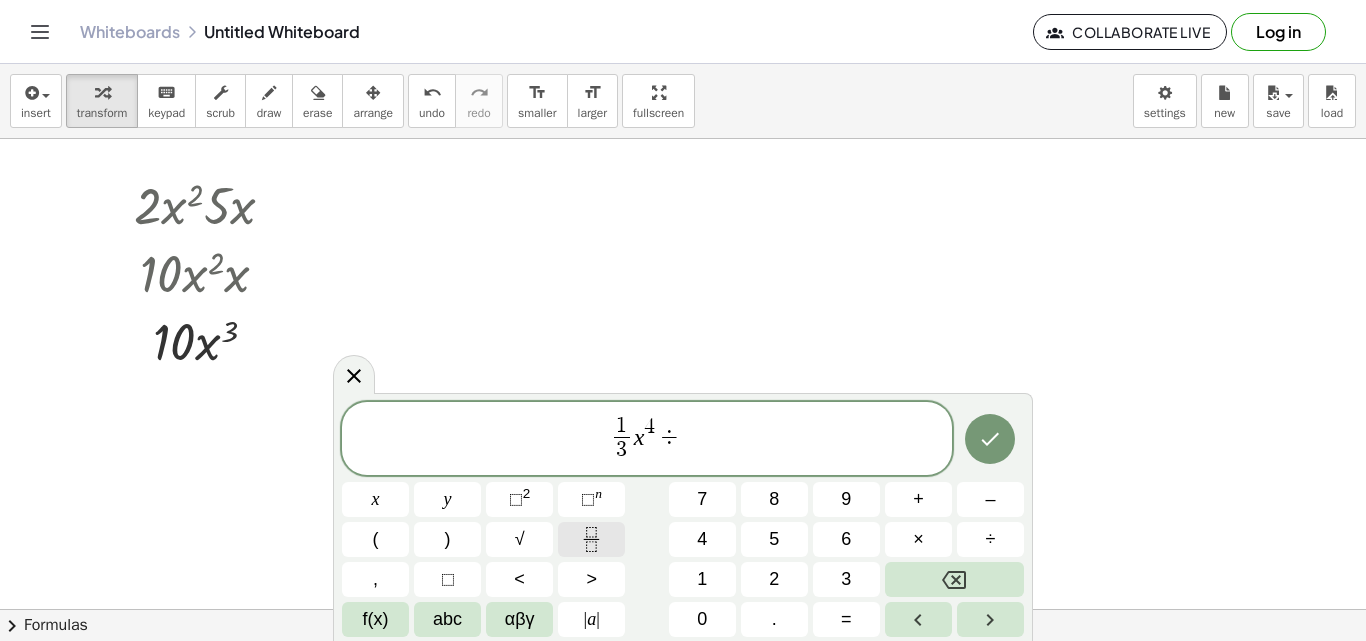 click at bounding box center (591, 539) 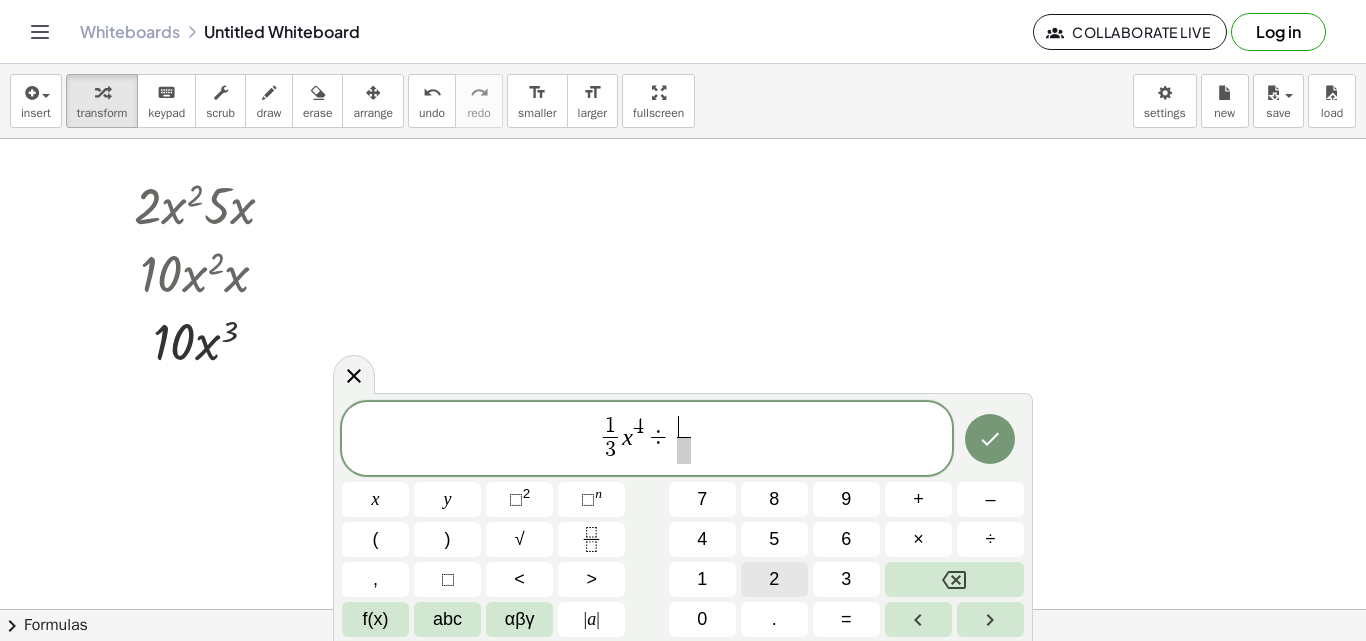click on "2" at bounding box center [774, 579] 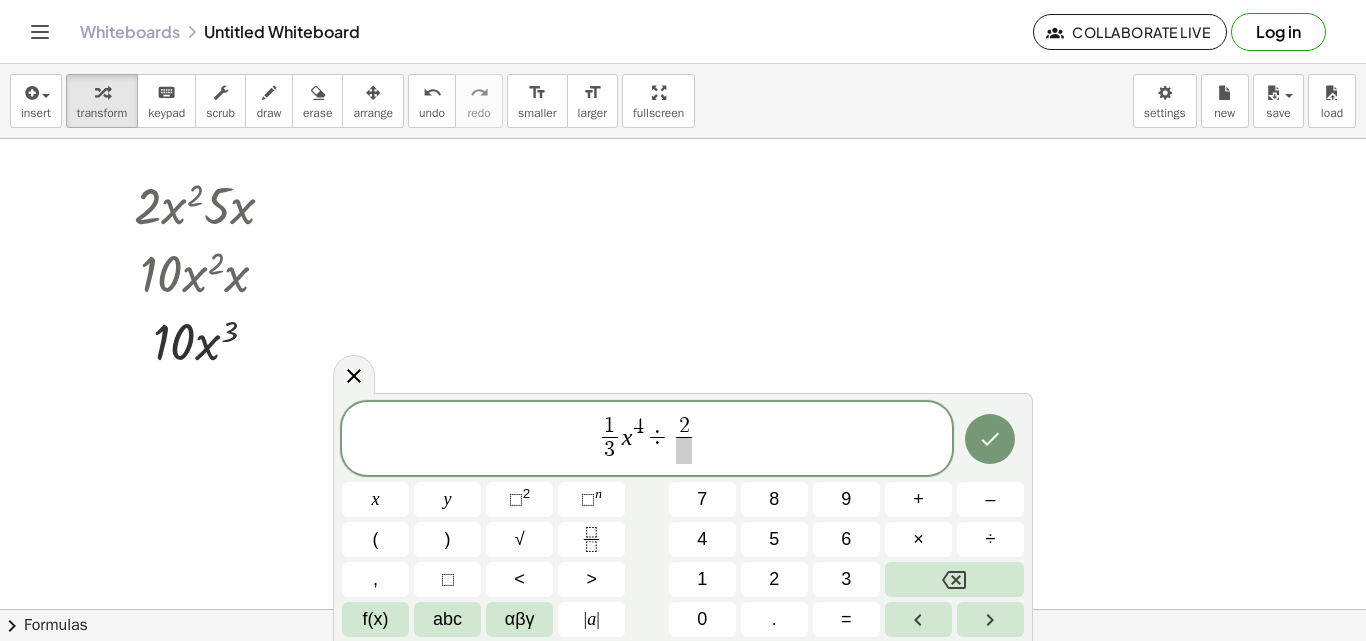 click at bounding box center [683, 450] 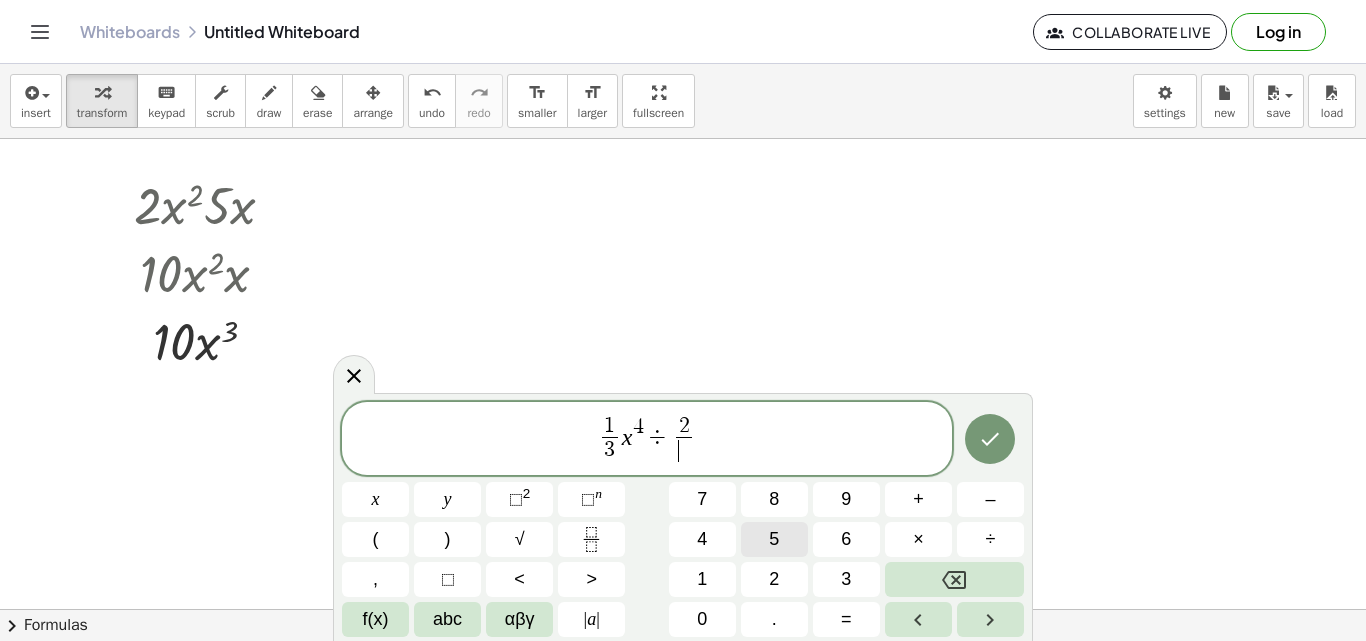 click on "5" at bounding box center (774, 539) 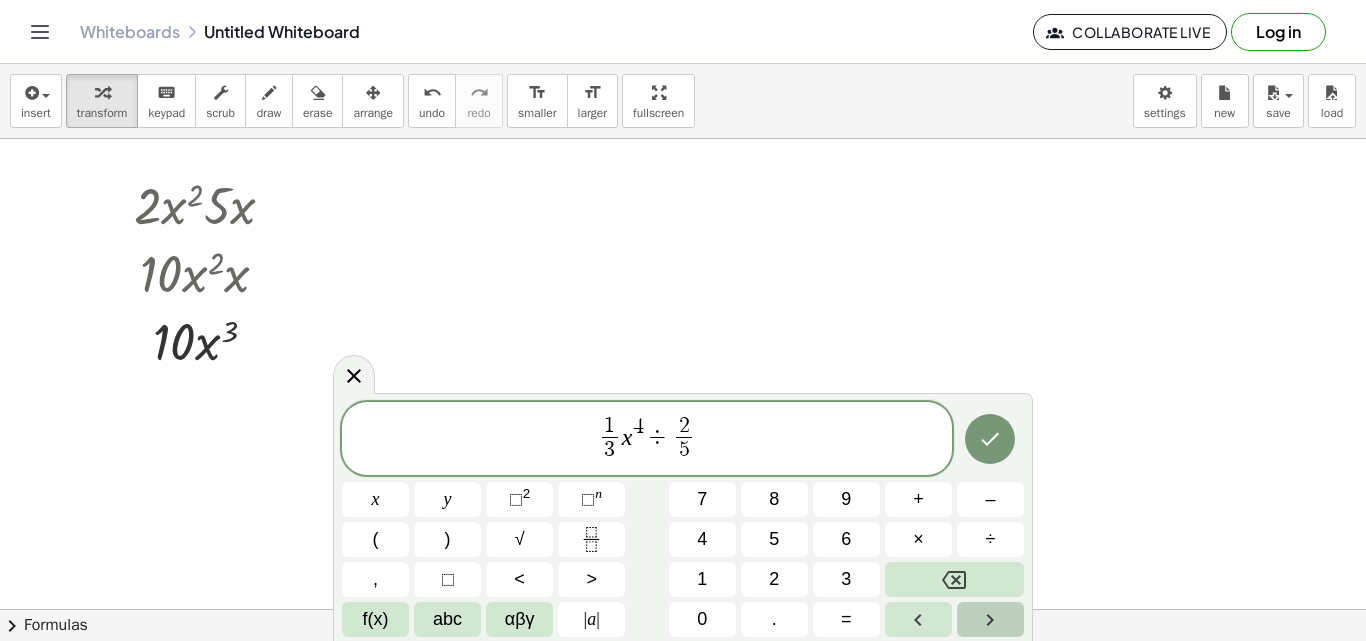 click at bounding box center [990, 619] 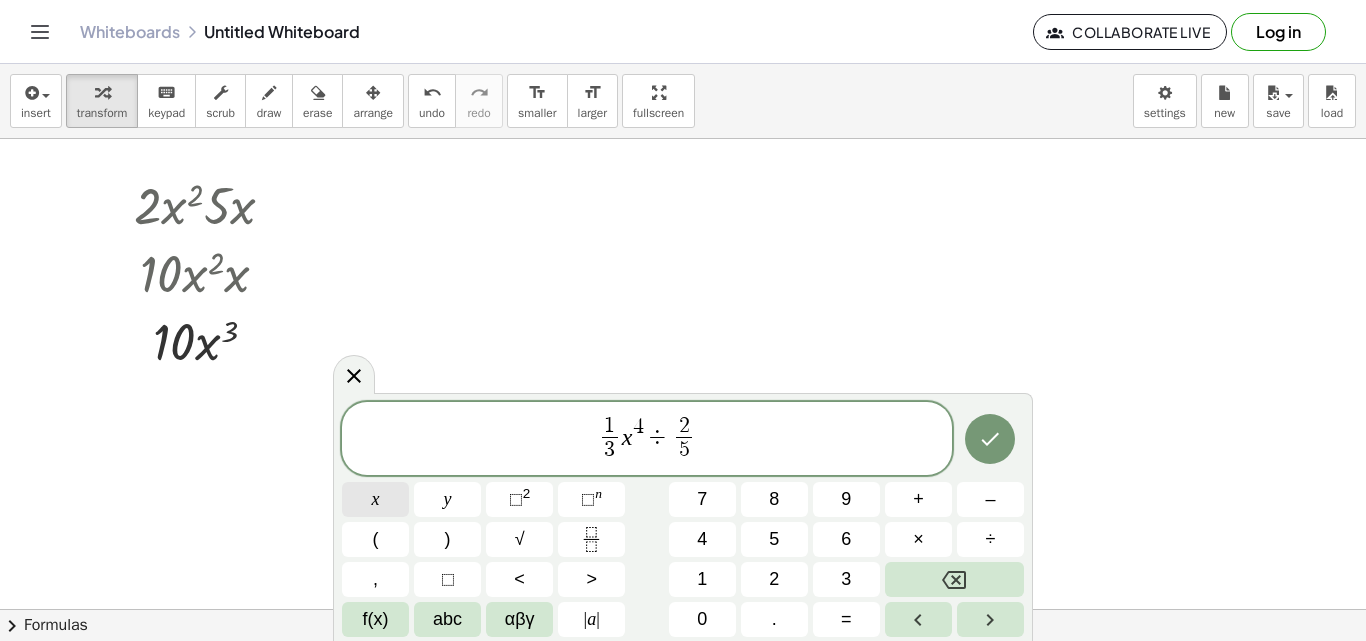 click on "x" at bounding box center [375, 499] 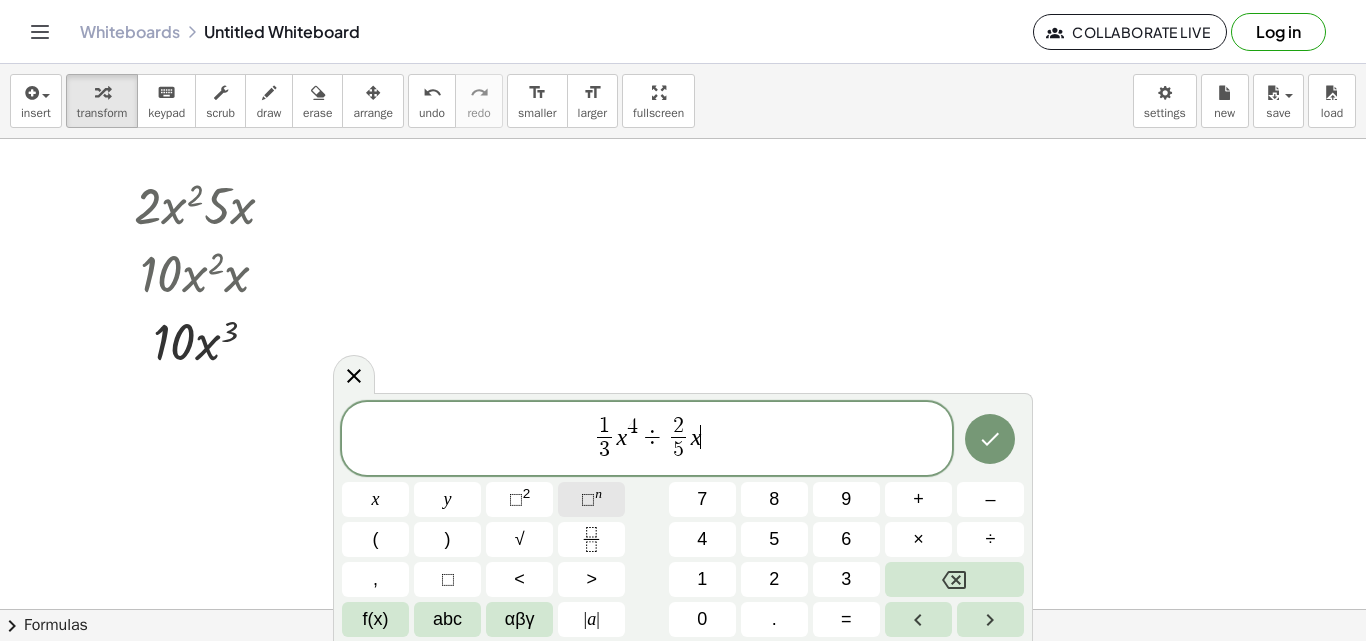 click on "⬚ n" at bounding box center [591, 499] 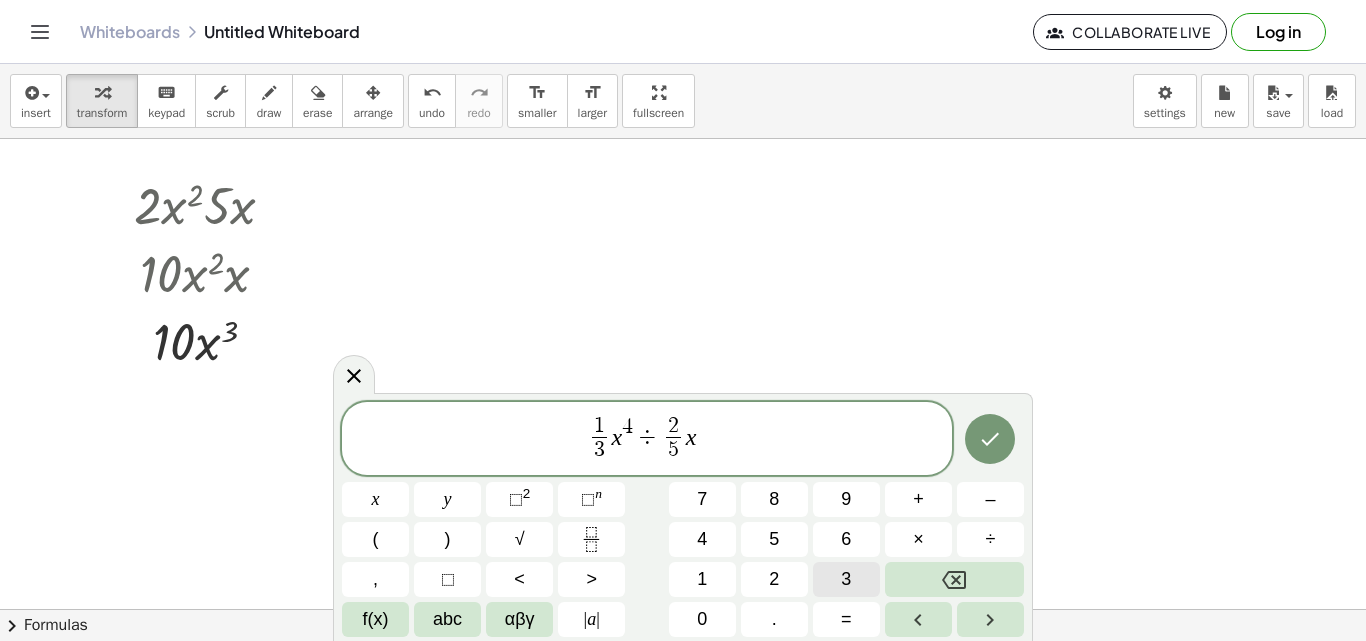 click on "3" at bounding box center (846, 579) 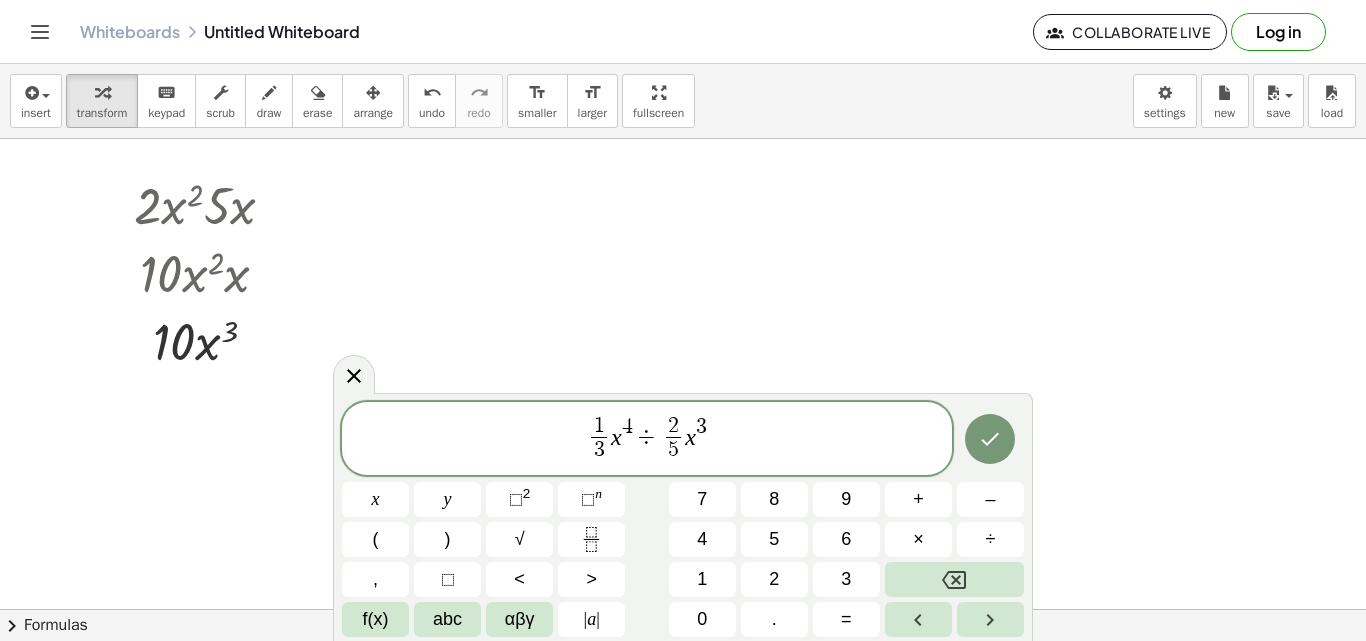 click at bounding box center (990, 439) 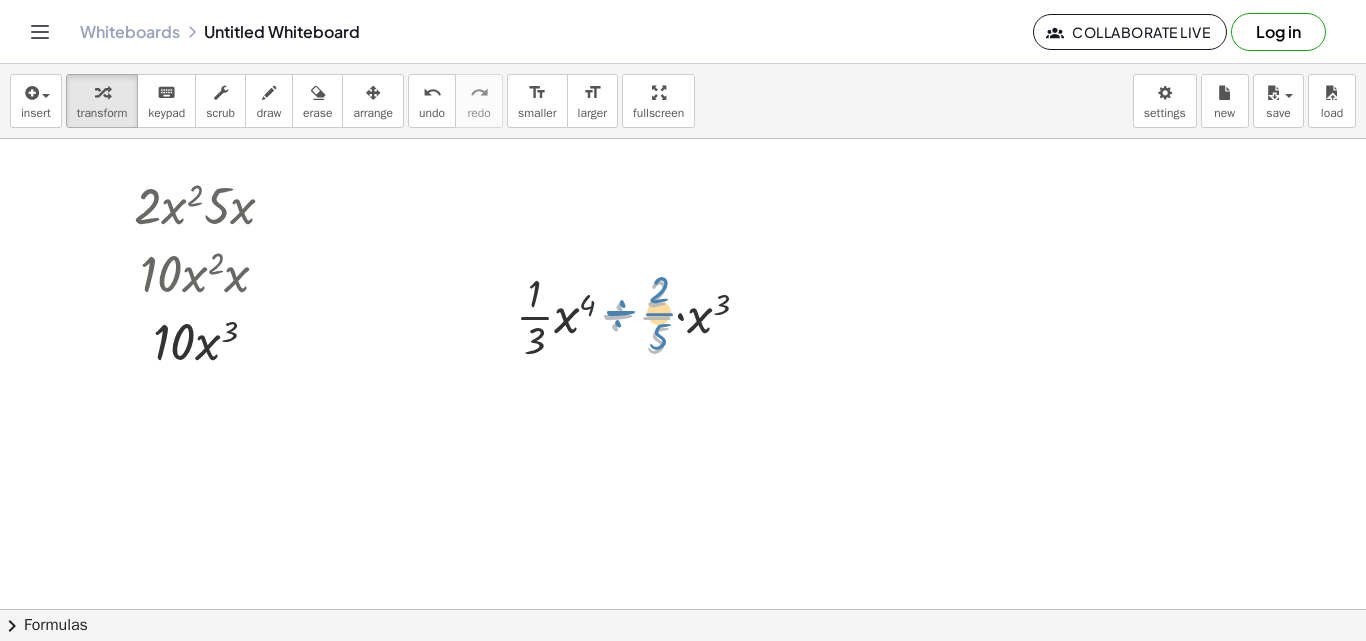 click at bounding box center (640, 315) 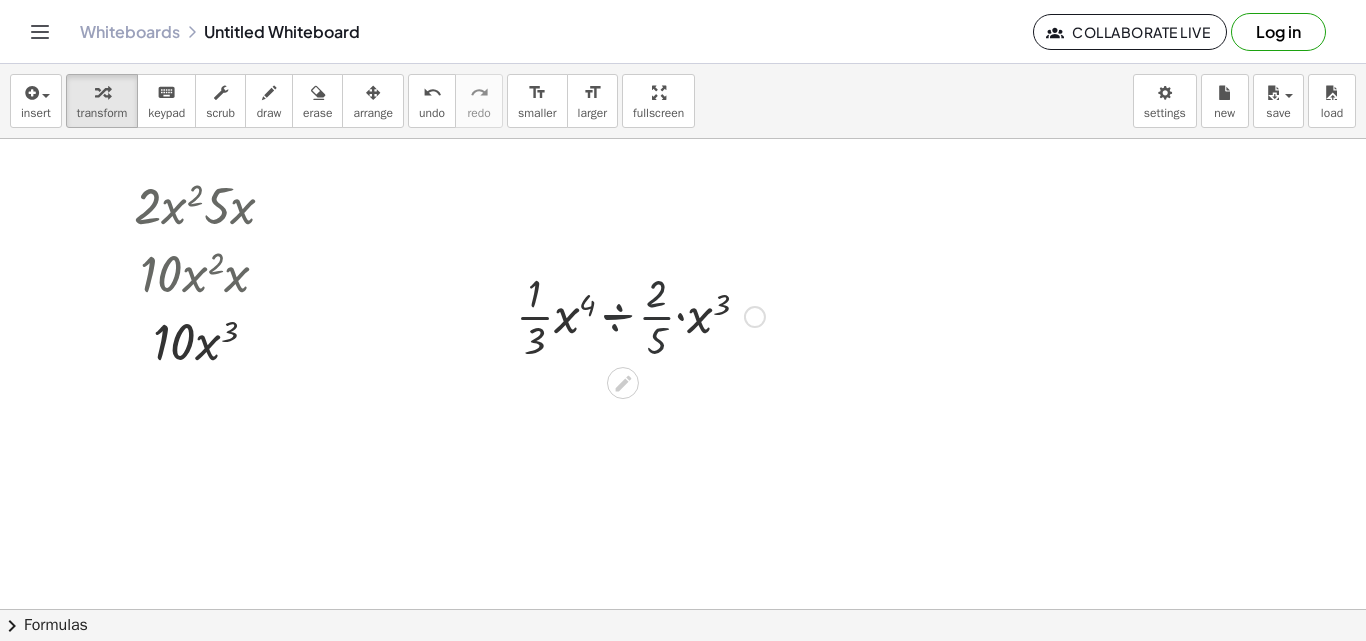 click at bounding box center (640, 315) 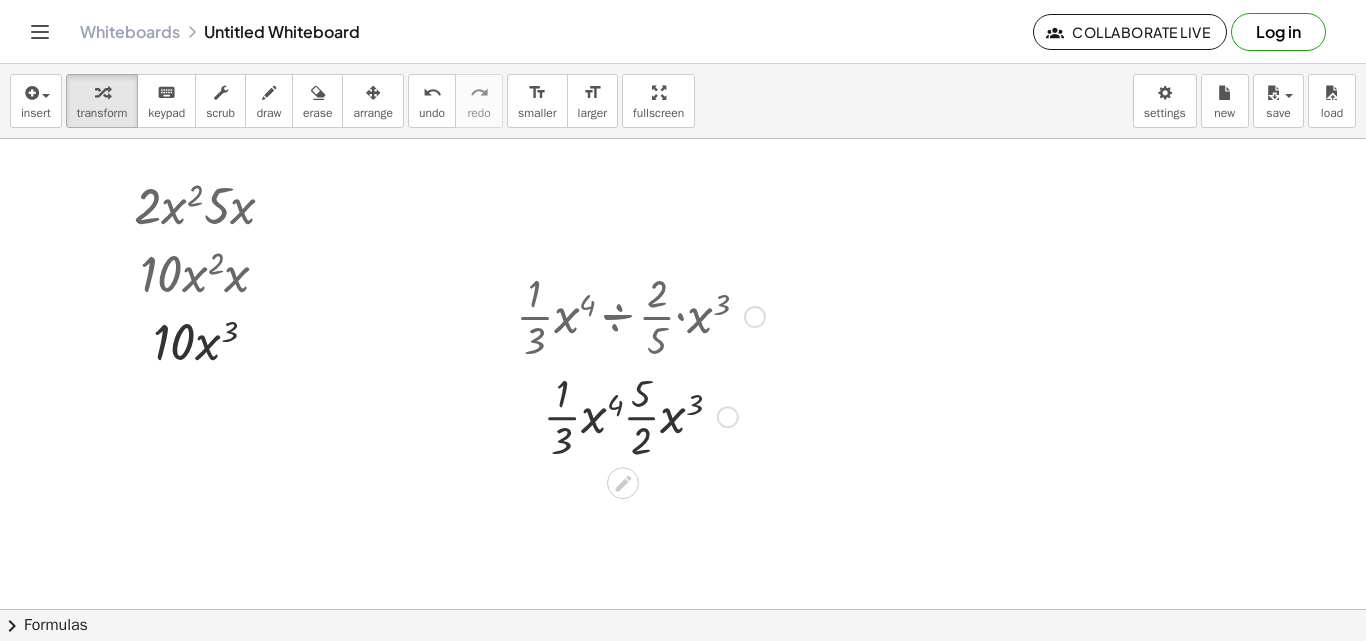 click at bounding box center (640, 415) 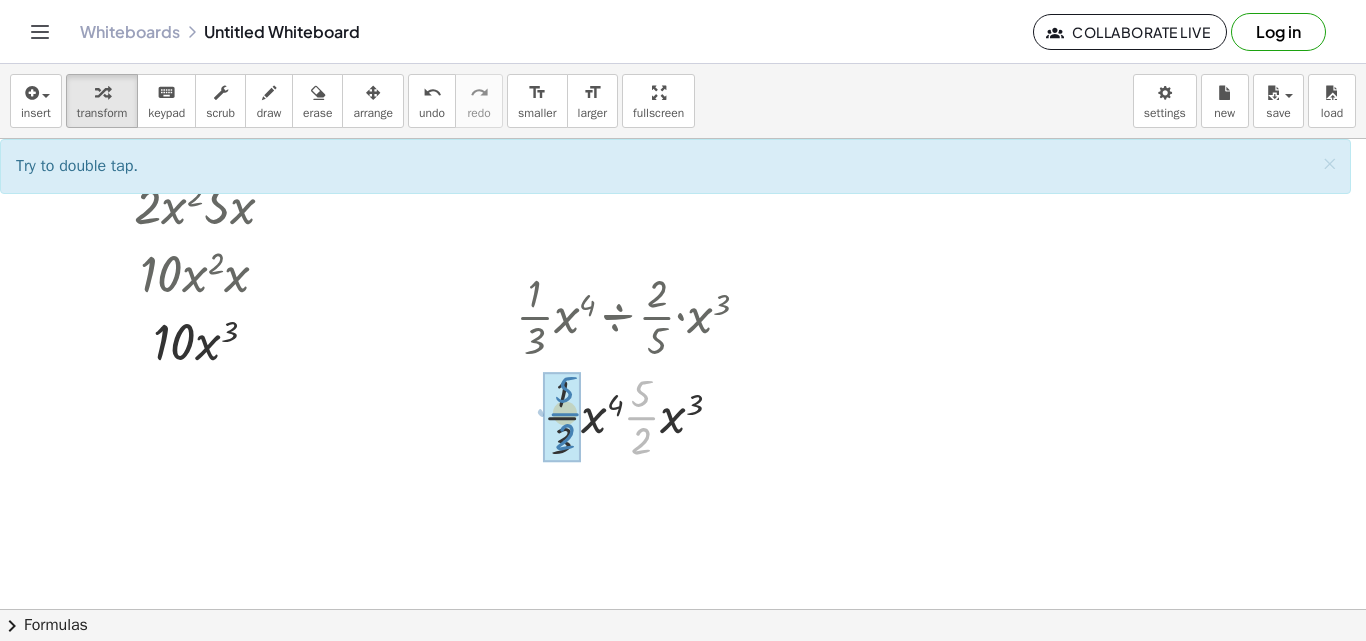 drag, startPoint x: 641, startPoint y: 419, endPoint x: 563, endPoint y: 415, distance: 78.10249 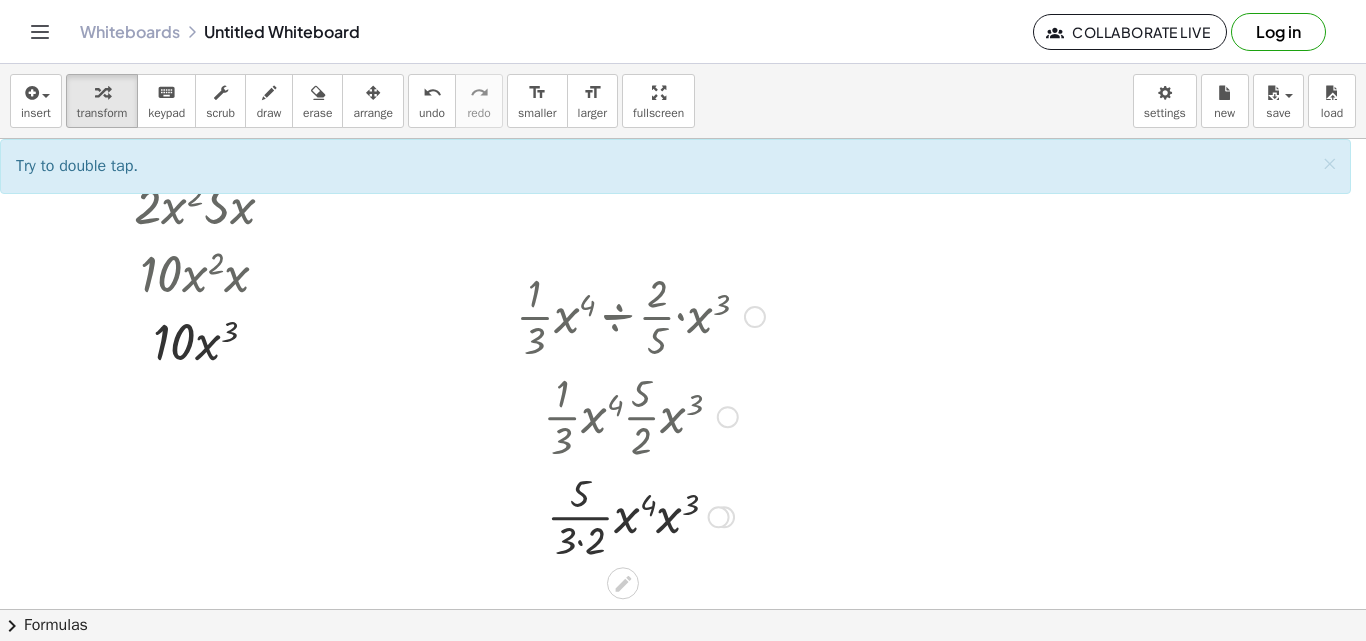 click at bounding box center (640, 515) 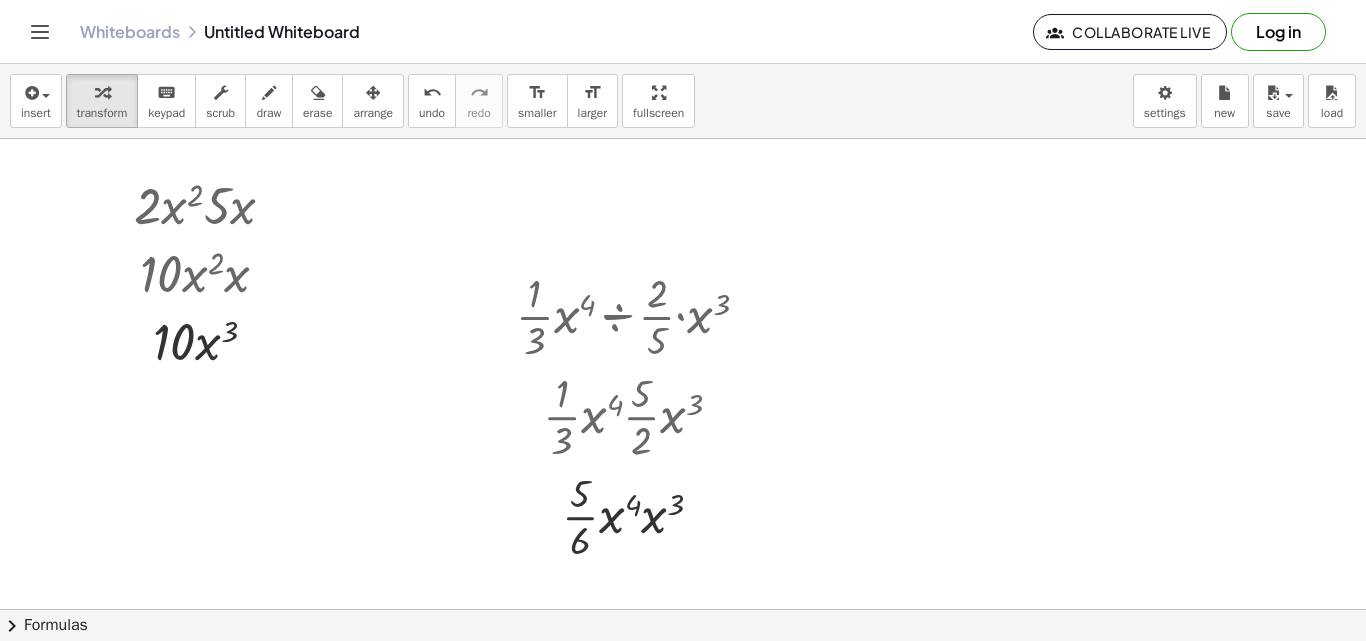 click at bounding box center (683, 409) 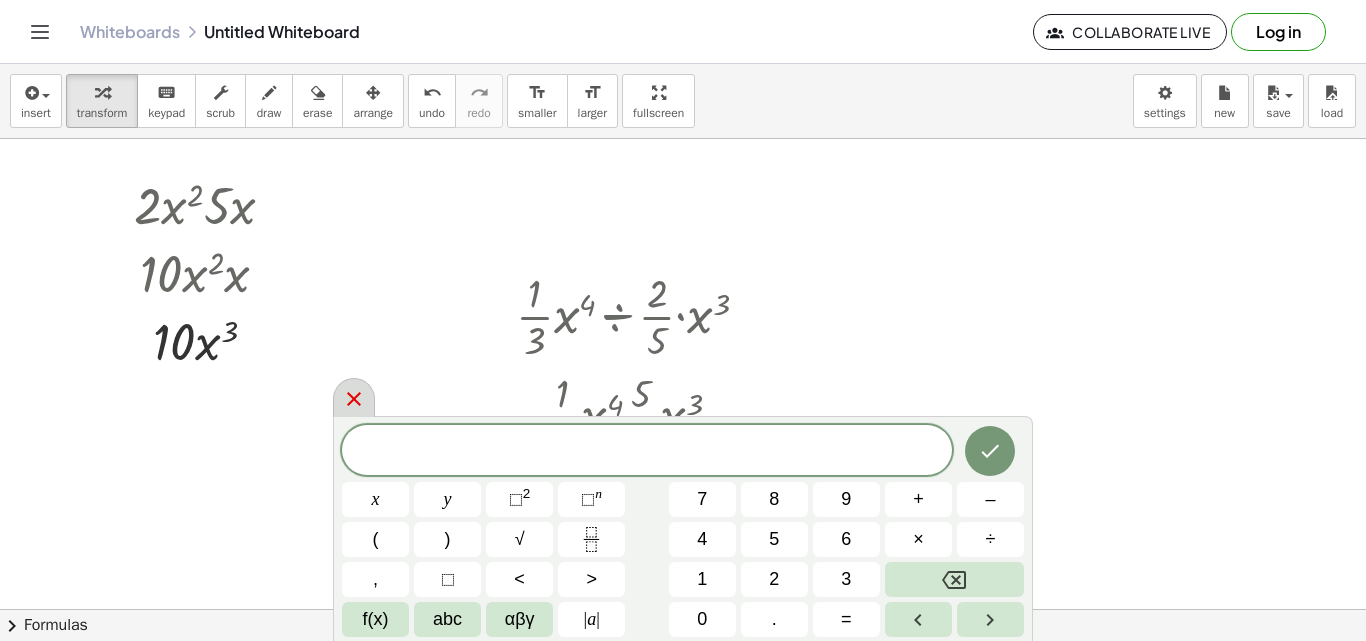 click 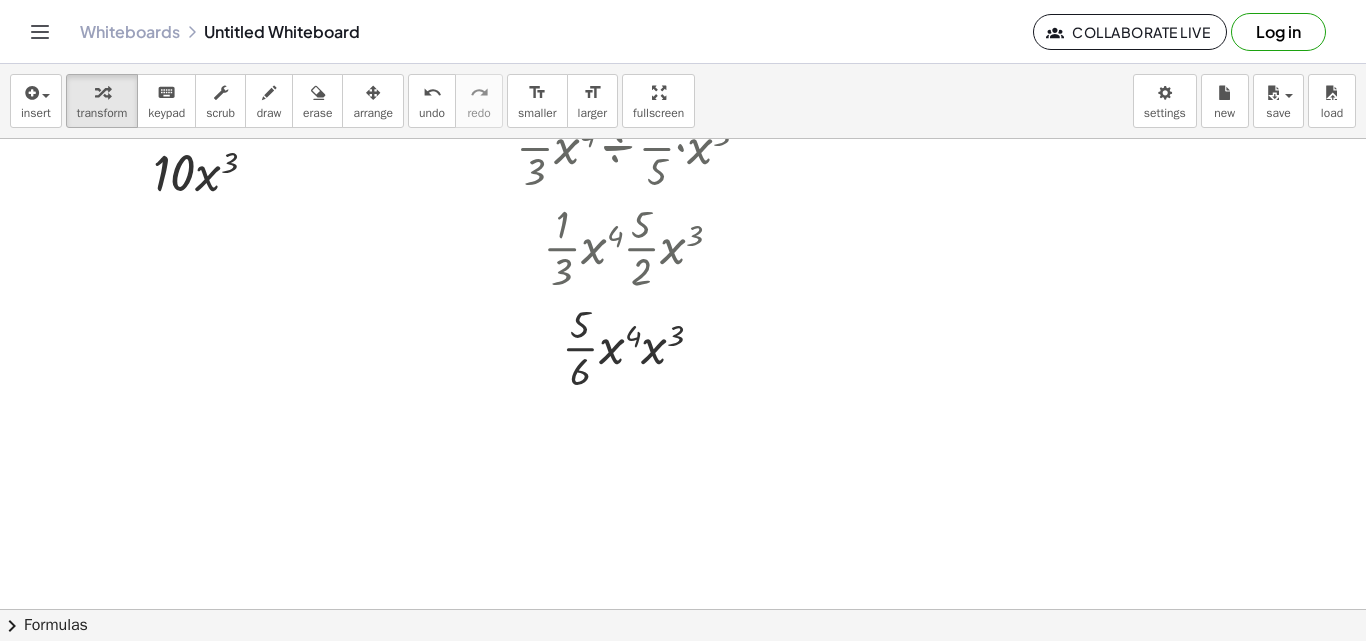 scroll, scrollTop: 380, scrollLeft: 0, axis: vertical 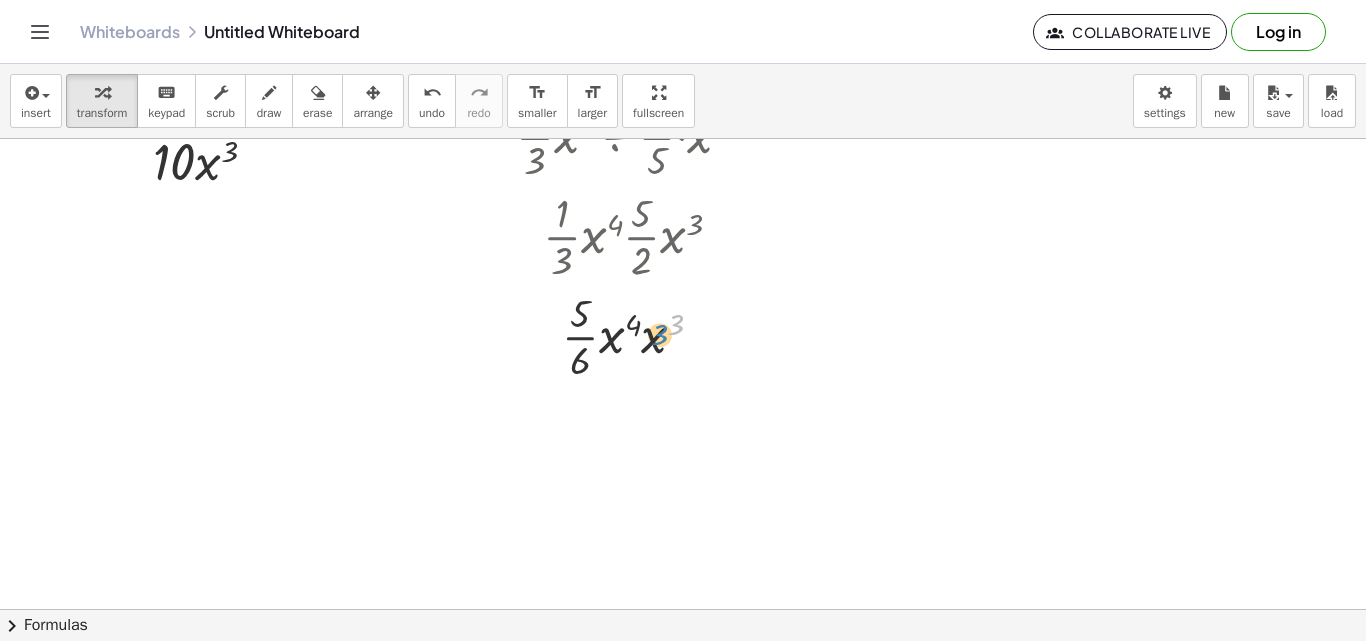 drag, startPoint x: 674, startPoint y: 344, endPoint x: 685, endPoint y: 340, distance: 11.7046995 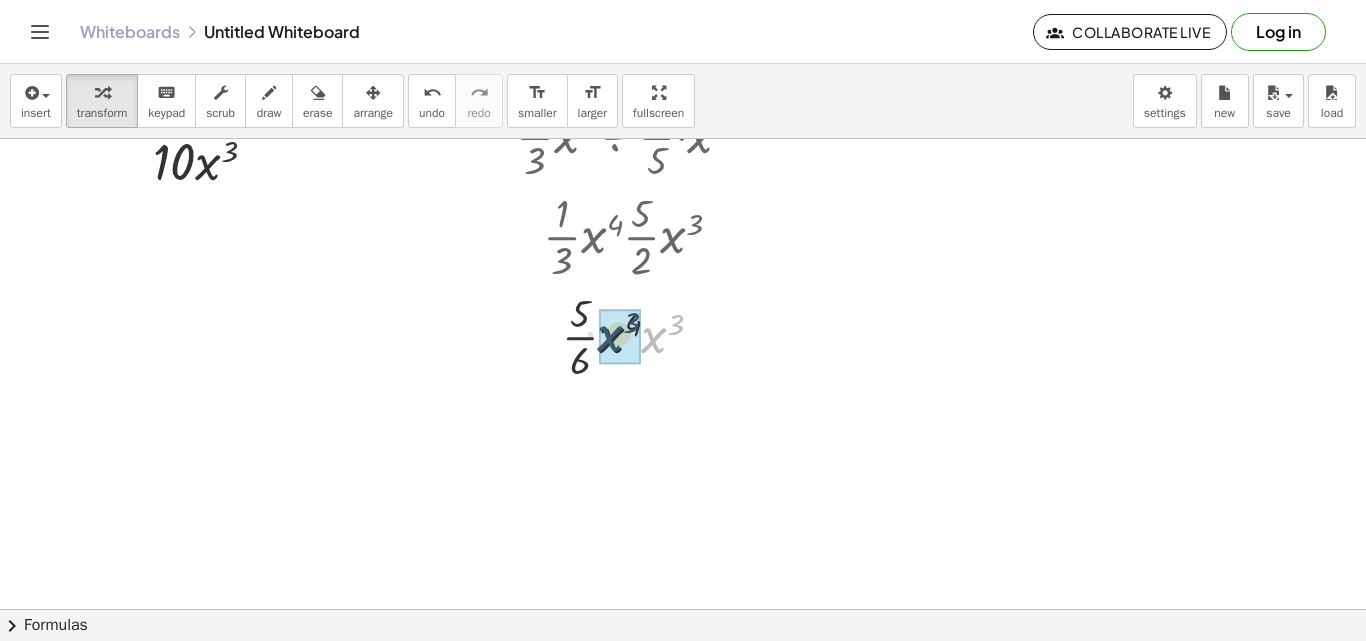 drag, startPoint x: 649, startPoint y: 348, endPoint x: 591, endPoint y: 348, distance: 58 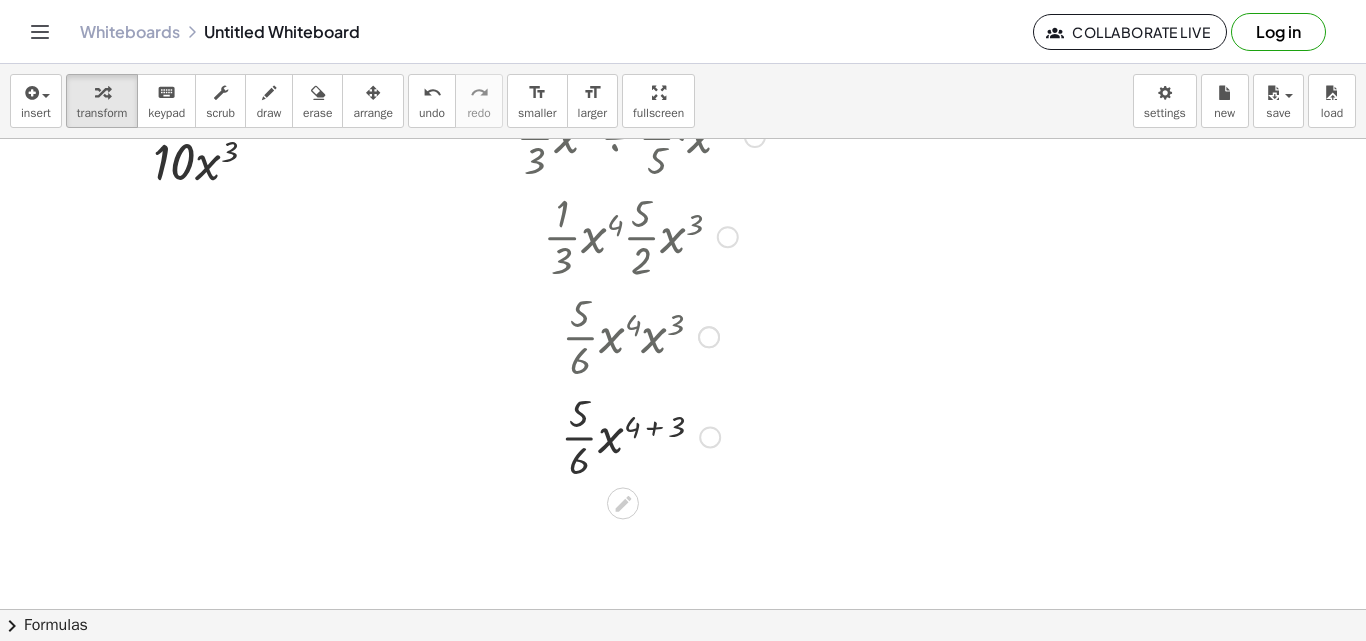click at bounding box center (640, 435) 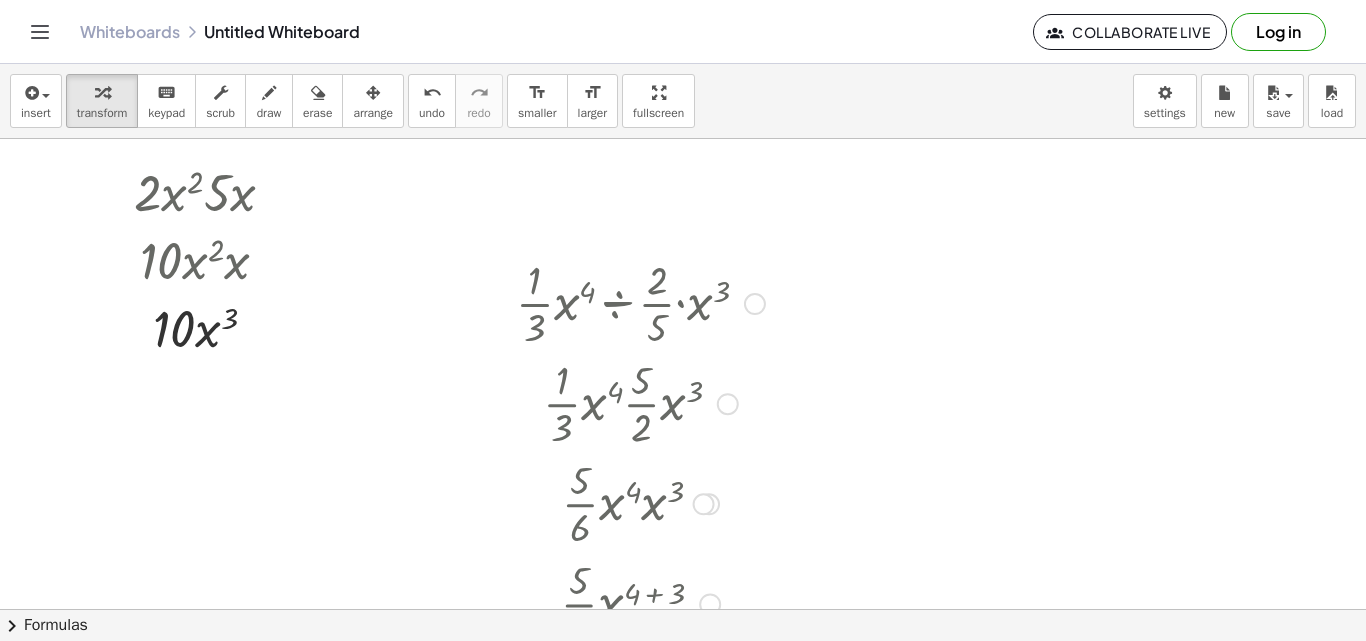 scroll, scrollTop: 163, scrollLeft: 0, axis: vertical 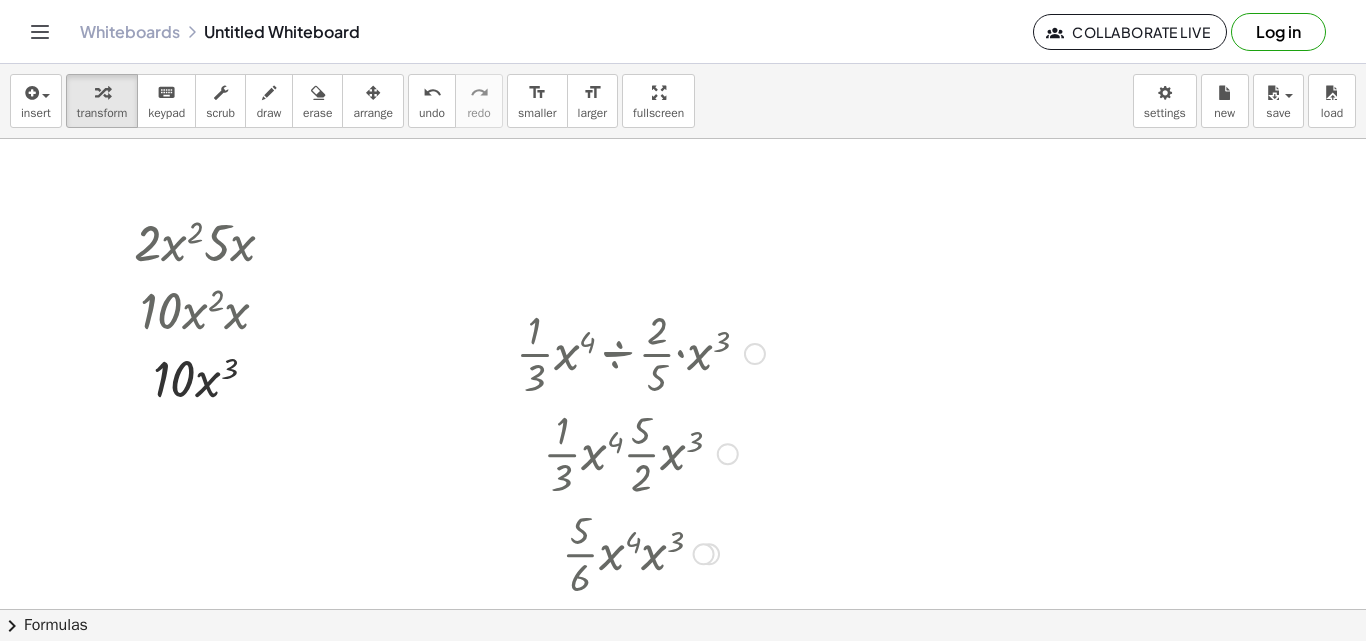 click at bounding box center (640, 352) 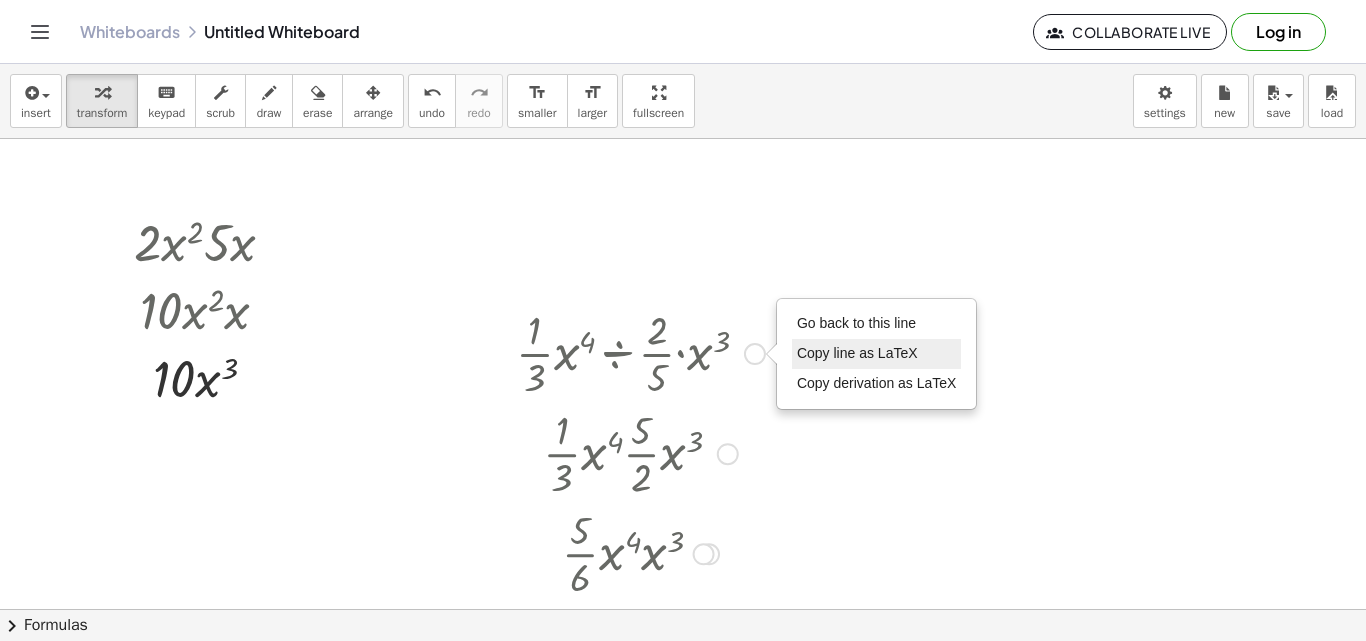 click on "Copy line as LaTeX" at bounding box center [857, 353] 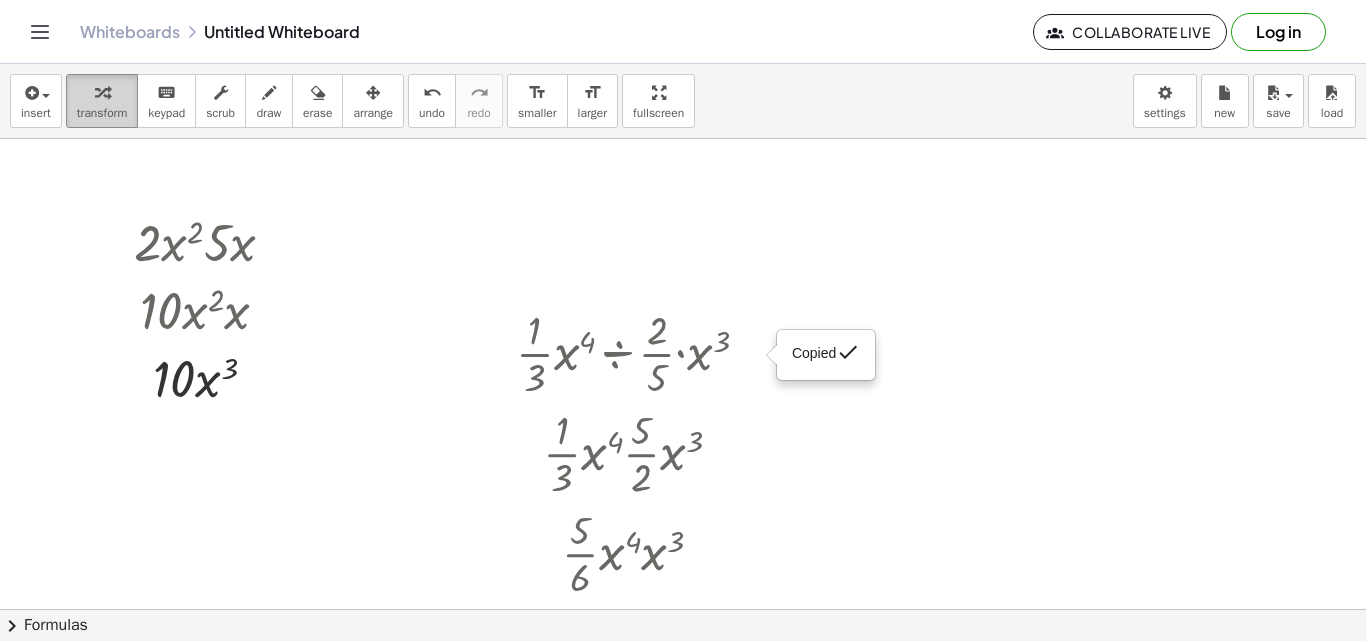 click at bounding box center [102, 92] 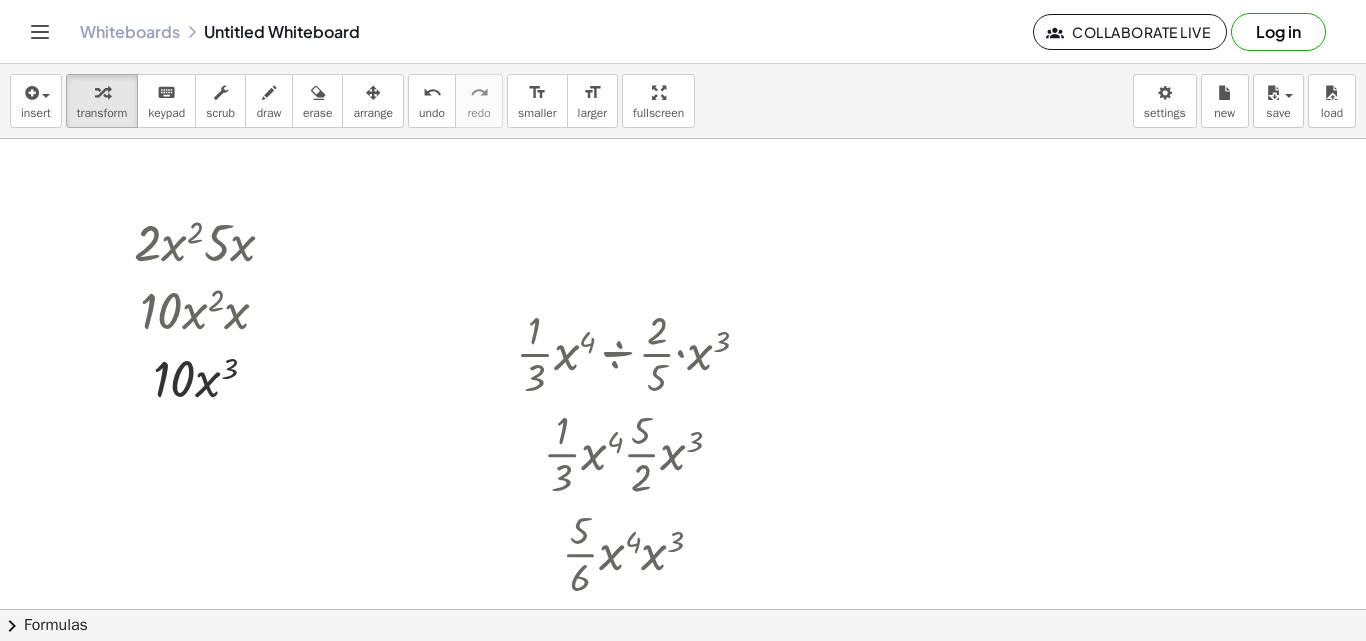 click at bounding box center [683, 446] 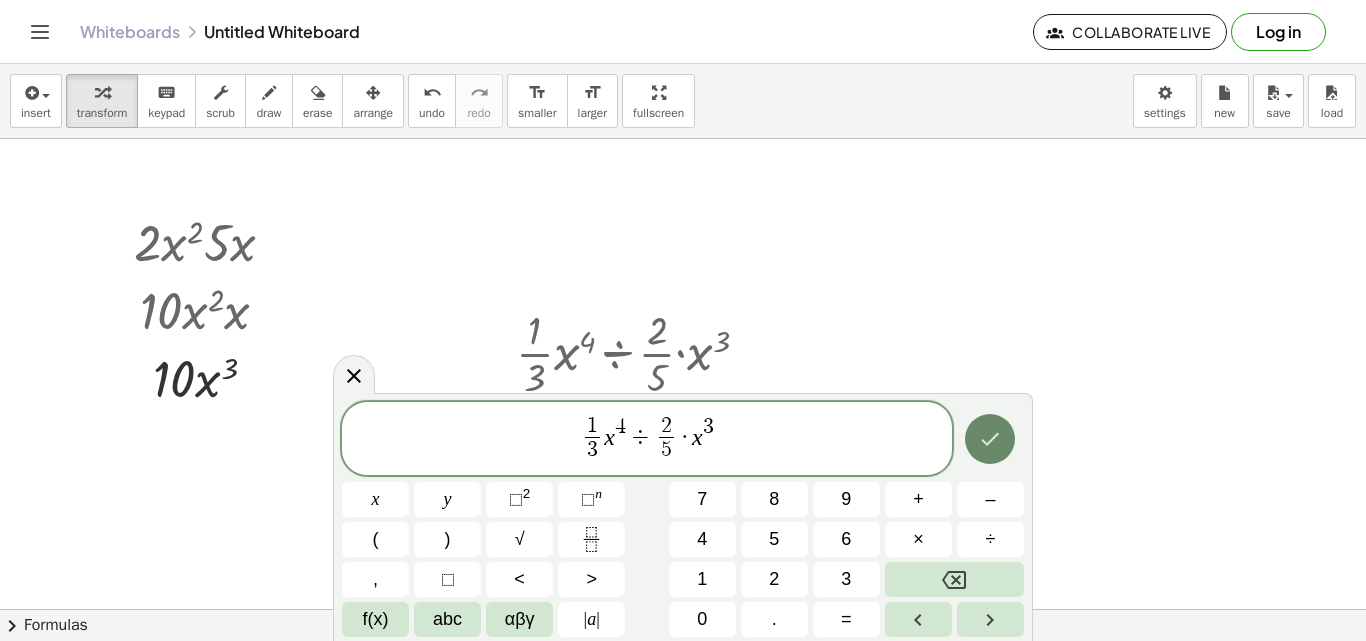 click 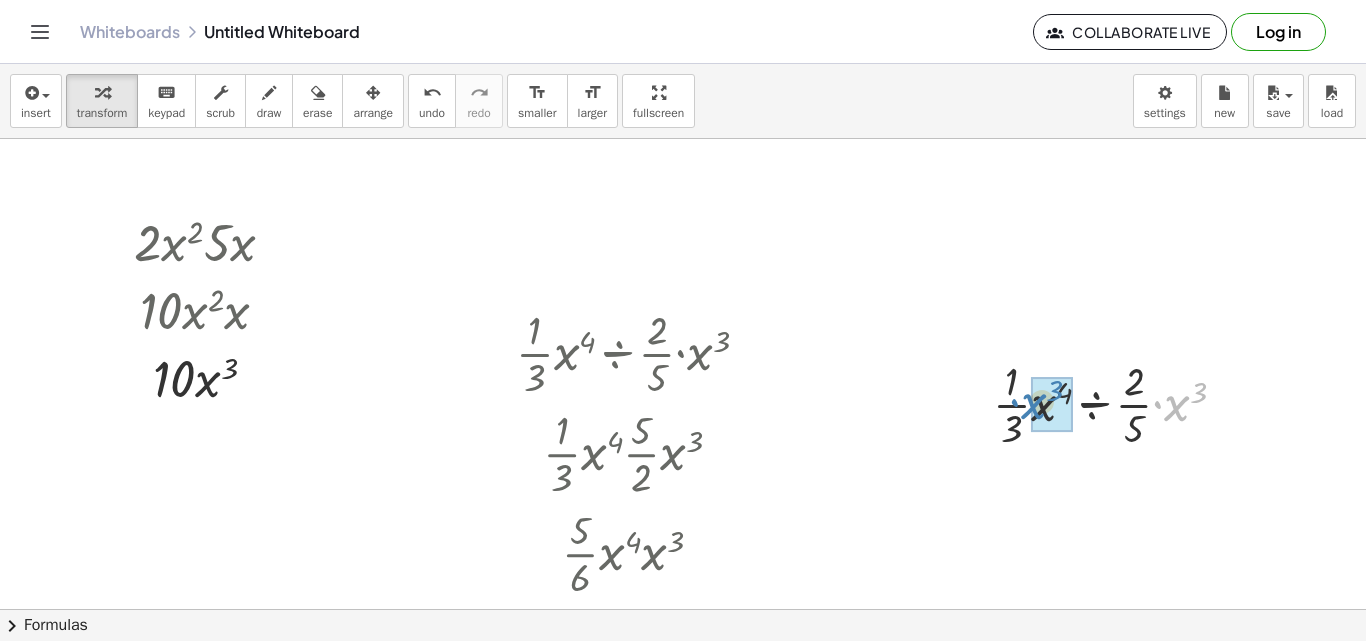 drag, startPoint x: 1183, startPoint y: 405, endPoint x: 1047, endPoint y: 405, distance: 136 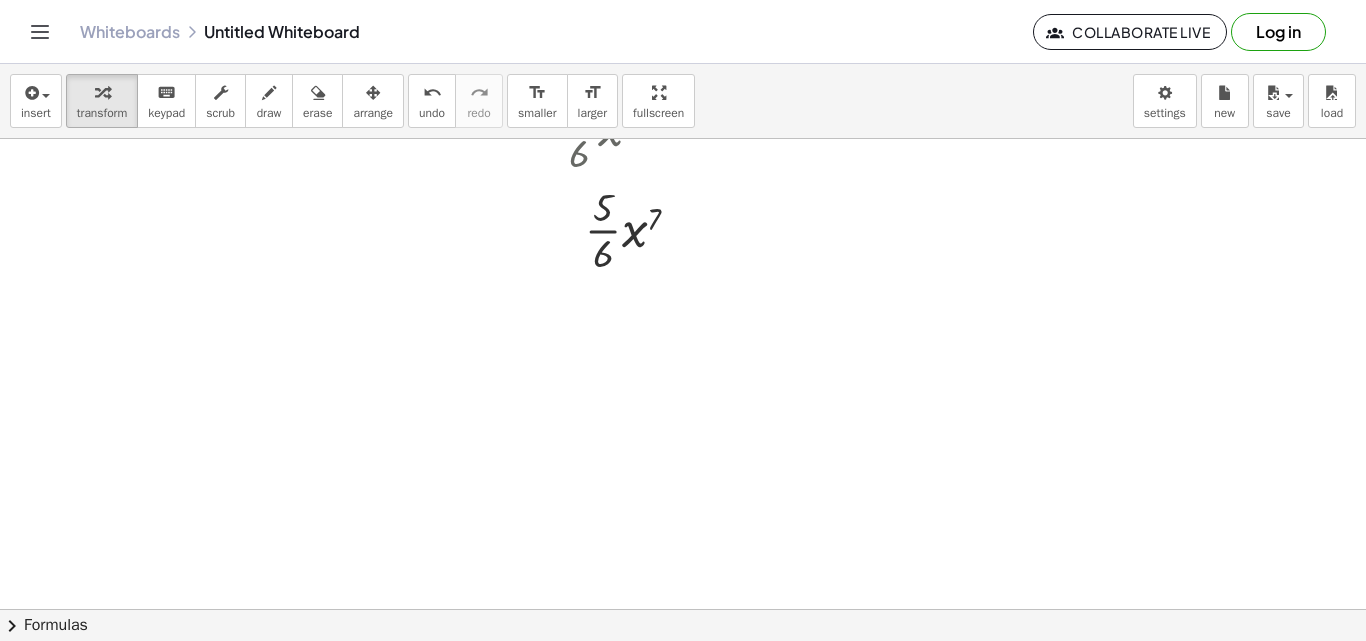 scroll, scrollTop: 637, scrollLeft: 0, axis: vertical 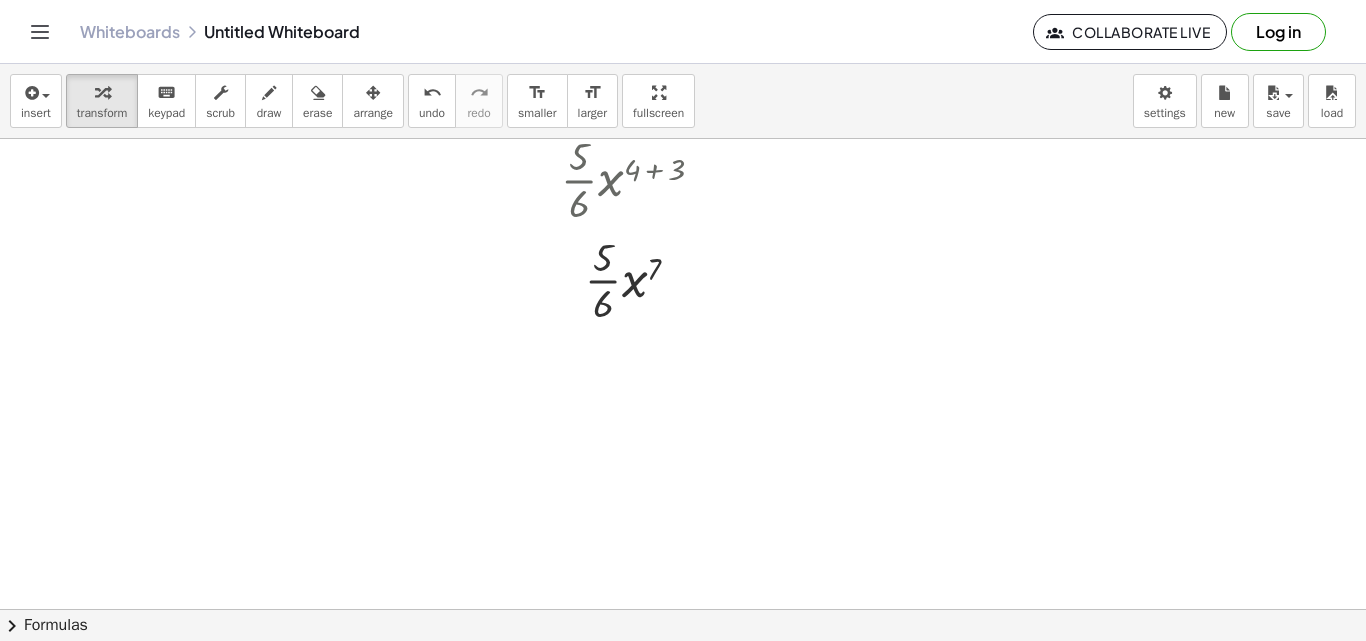 click at bounding box center [683, 207] 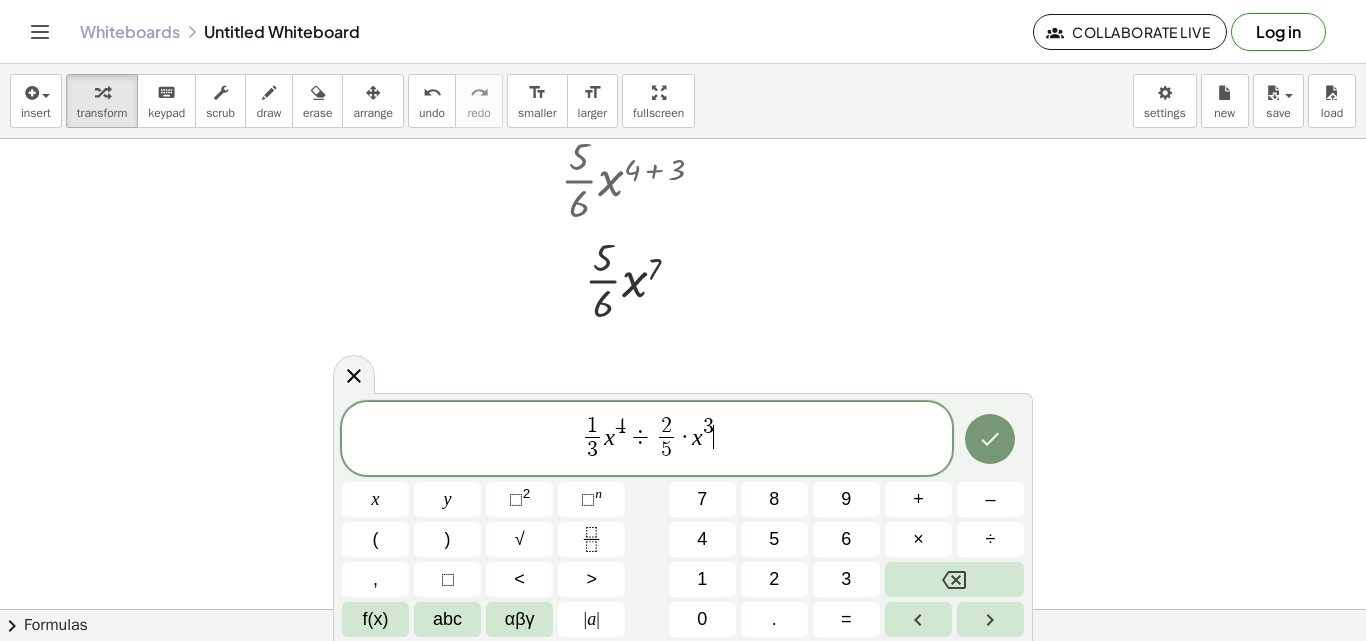 click on "x" at bounding box center (697, 436) 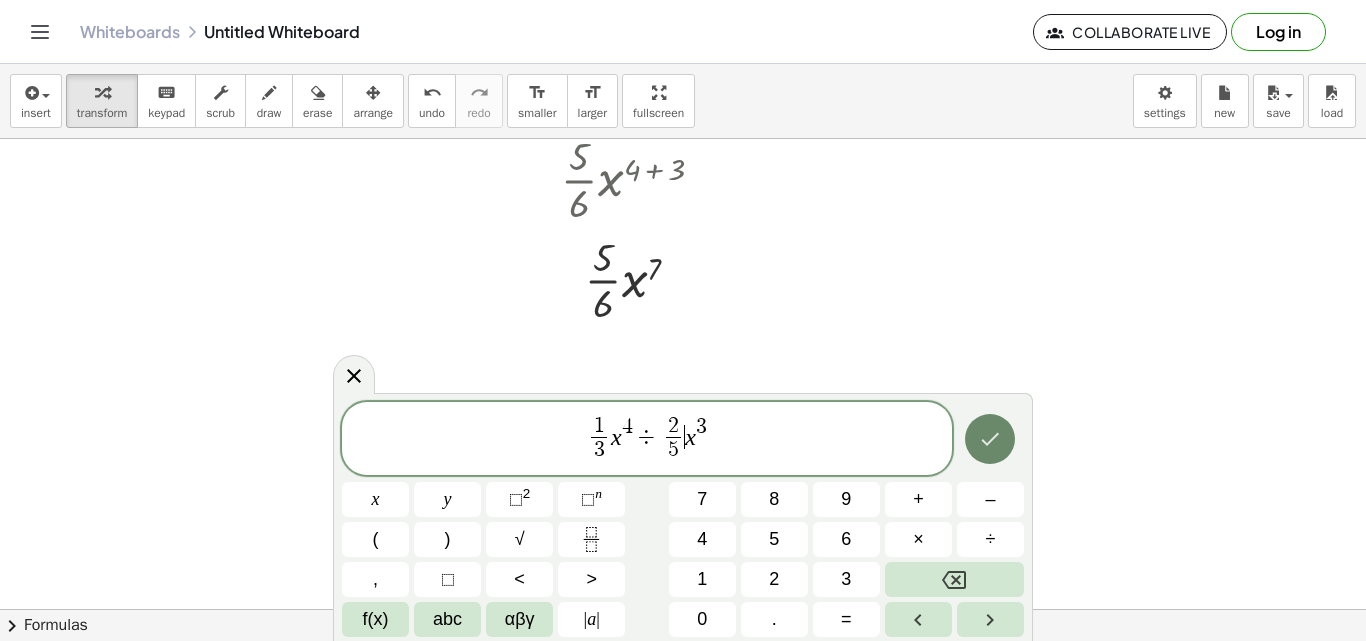 click 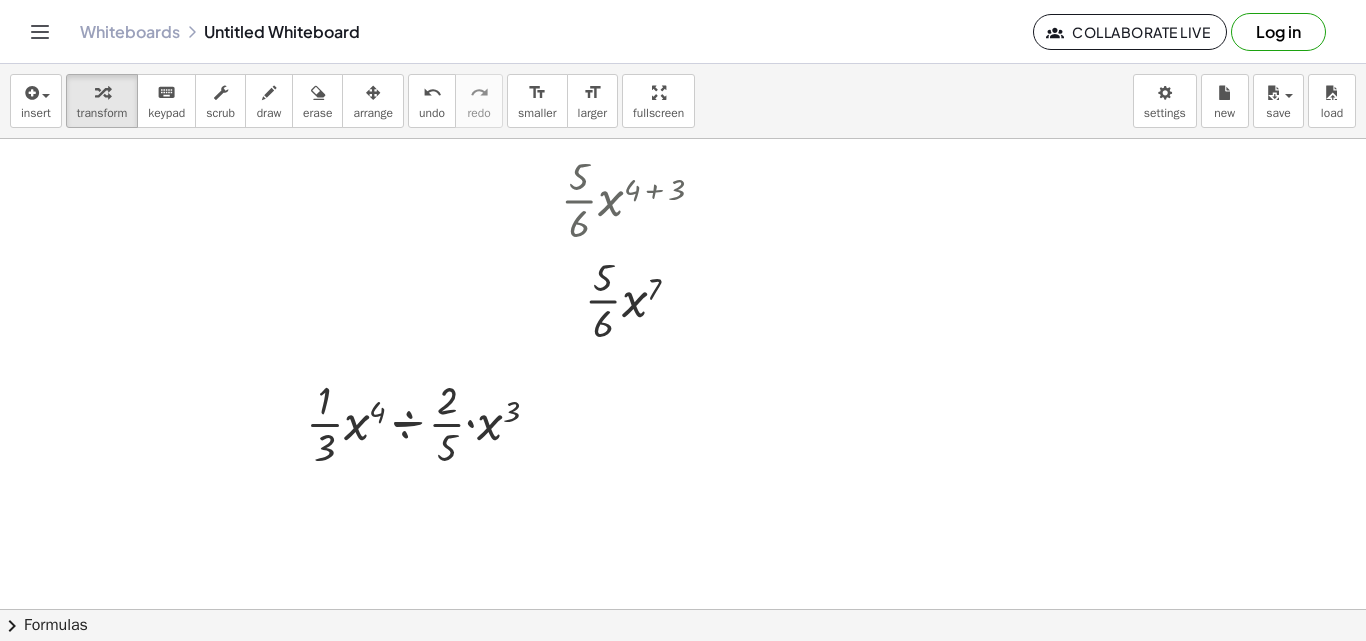 scroll, scrollTop: 733, scrollLeft: 0, axis: vertical 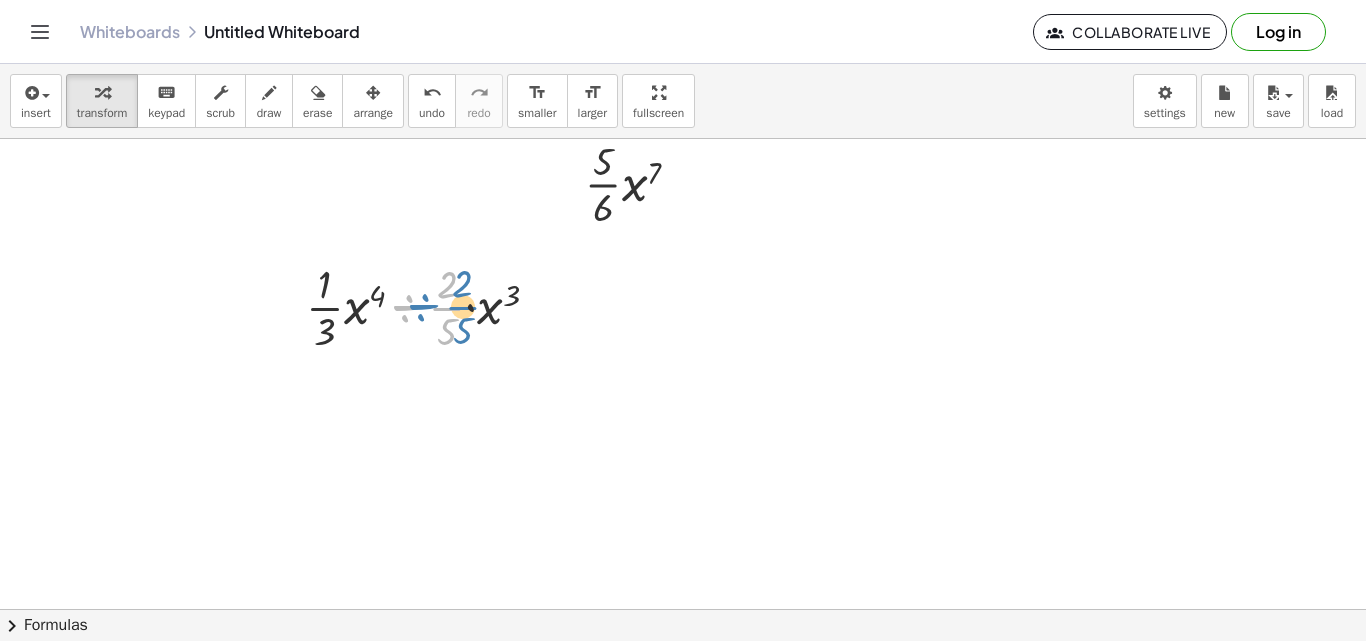 drag, startPoint x: 446, startPoint y: 302, endPoint x: 459, endPoint y: 301, distance: 13.038404 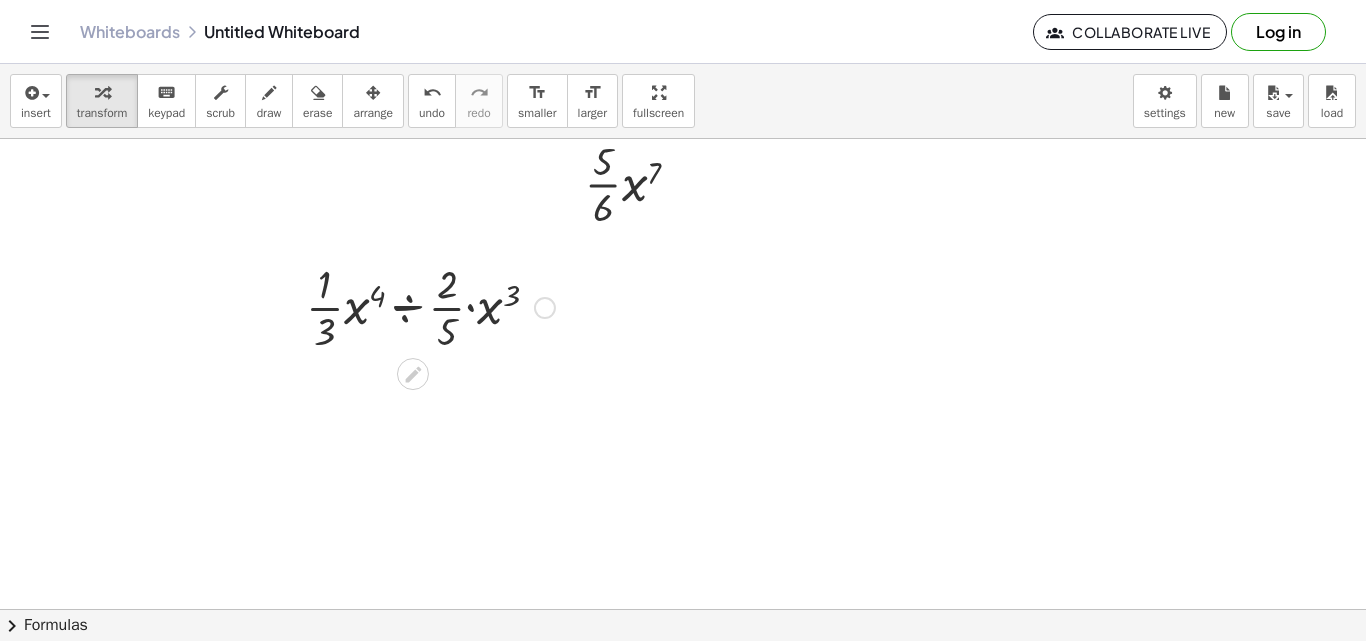 click at bounding box center [430, 306] 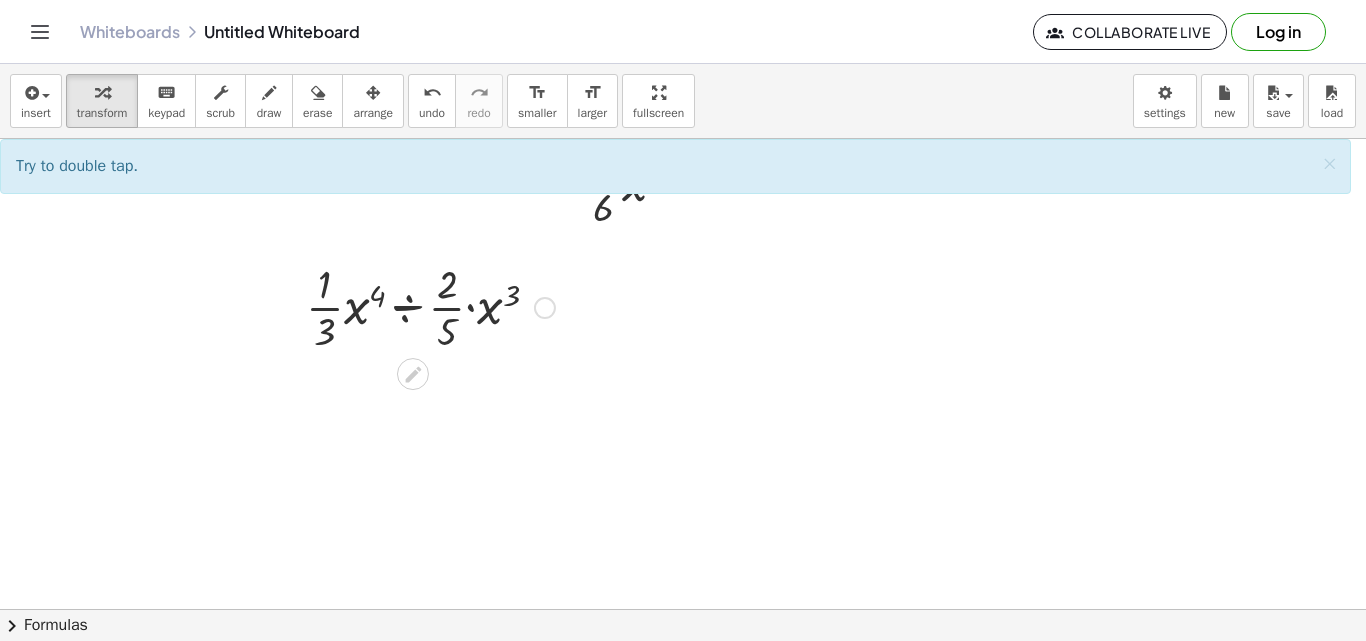 click at bounding box center [430, 306] 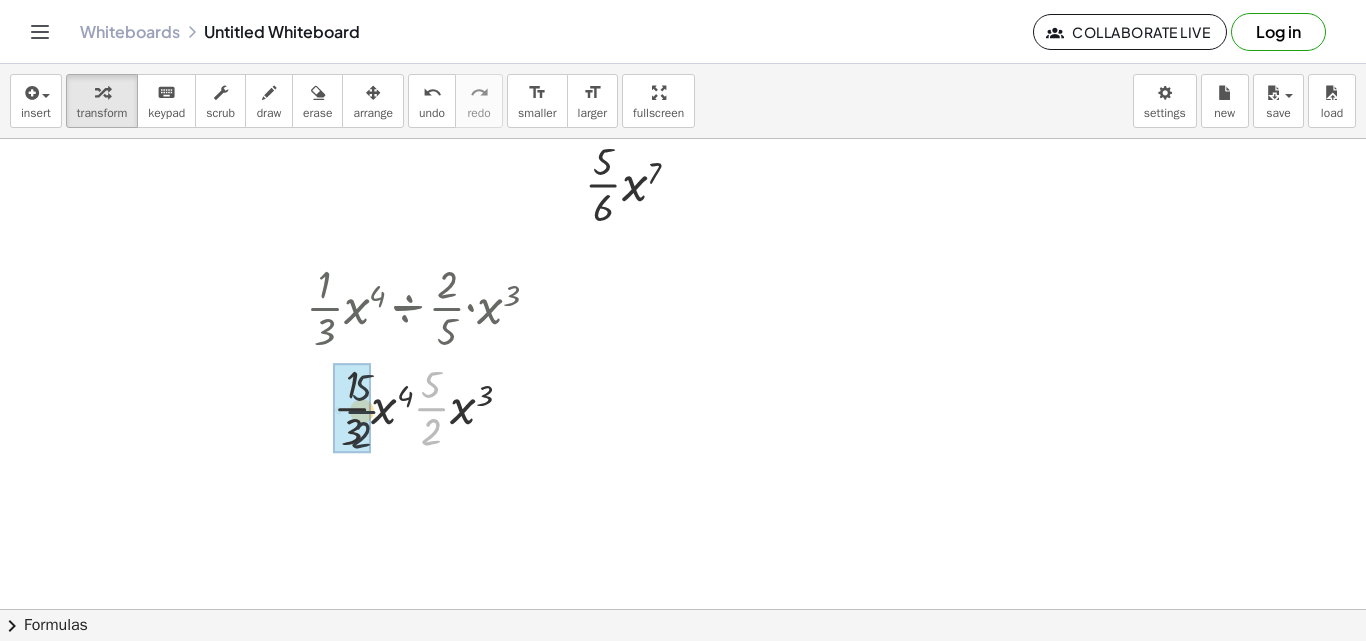drag, startPoint x: 433, startPoint y: 398, endPoint x: 353, endPoint y: 401, distance: 80.05623 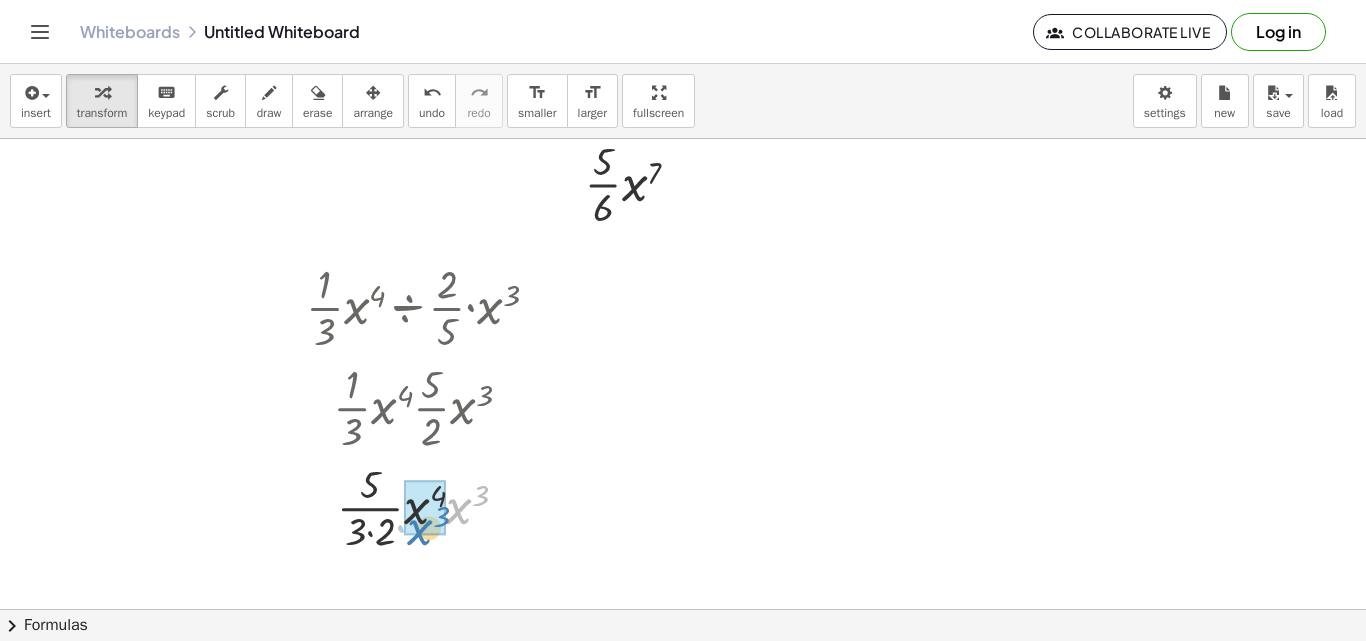 drag, startPoint x: 456, startPoint y: 405, endPoint x: 421, endPoint y: 413, distance: 35.902645 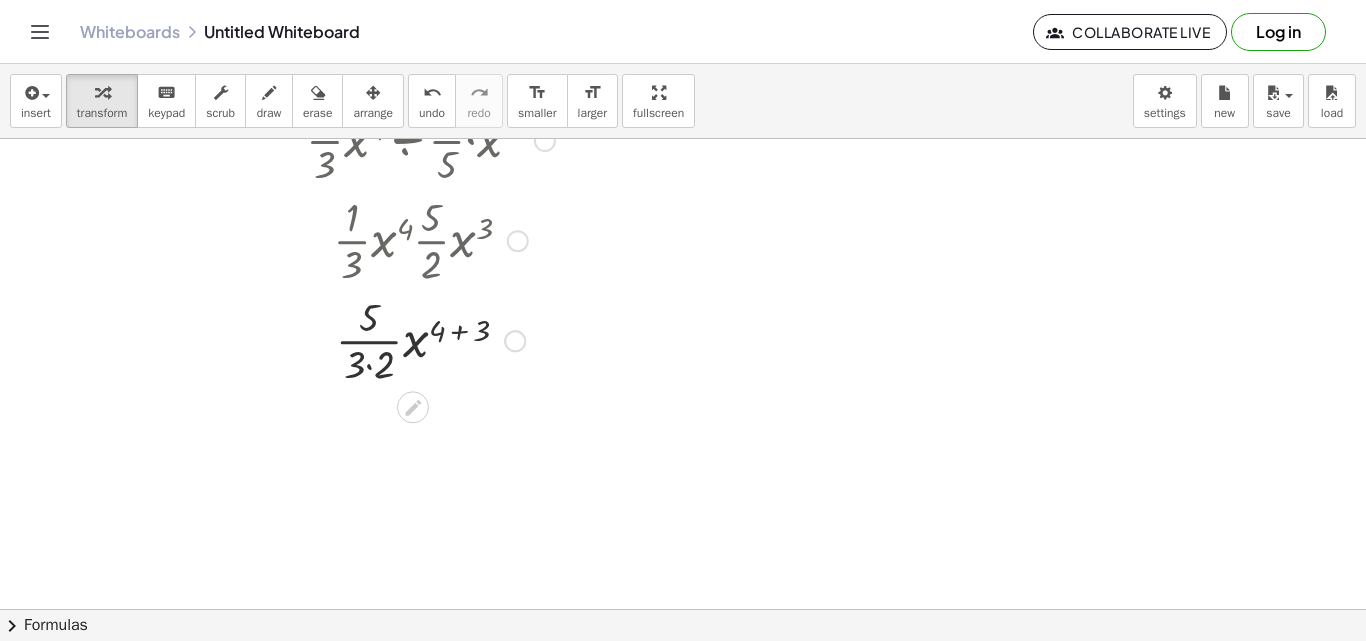 scroll, scrollTop: 1023, scrollLeft: 0, axis: vertical 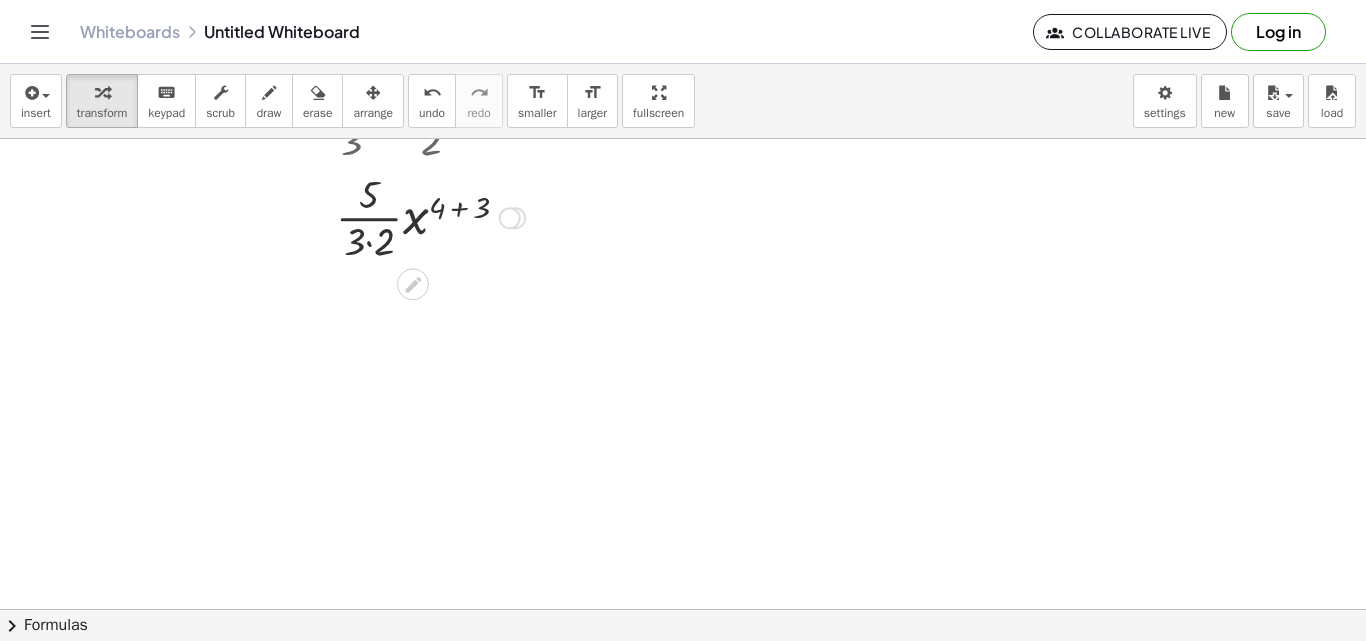 click at bounding box center [430, 216] 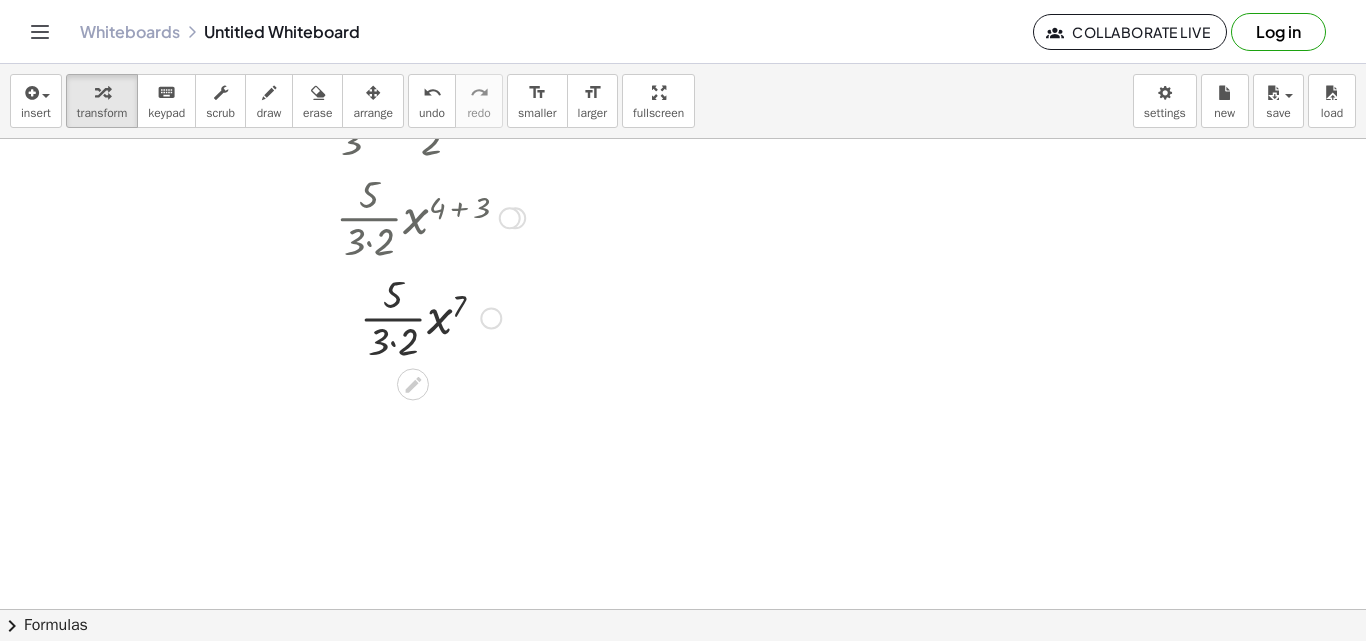 click at bounding box center [430, 316] 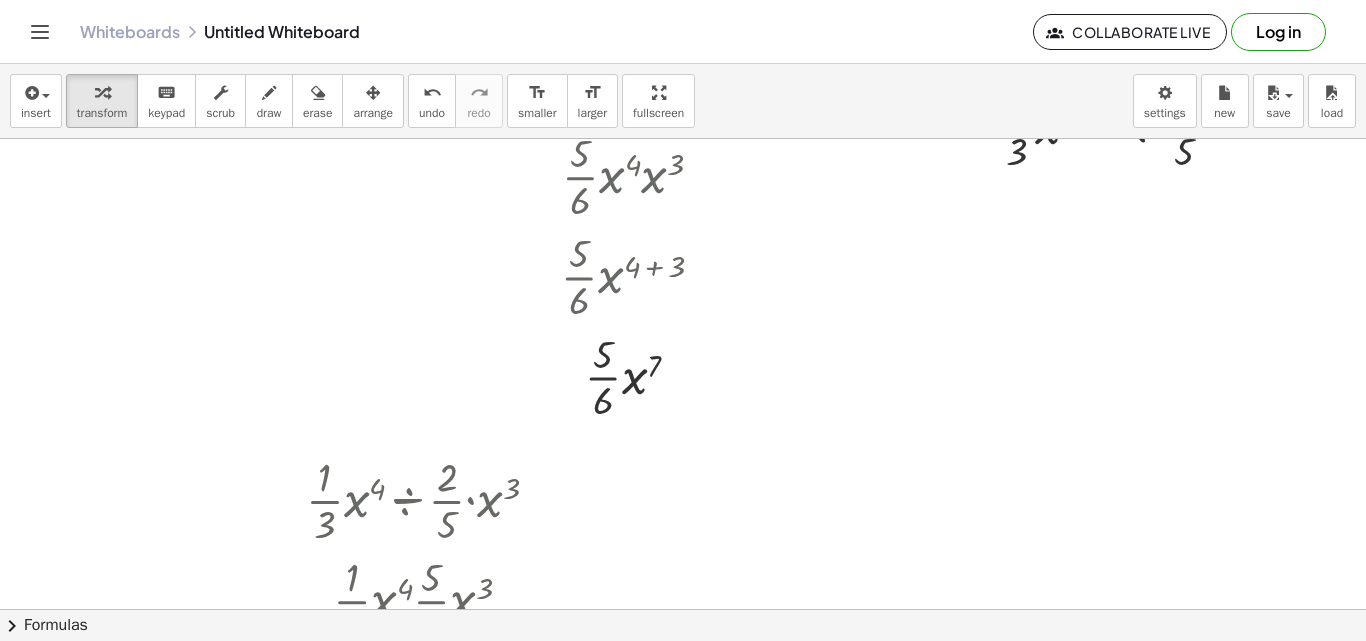 scroll, scrollTop: 523, scrollLeft: 0, axis: vertical 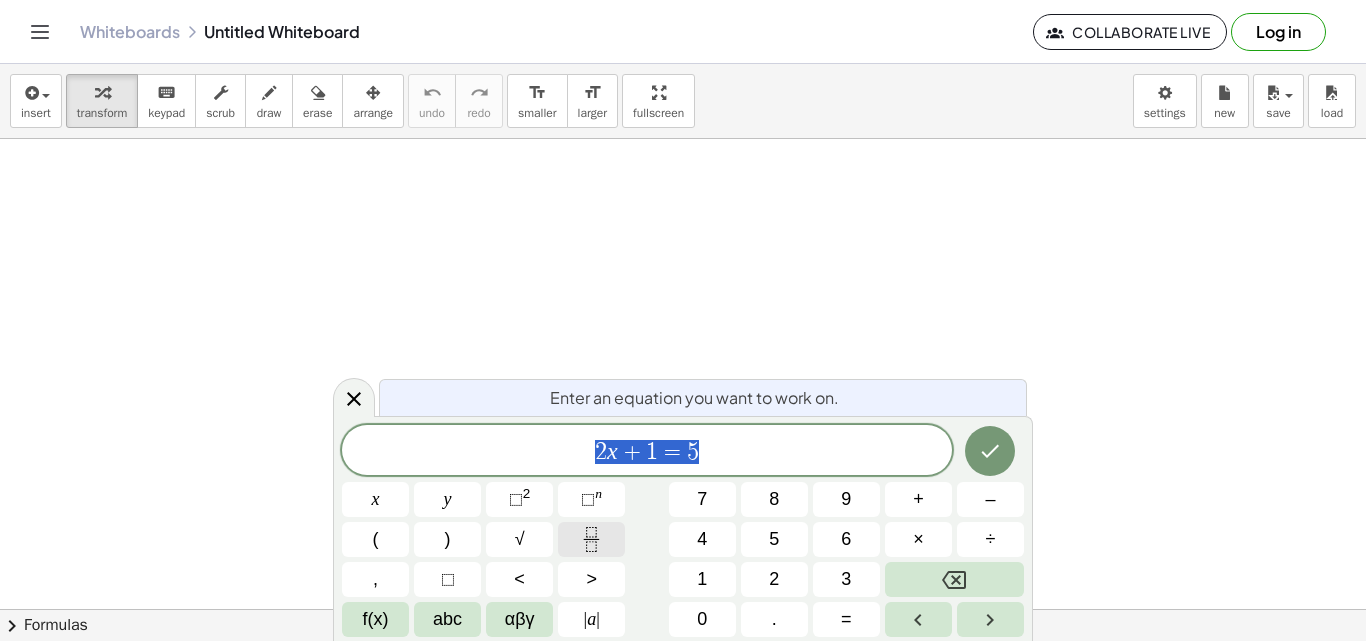 click 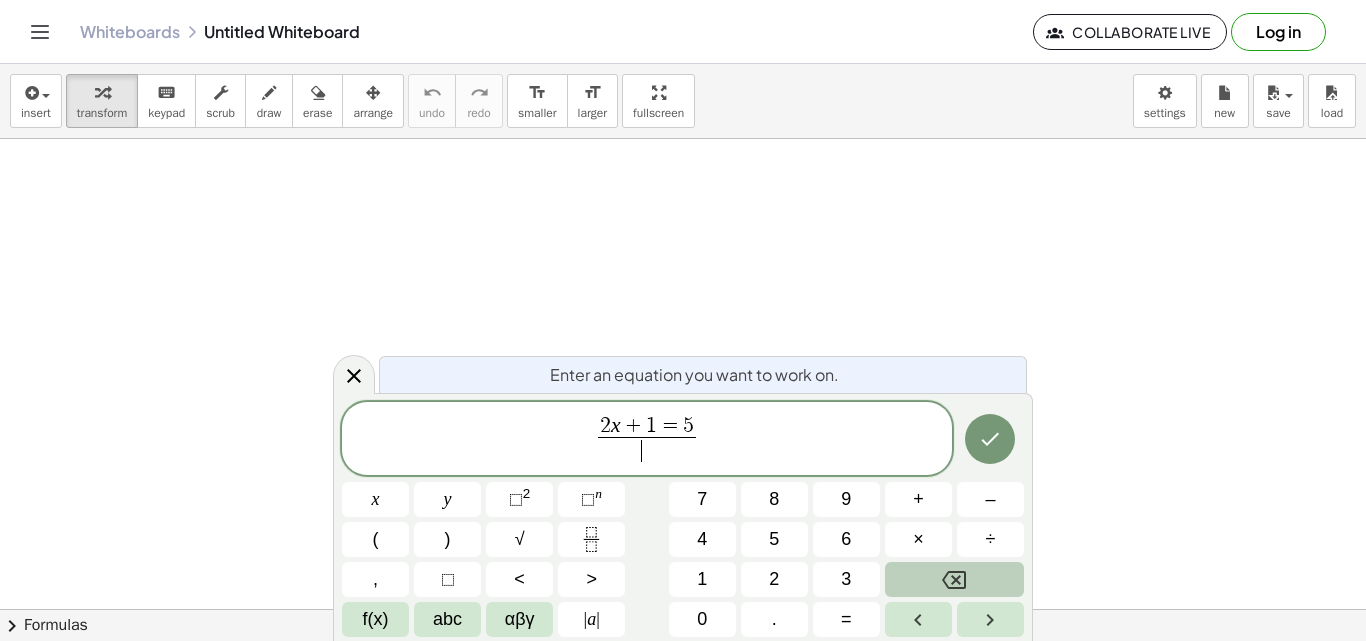 click at bounding box center (954, 579) 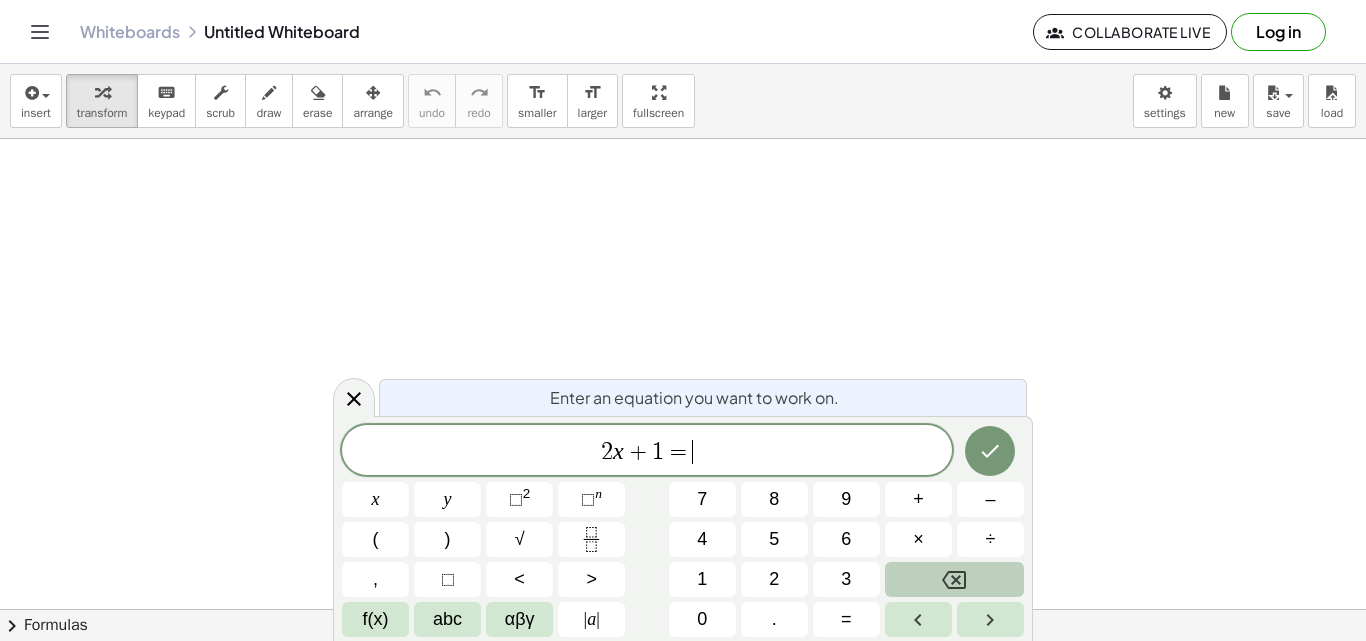 click at bounding box center (954, 579) 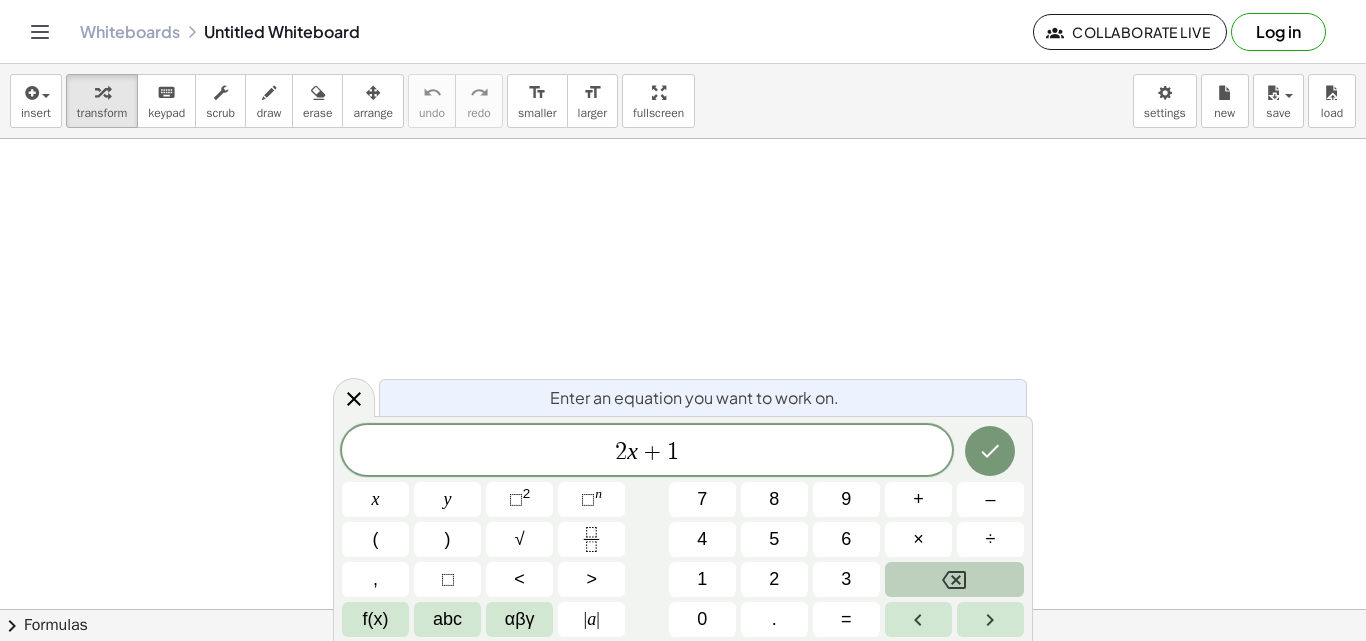 click at bounding box center [954, 579] 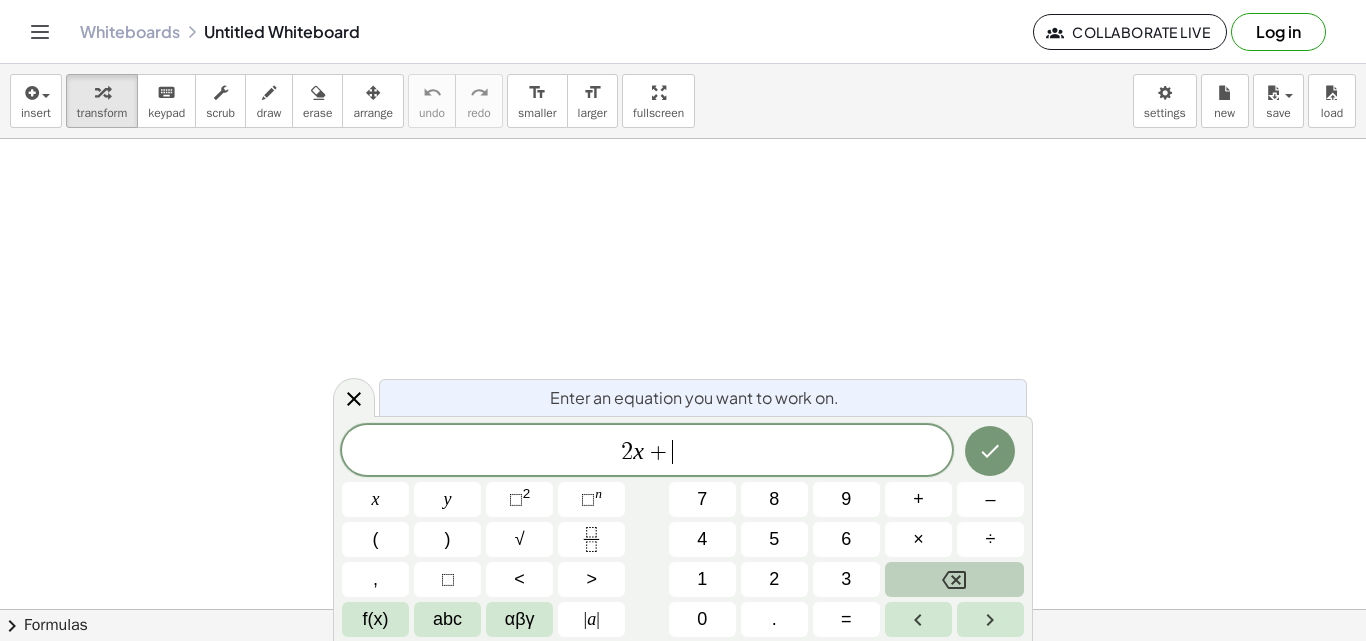 click at bounding box center (954, 579) 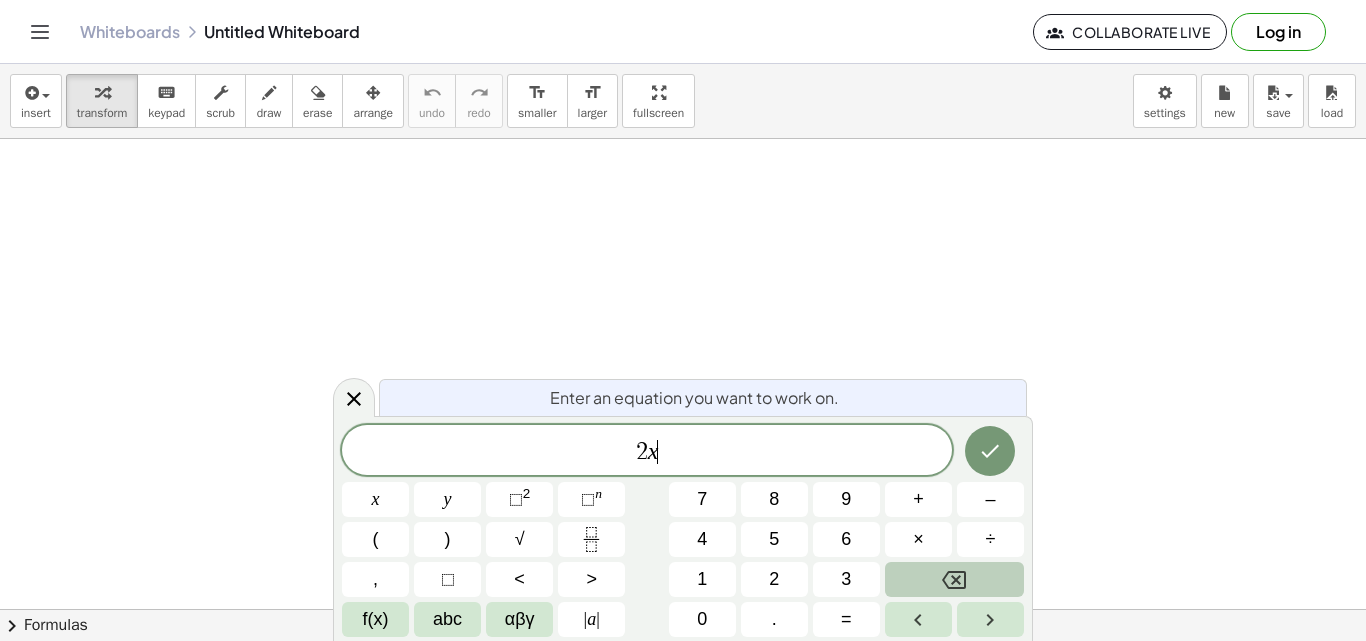 click at bounding box center (954, 579) 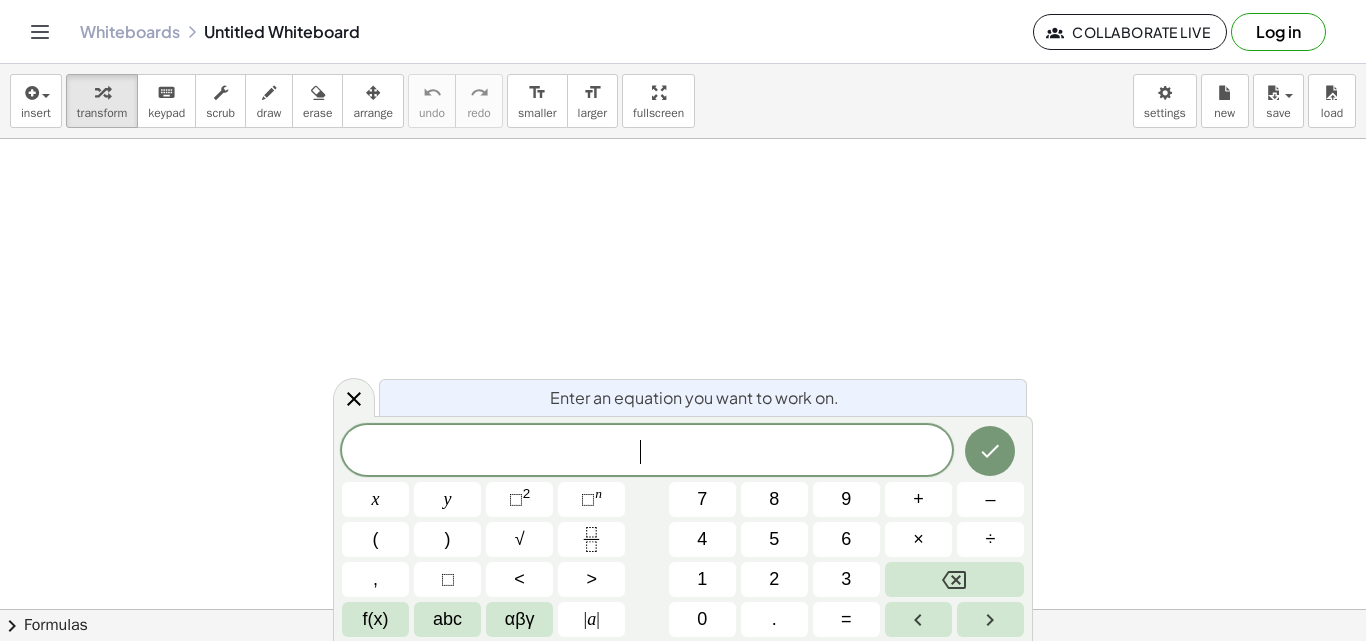click at bounding box center [954, 579] 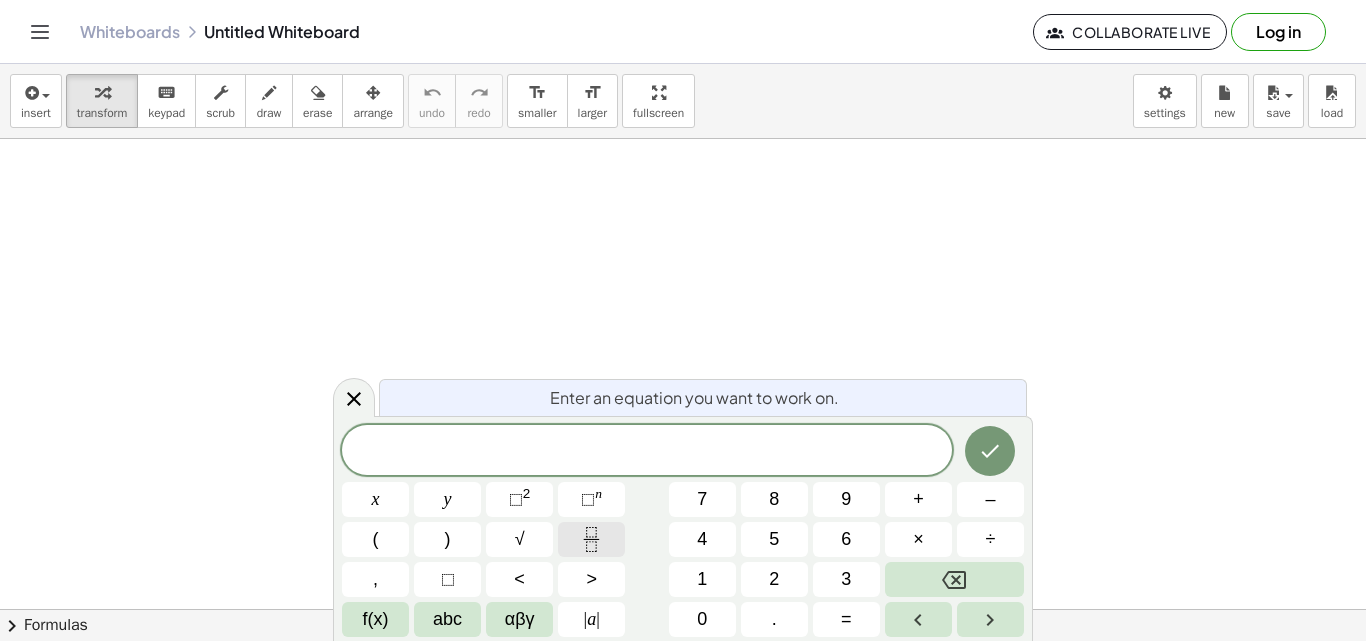 click at bounding box center (591, 539) 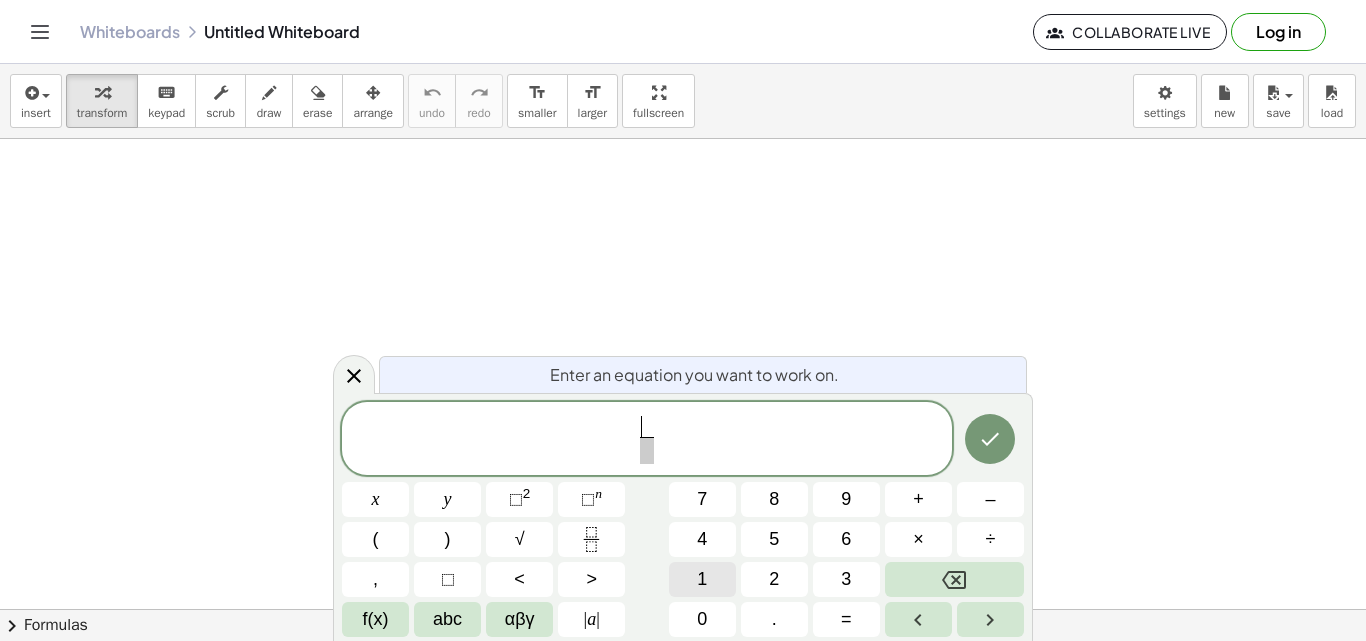click on "1" at bounding box center [702, 579] 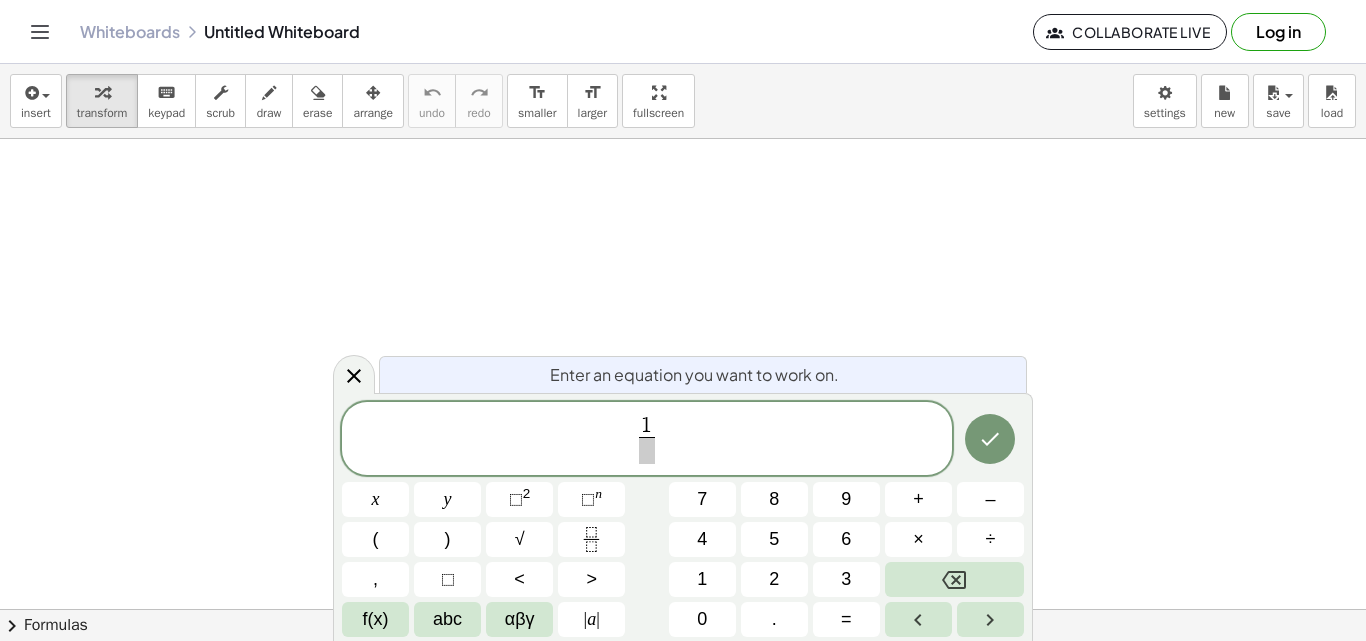click at bounding box center (646, 450) 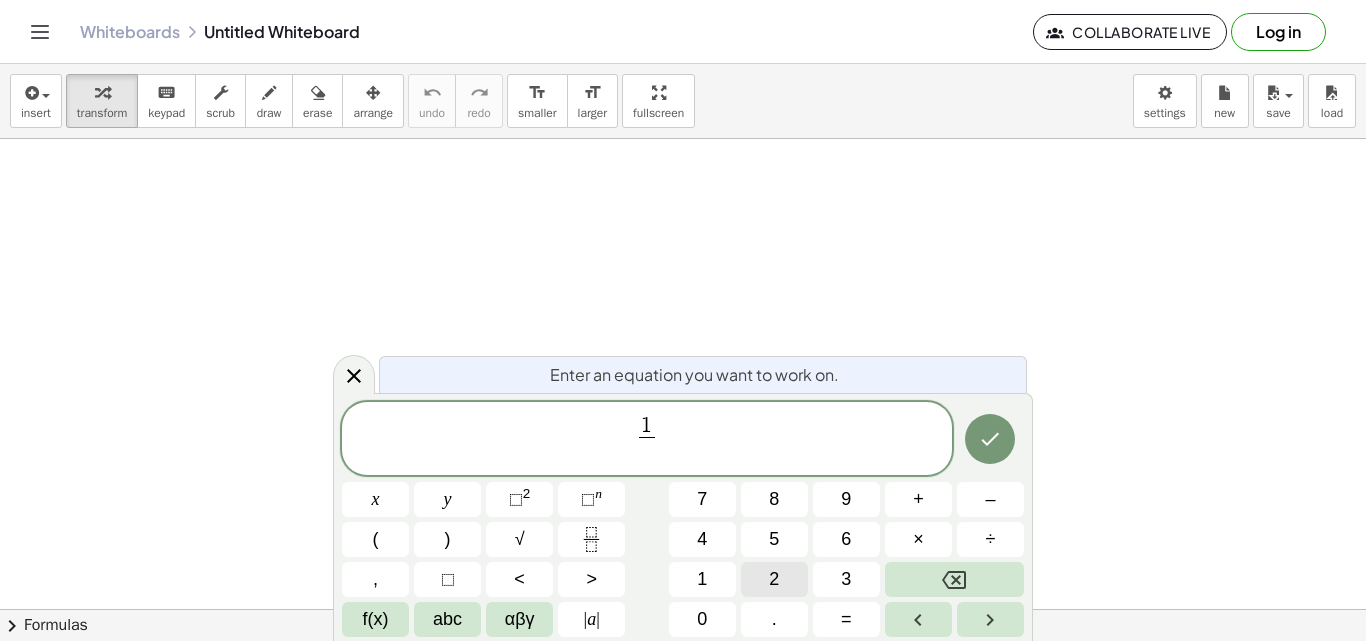 click on "2" at bounding box center (774, 579) 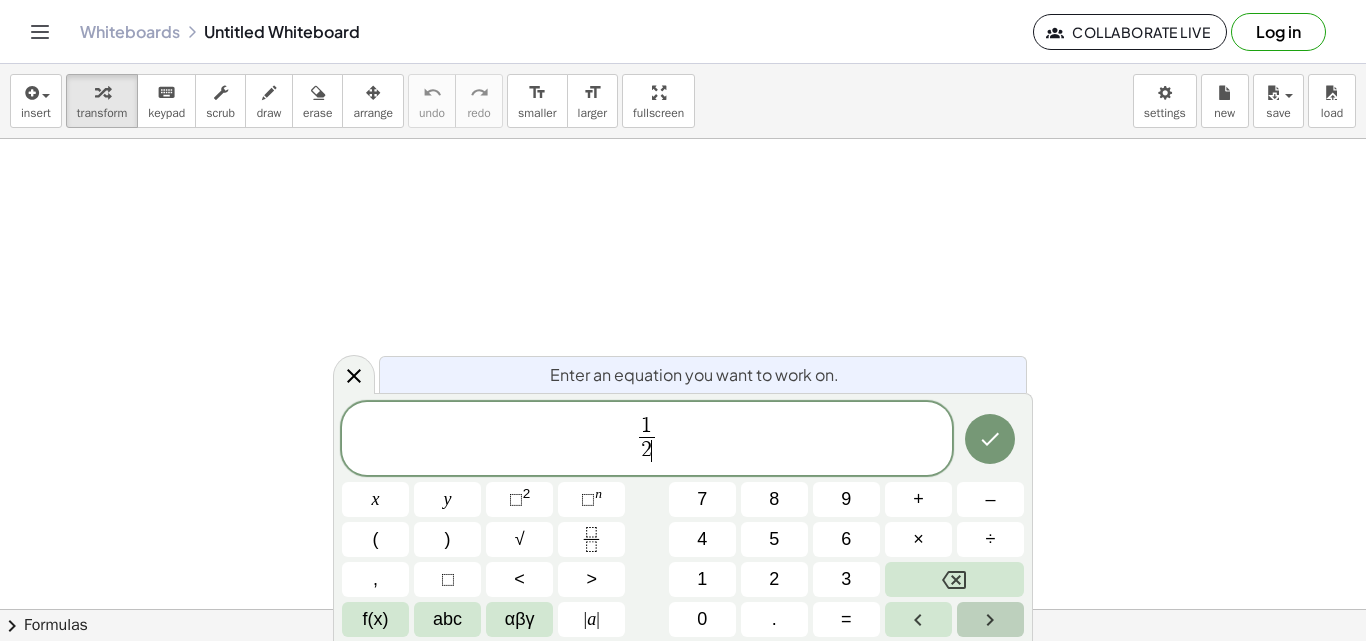 click 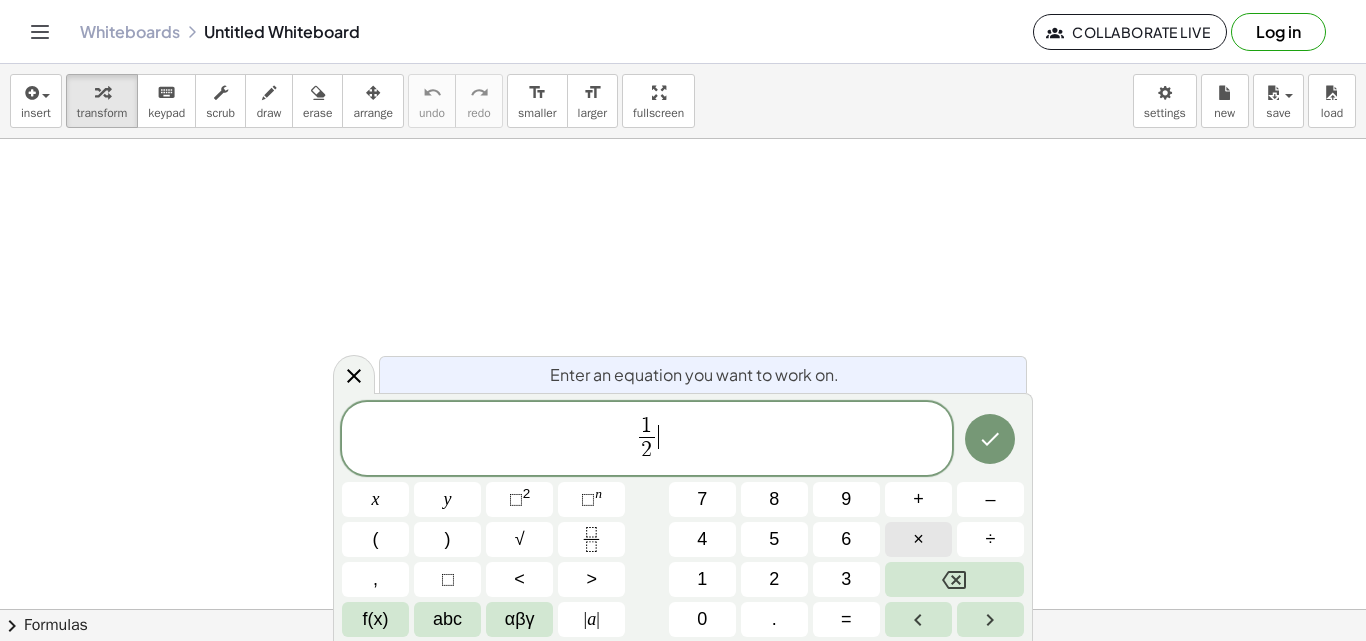 click on "×" at bounding box center (918, 539) 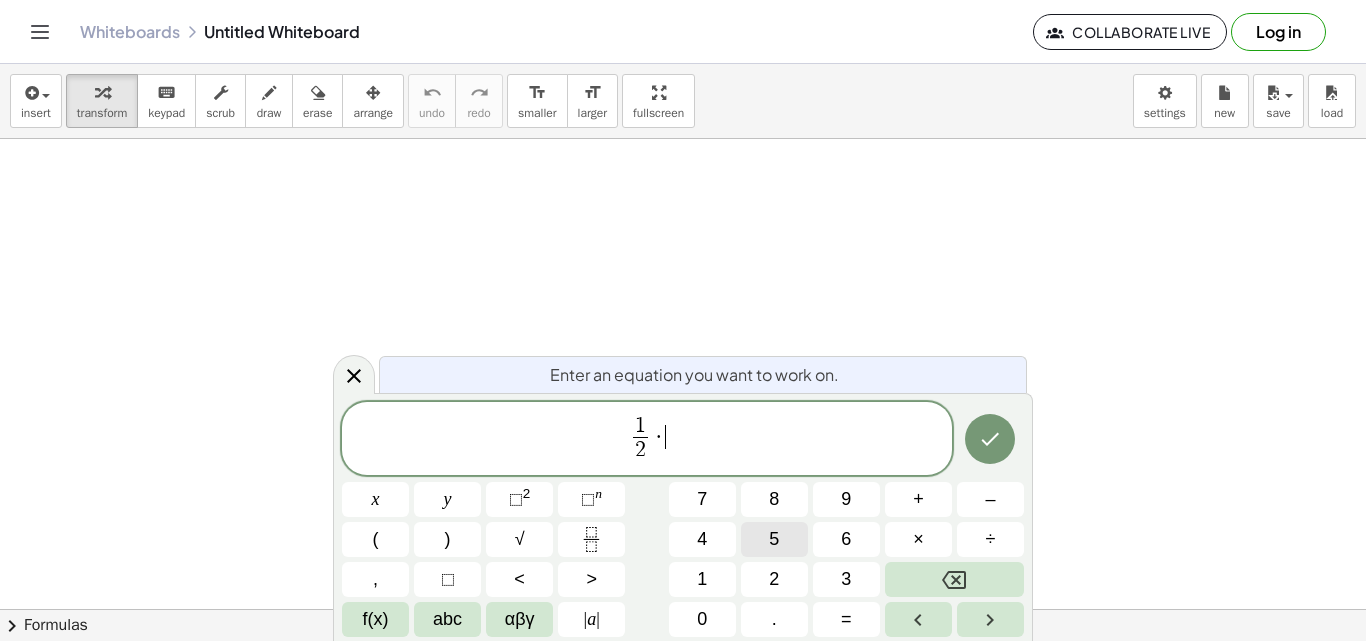 click on "5" at bounding box center (774, 539) 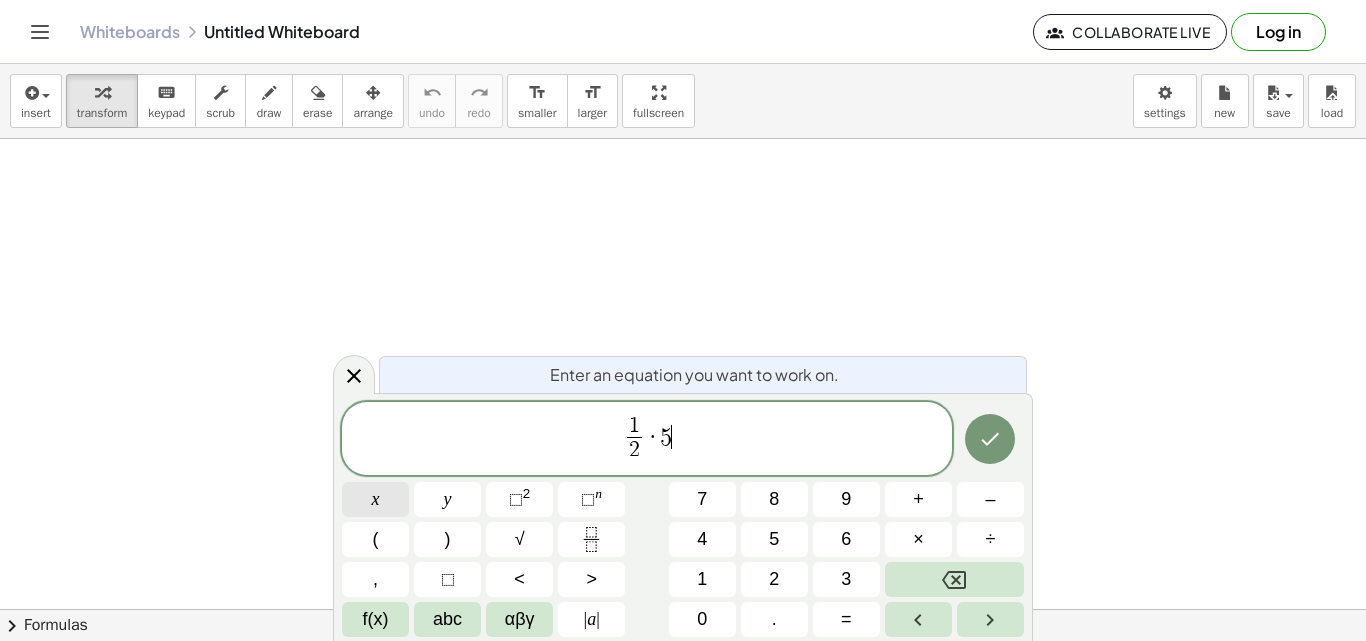 click on "x" at bounding box center [376, 499] 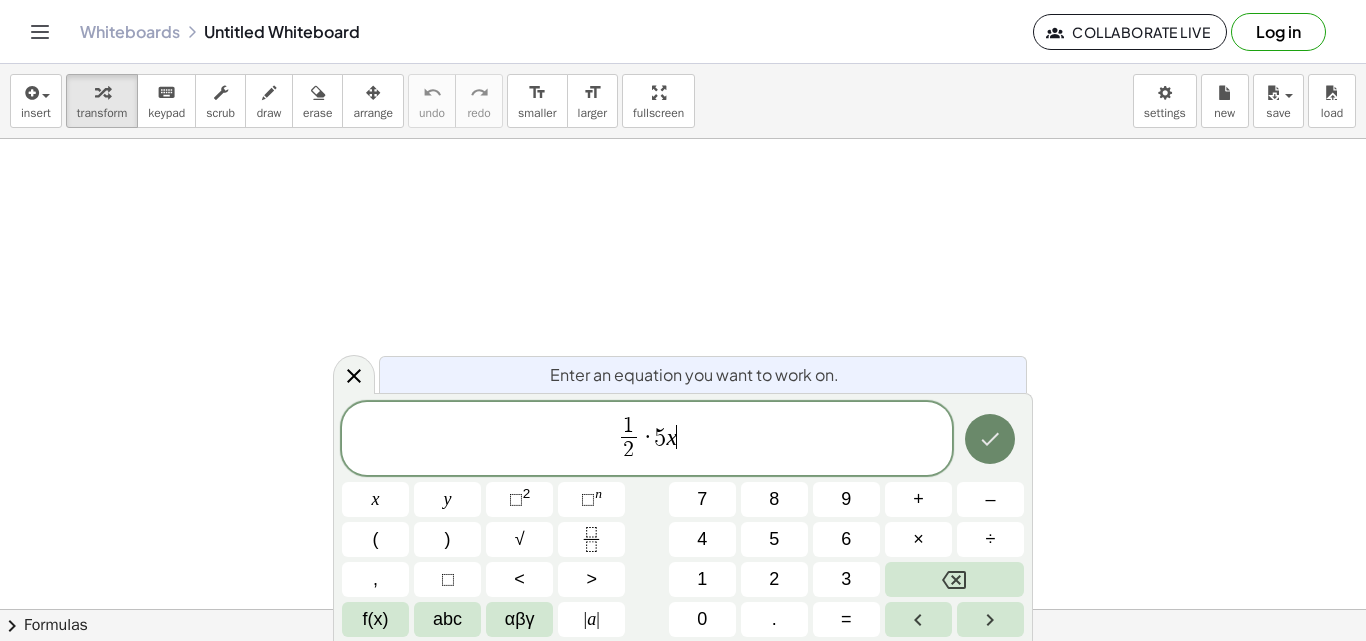 click 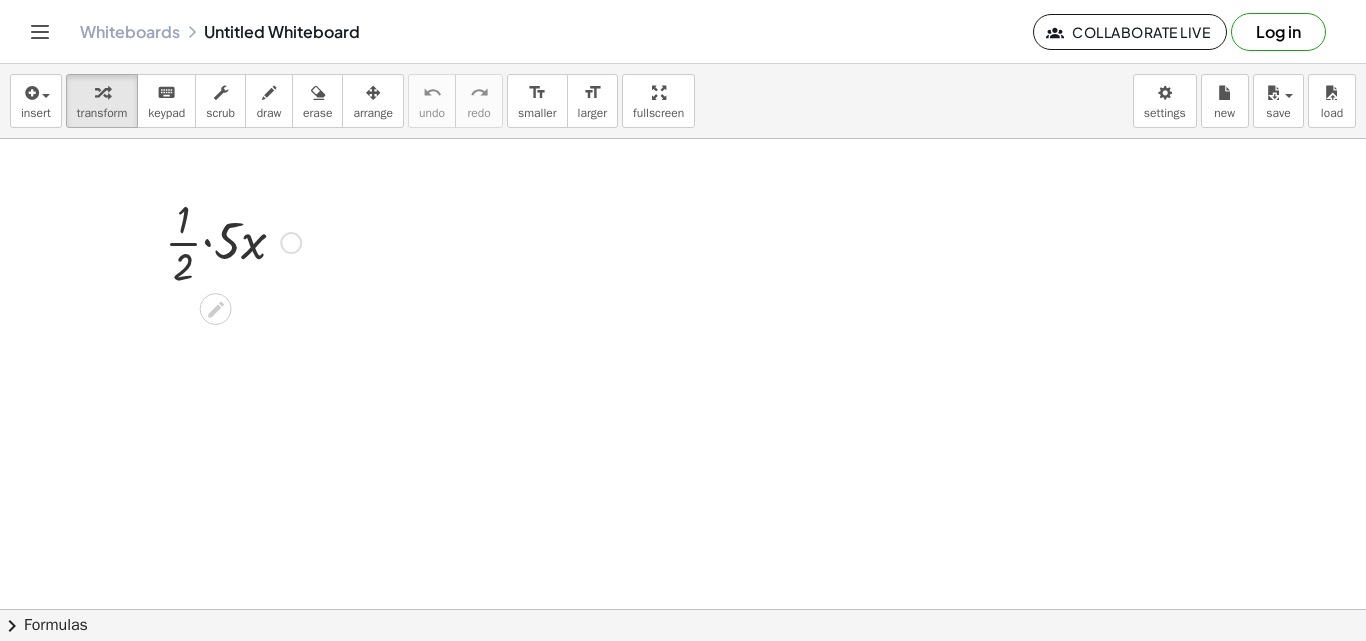 click at bounding box center [233, 241] 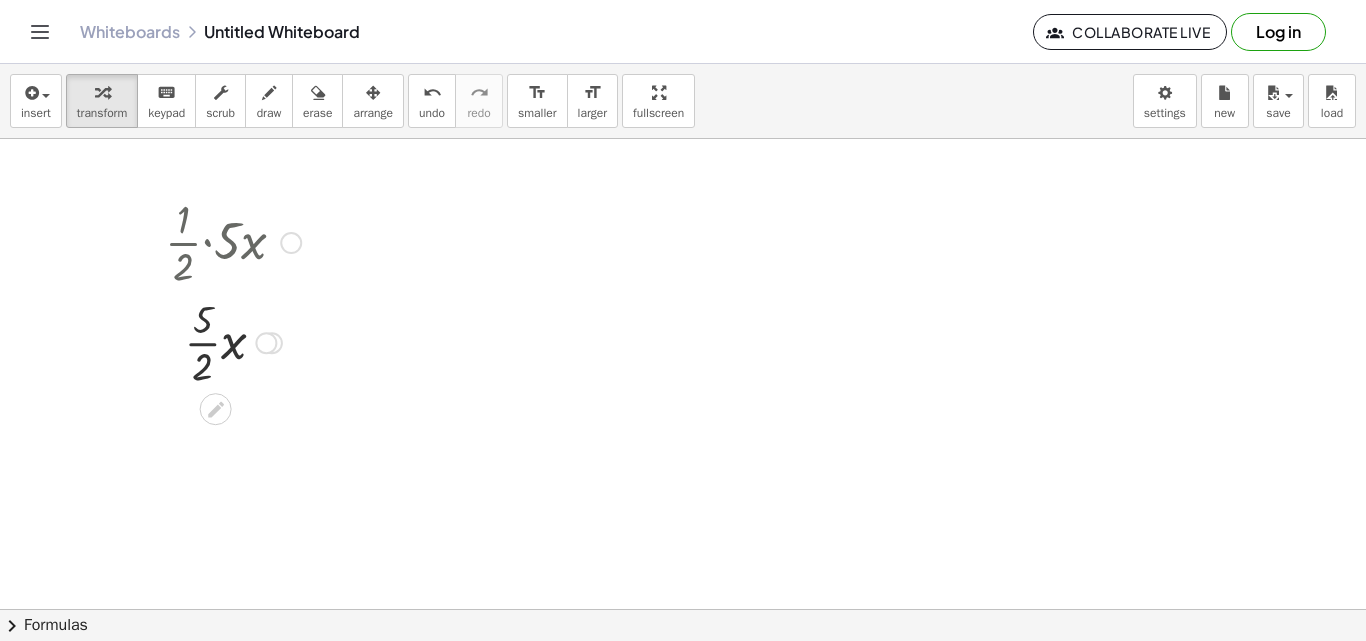 click at bounding box center (233, 341) 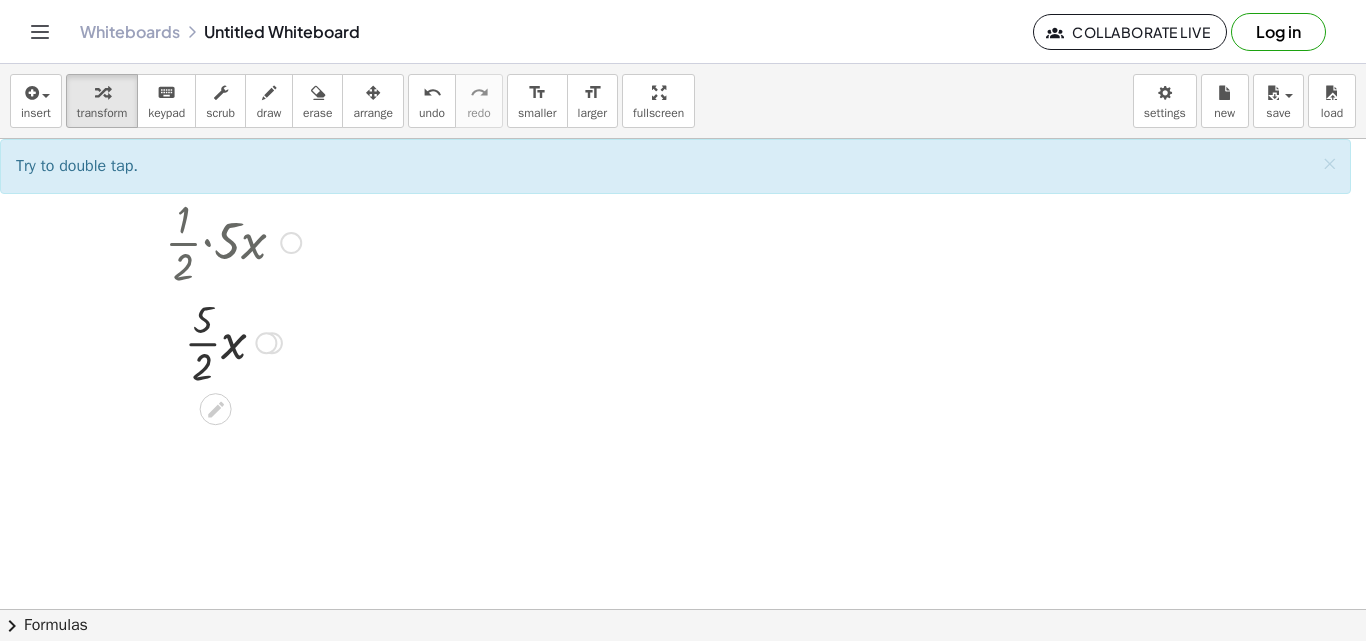 click at bounding box center (233, 341) 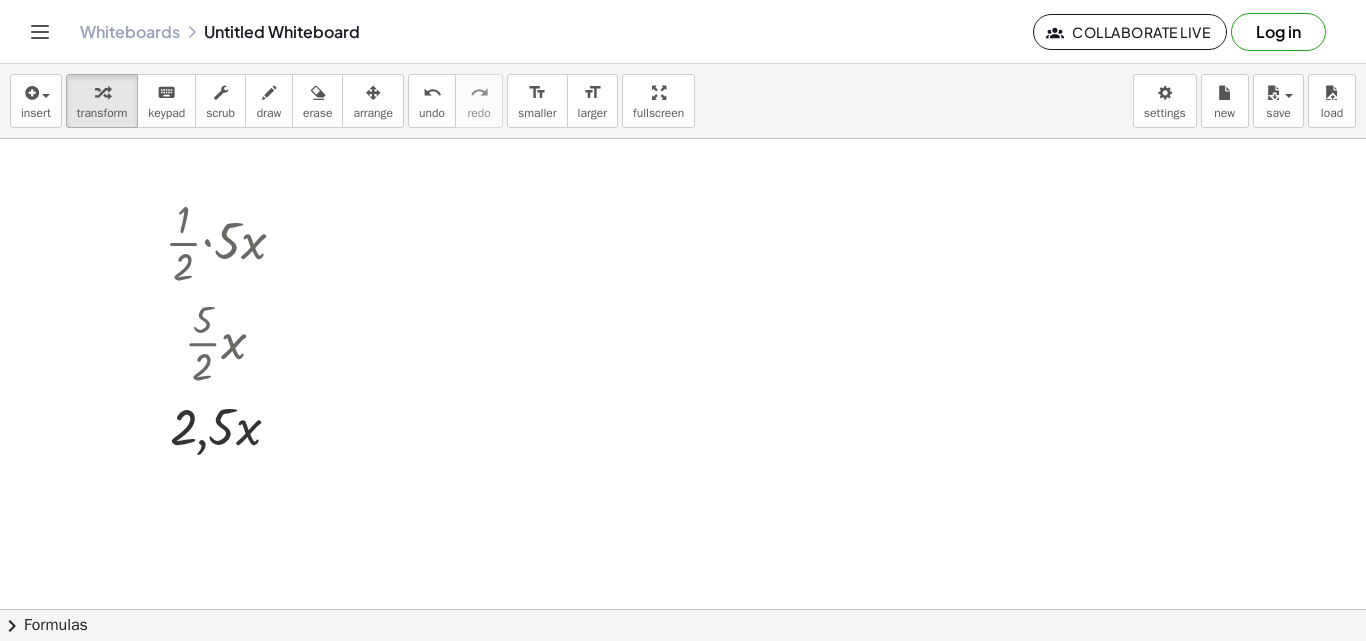 click at bounding box center (683, 609) 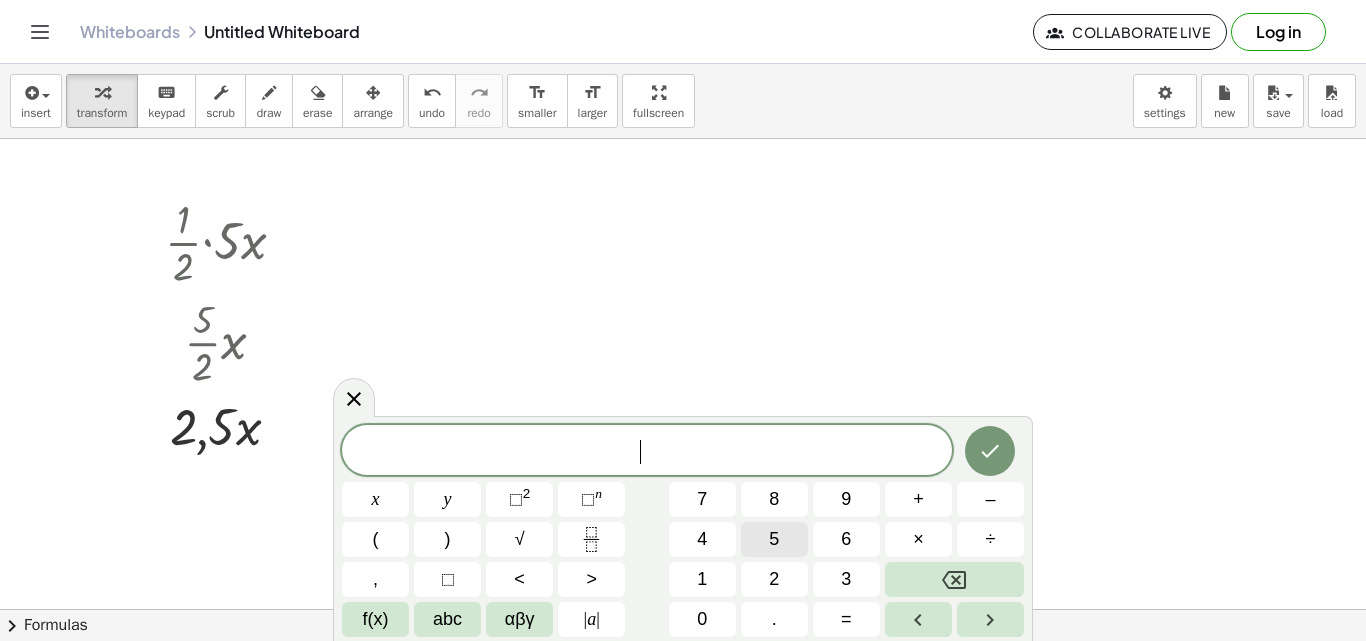 click on "5" at bounding box center (774, 539) 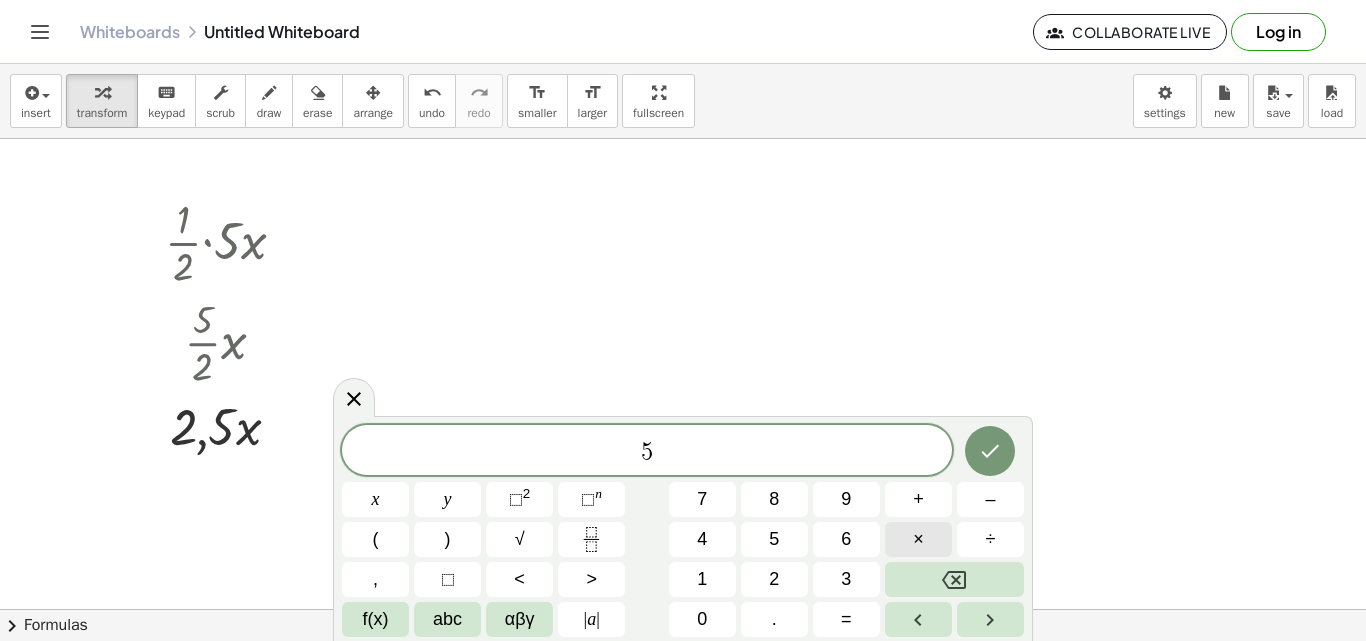 click on "×" at bounding box center (918, 539) 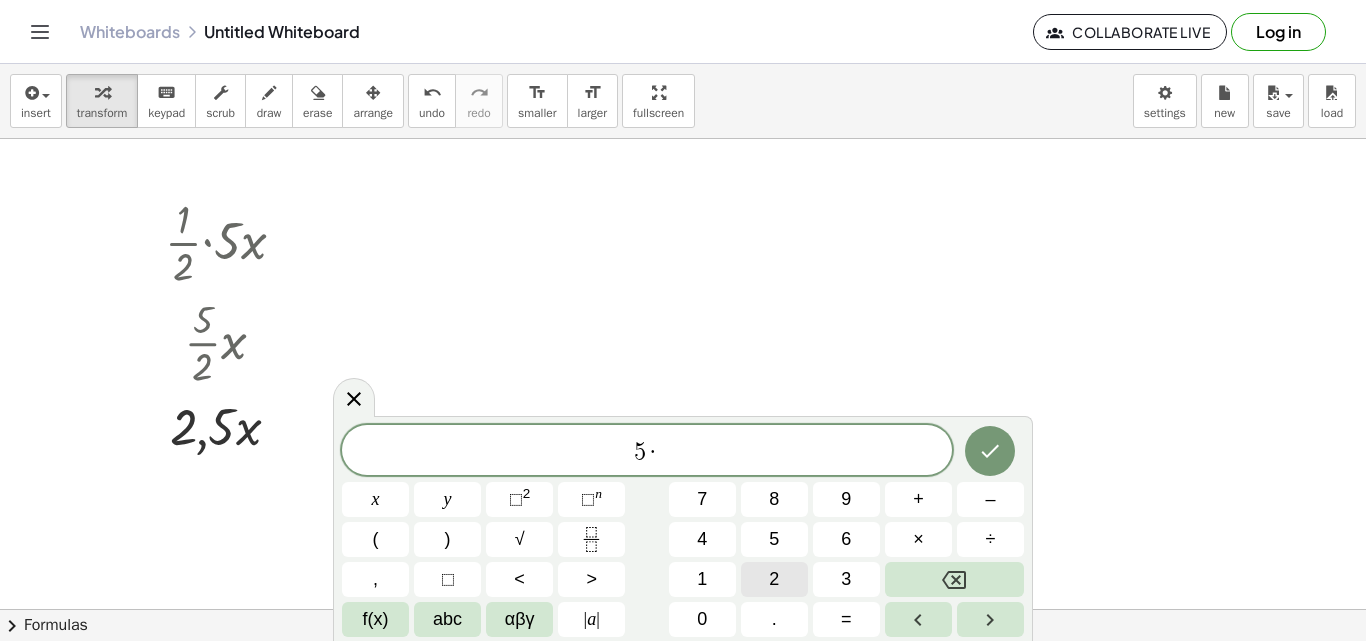 click on "2" at bounding box center [774, 579] 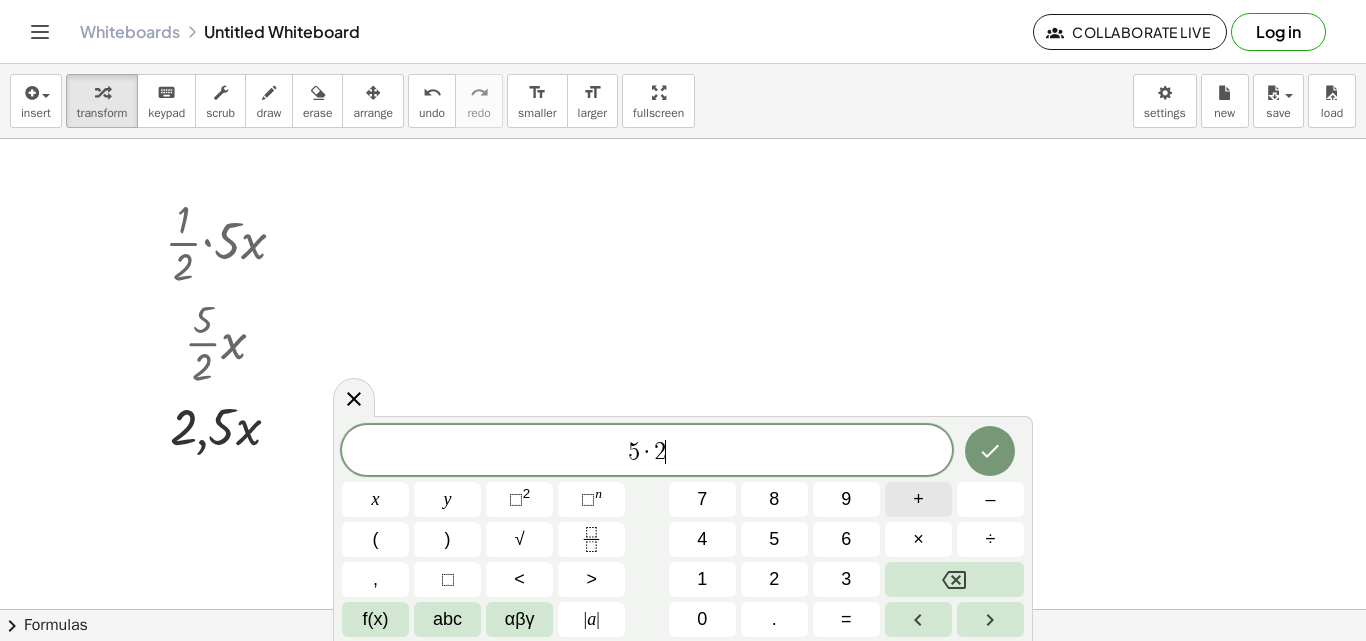 click on "+" at bounding box center [918, 499] 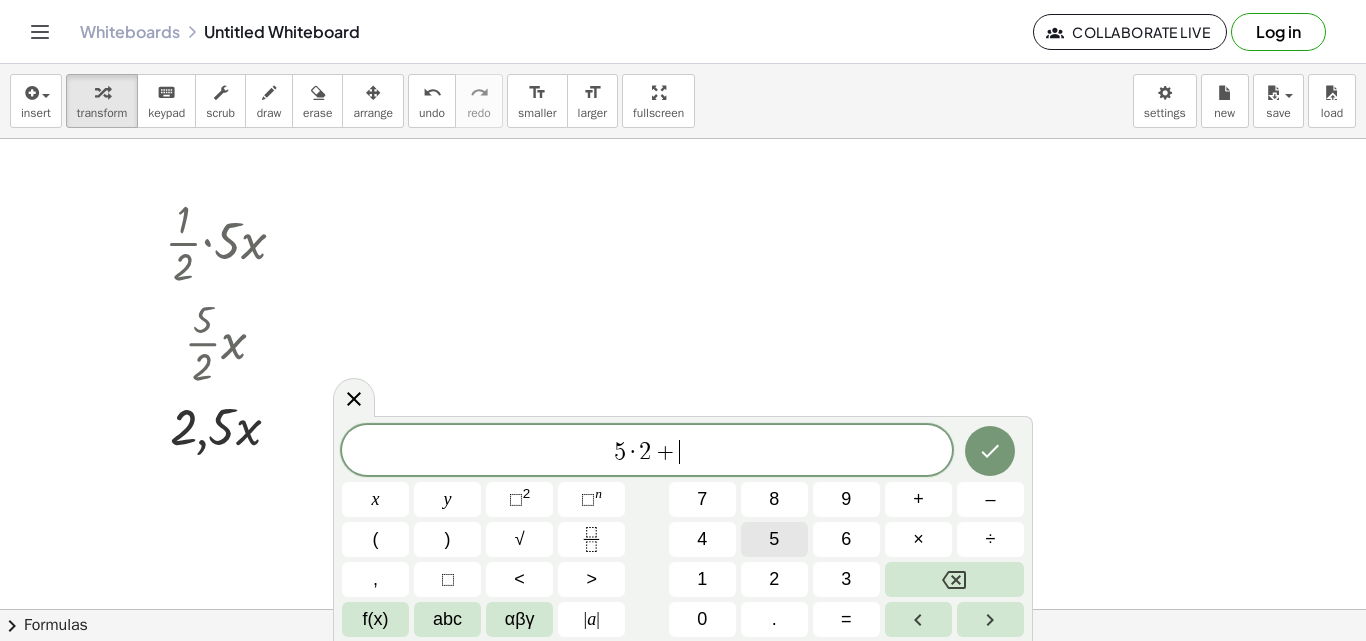 click on "5" at bounding box center [774, 539] 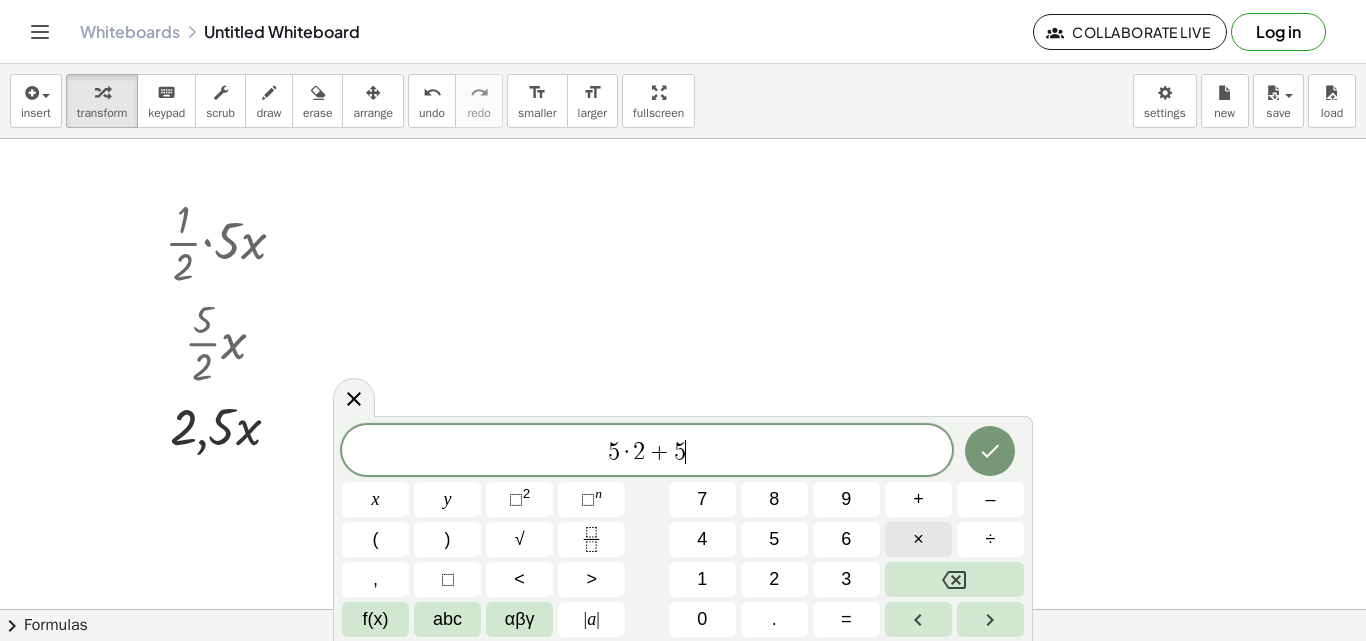 click on "×" at bounding box center (918, 539) 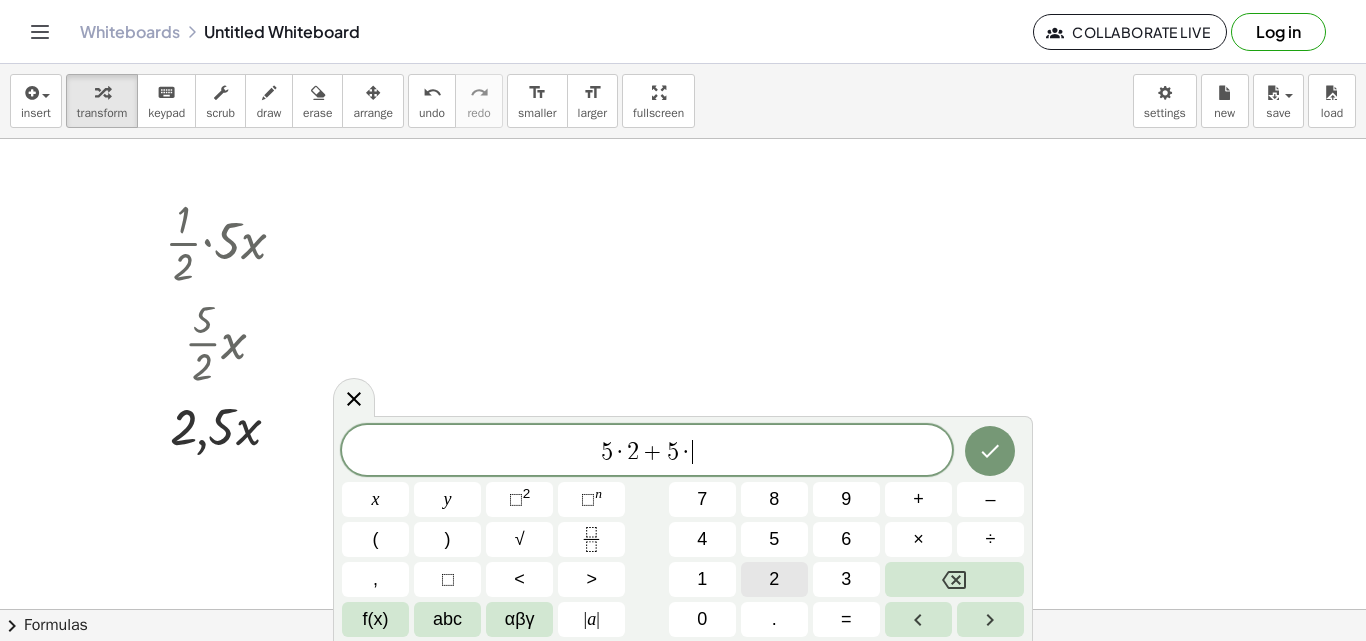 click on "2" at bounding box center [774, 579] 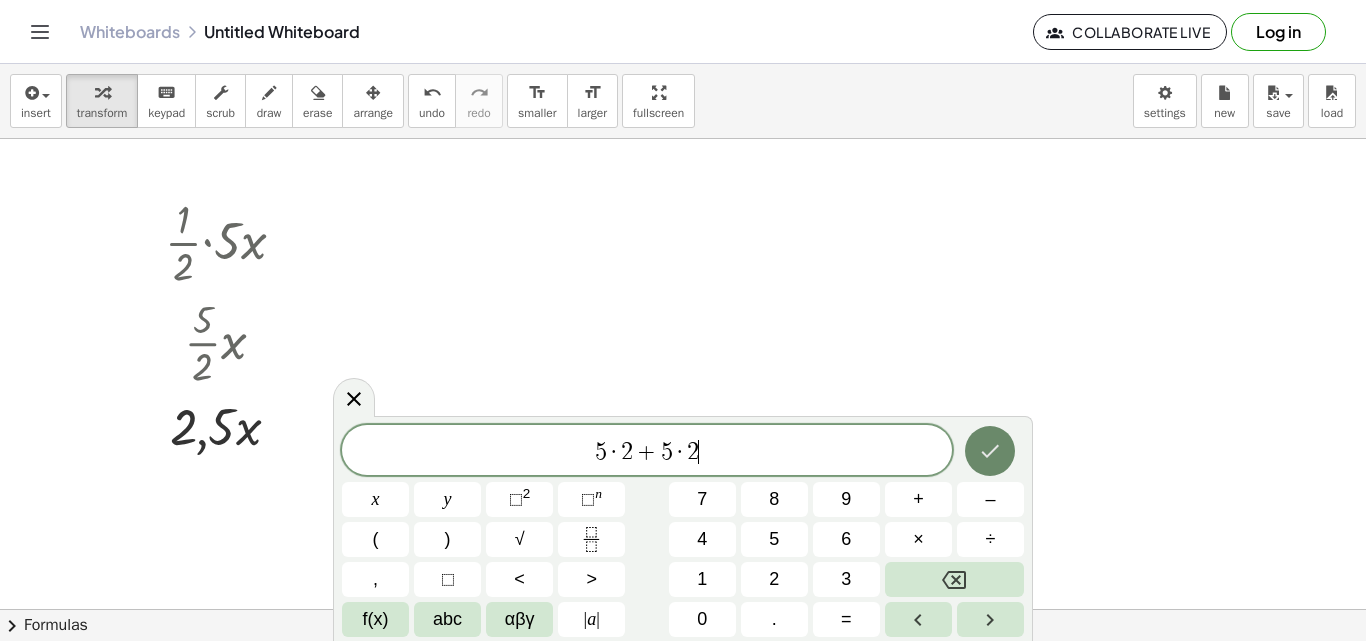 click at bounding box center [990, 451] 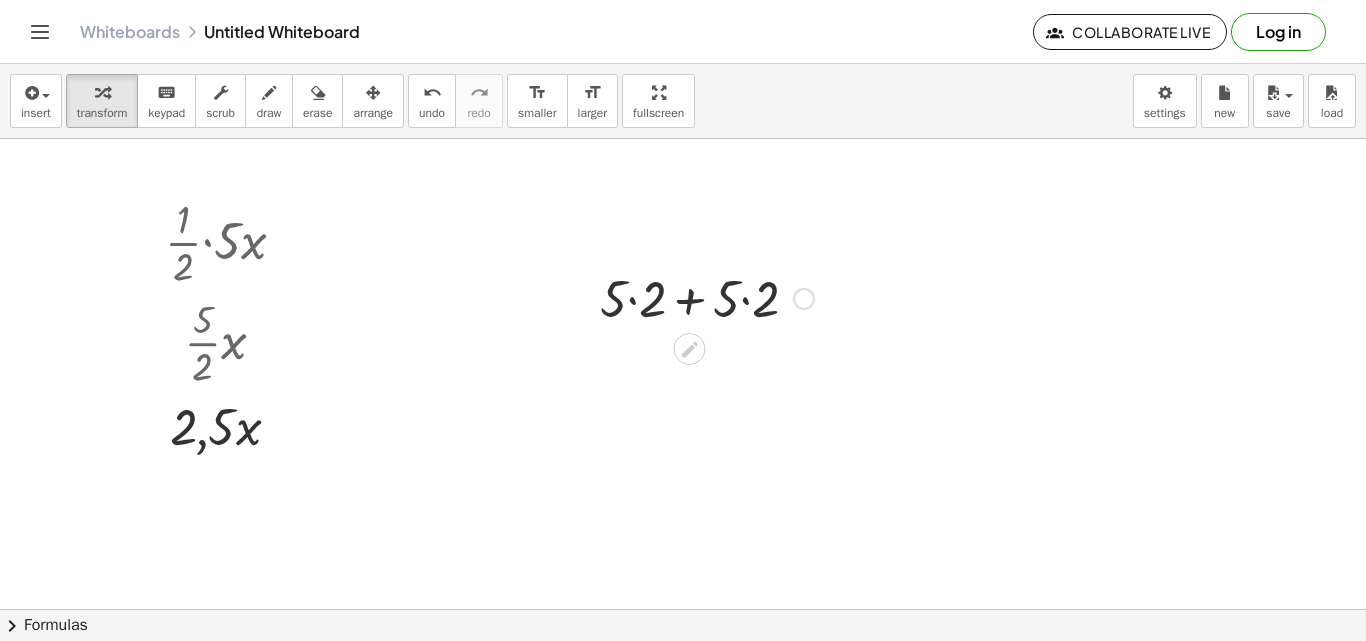 click at bounding box center (707, 297) 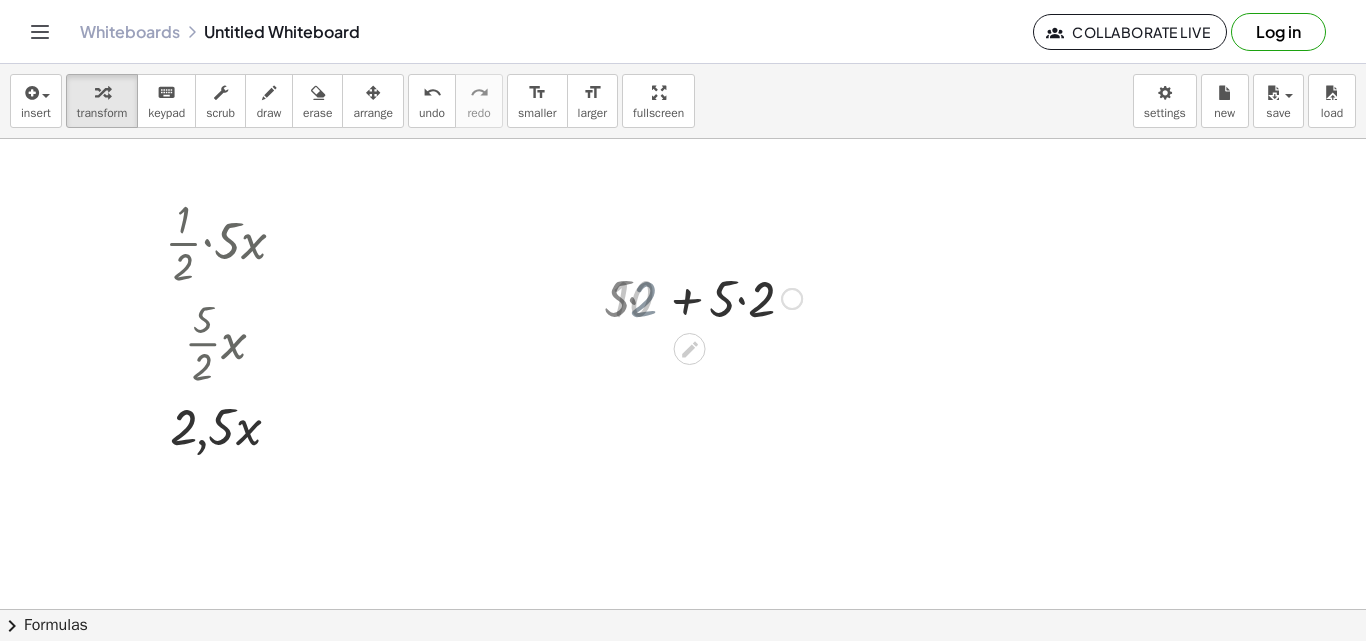click at bounding box center [707, 297] 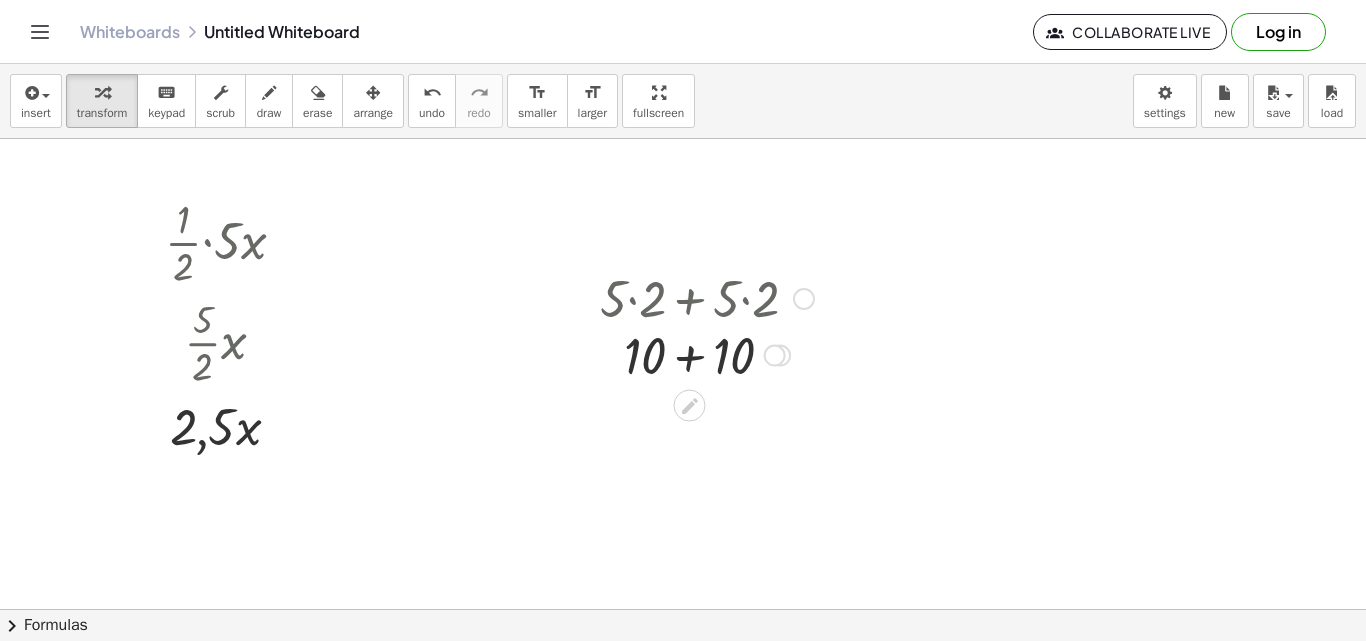 click at bounding box center [707, 297] 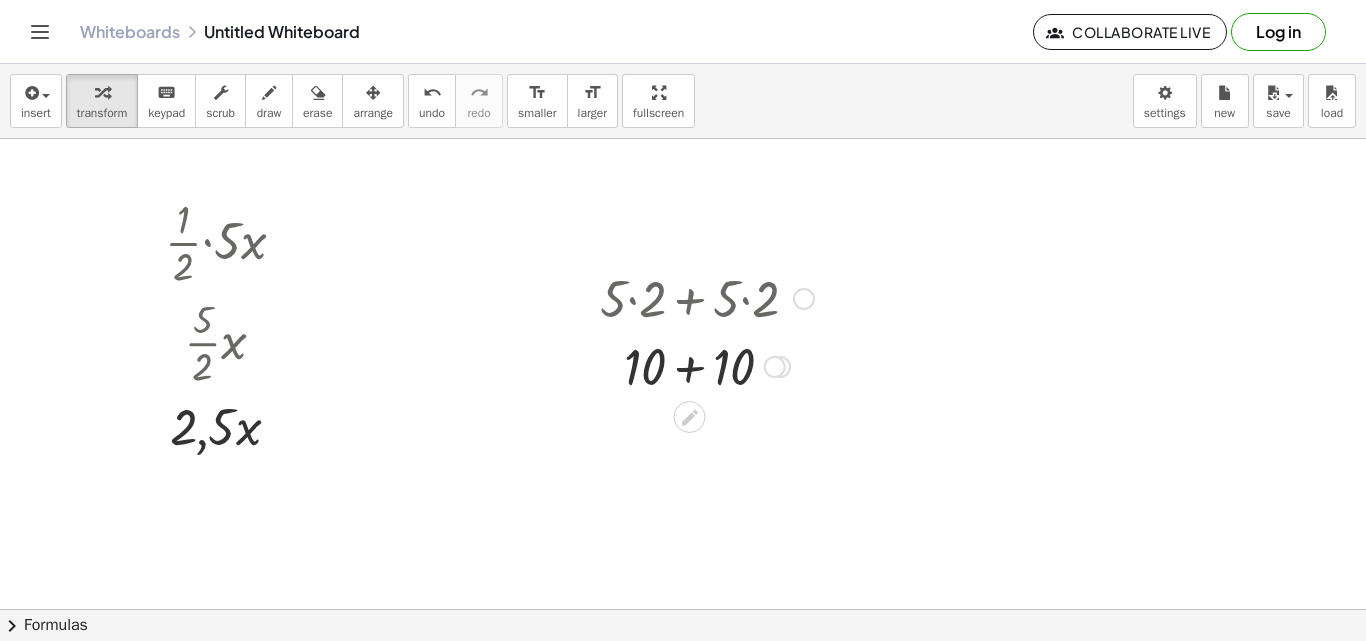 click at bounding box center (707, 365) 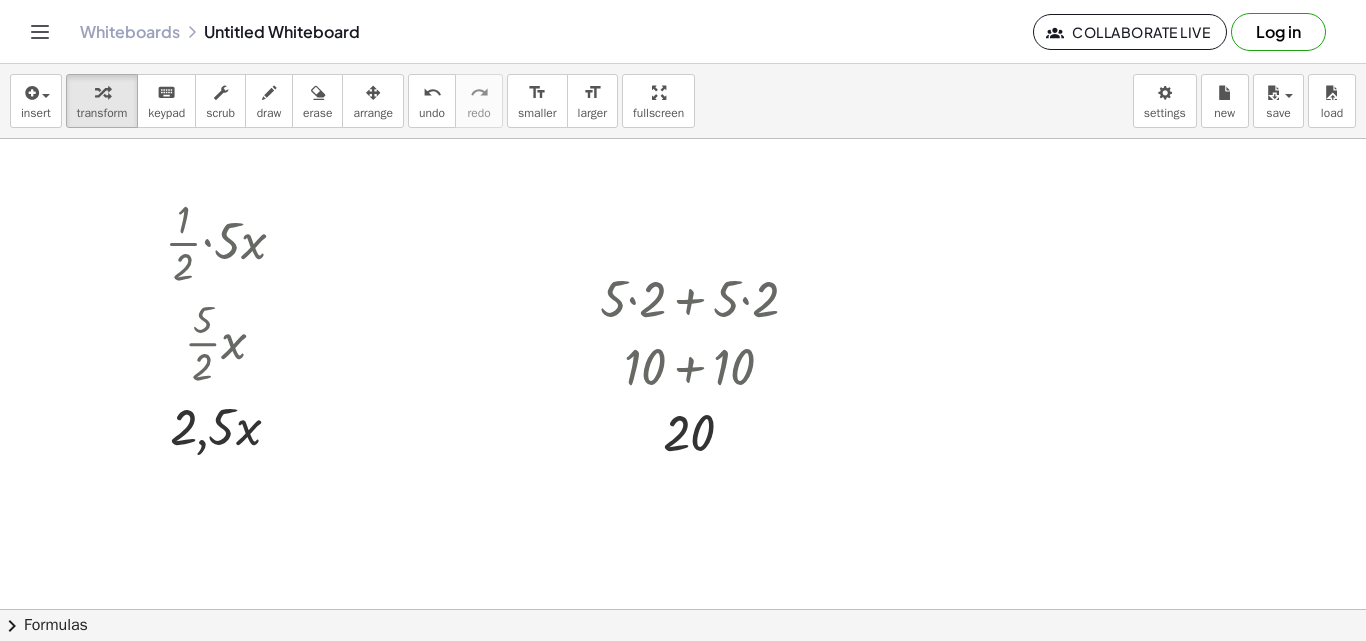 click at bounding box center [683, 609] 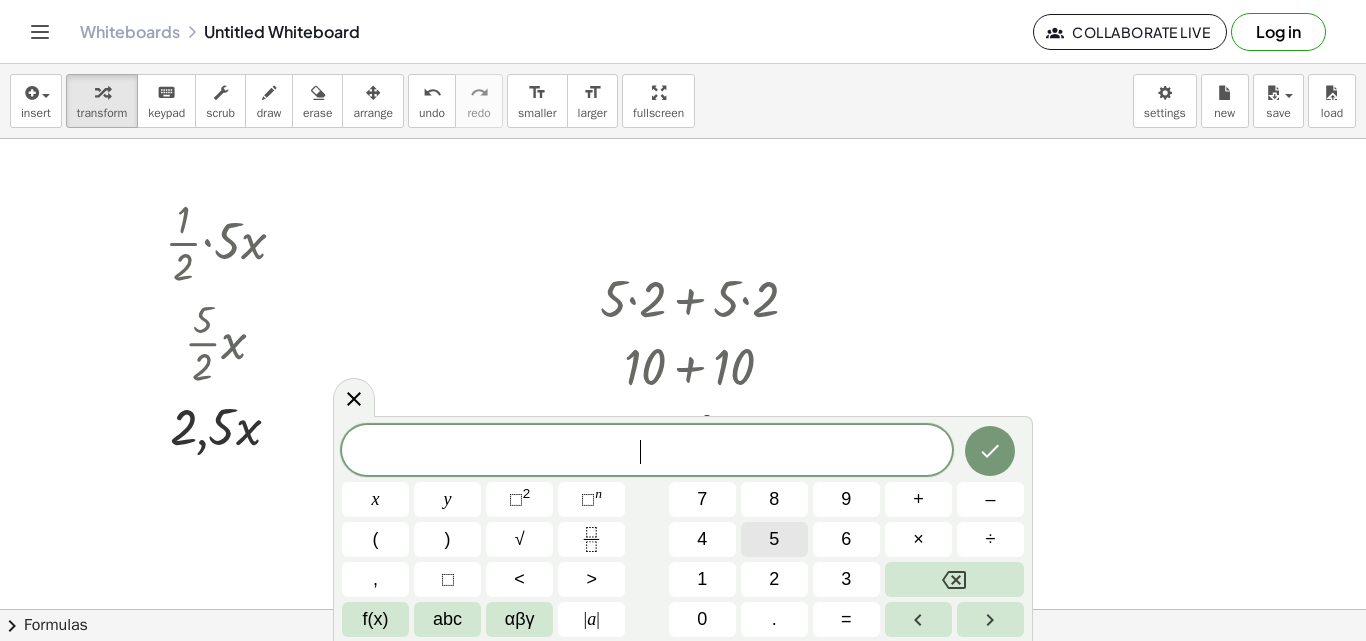 click on "5" at bounding box center (774, 539) 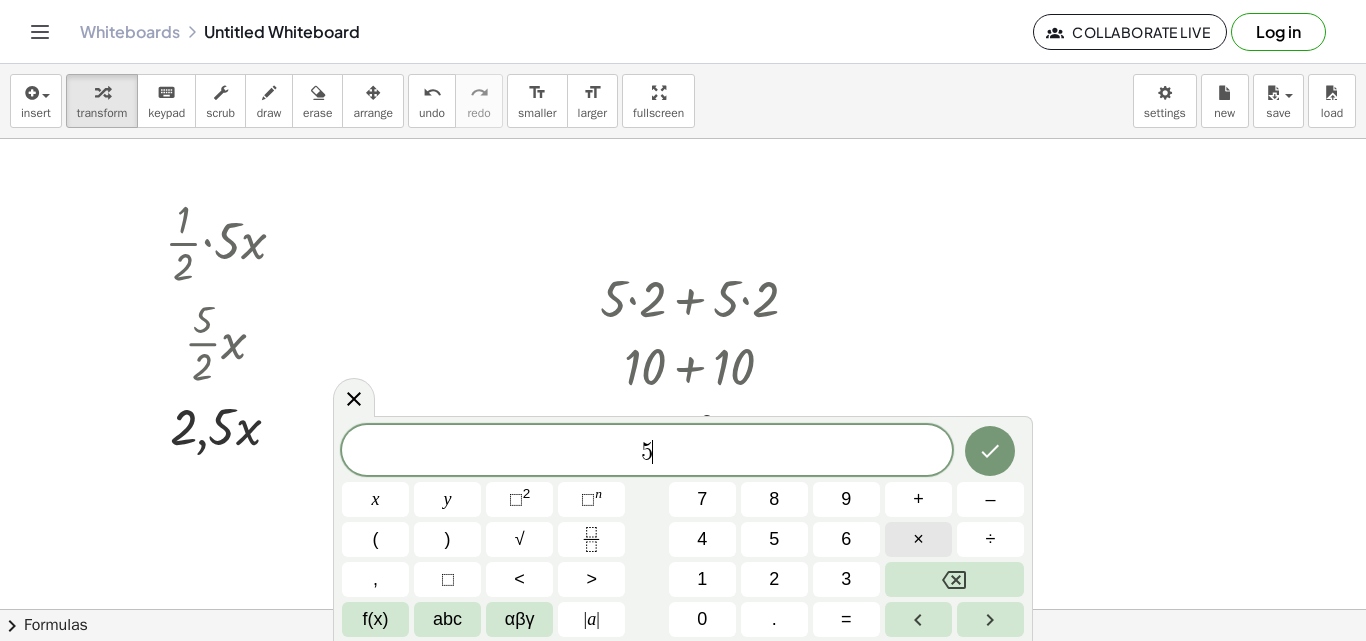 click on "×" at bounding box center [918, 539] 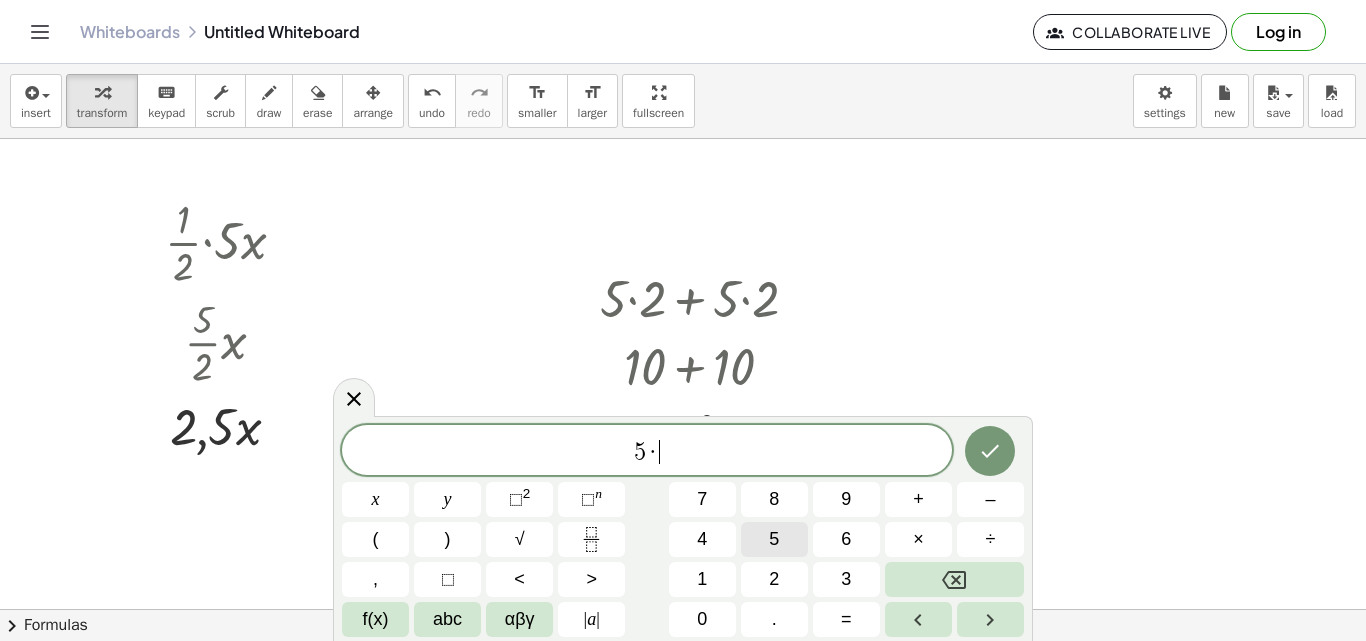 click on "5" at bounding box center (774, 539) 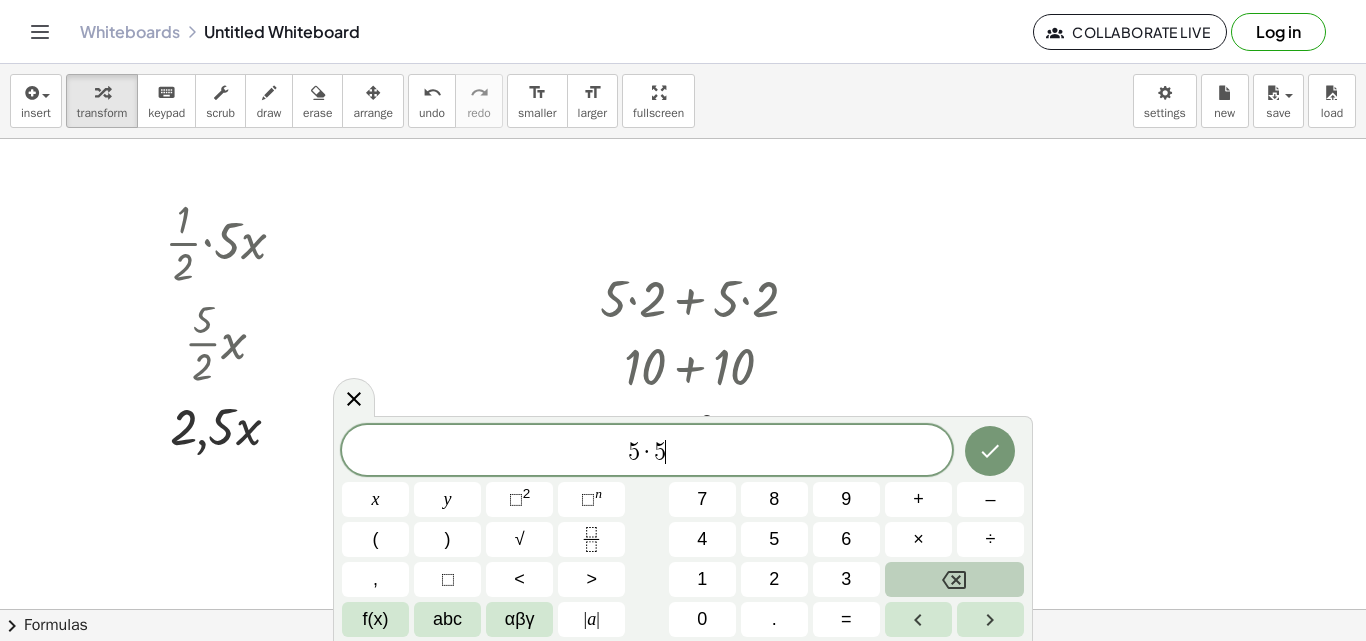 click at bounding box center [954, 579] 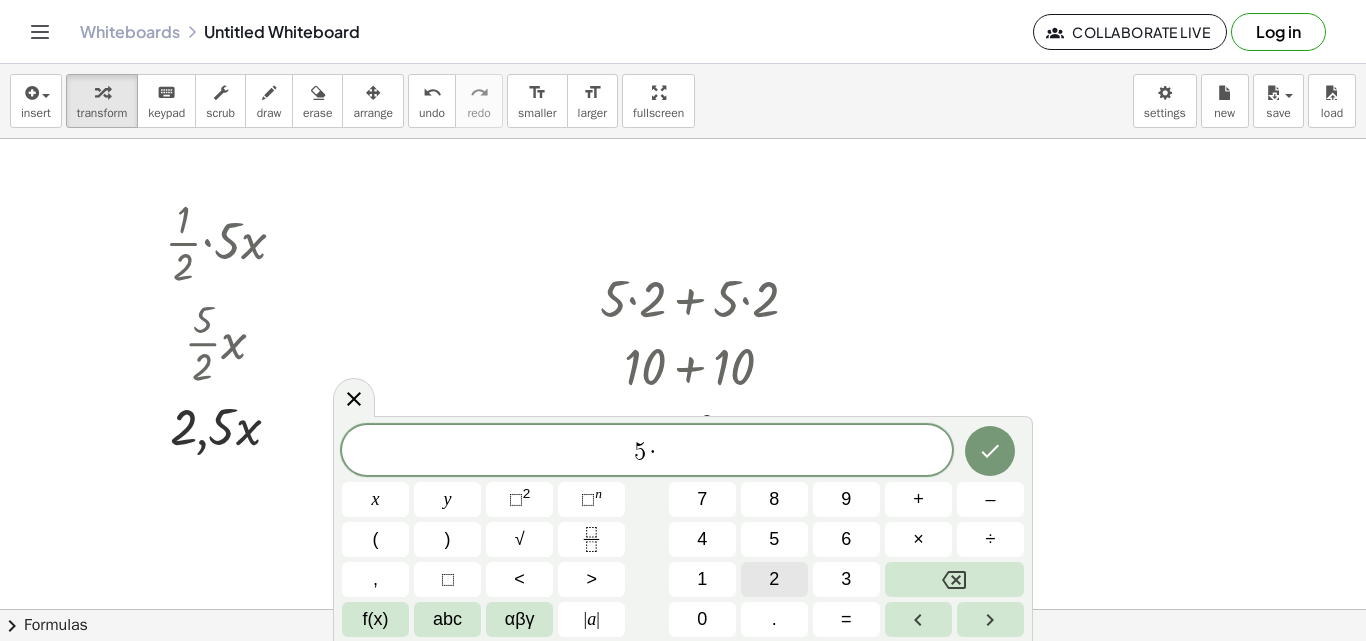 click on "2" at bounding box center [774, 579] 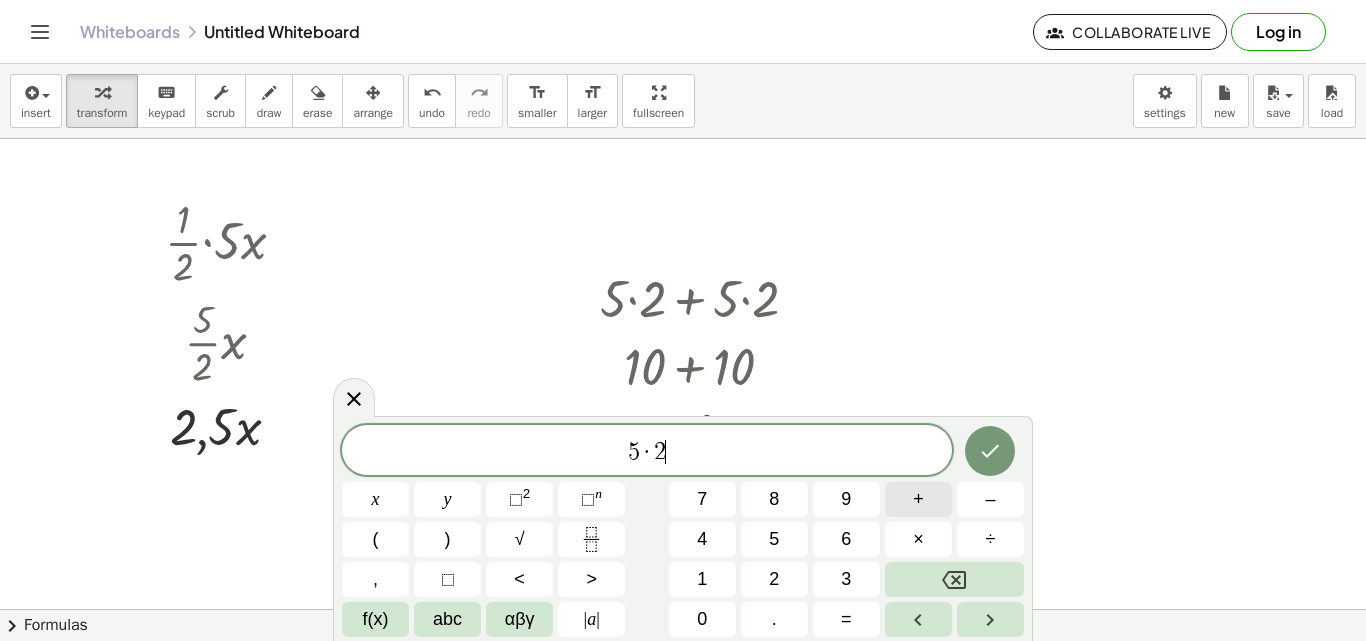click on "+" at bounding box center [918, 499] 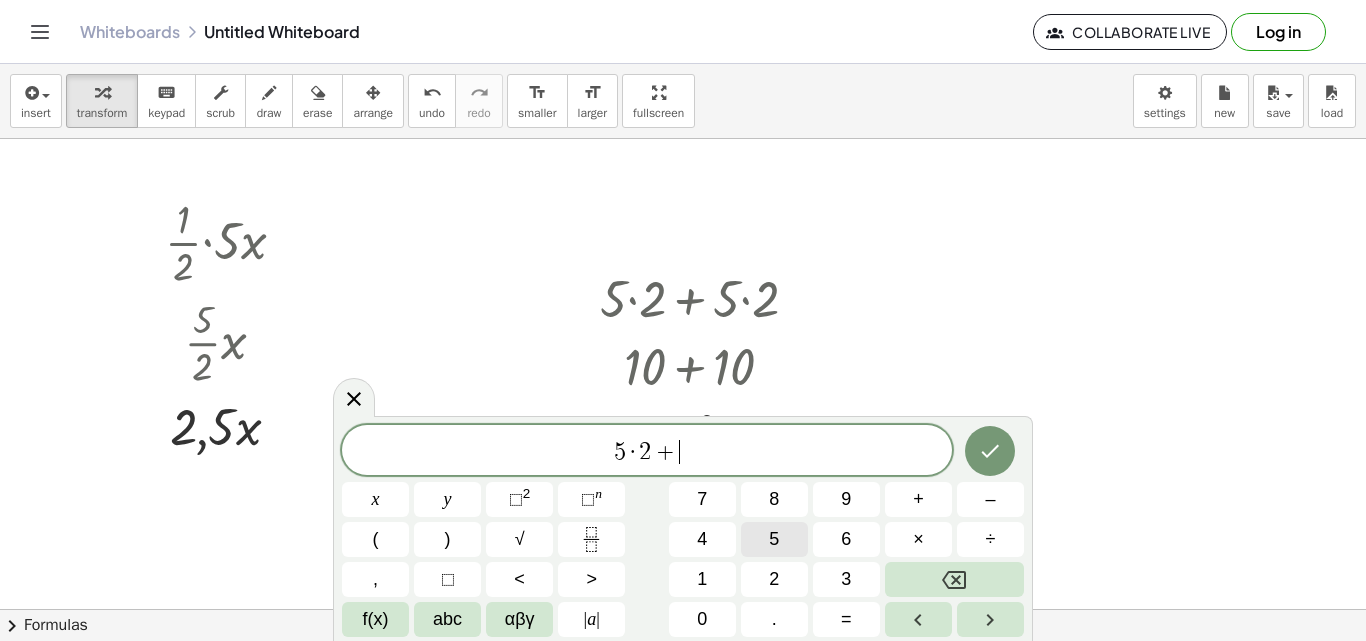 click on "5" at bounding box center [774, 539] 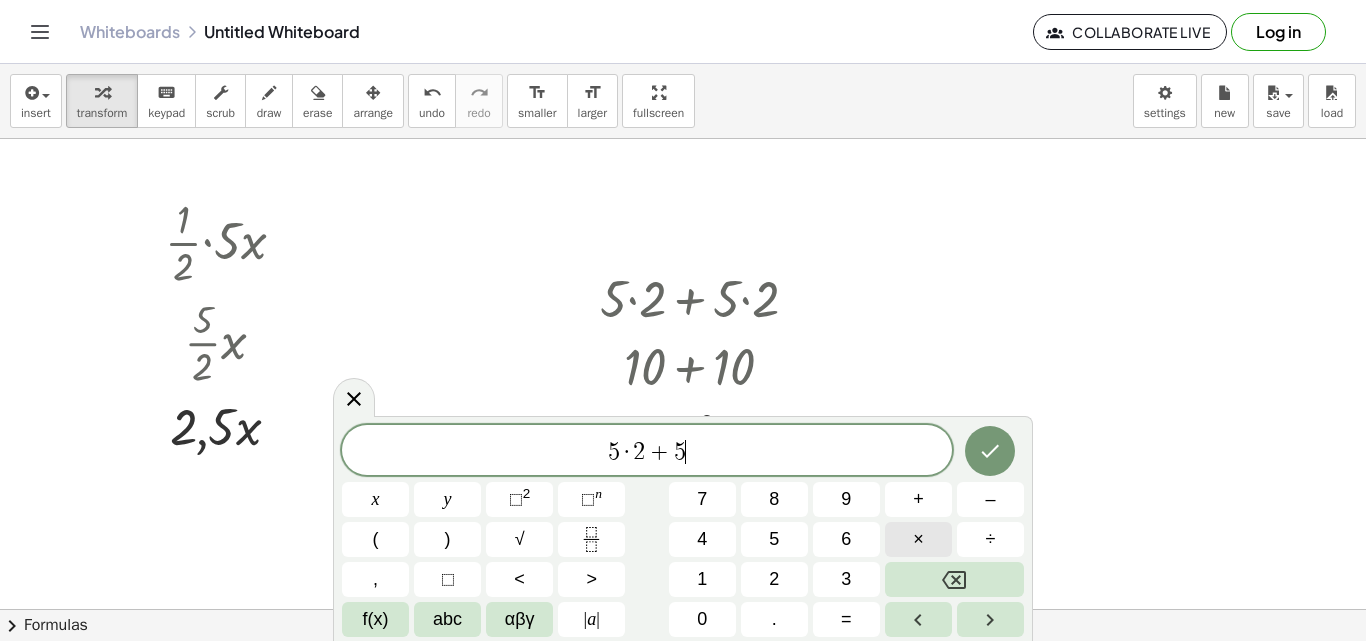 click on "×" at bounding box center (918, 539) 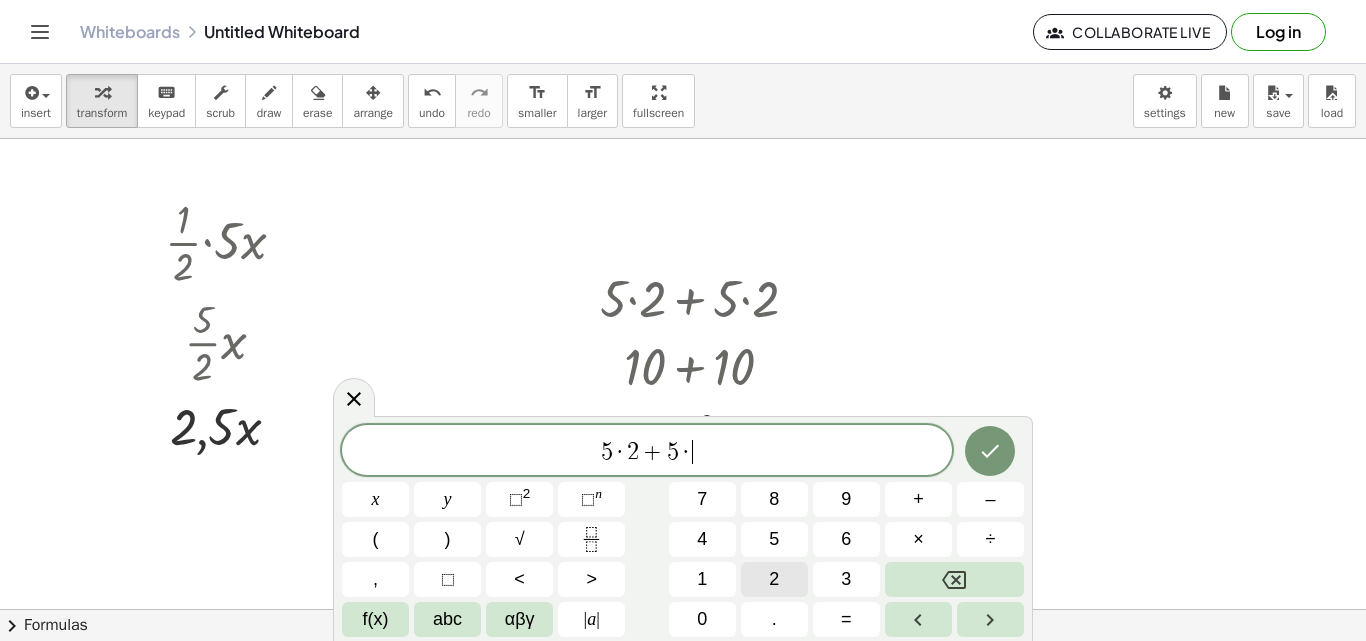 click on "2" at bounding box center [774, 579] 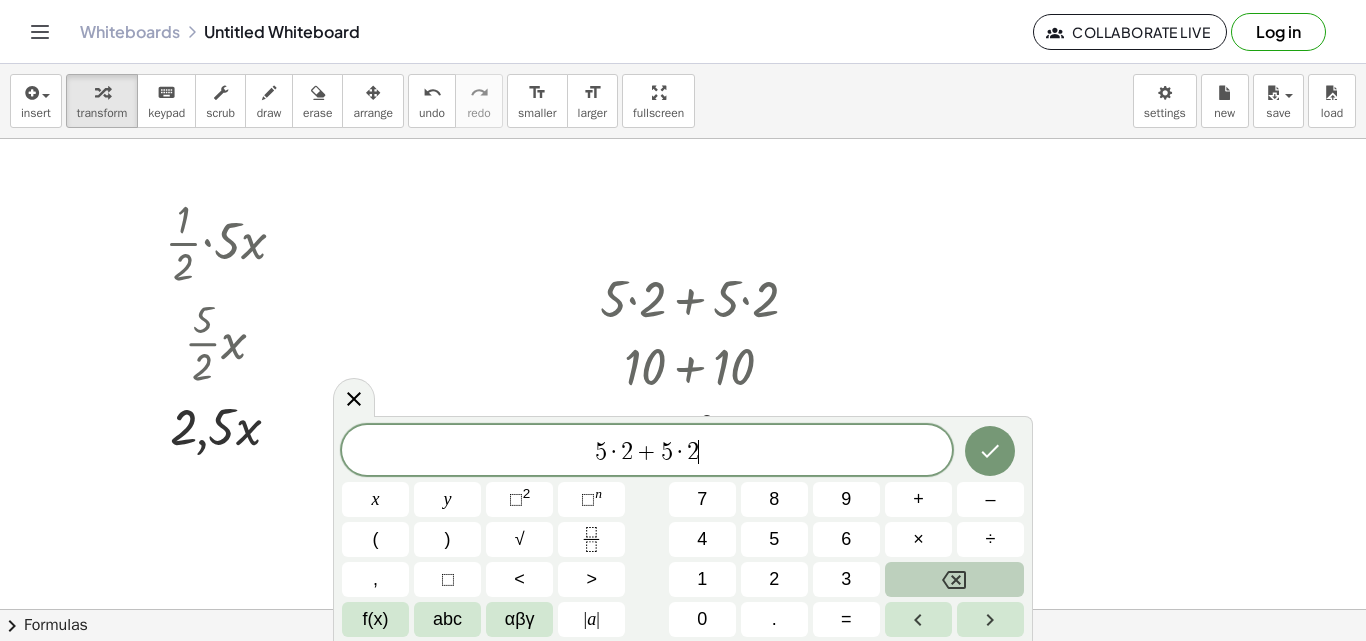 click 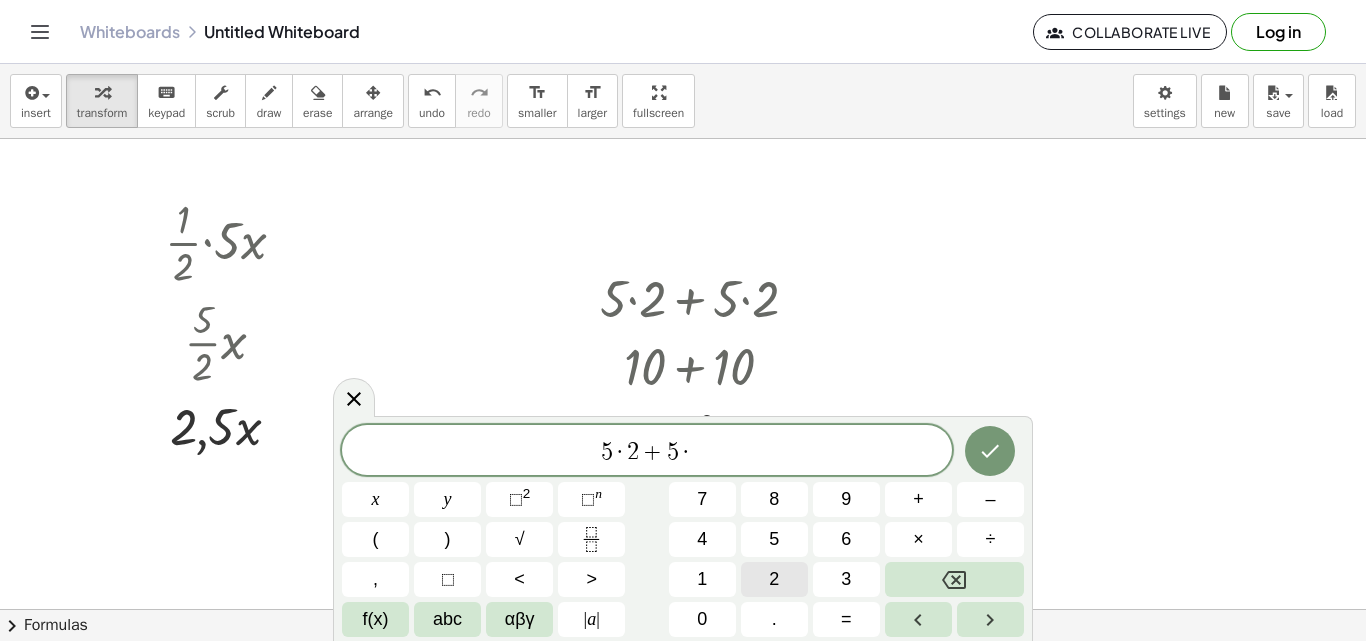 click on "2" at bounding box center (774, 579) 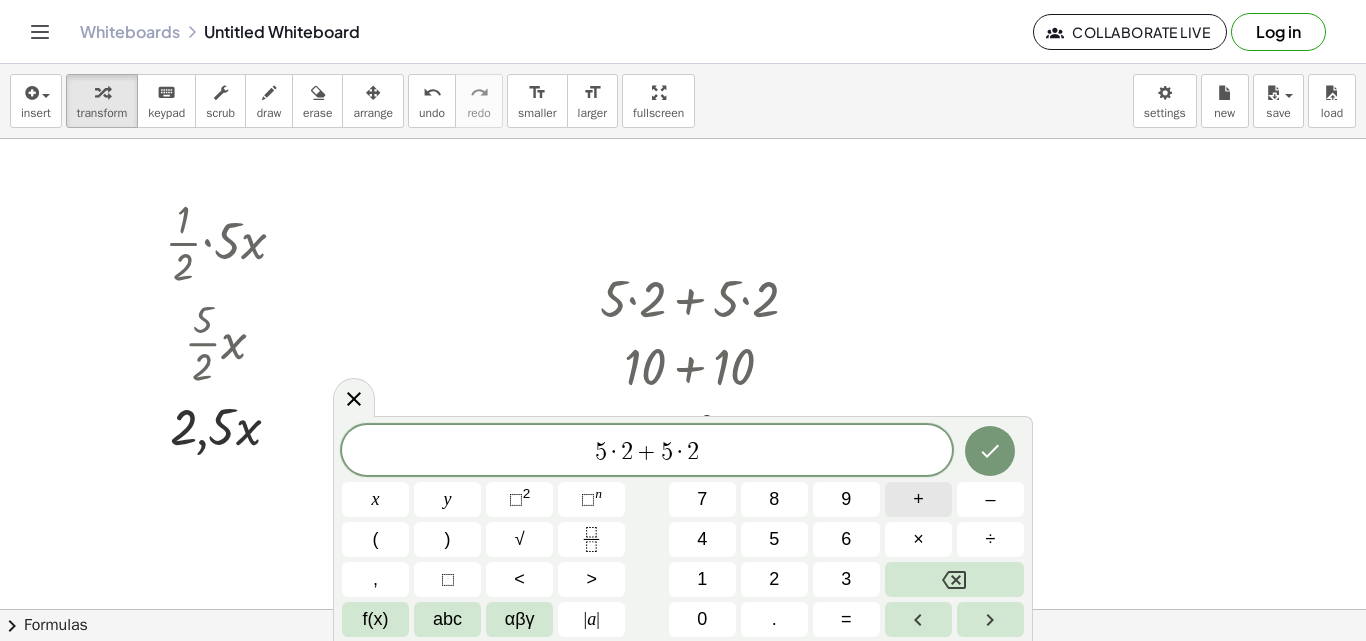 click on "+" at bounding box center (918, 499) 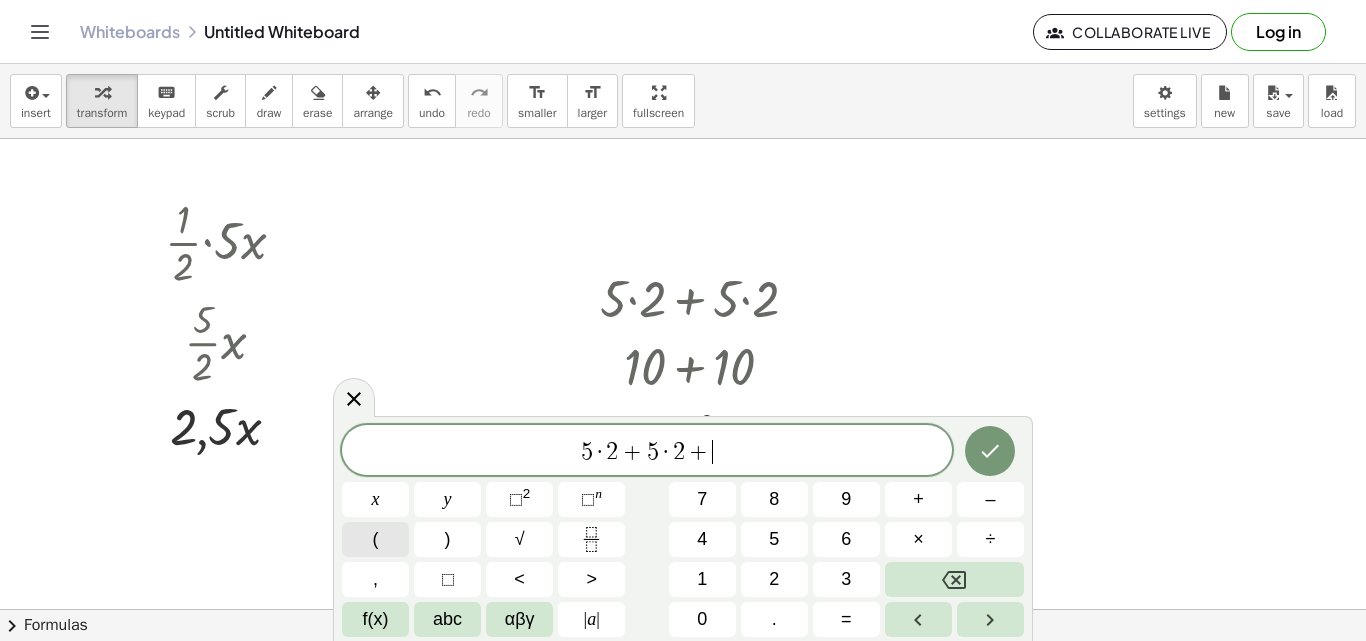 click on "(" at bounding box center (375, 539) 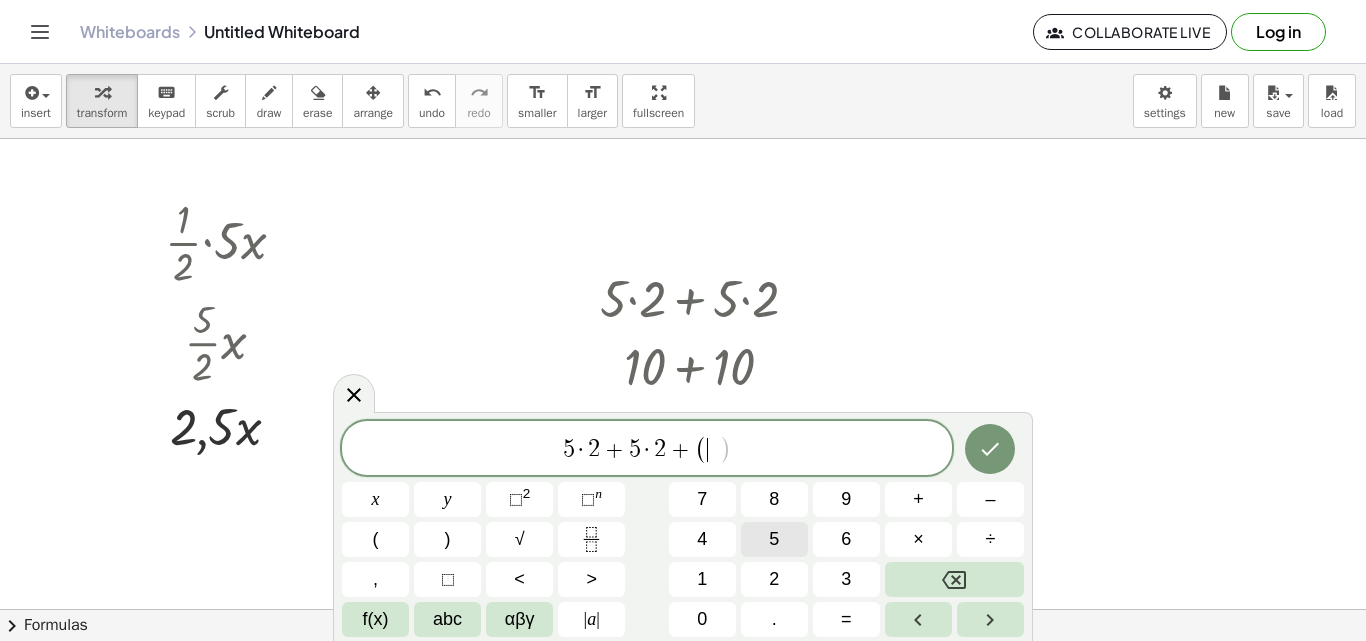 click on "5" at bounding box center (774, 539) 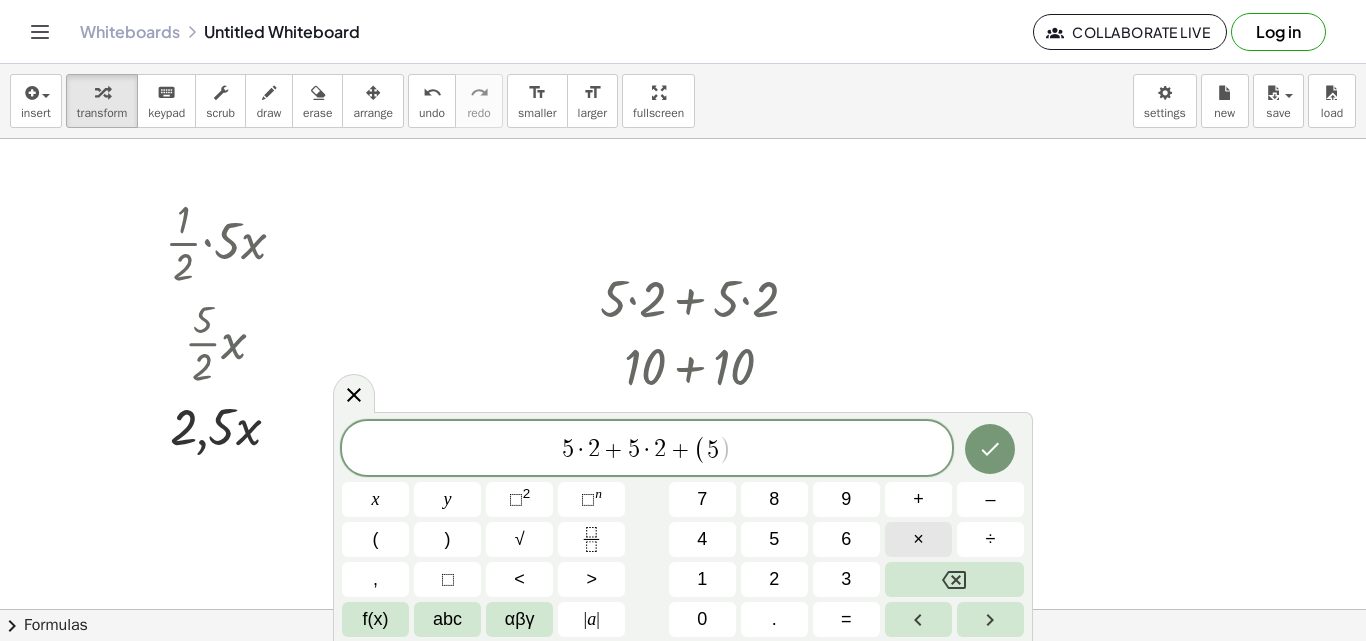click on "×" at bounding box center (918, 539) 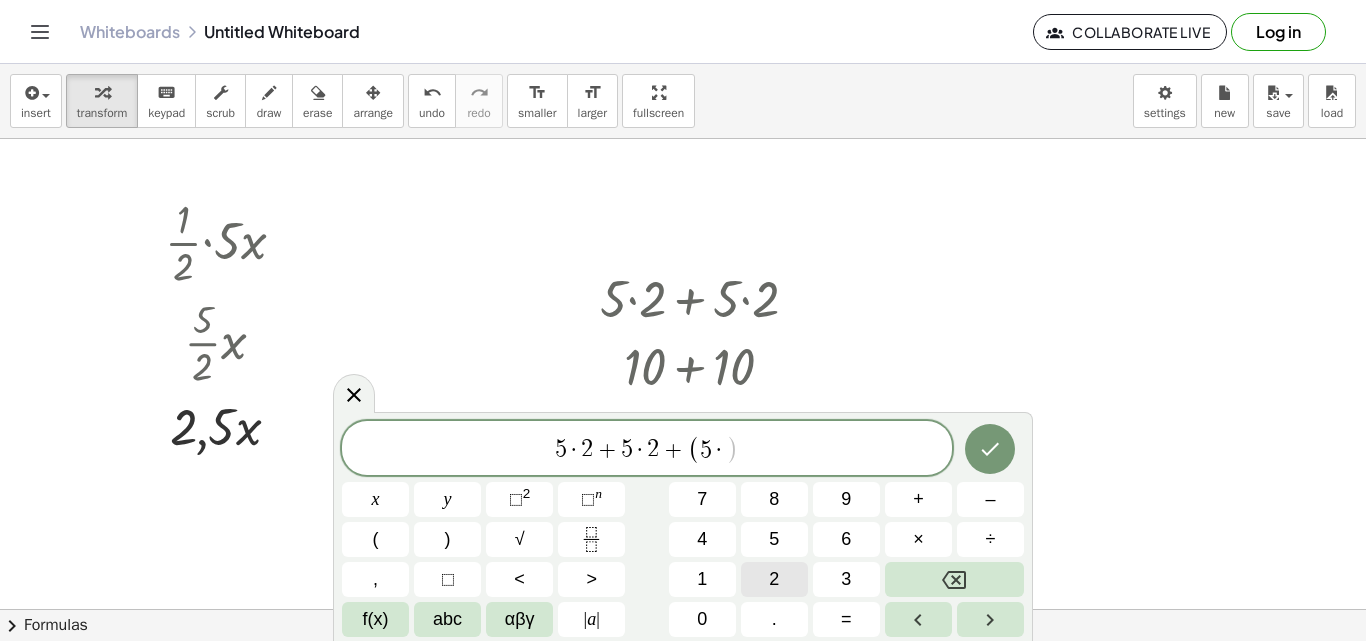 click on "2" at bounding box center (774, 579) 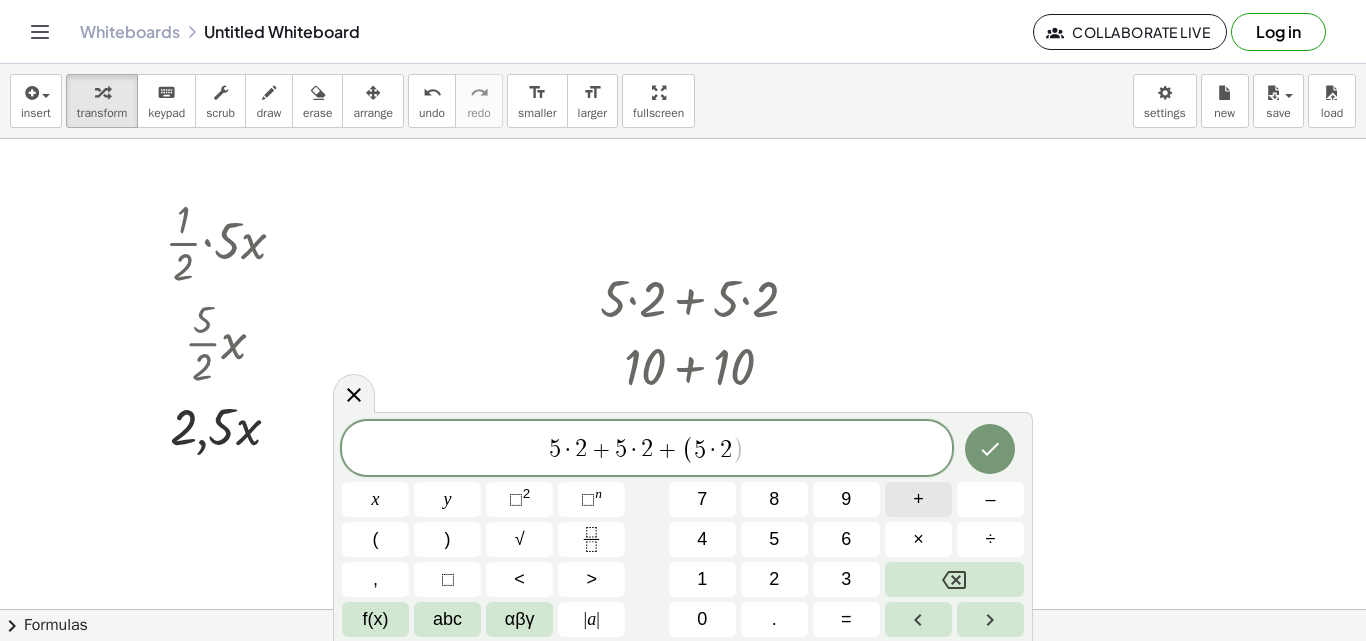 click on "+" at bounding box center [918, 499] 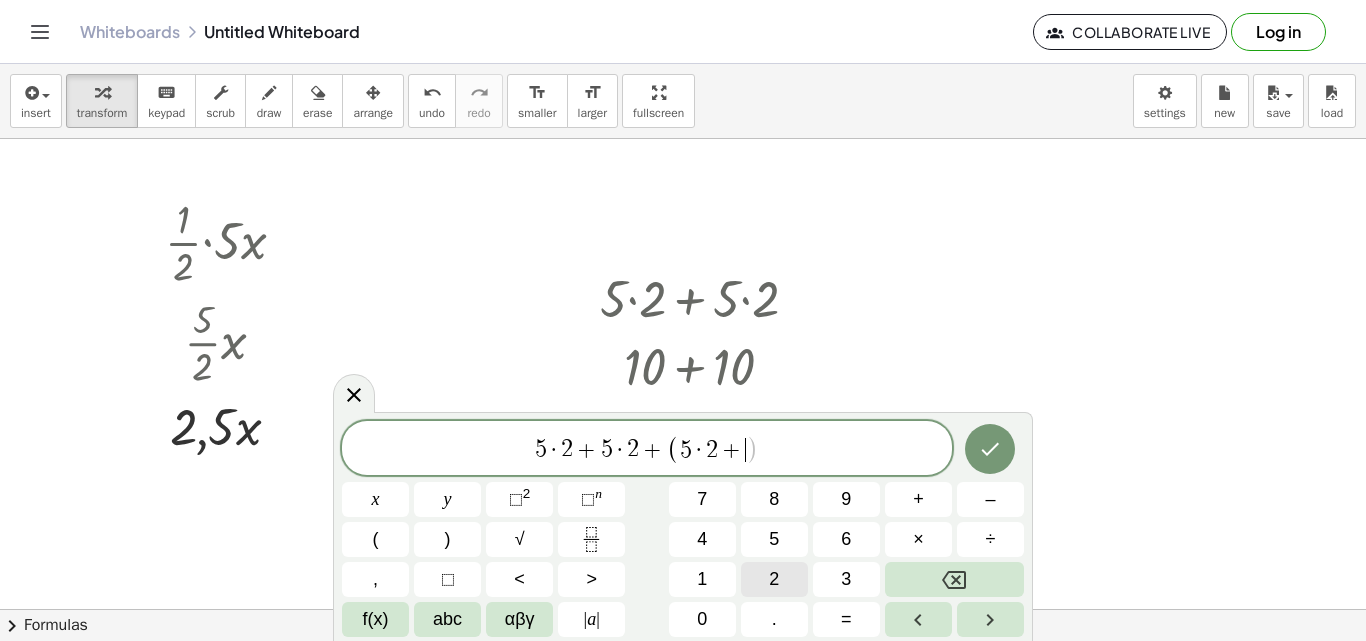 click on "2" at bounding box center [774, 579] 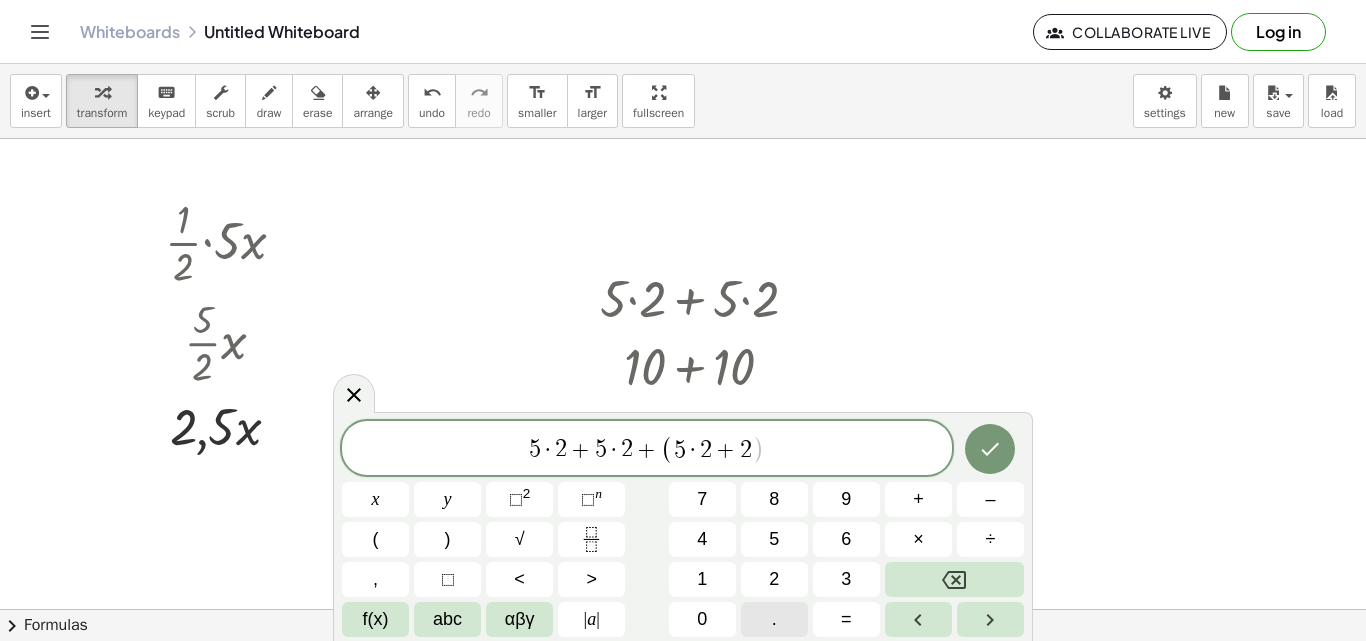 click on "." at bounding box center (774, 619) 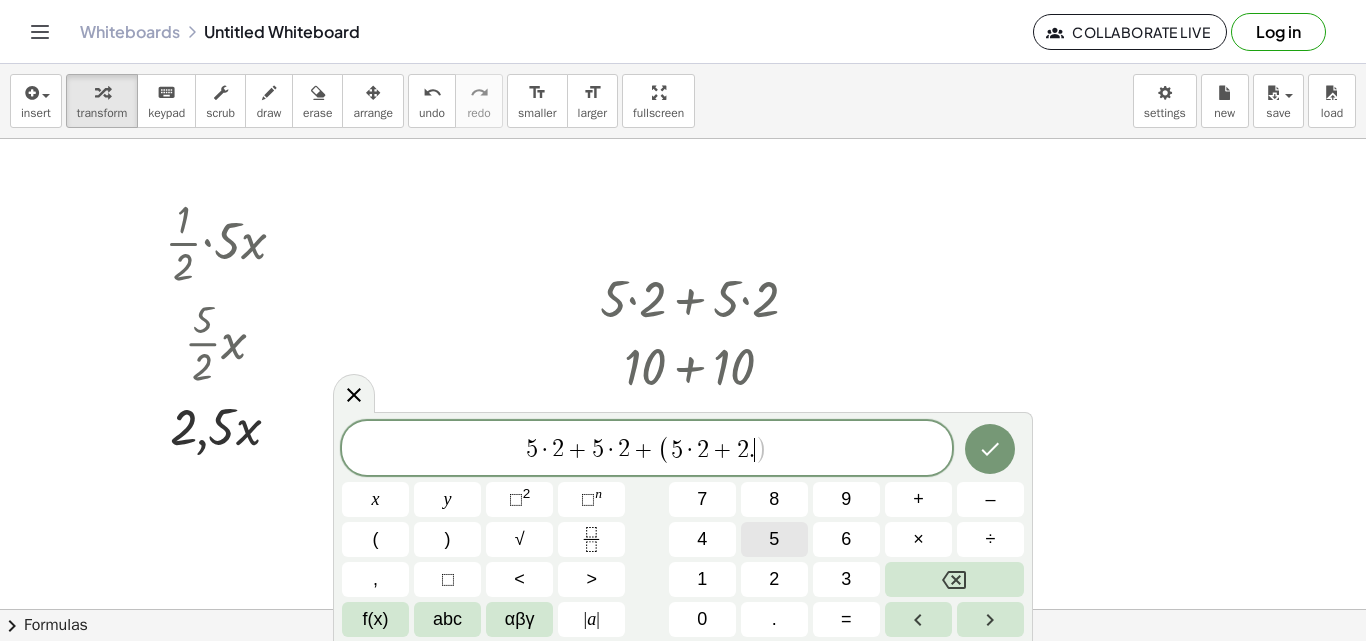 click on "5" at bounding box center (774, 539) 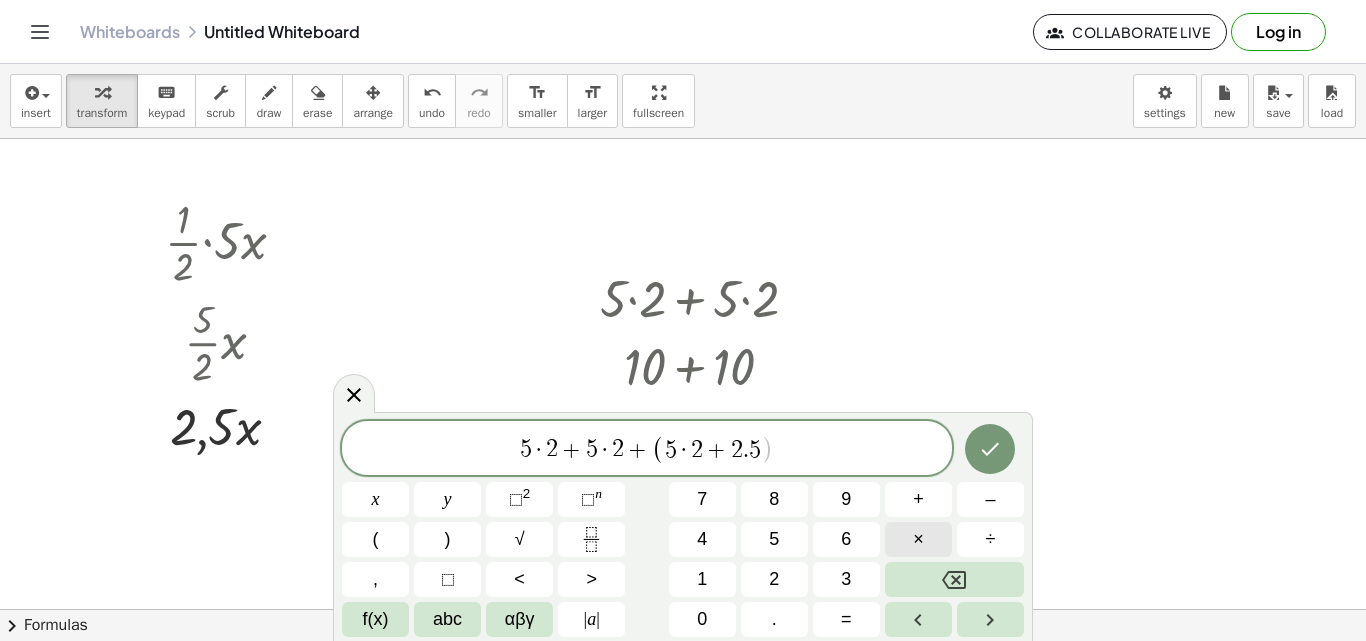 click on "×" at bounding box center (918, 539) 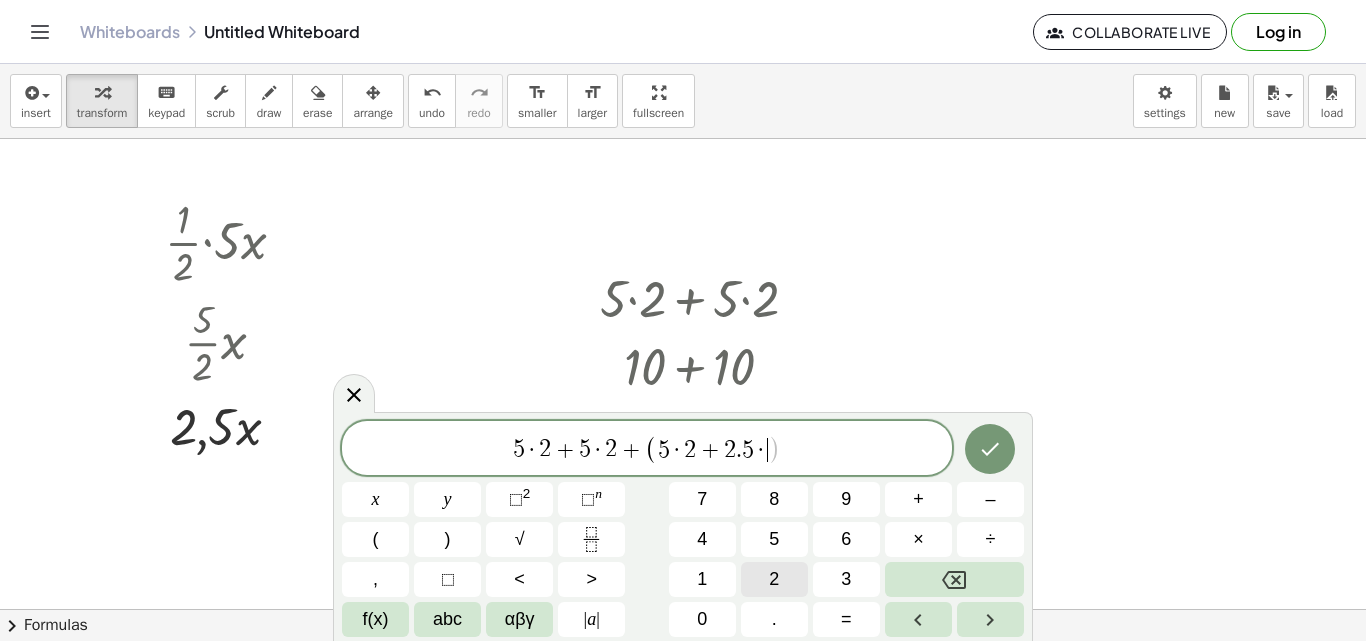 click on "2" at bounding box center [774, 579] 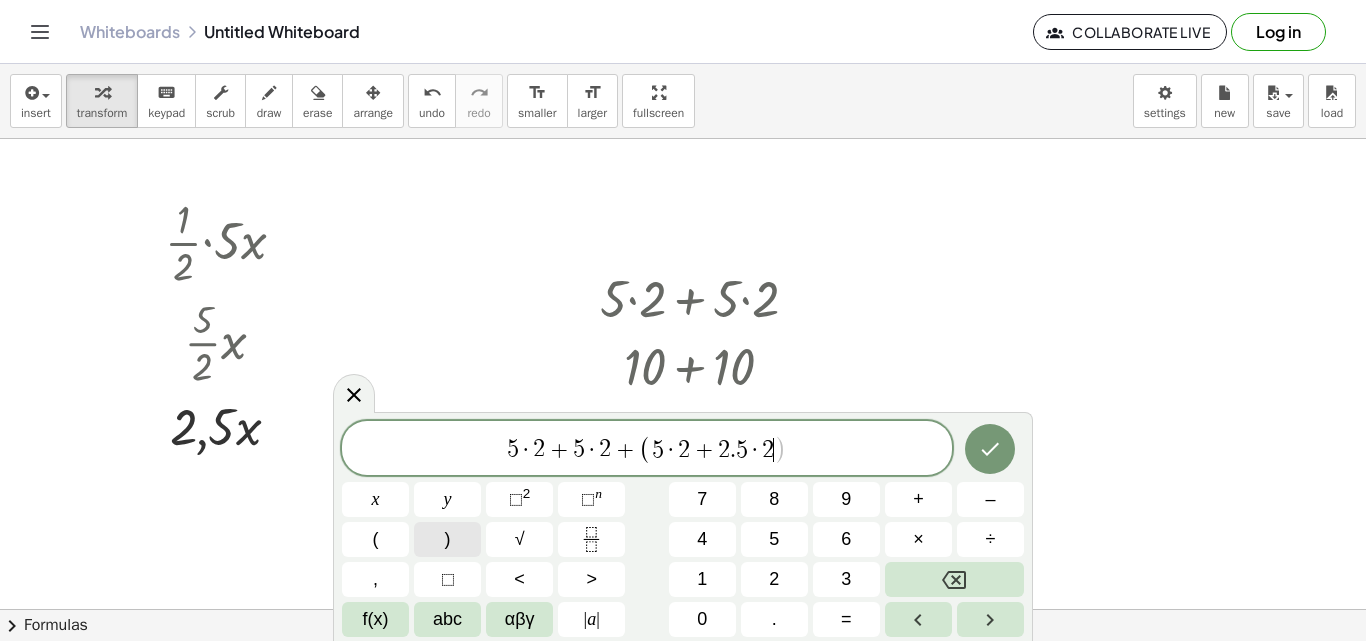 click on ")" at bounding box center [447, 539] 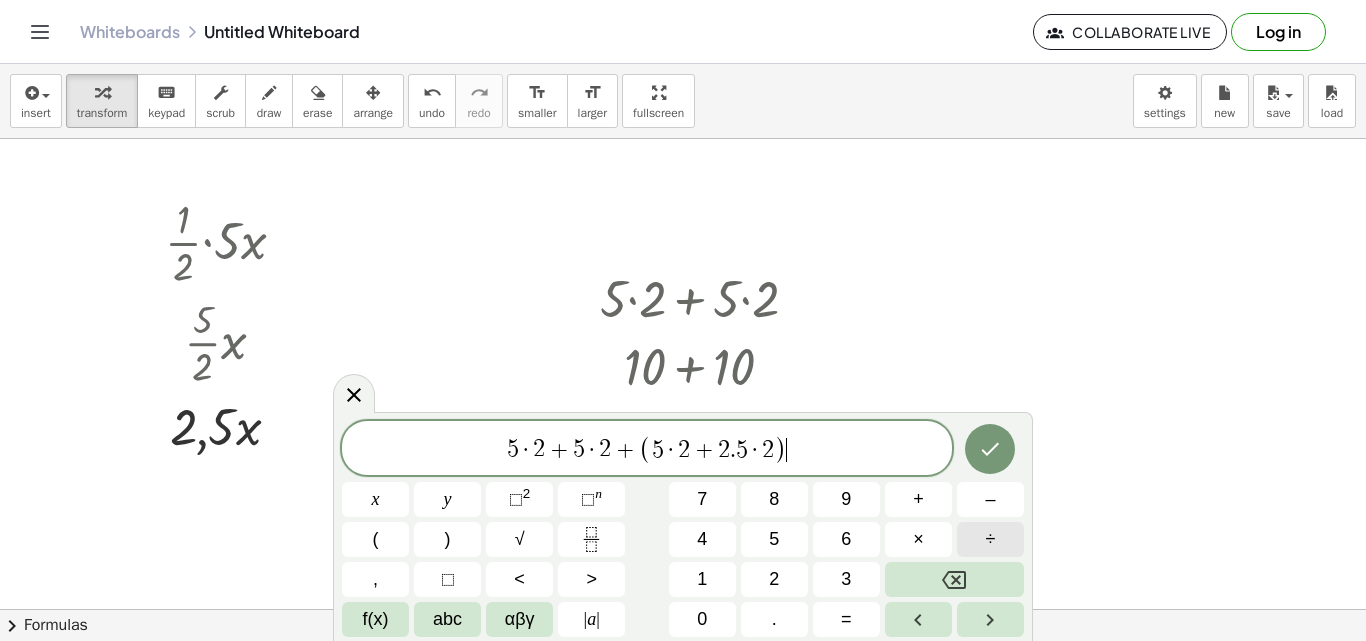 click on "÷" at bounding box center [991, 539] 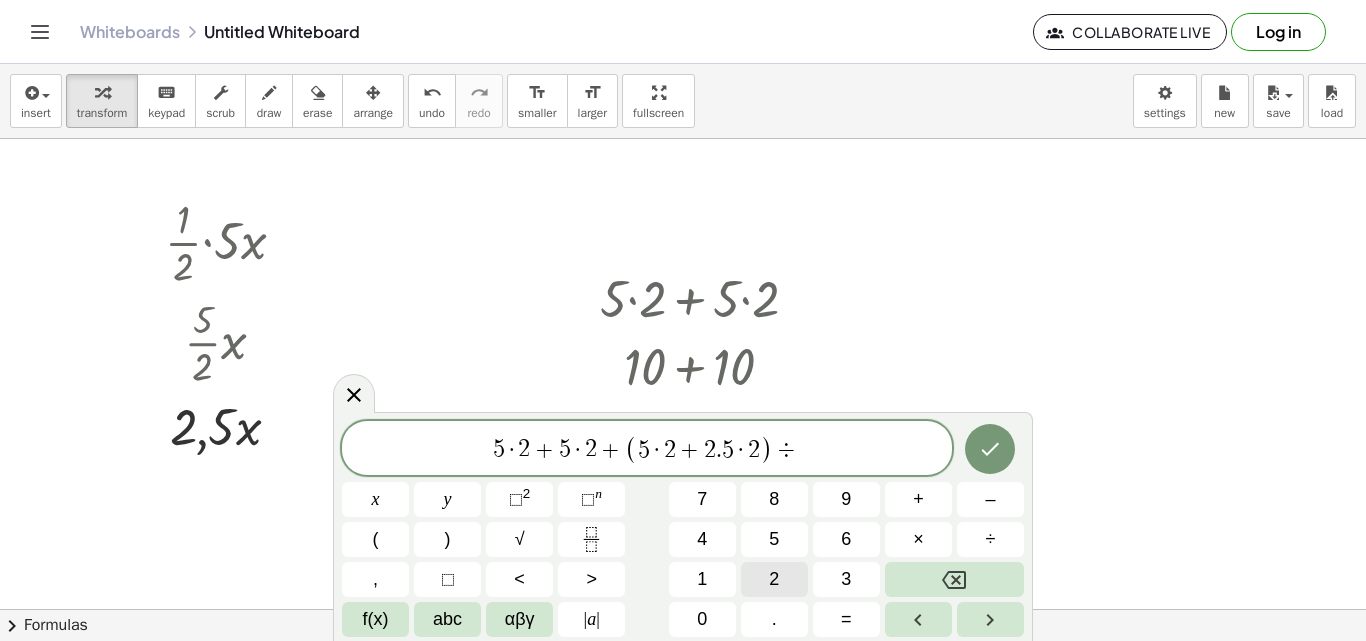 click on "2" at bounding box center (774, 579) 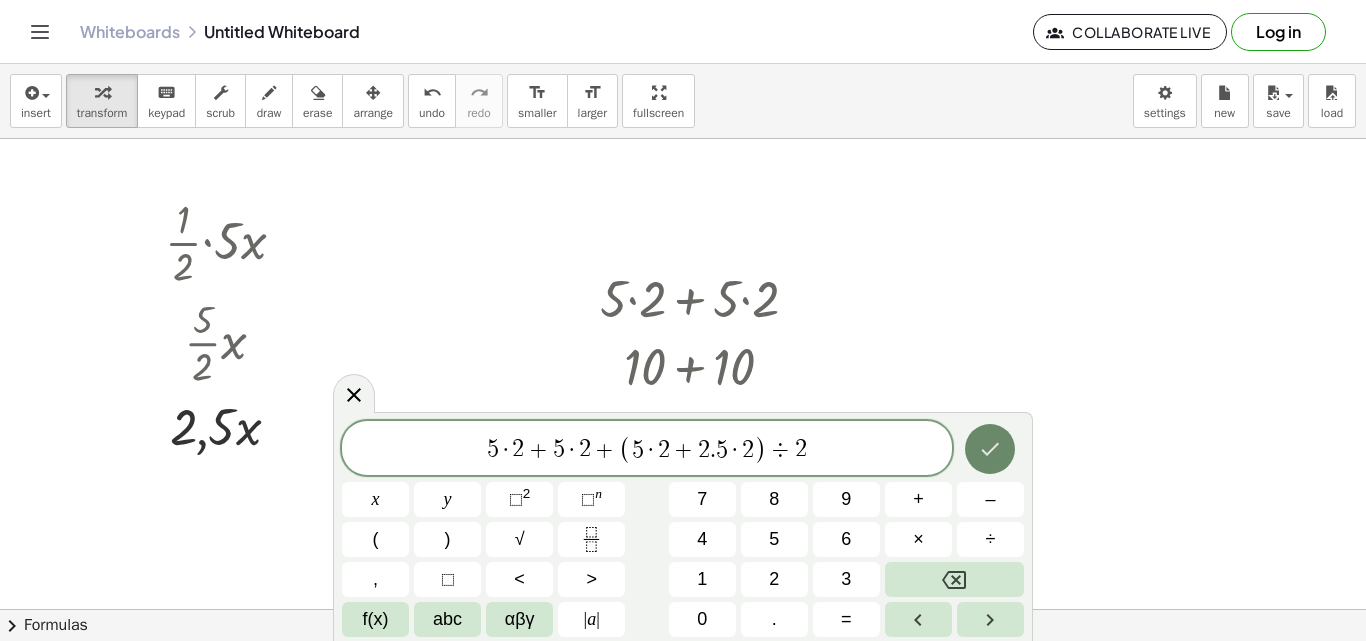 click at bounding box center [990, 449] 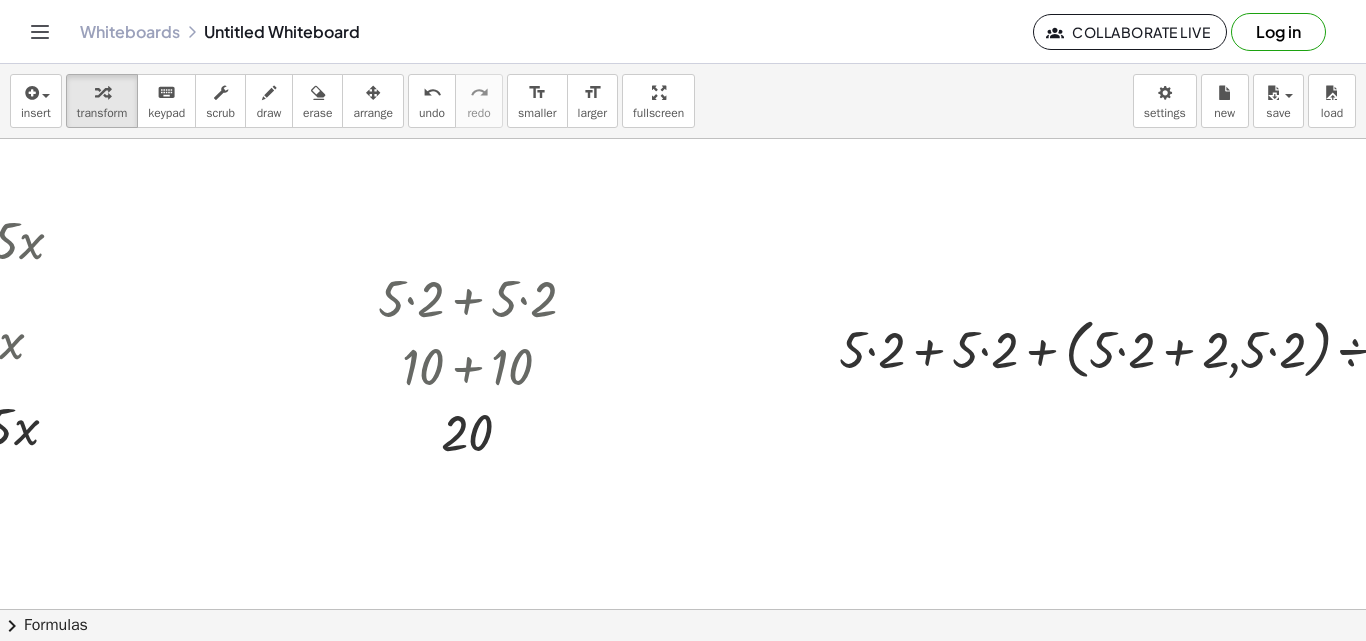 scroll, scrollTop: 0, scrollLeft: 328, axis: horizontal 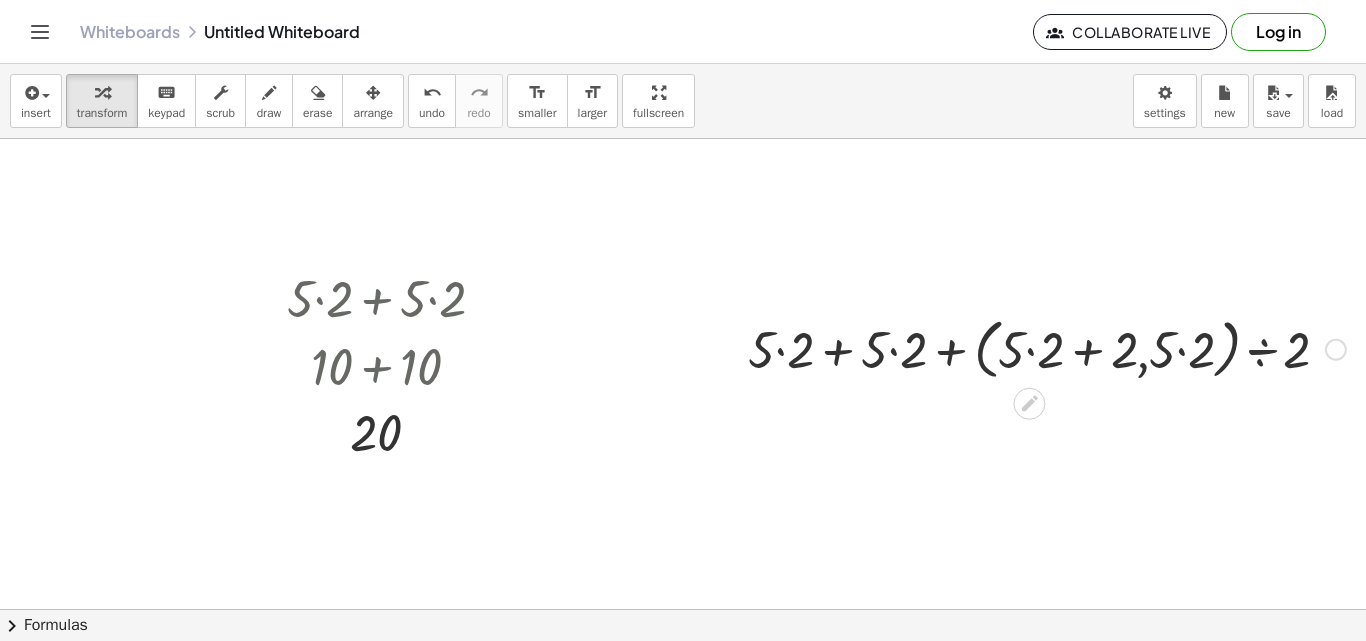 click at bounding box center (1047, 348) 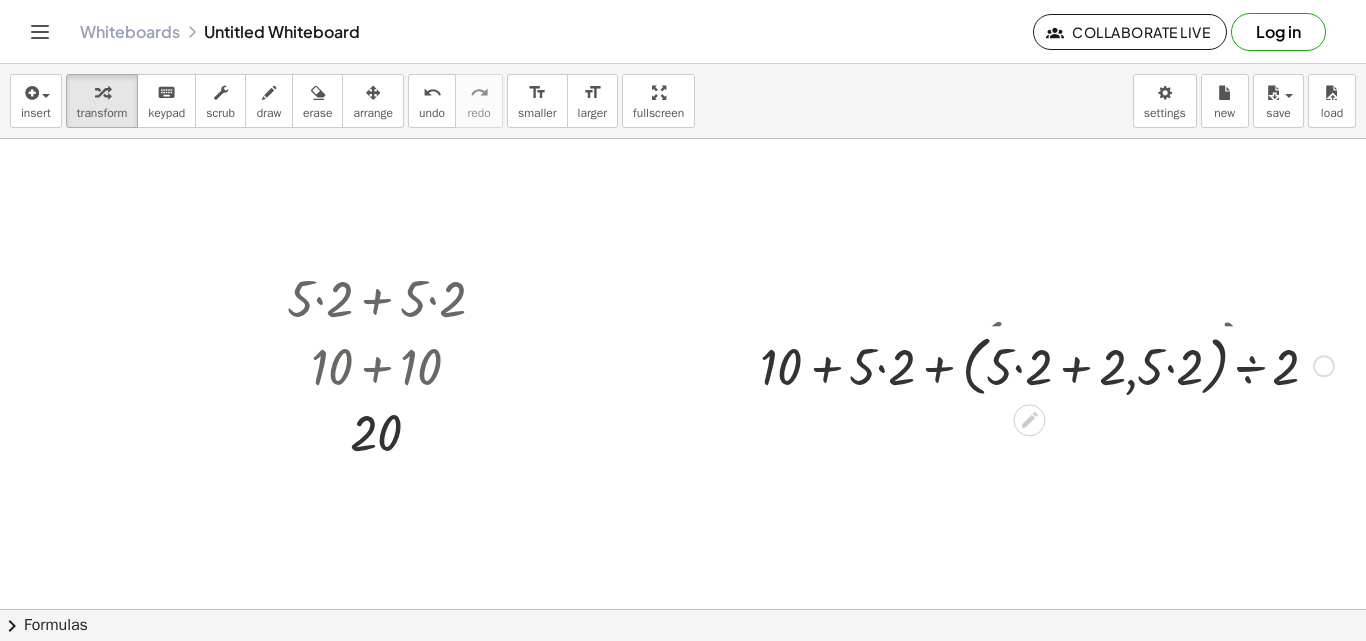 click at bounding box center [1047, 348] 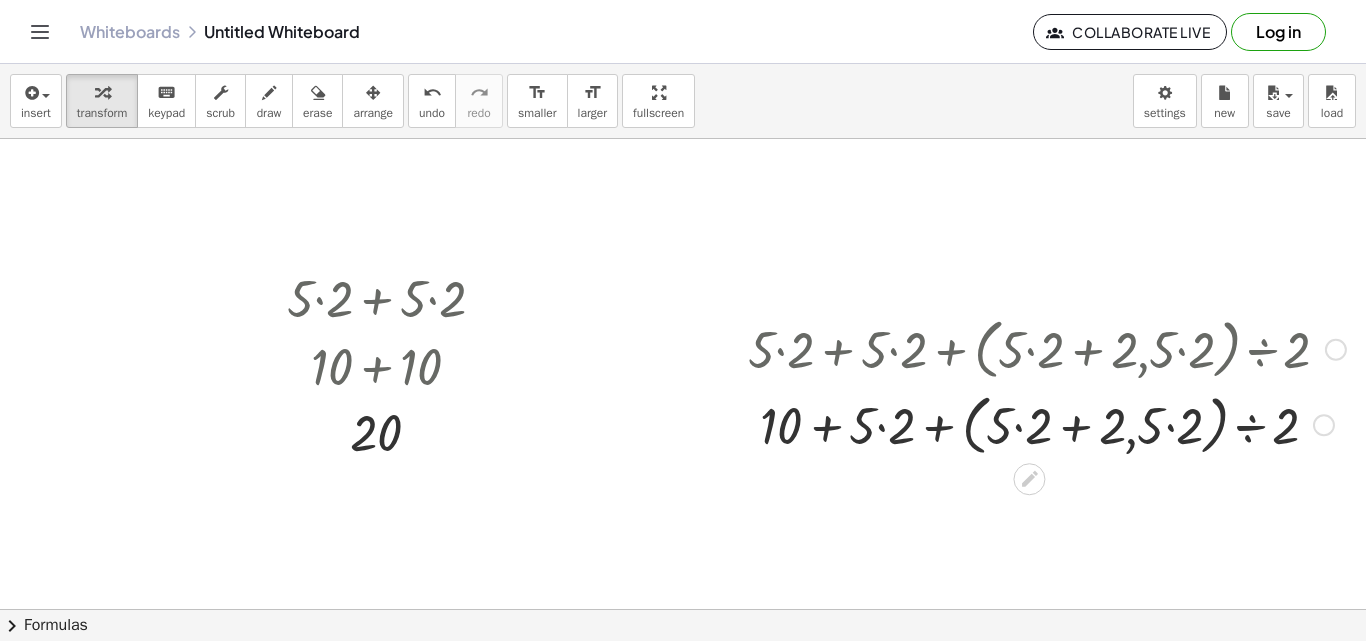 click at bounding box center (1047, 424) 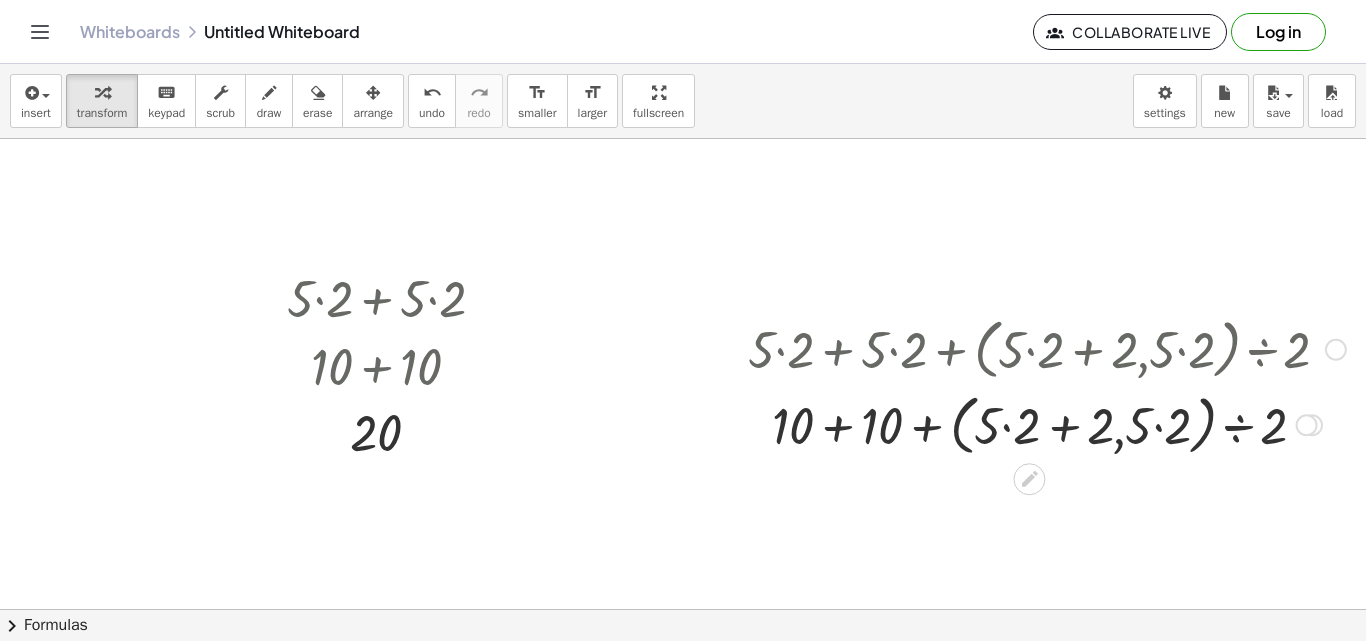 click at bounding box center [1047, 424] 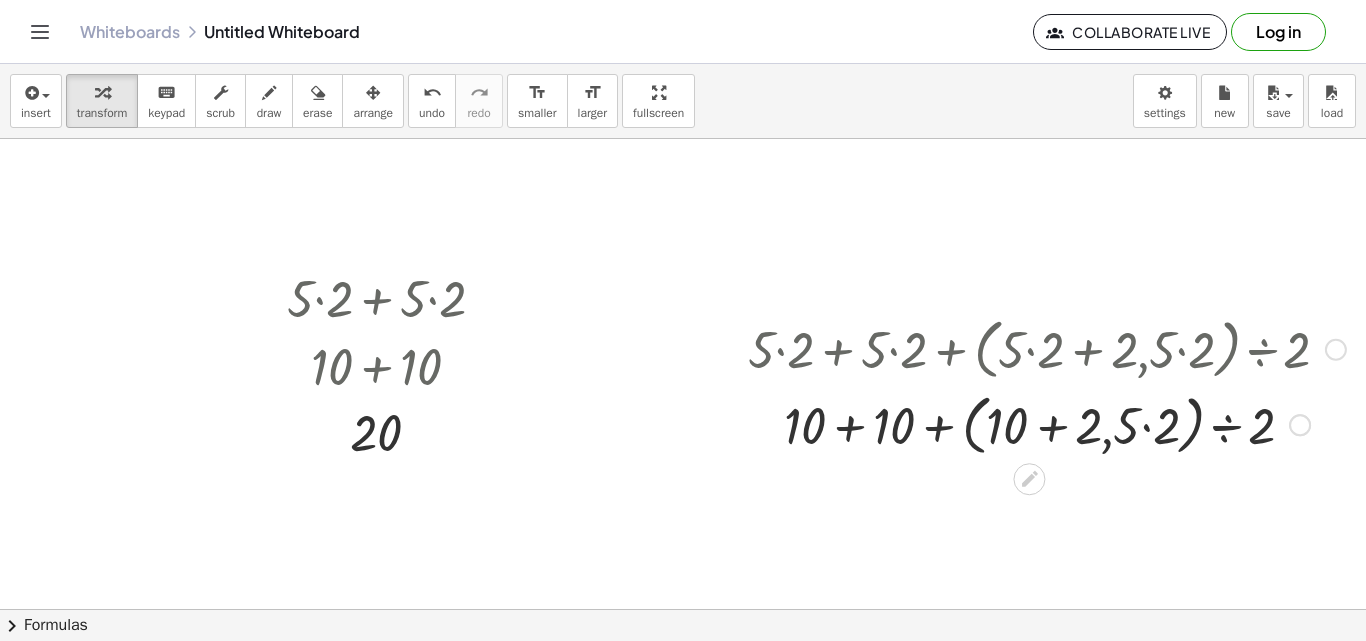 click at bounding box center (1047, 424) 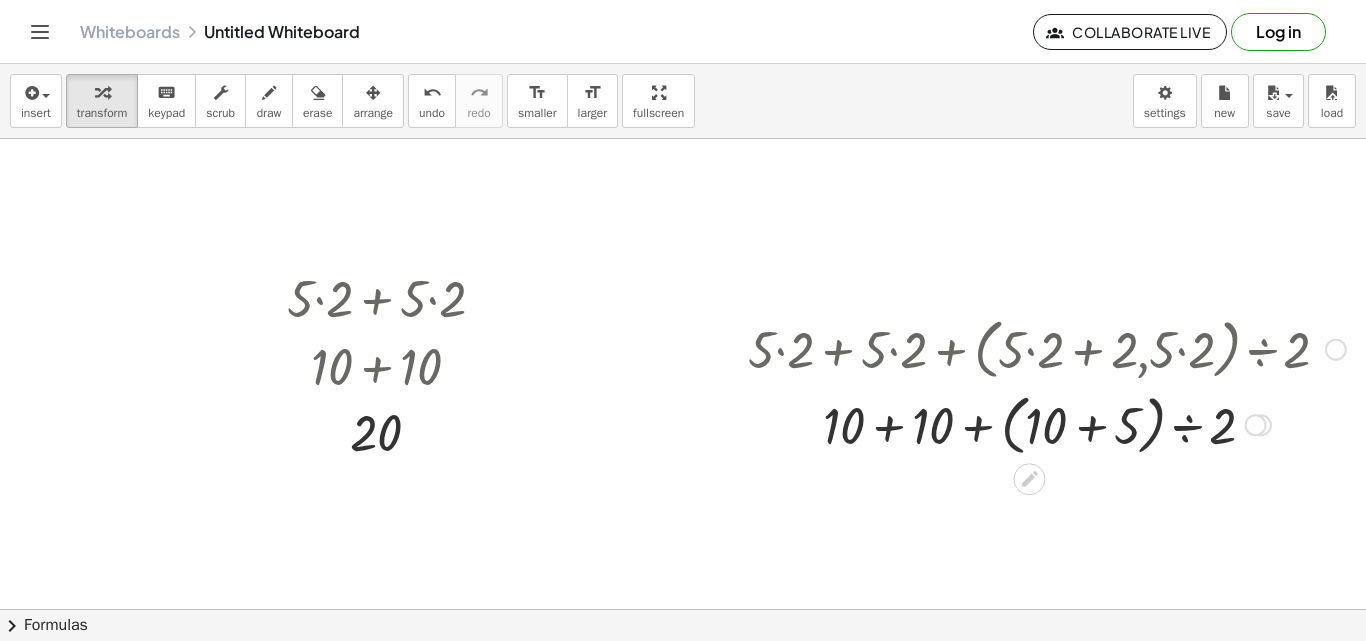click at bounding box center (1047, 424) 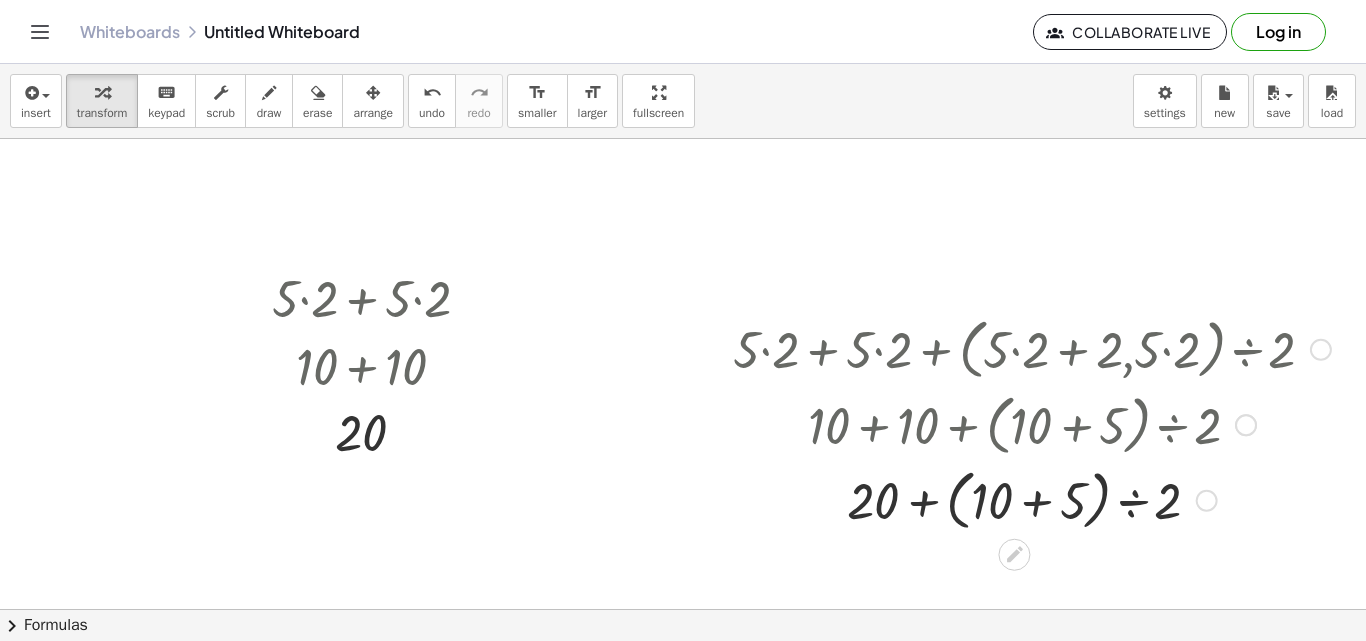 click at bounding box center (1032, 499) 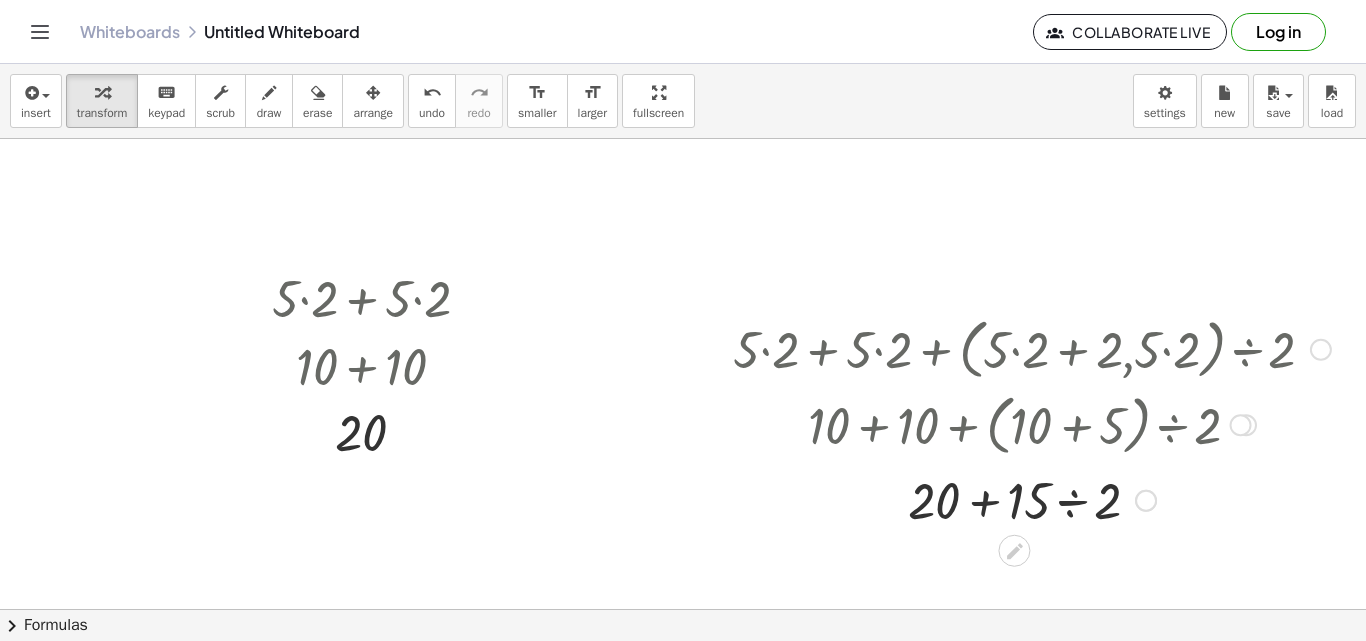 click at bounding box center [1032, 499] 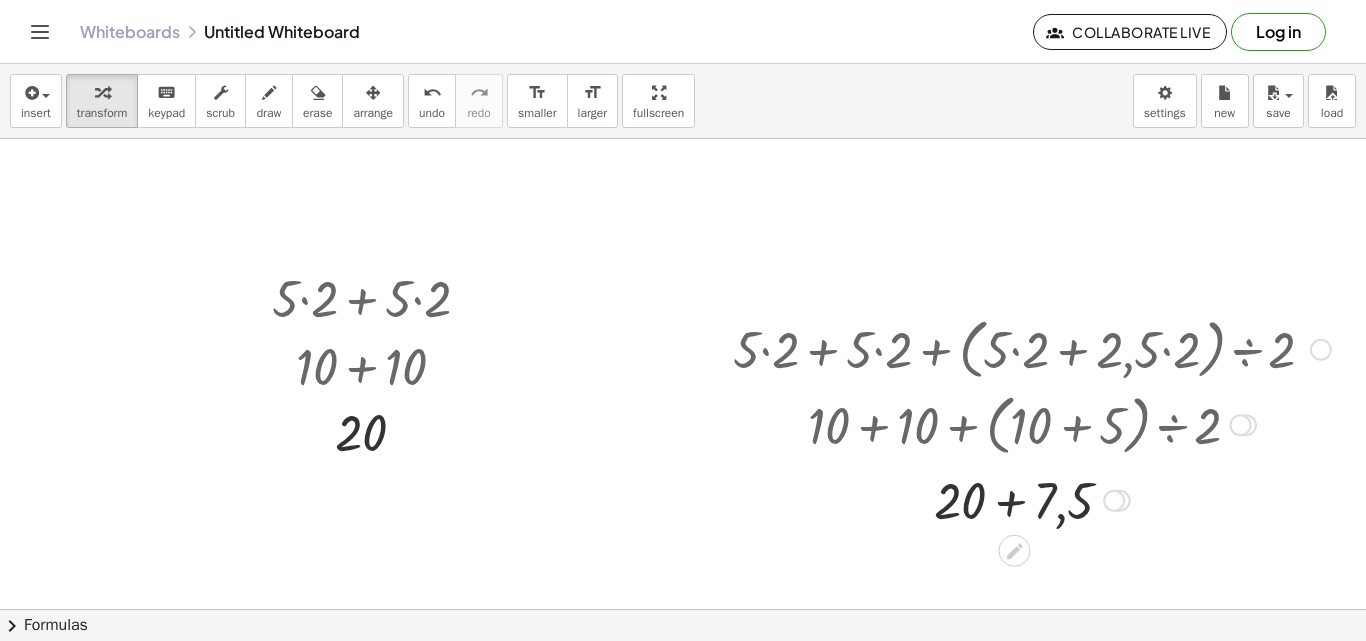 click at bounding box center (1032, 499) 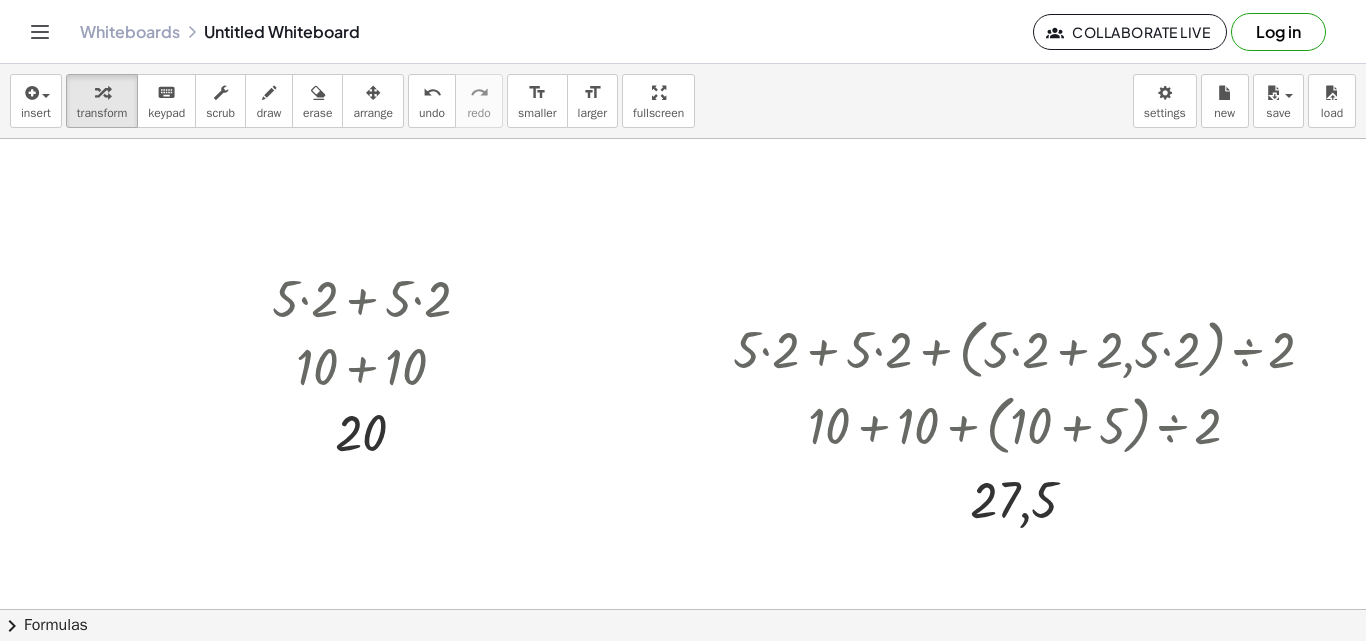 scroll, scrollTop: 0, scrollLeft: 331, axis: horizontal 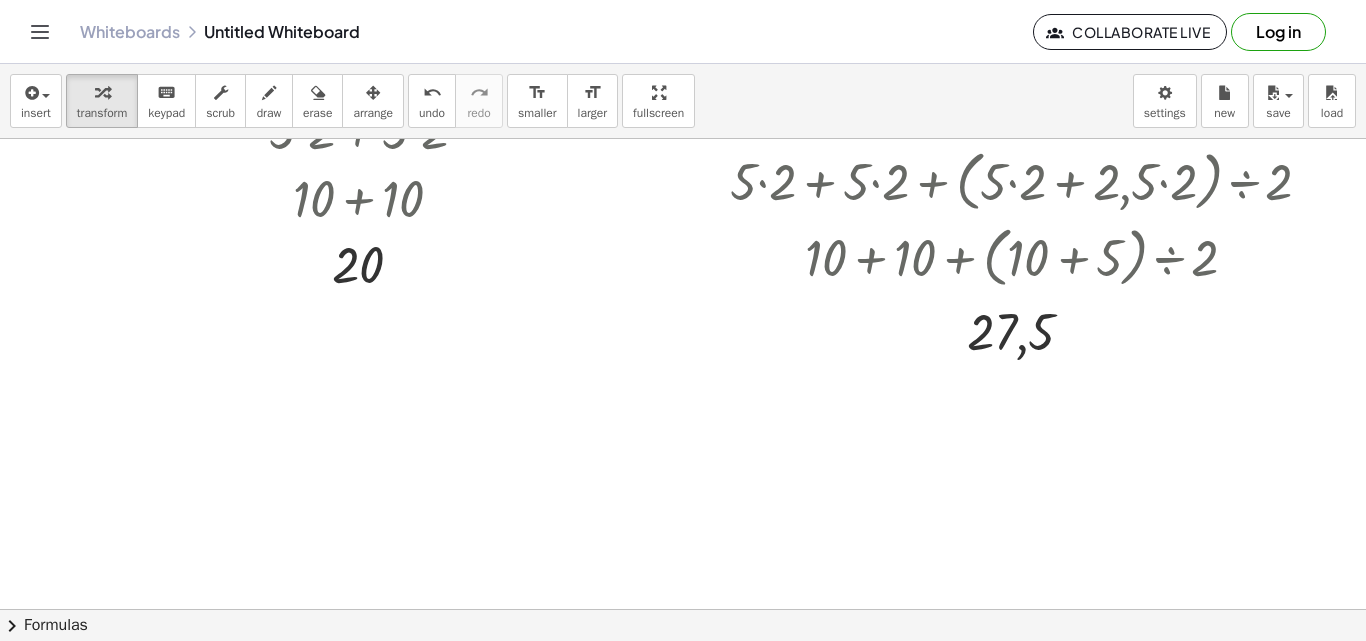 click at bounding box center [508, 441] 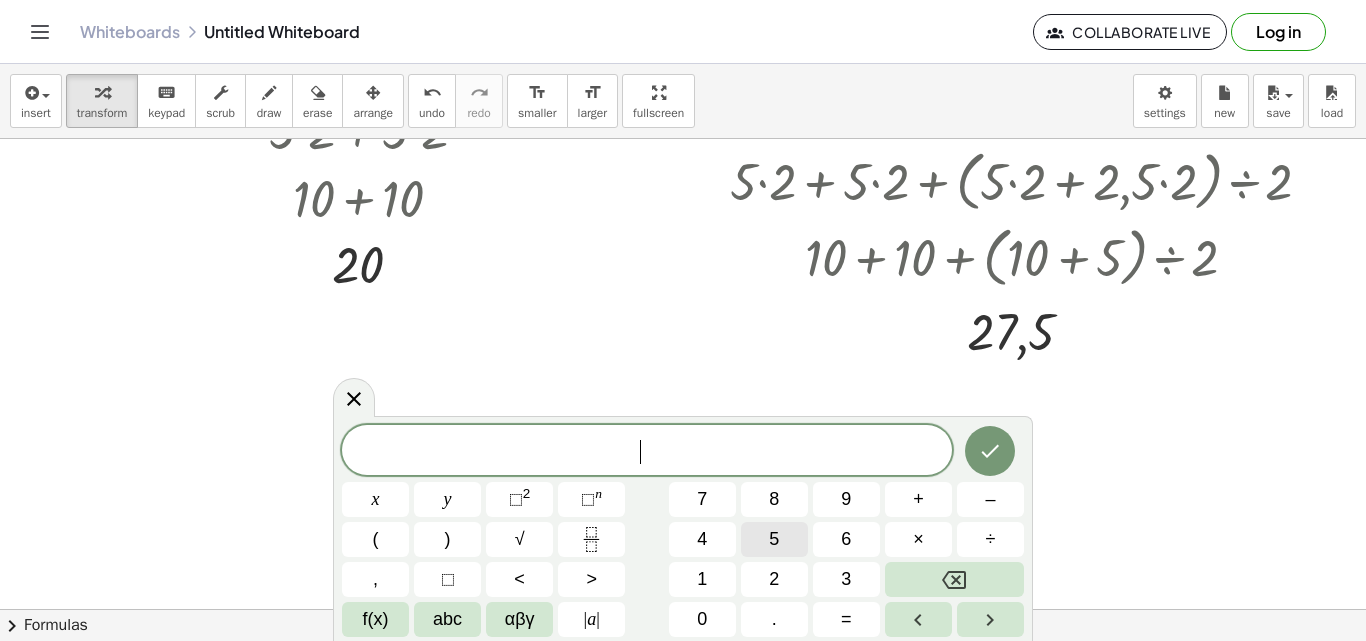 click on "5" at bounding box center [774, 539] 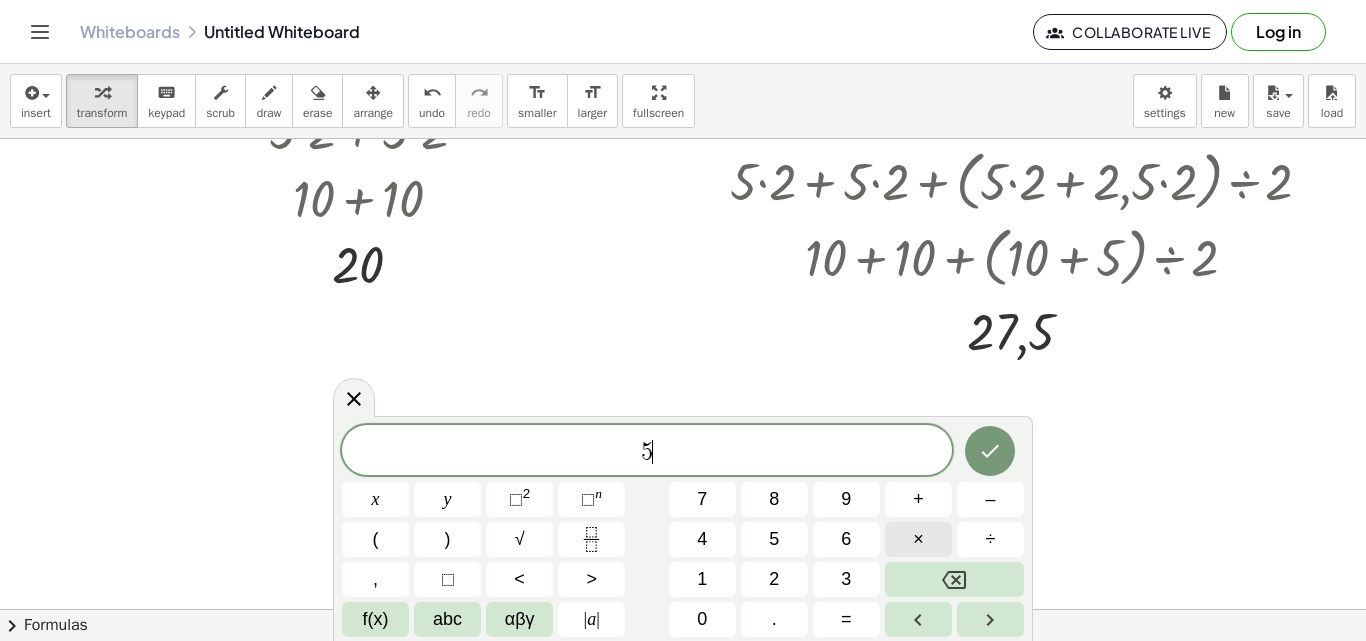 click on "×" at bounding box center (918, 539) 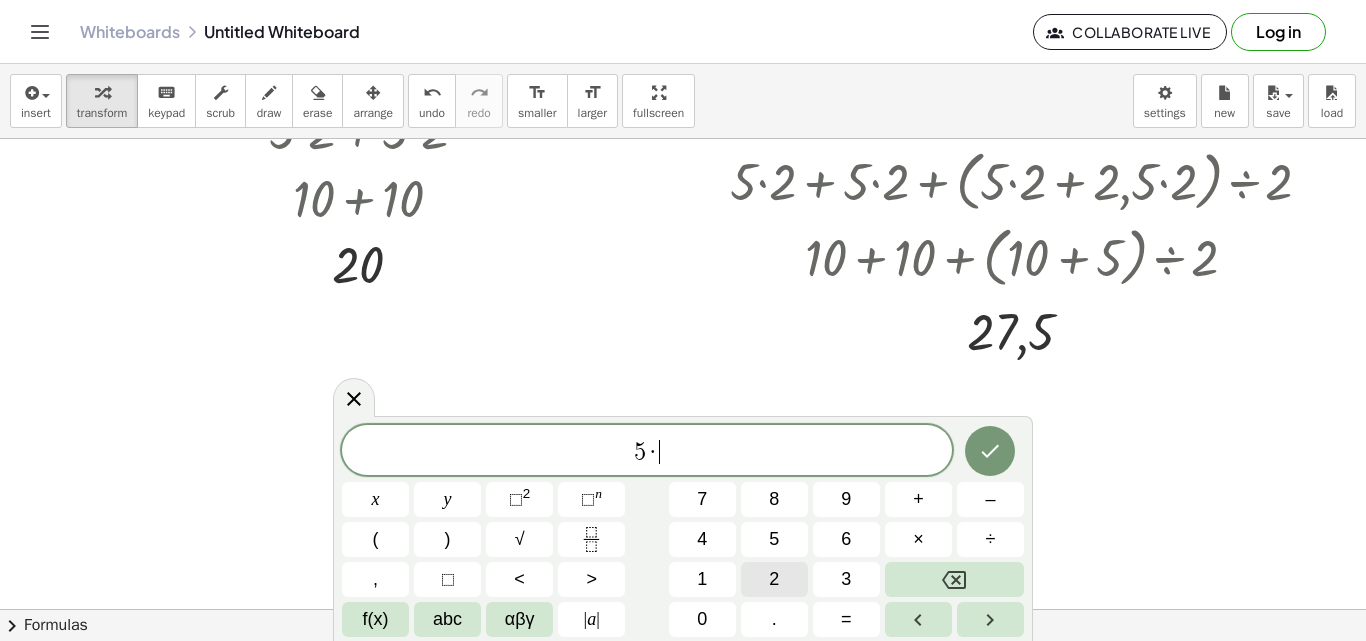 click on "2" at bounding box center (774, 579) 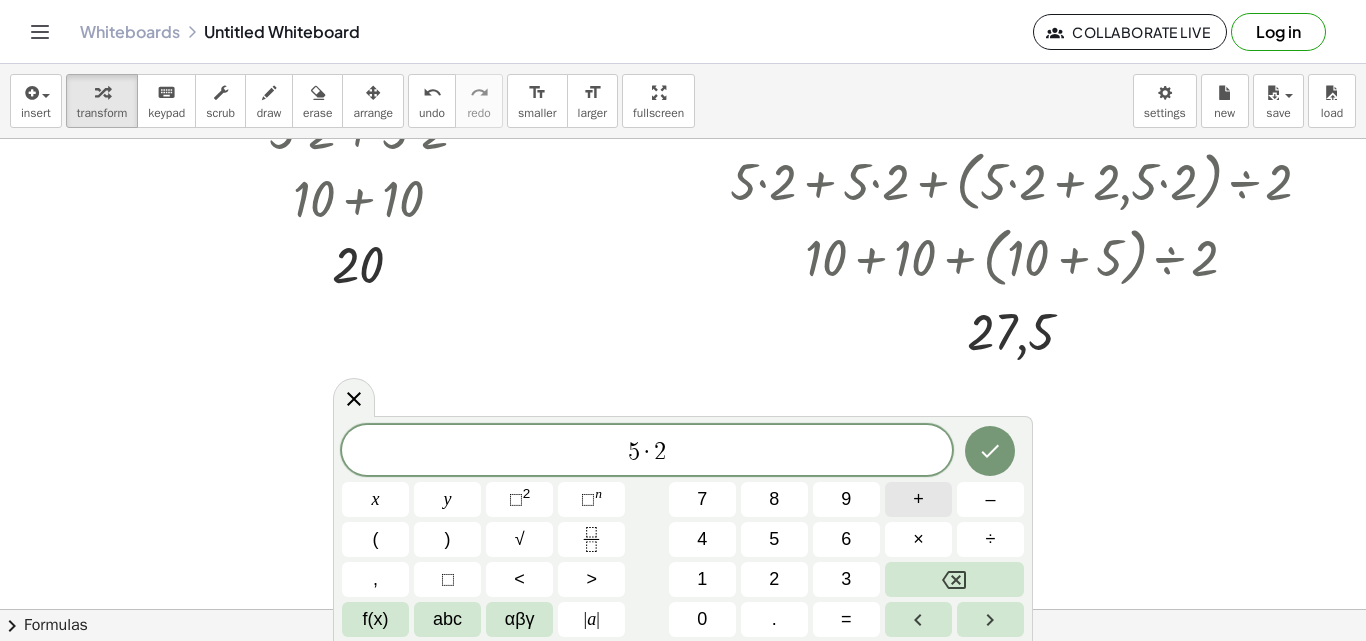 click on "+" at bounding box center [918, 499] 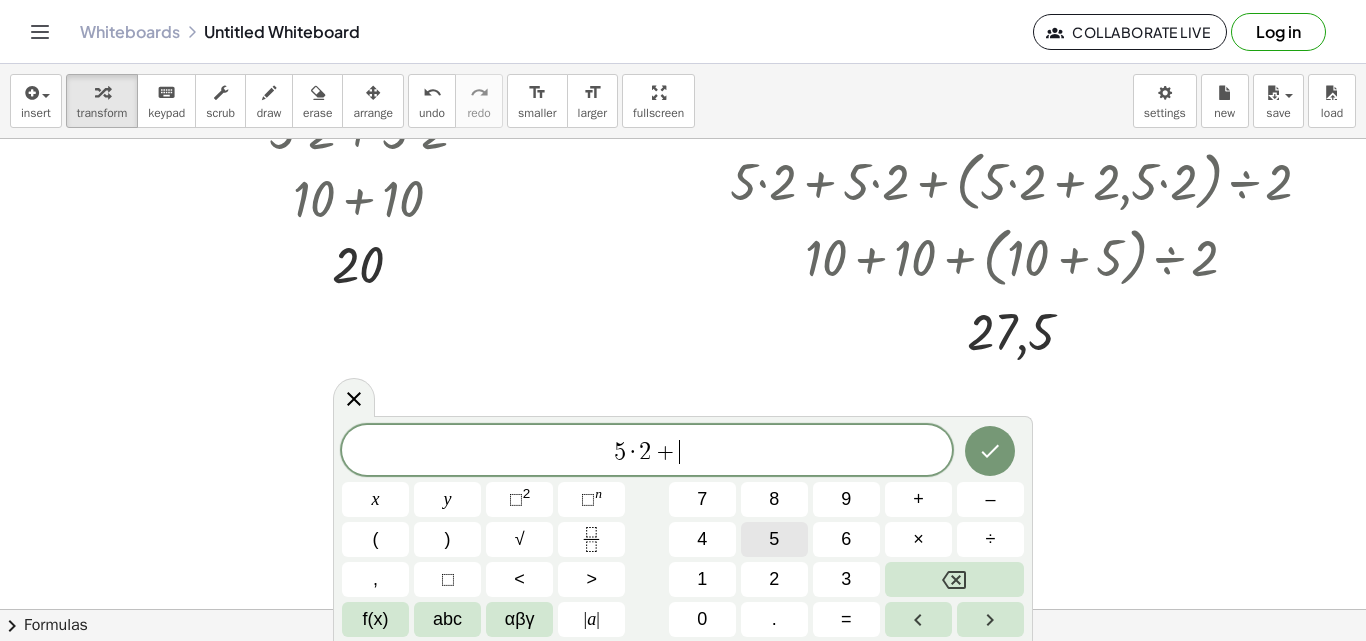 click on "5" at bounding box center [774, 539] 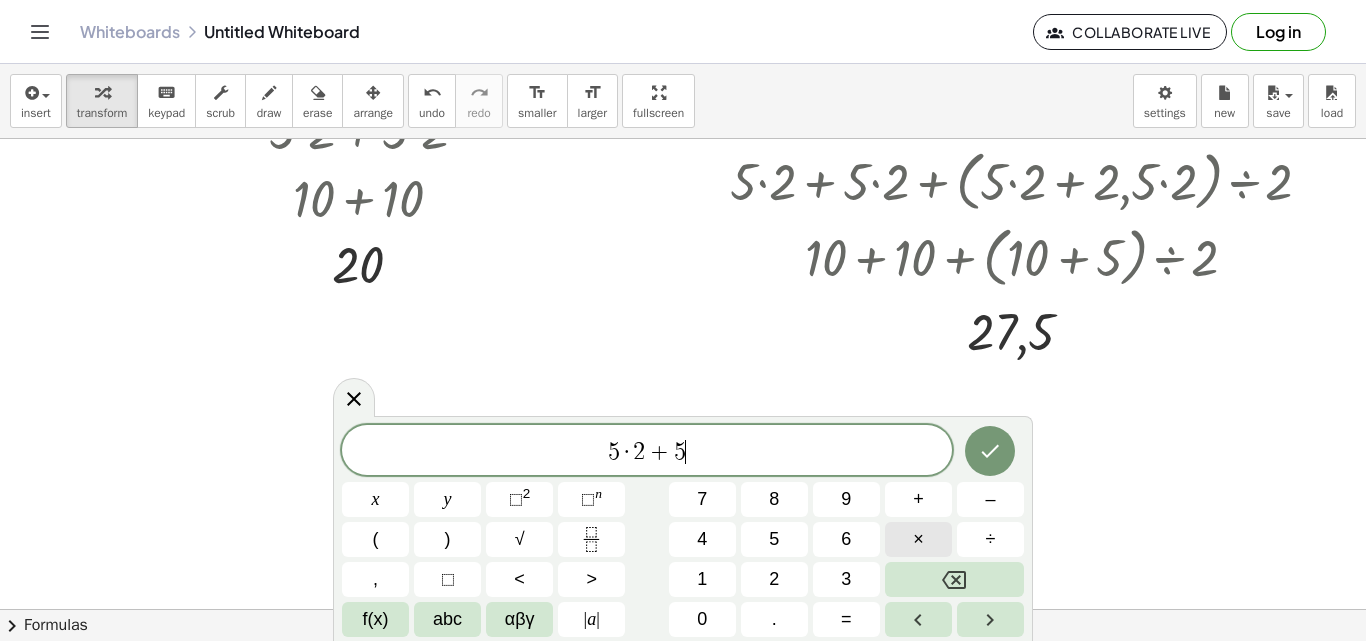 click on "×" at bounding box center (918, 539) 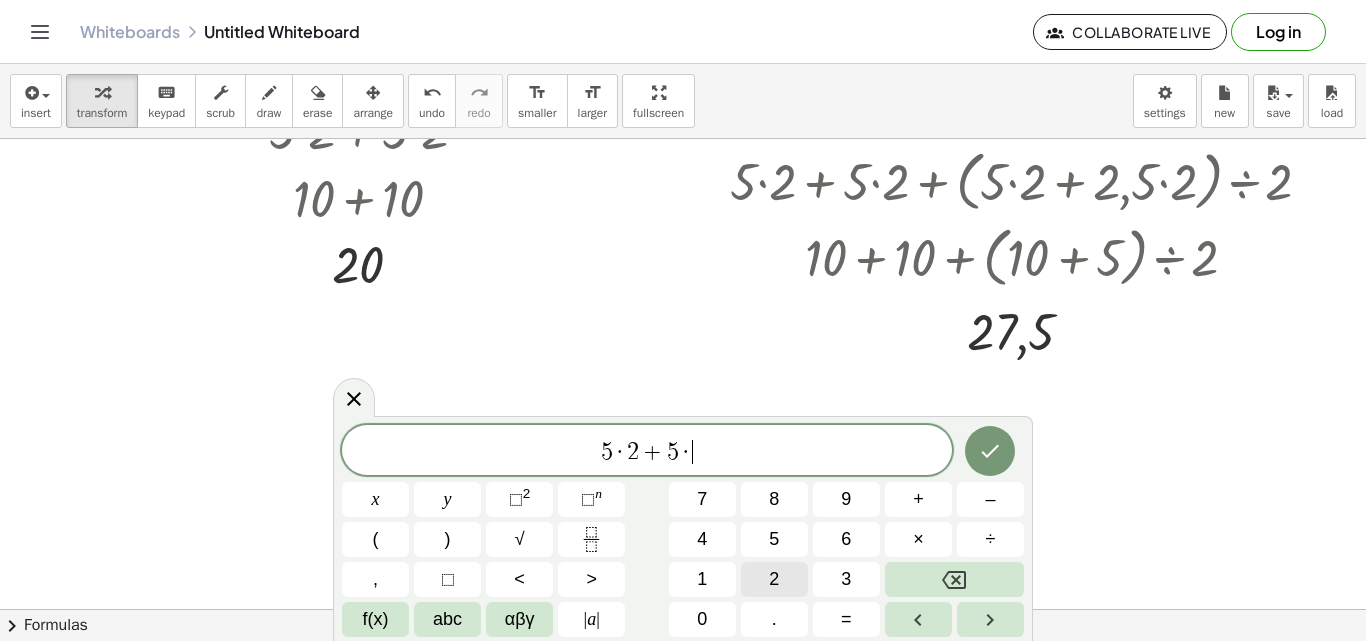 click on "2" at bounding box center [774, 579] 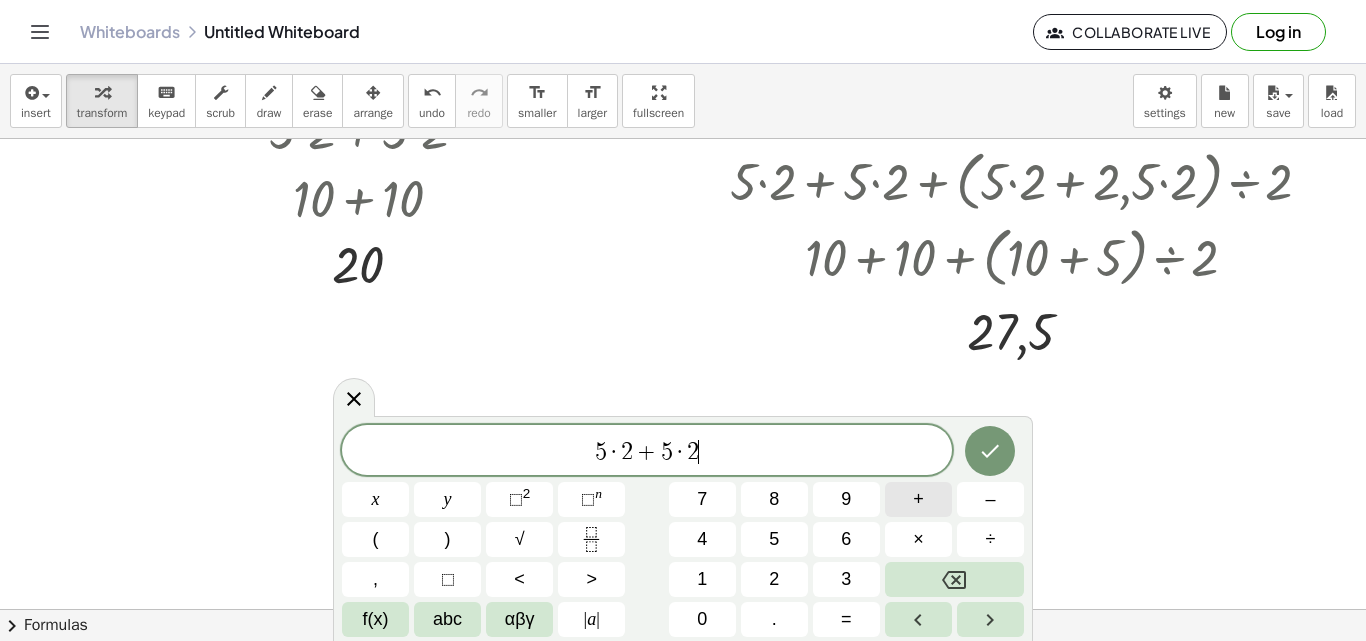 click on "+" at bounding box center [918, 499] 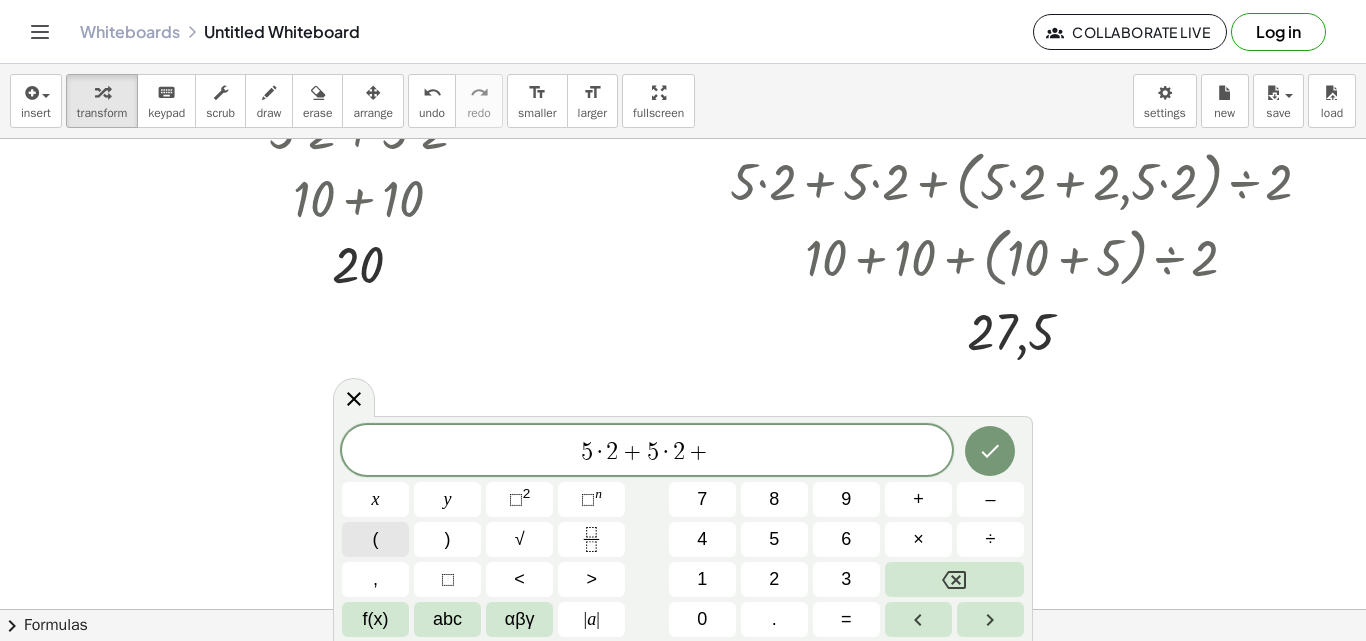 click on "(" at bounding box center (375, 539) 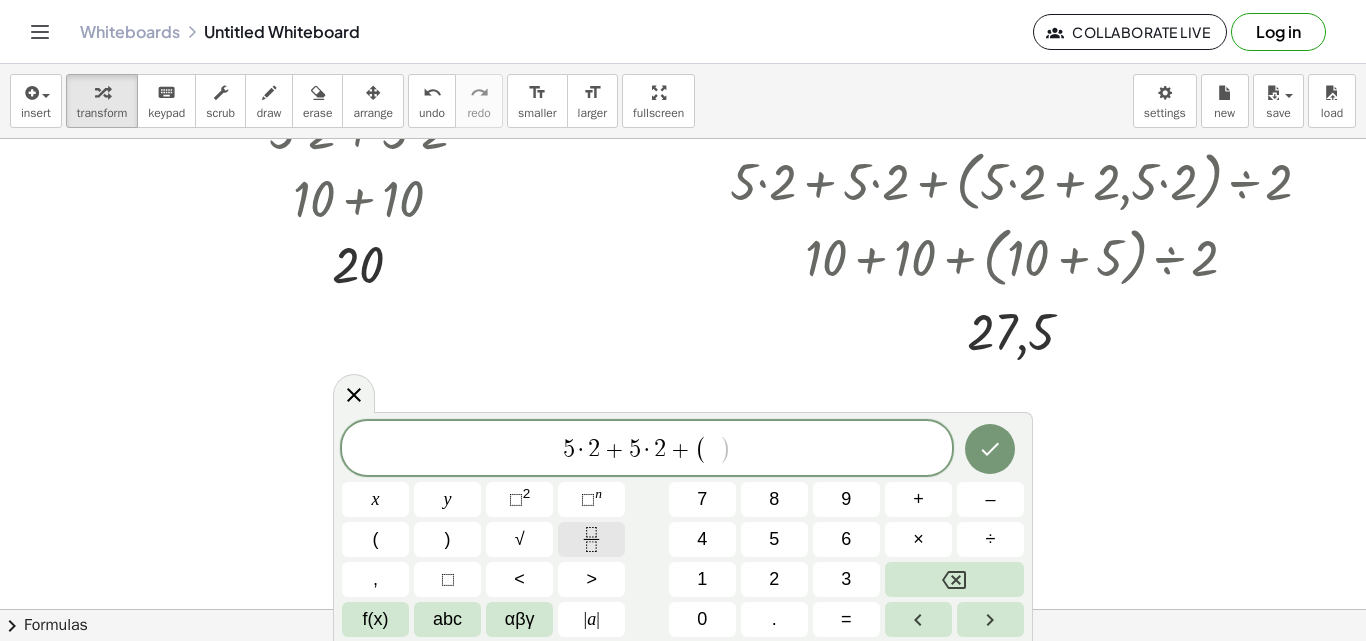 click 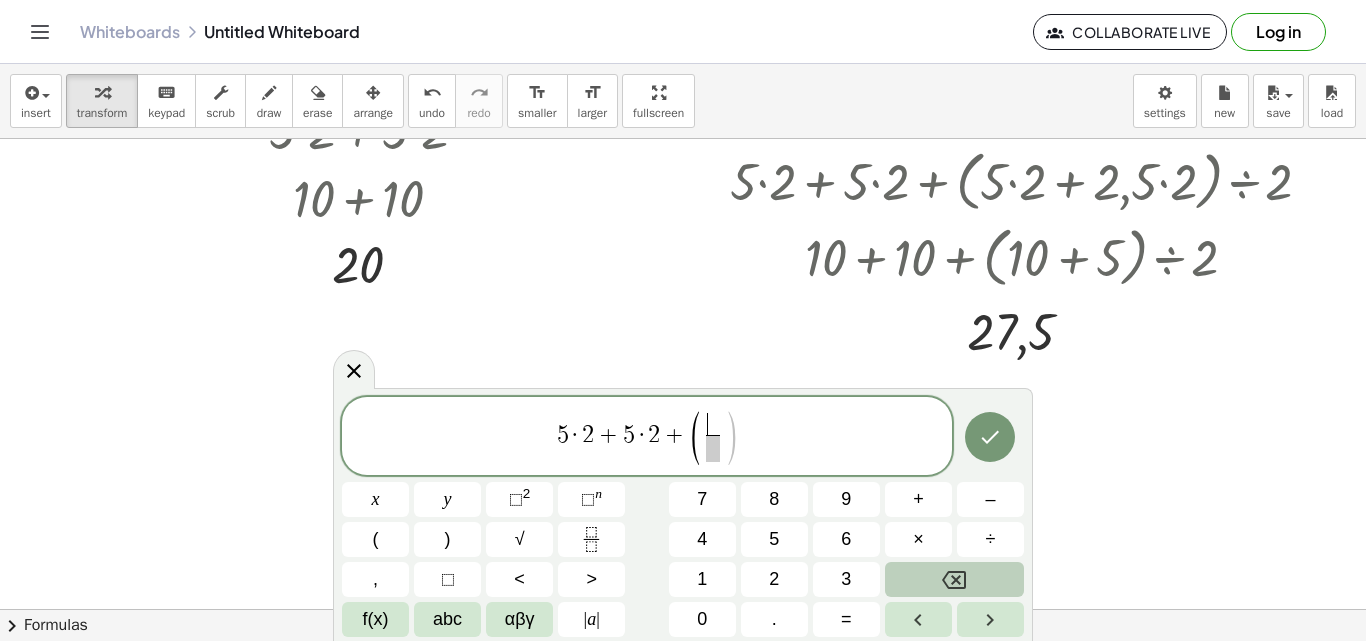 click 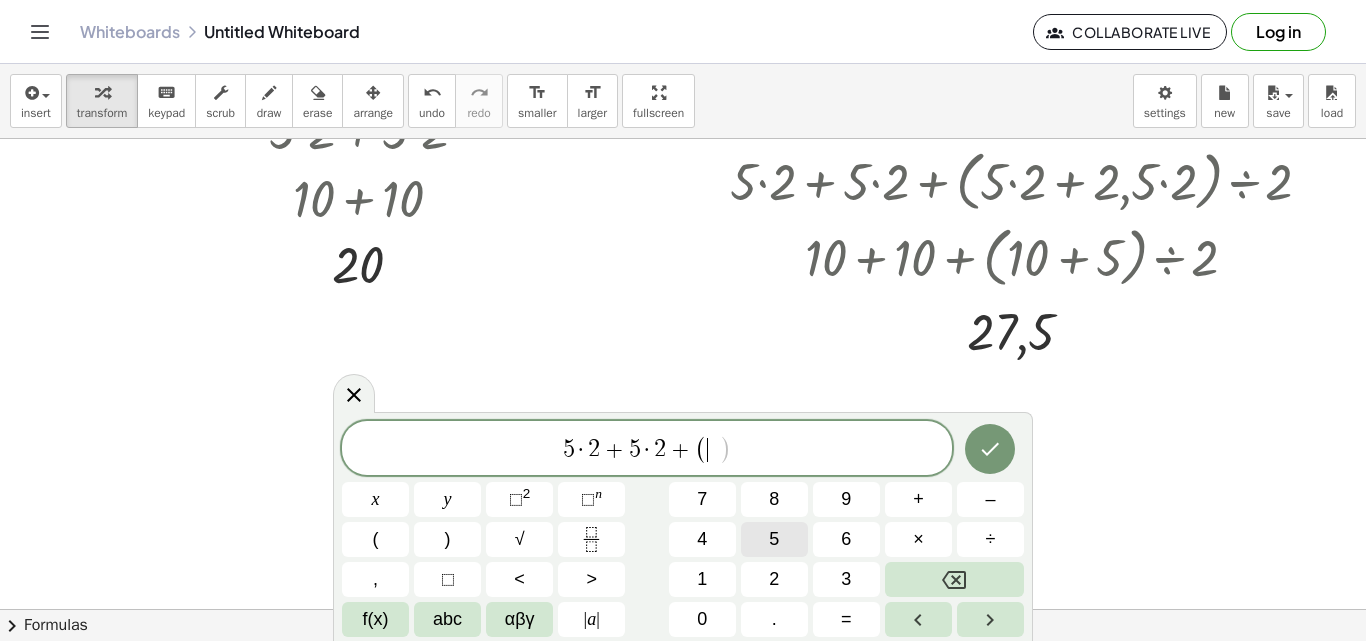 click on "5" at bounding box center [774, 539] 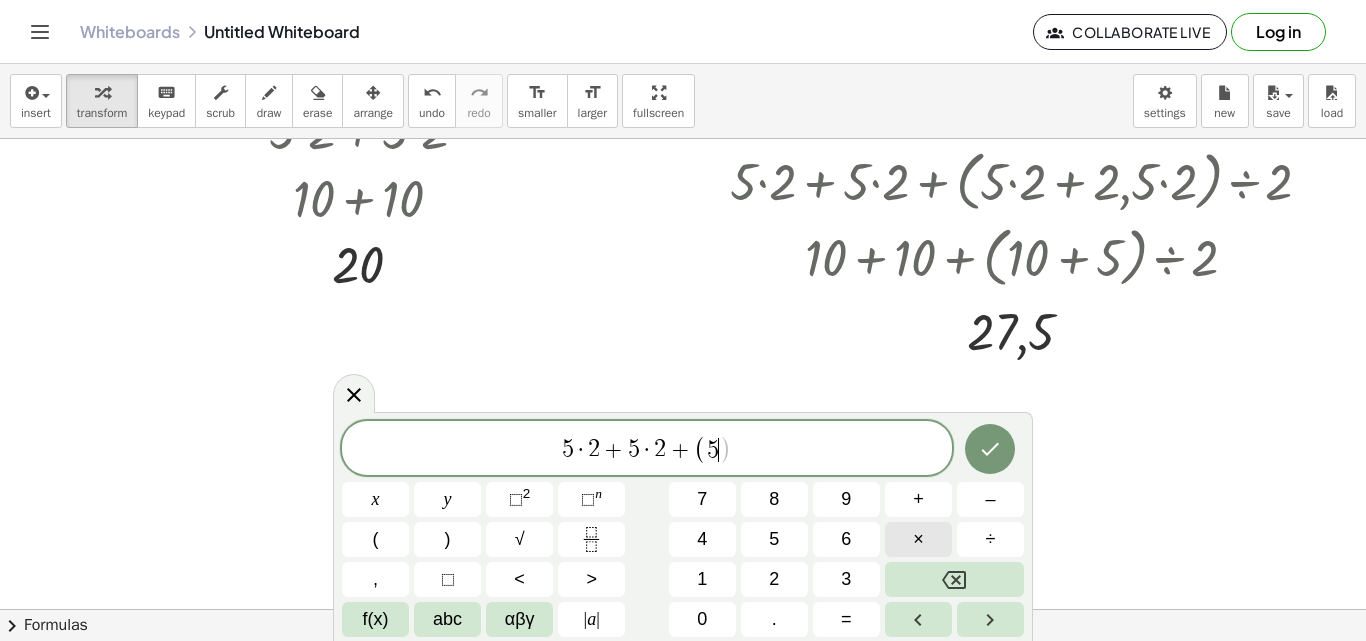 click on "×" at bounding box center (918, 539) 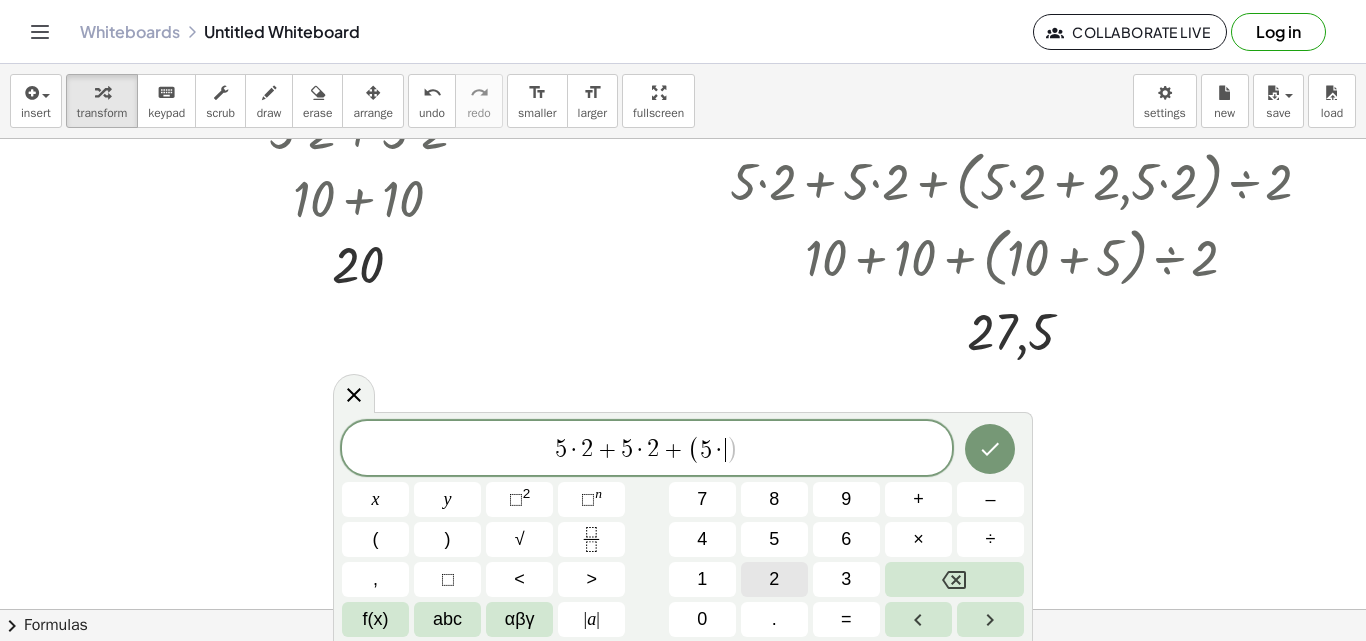 click on "2" at bounding box center [774, 579] 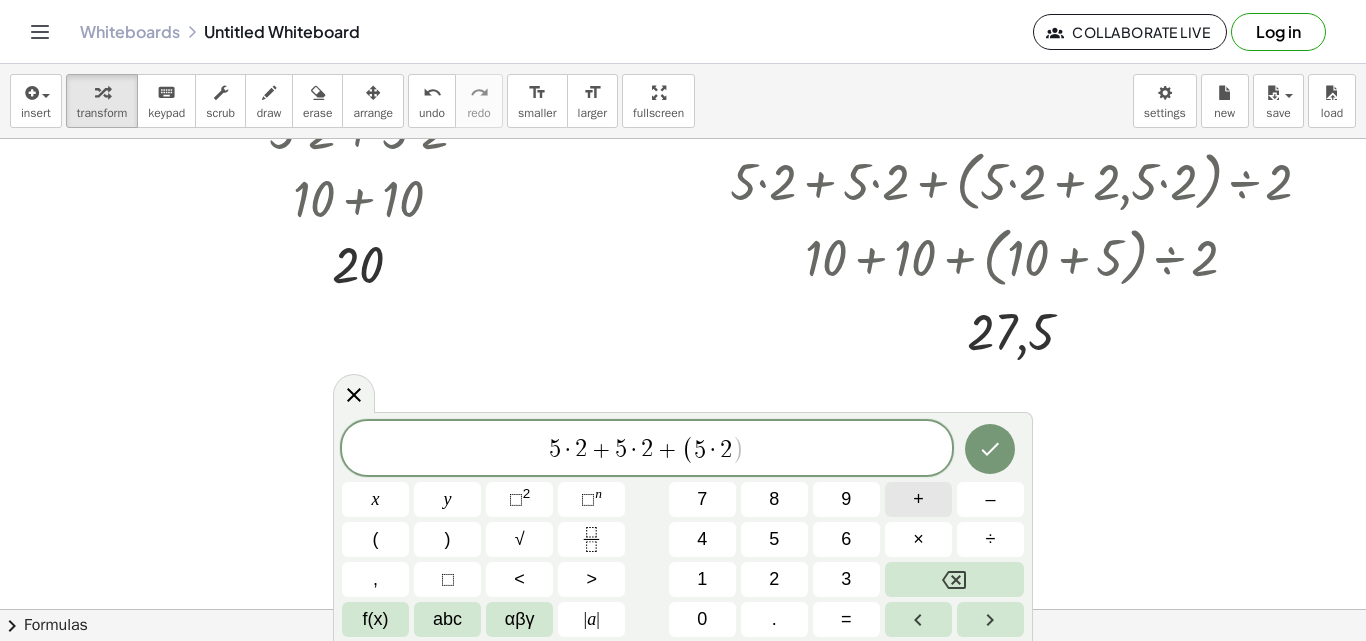 click on "+" at bounding box center [918, 499] 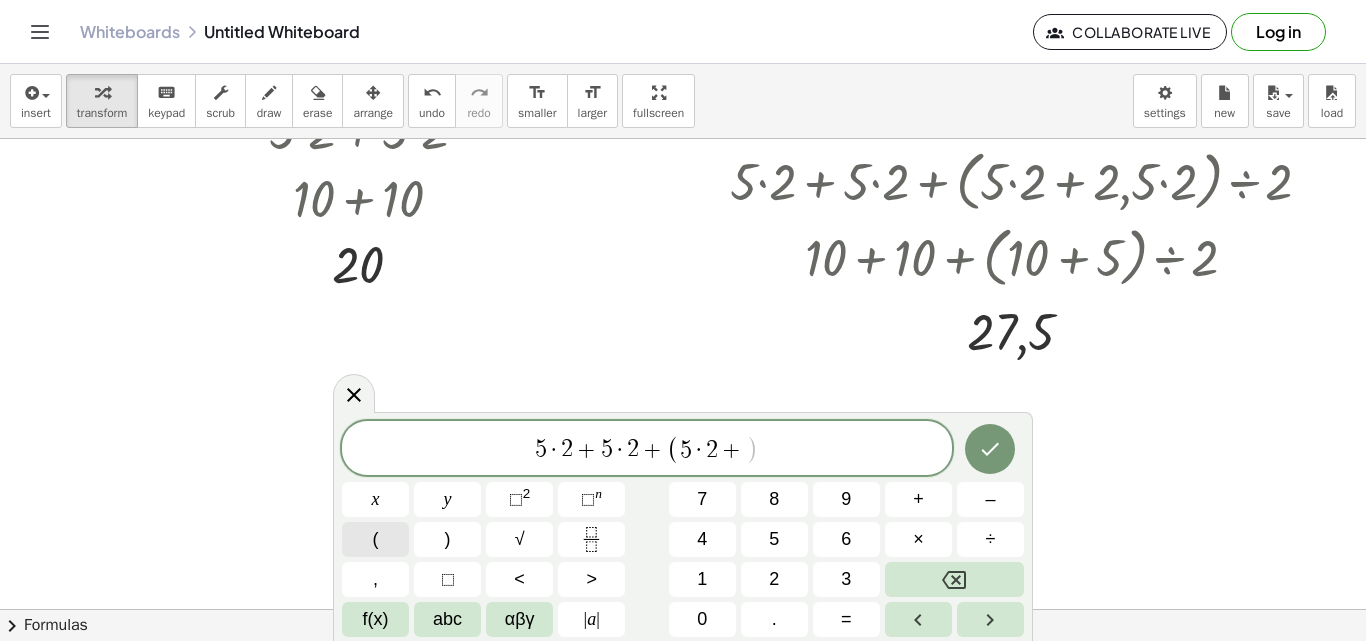 click on "(" at bounding box center [375, 539] 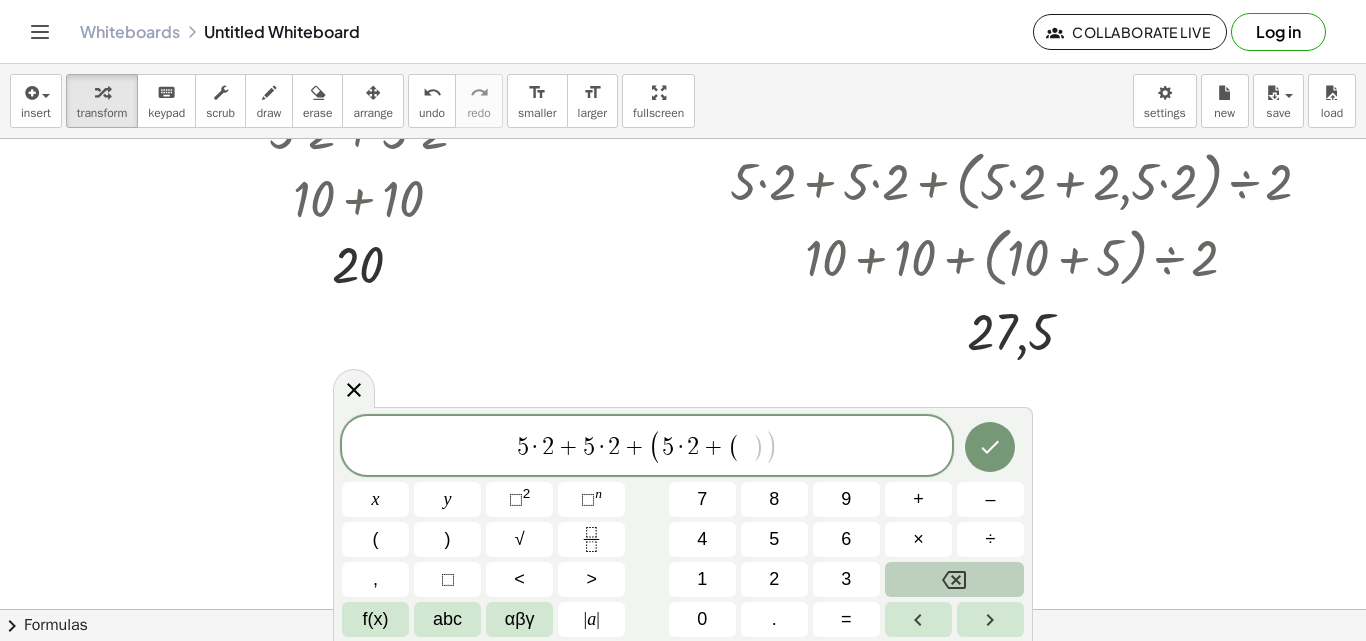 click at bounding box center [954, 579] 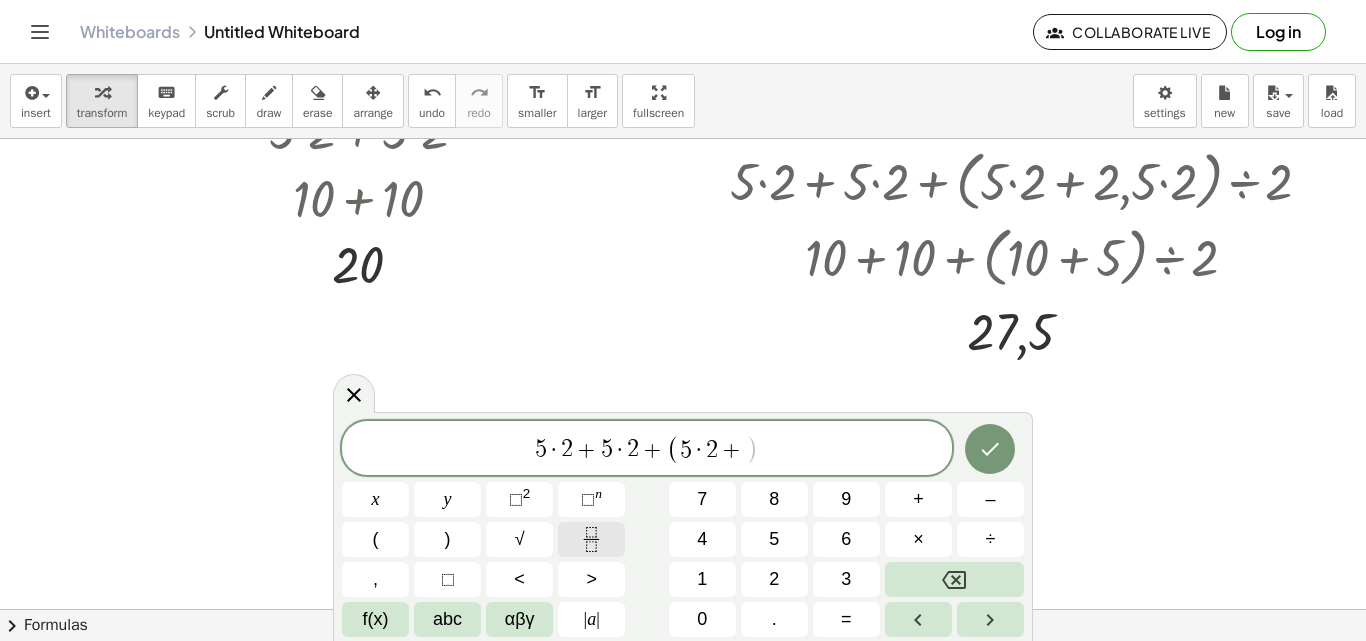 click 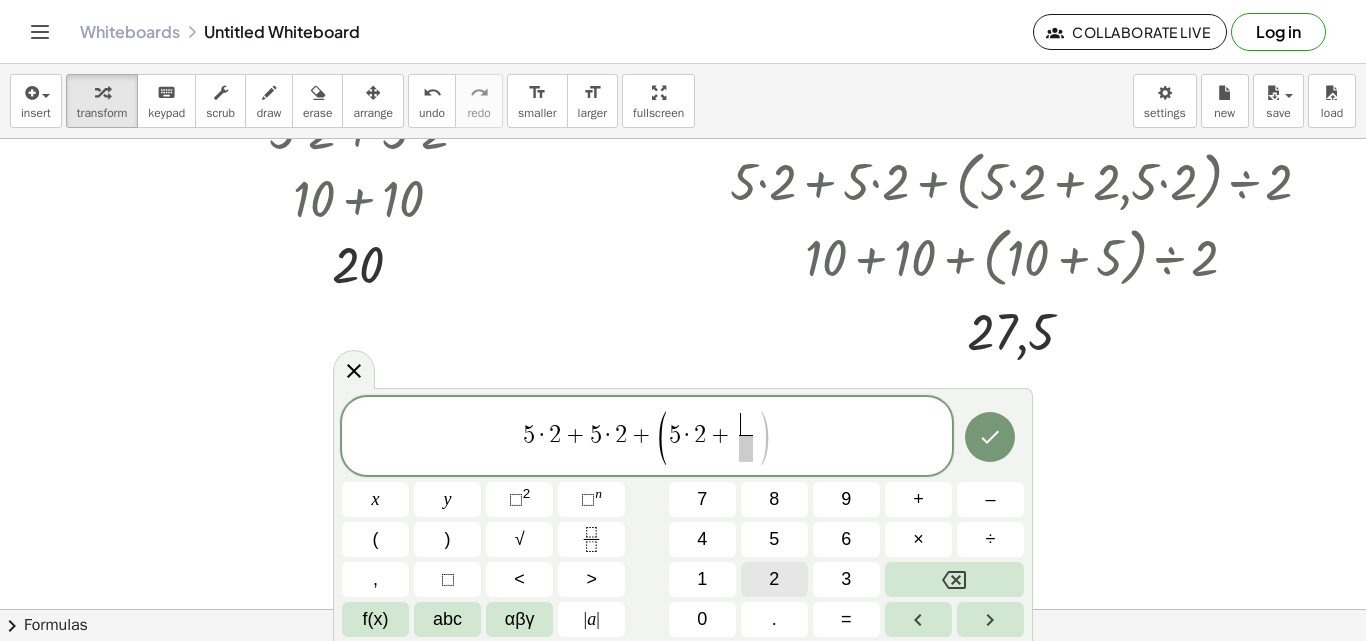 click on "2" at bounding box center [774, 579] 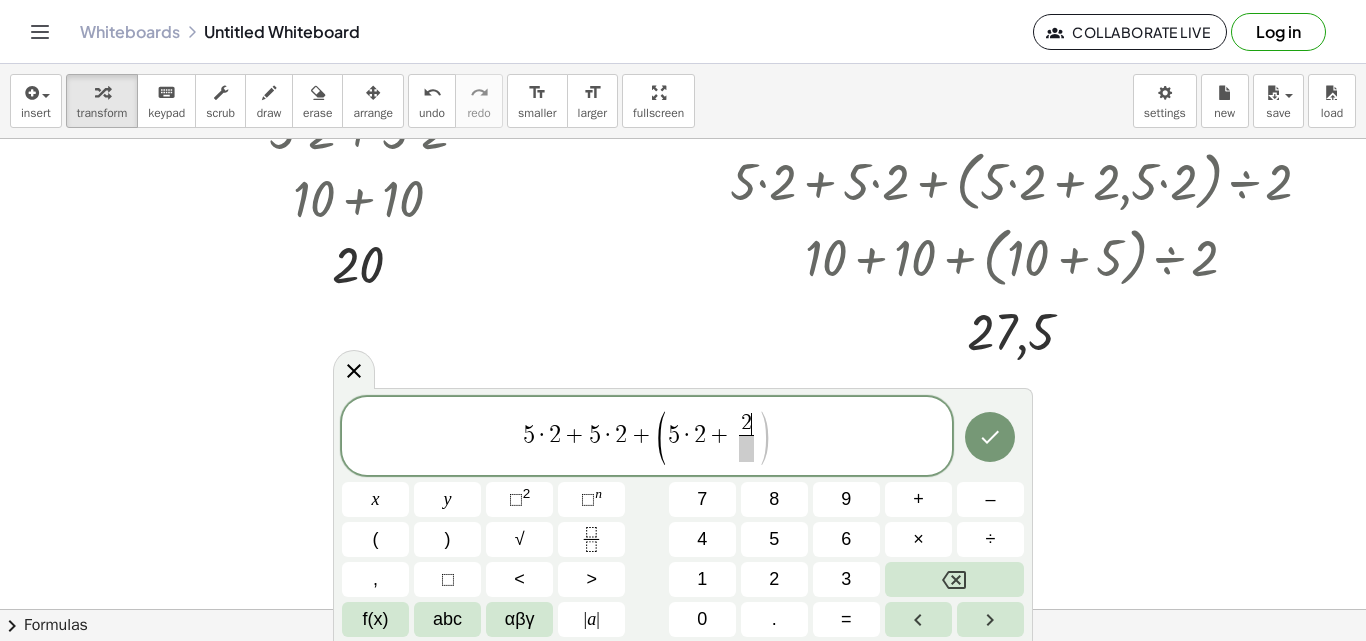 click on "2 ​ ​" at bounding box center (746, 437) 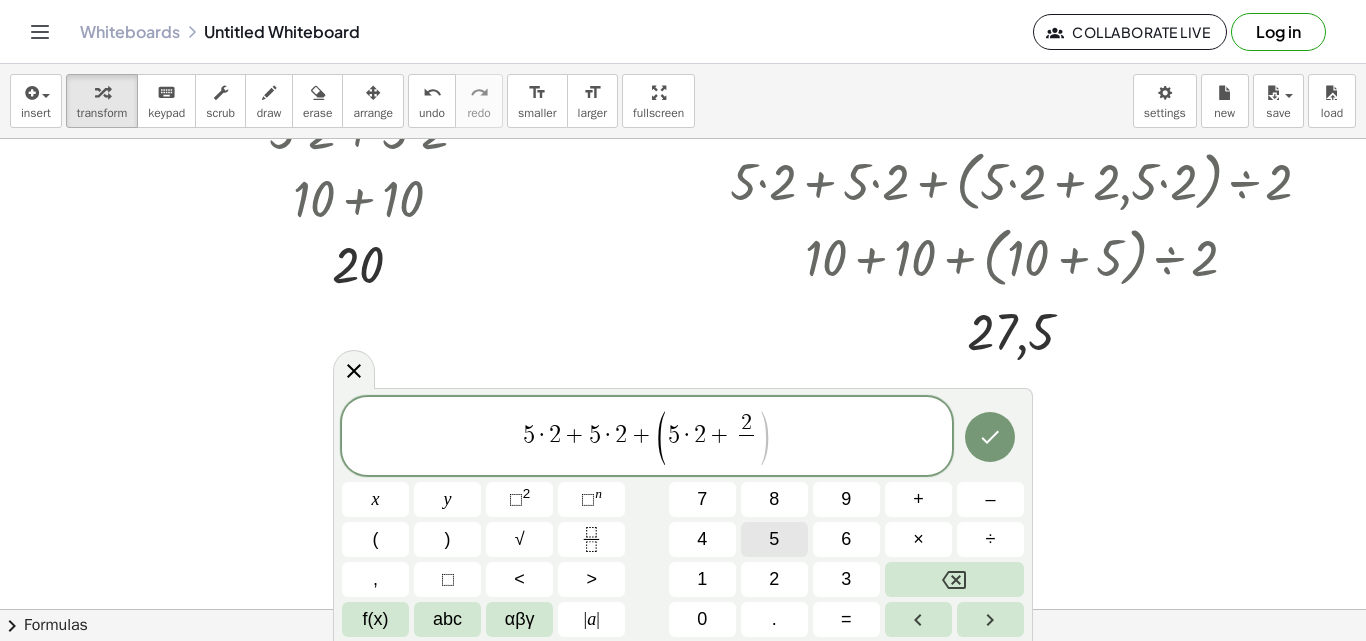 click on "5" at bounding box center [774, 539] 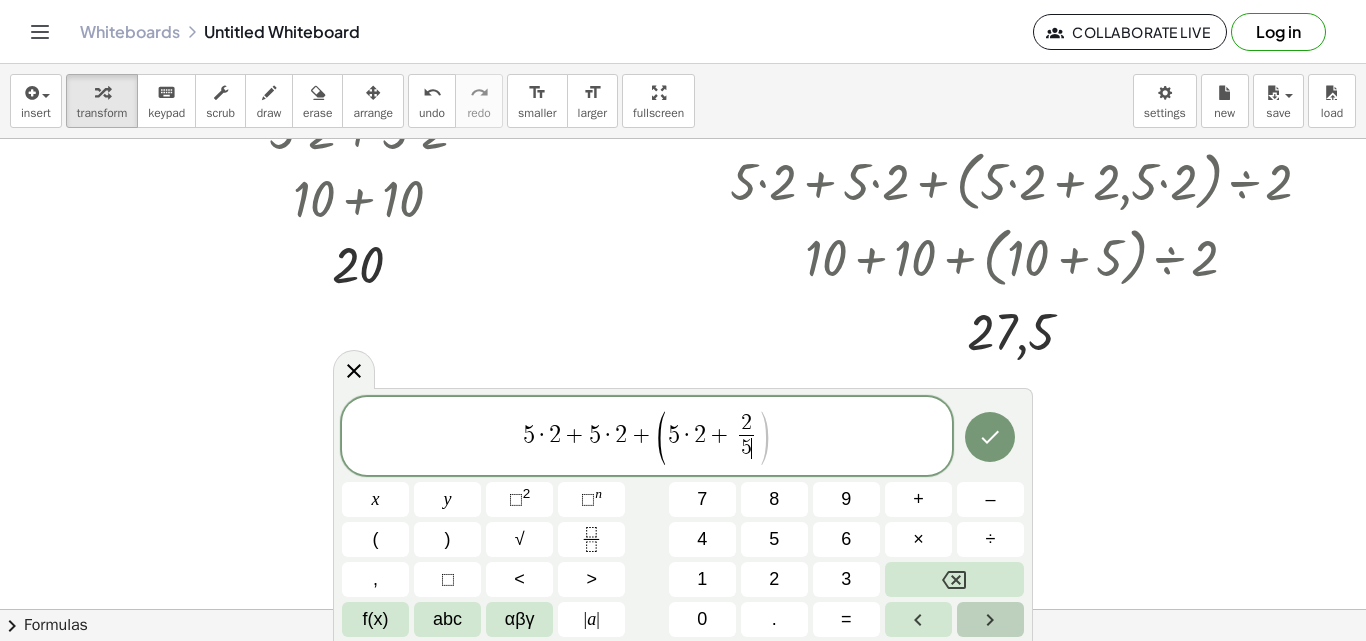 click 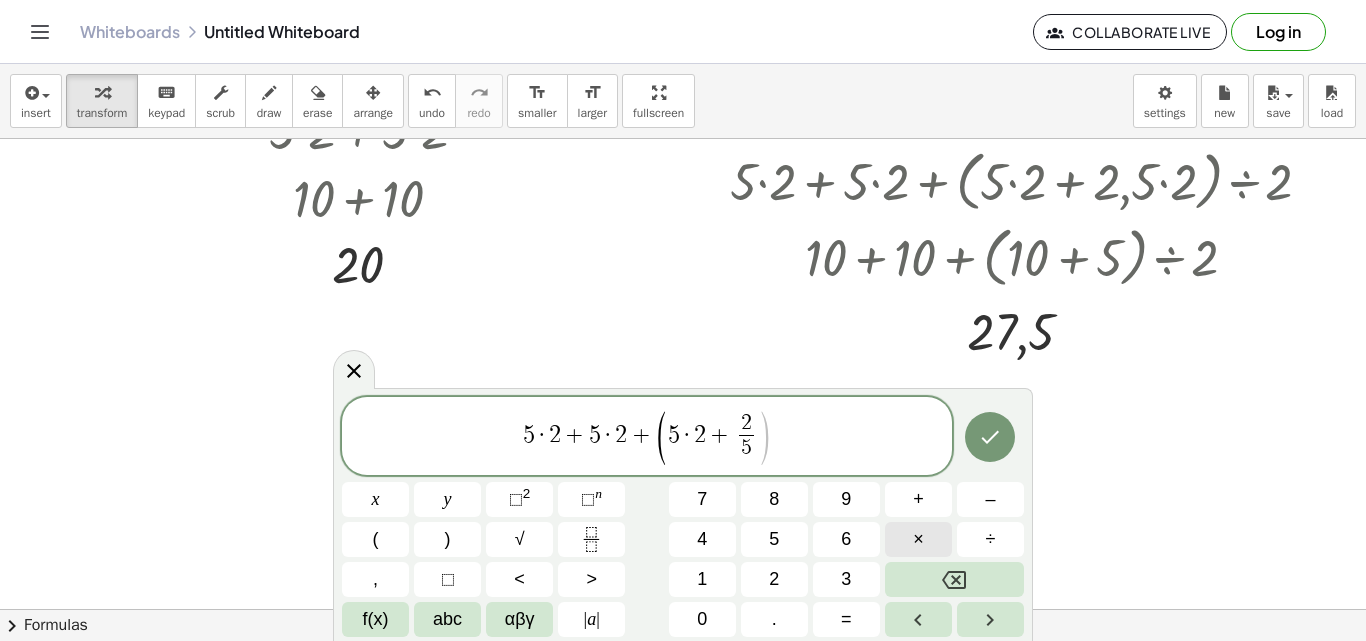 click on "×" at bounding box center (918, 539) 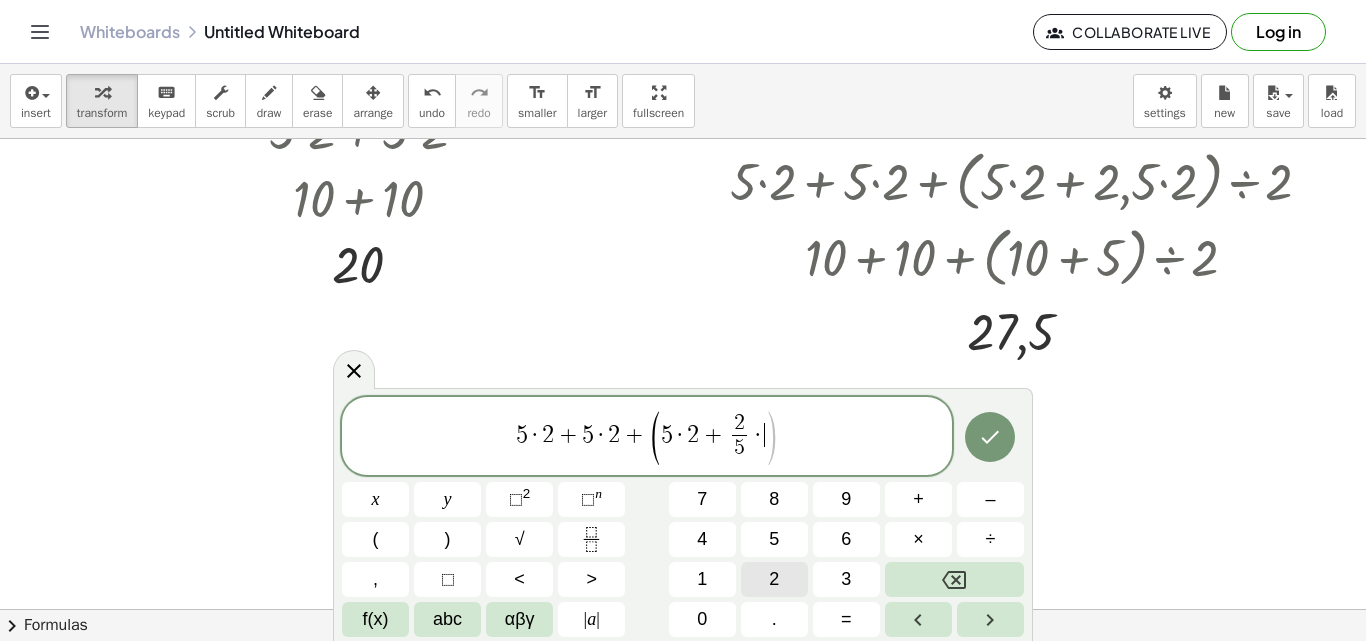 click on "2" at bounding box center (774, 579) 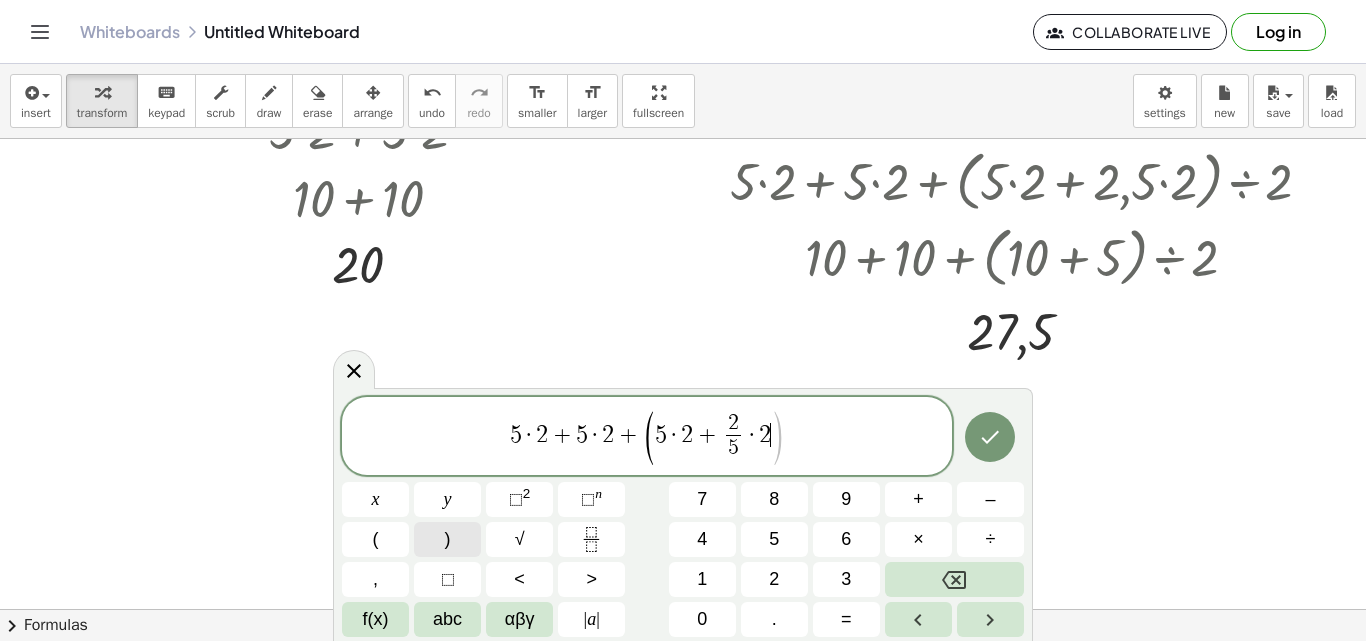 click on ")" at bounding box center [447, 539] 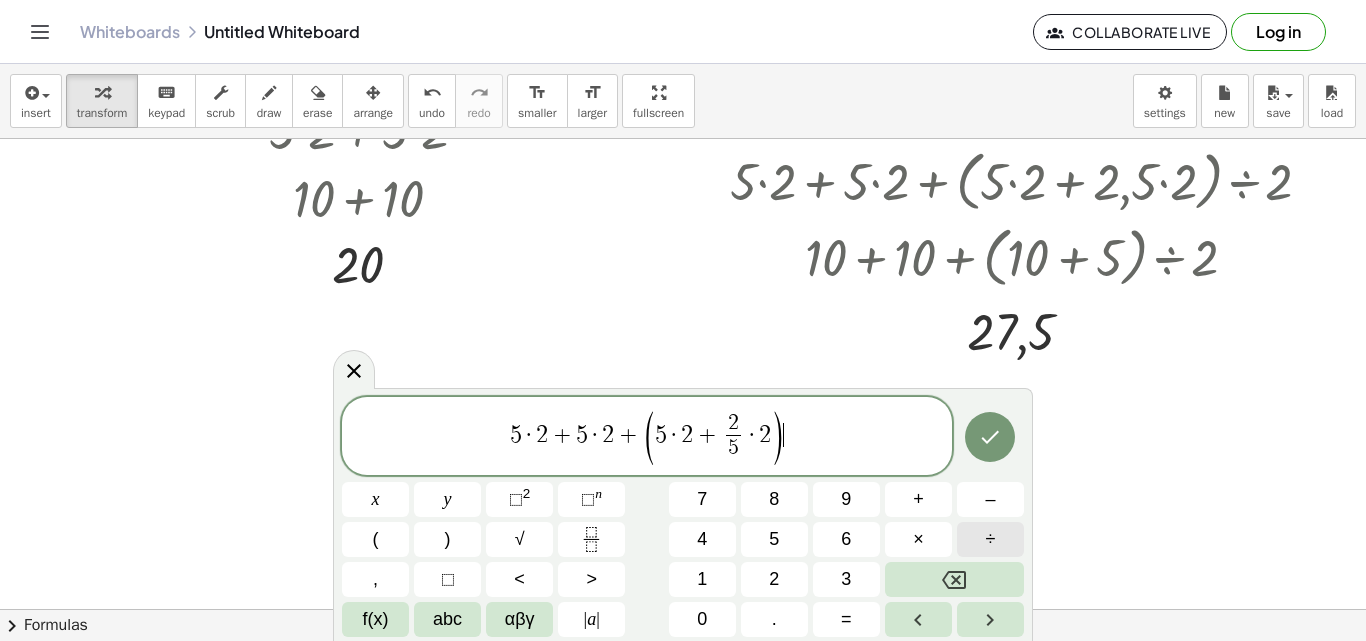 click on "÷" at bounding box center [991, 539] 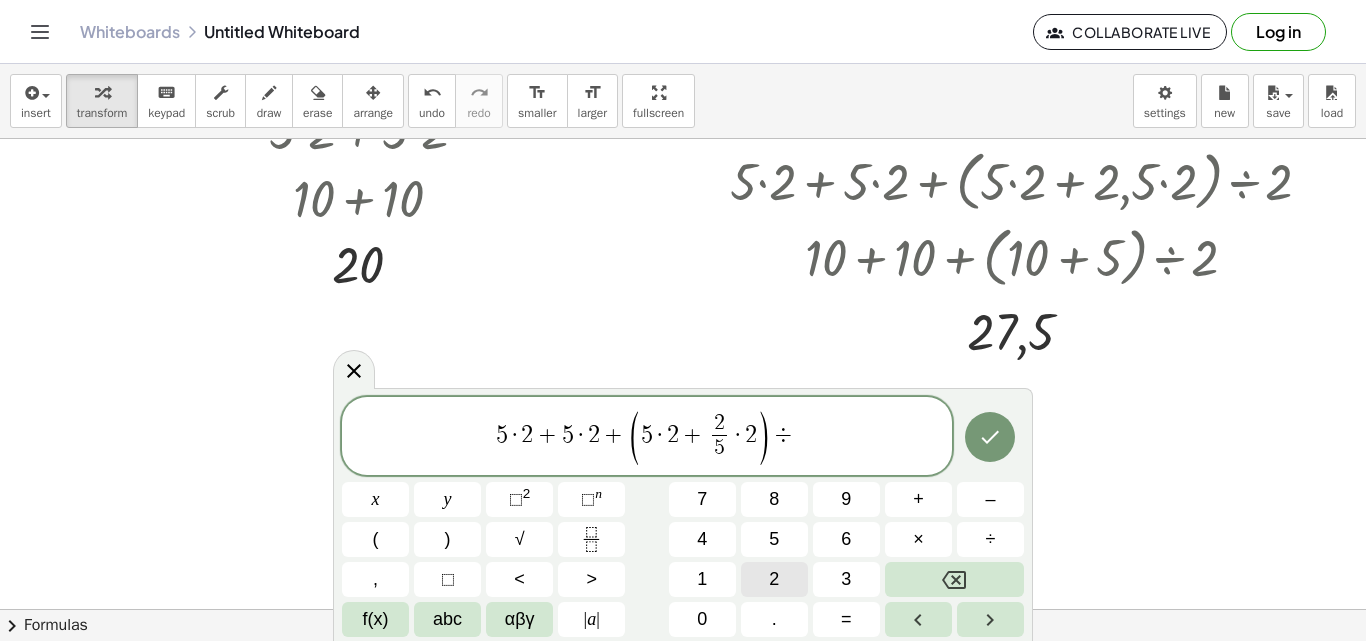 click on "2" at bounding box center [774, 579] 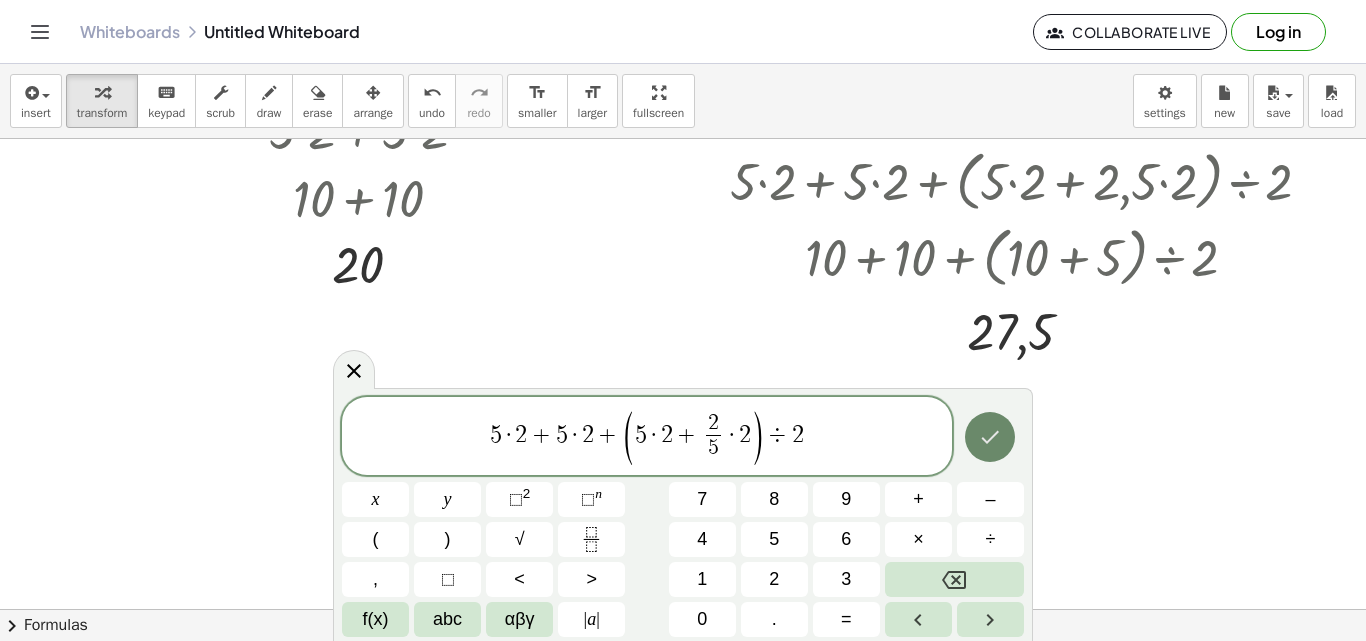 click 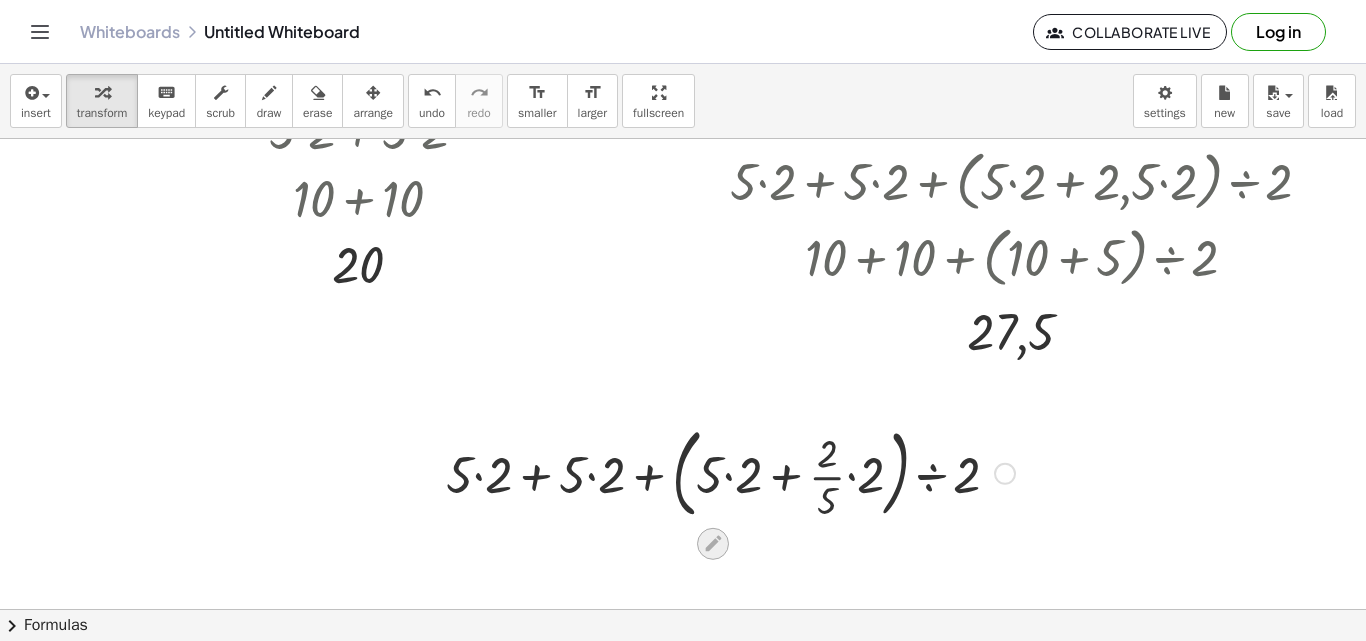 scroll, scrollTop: 268, scrollLeft: 331, axis: both 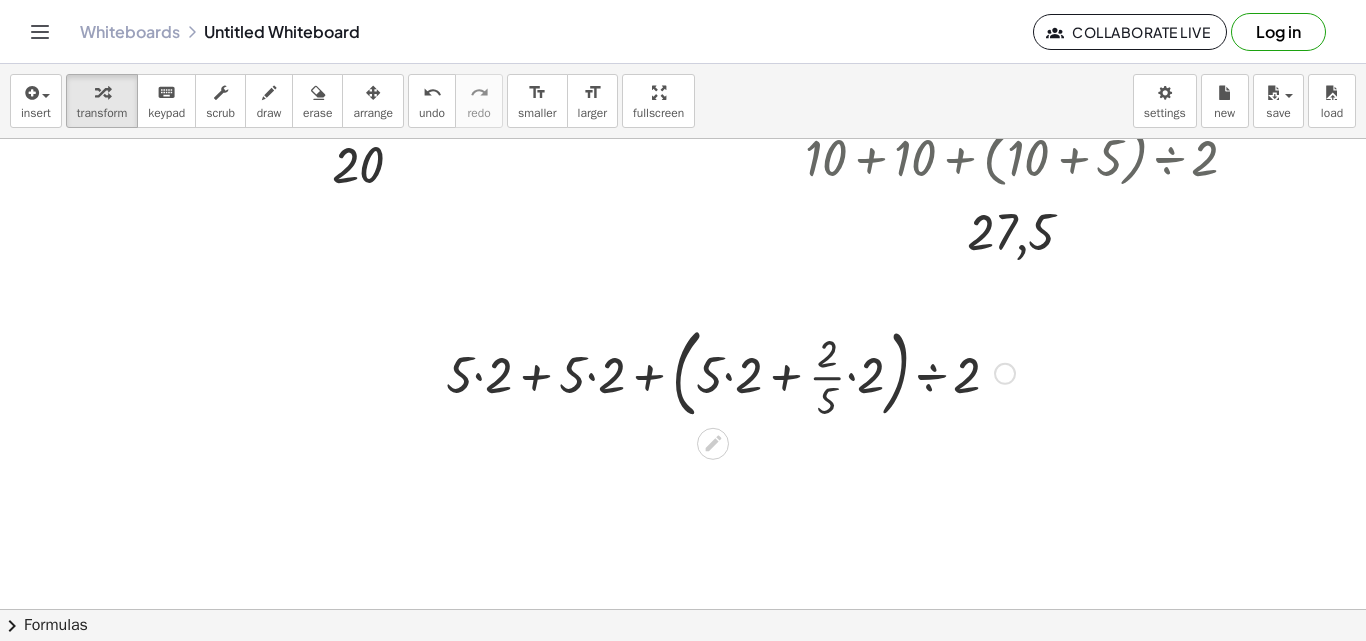 click at bounding box center [730, 372] 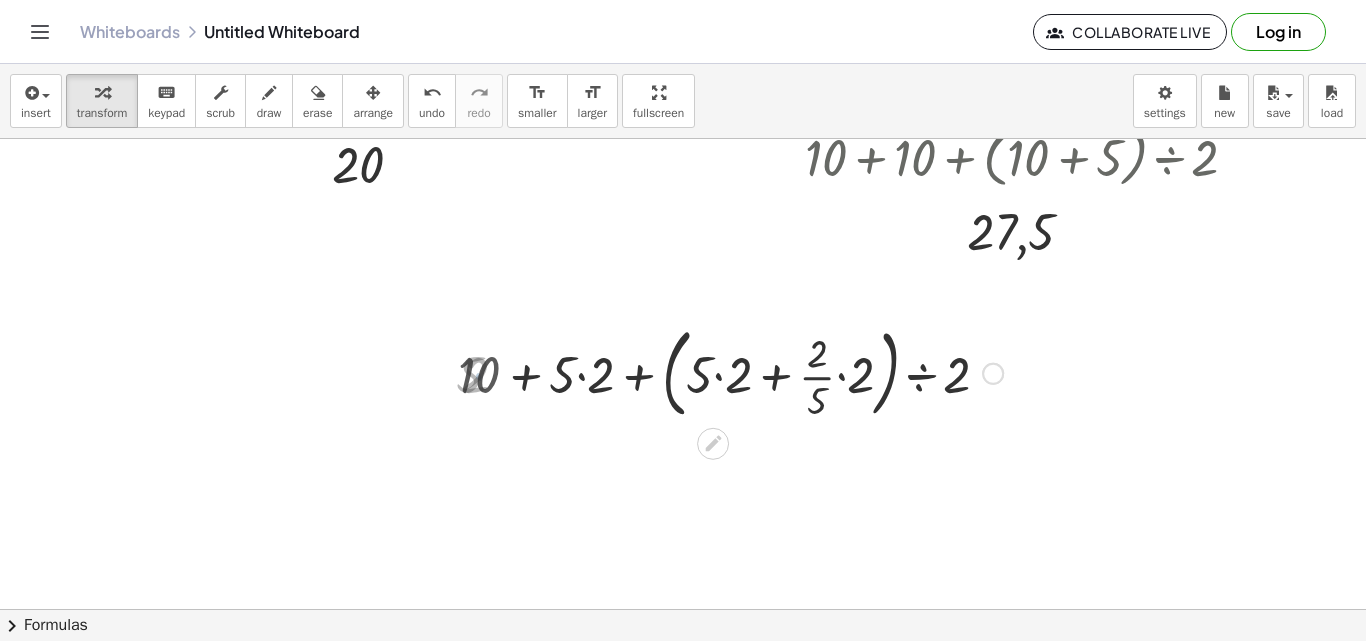 click at bounding box center (730, 372) 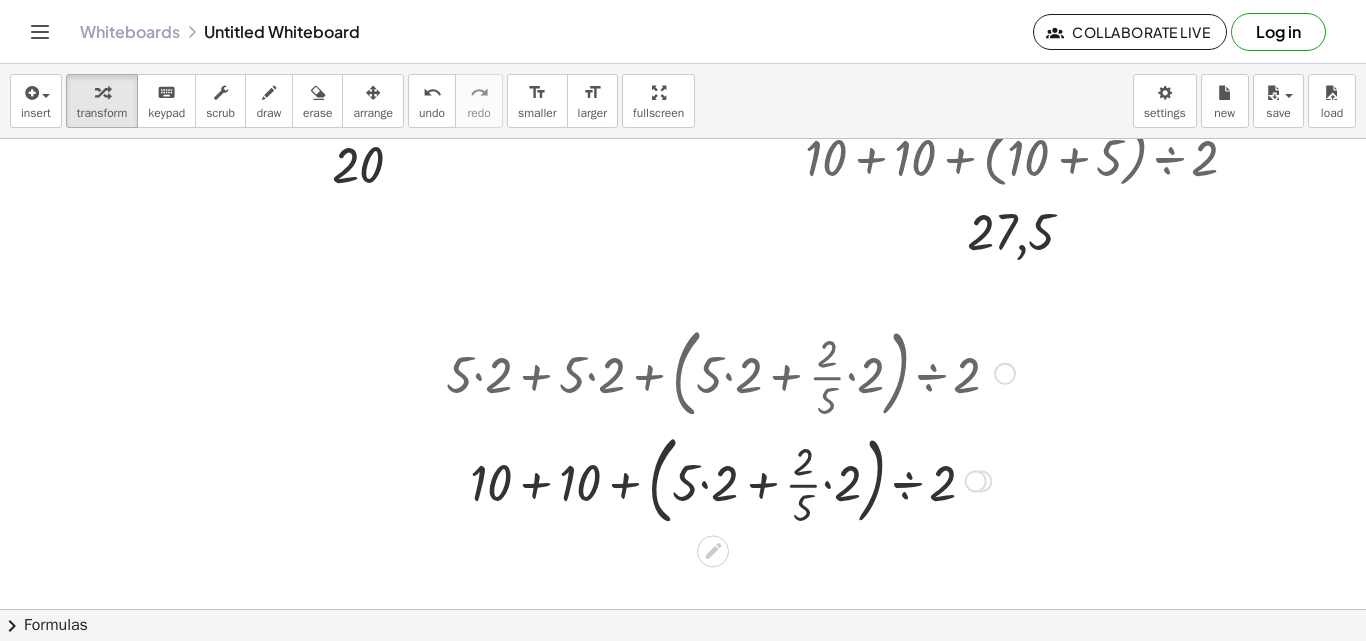 click at bounding box center [730, 480] 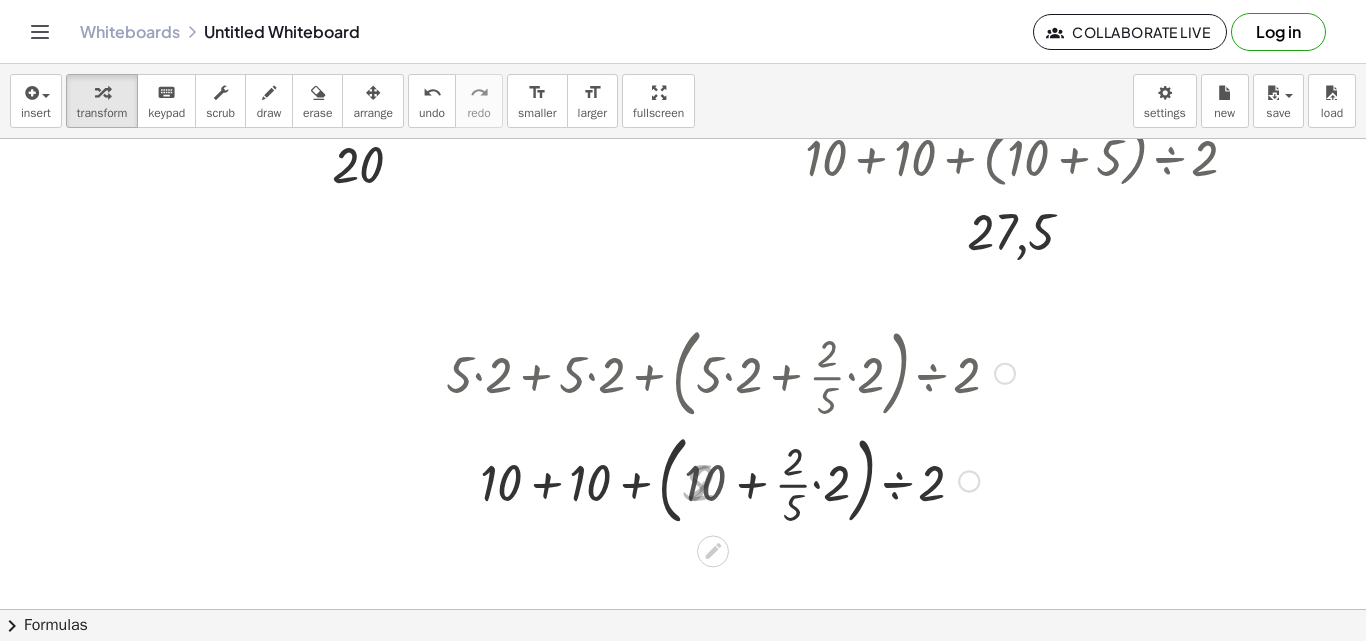 click at bounding box center [730, 480] 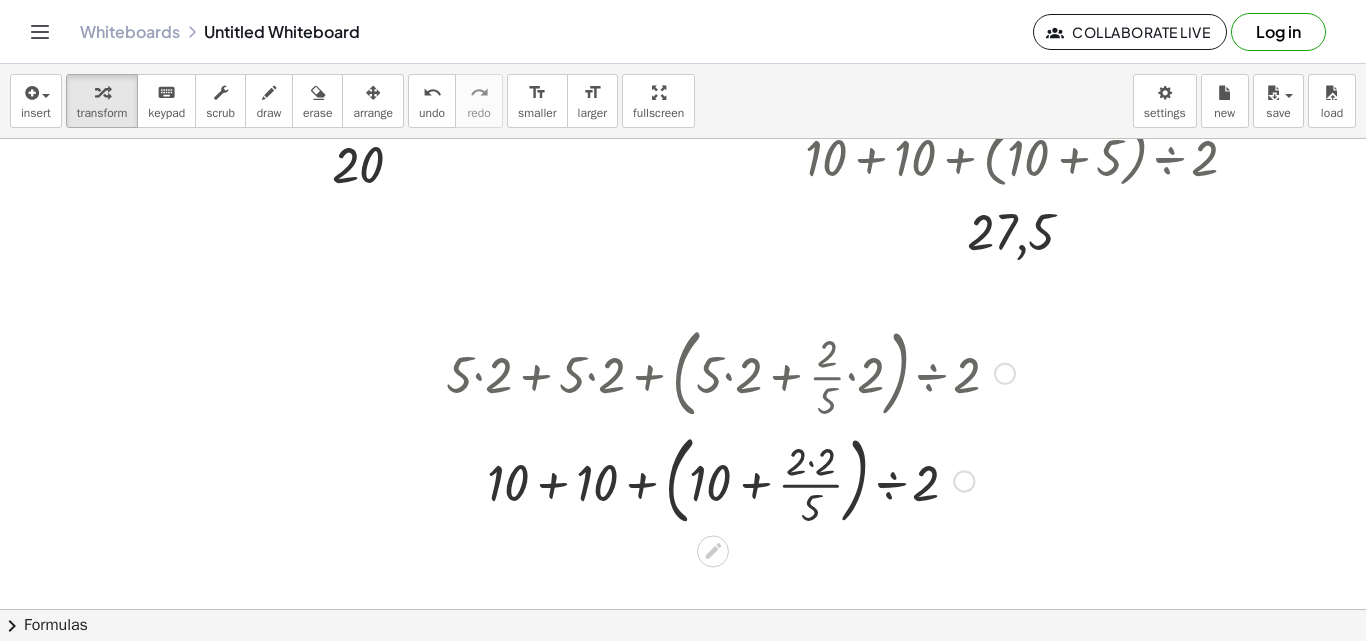click at bounding box center (730, 480) 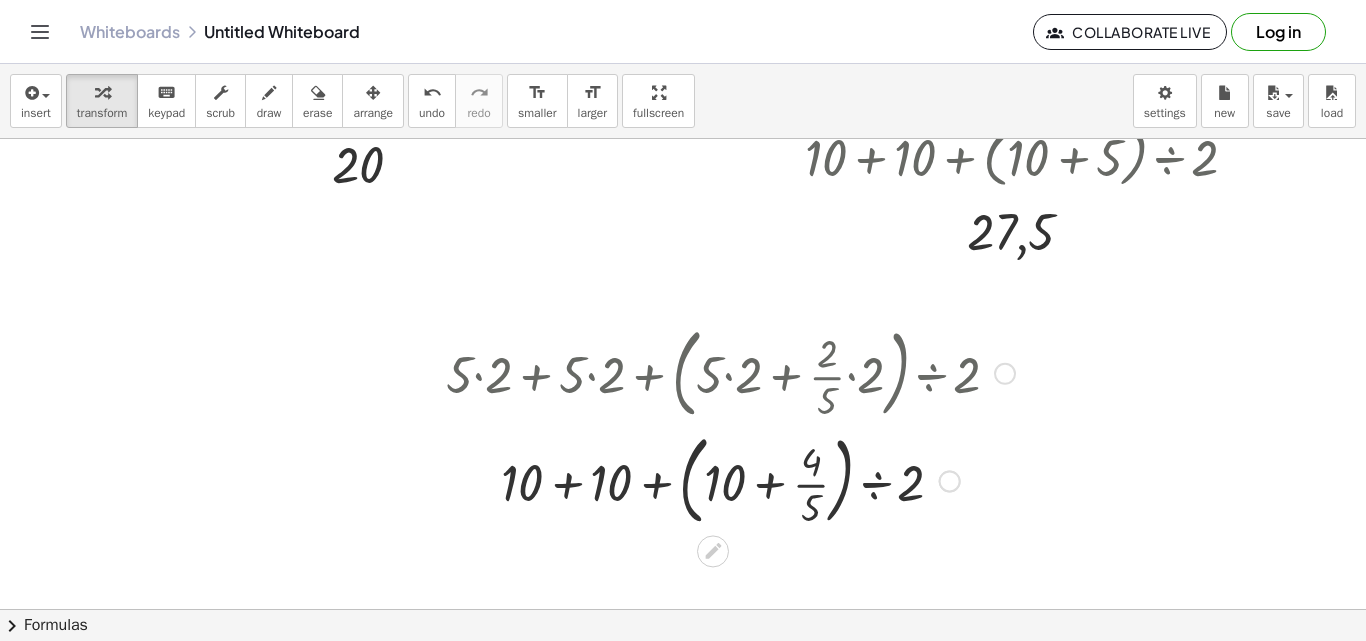 click at bounding box center (730, 480) 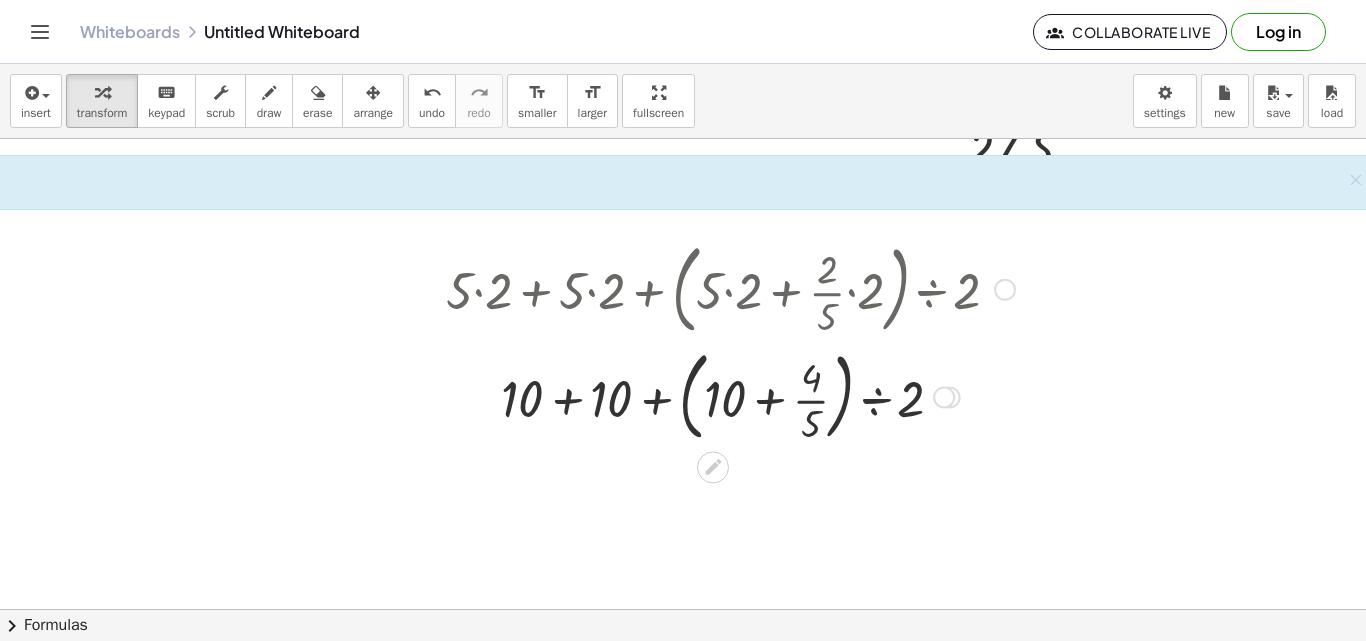 scroll, scrollTop: 368, scrollLeft: 331, axis: both 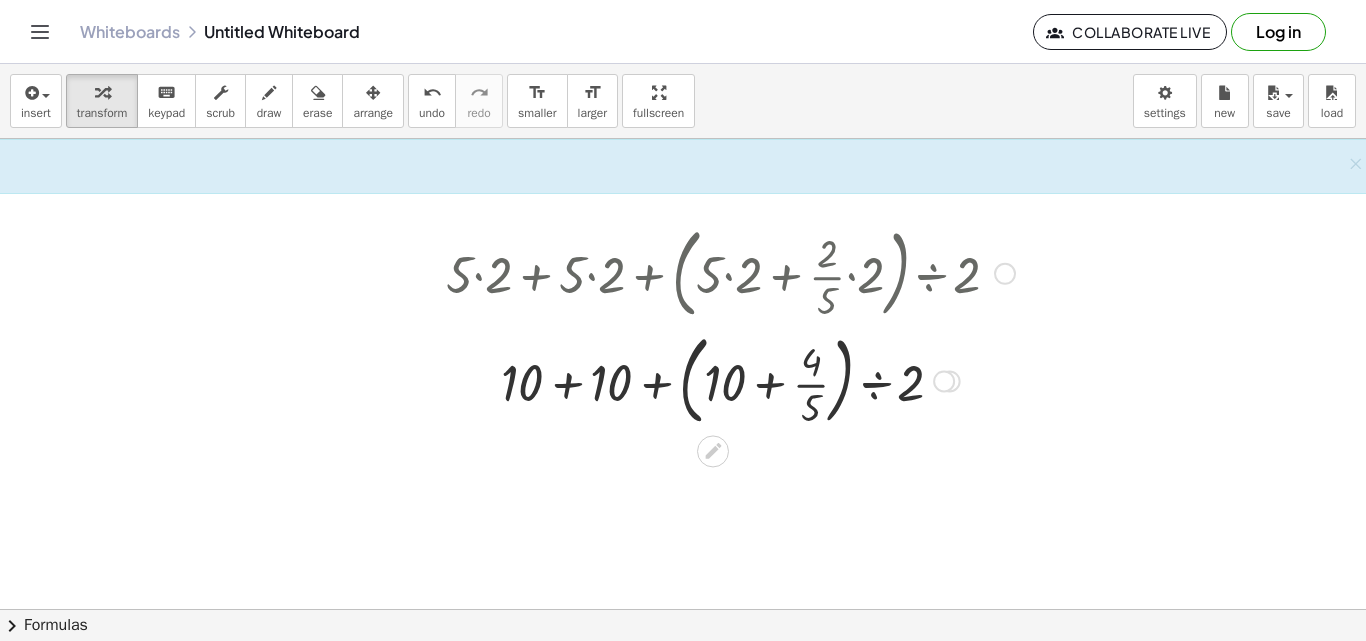 click at bounding box center [730, 380] 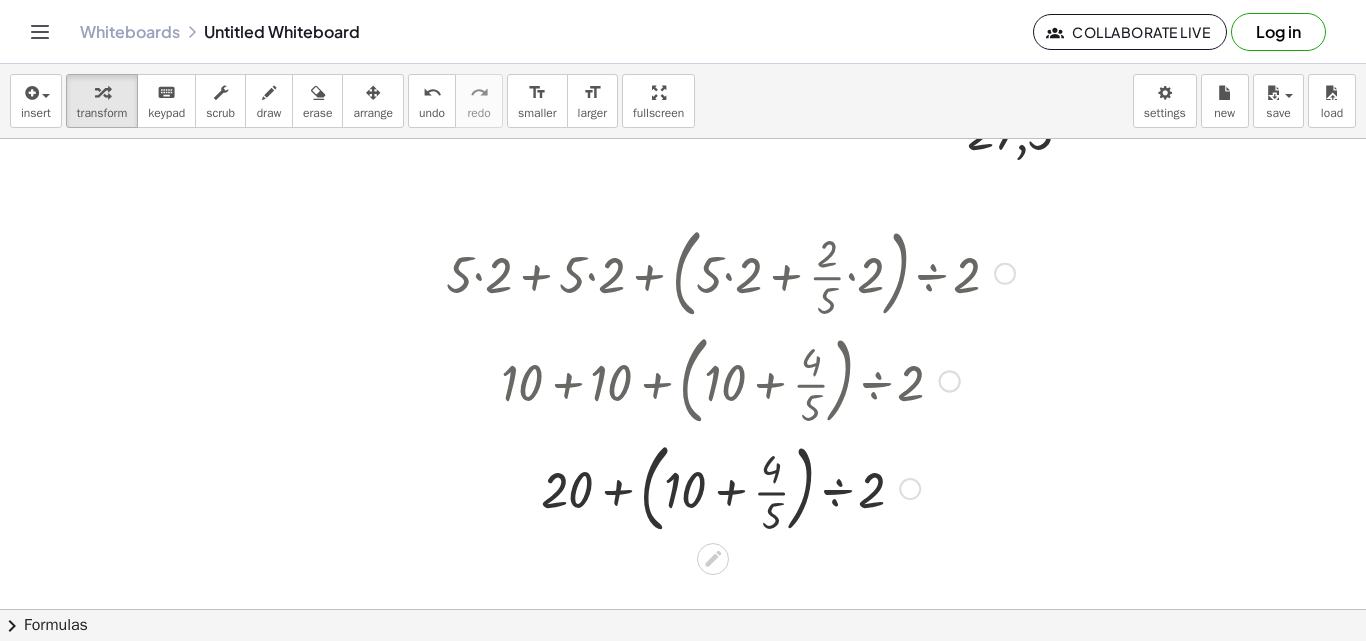 click at bounding box center [730, 487] 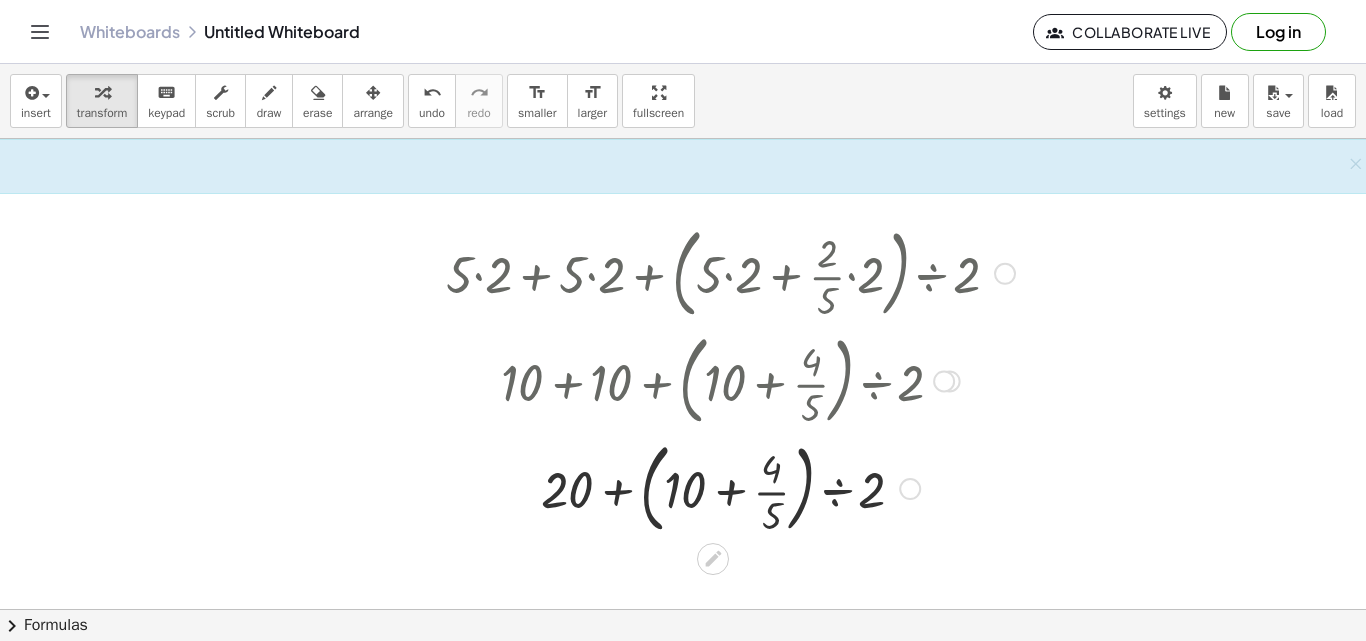 click at bounding box center [730, 487] 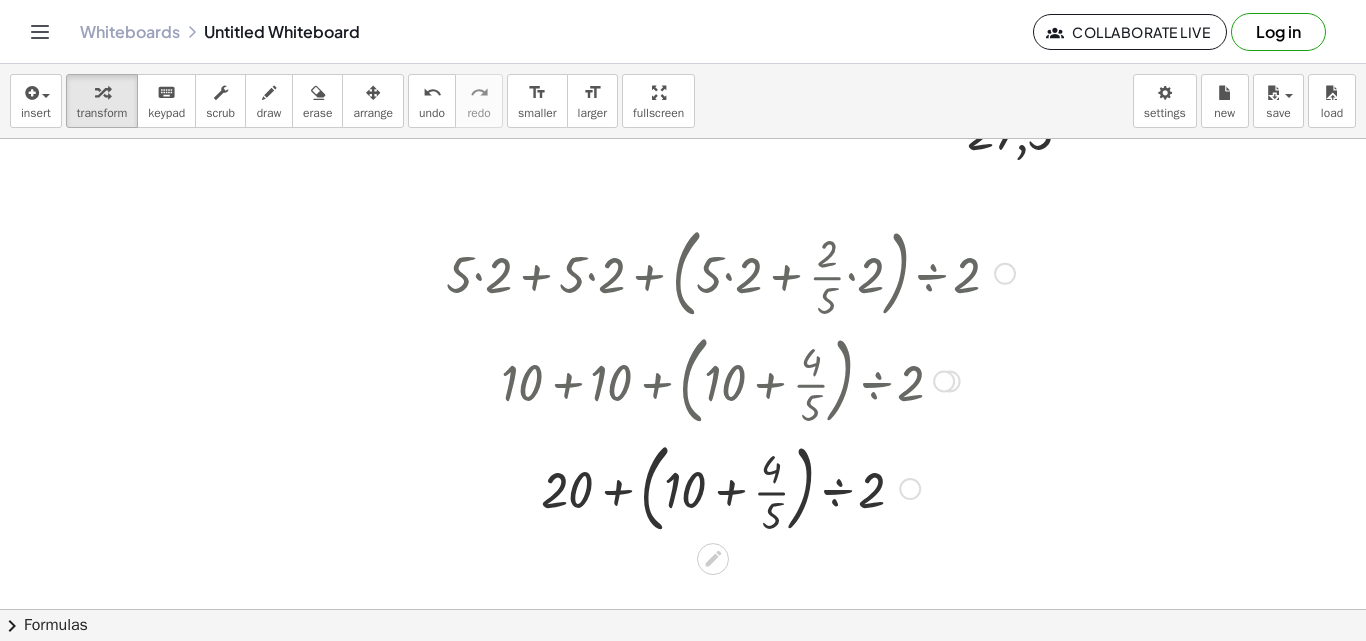 click at bounding box center [730, 487] 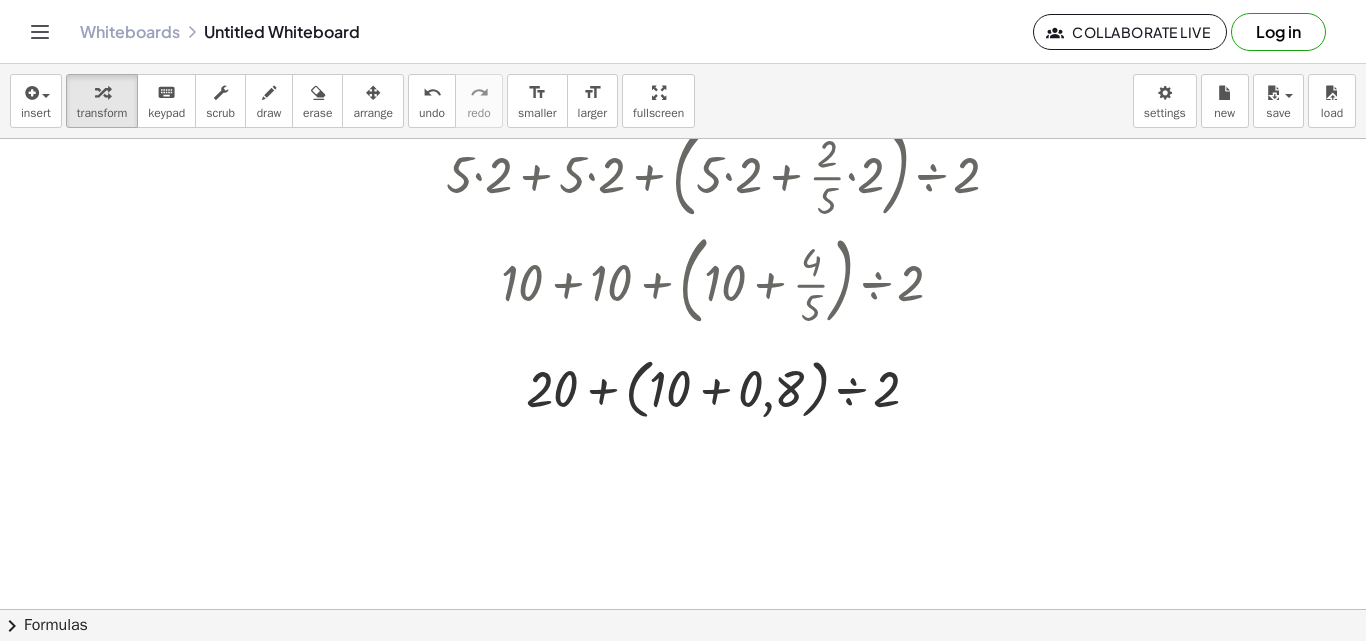 scroll, scrollTop: 485, scrollLeft: 331, axis: both 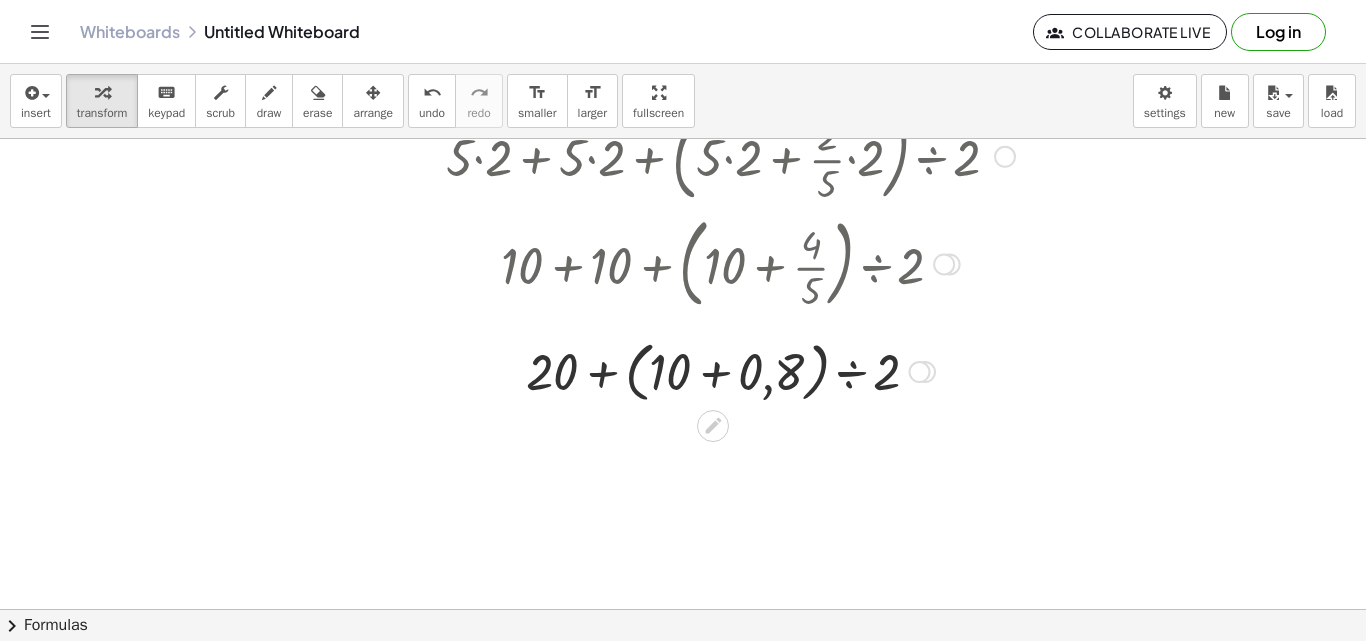 click at bounding box center (730, 370) 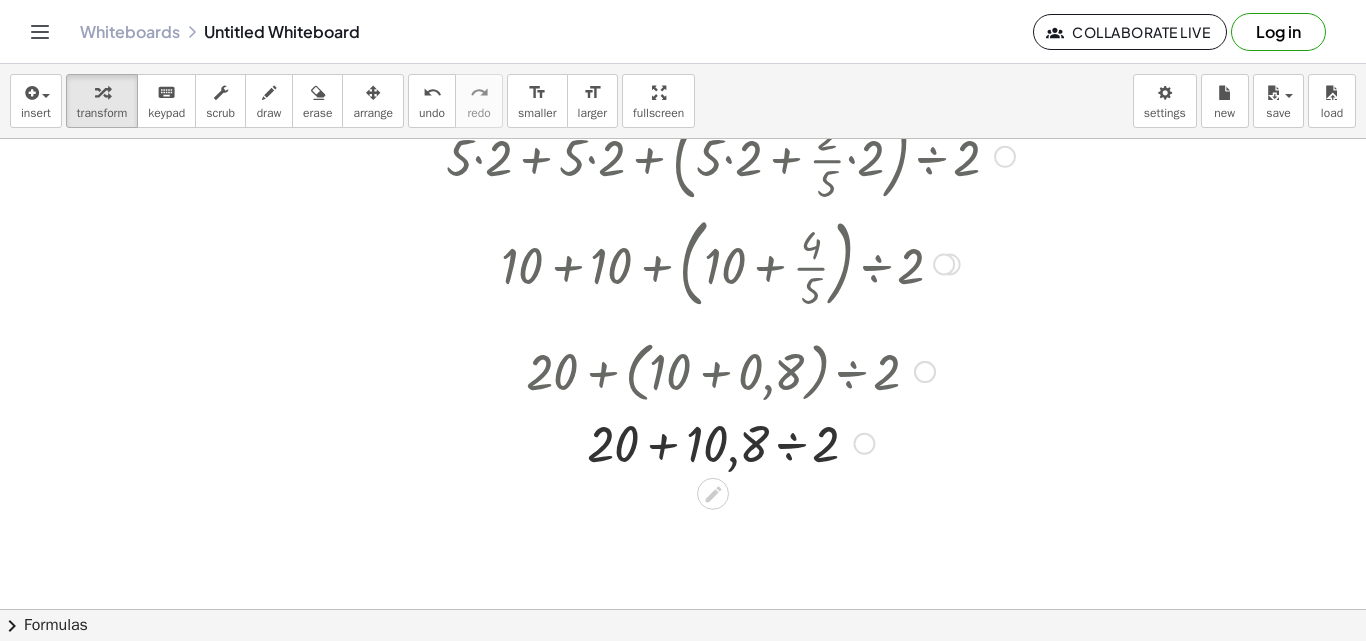 click at bounding box center (730, 442) 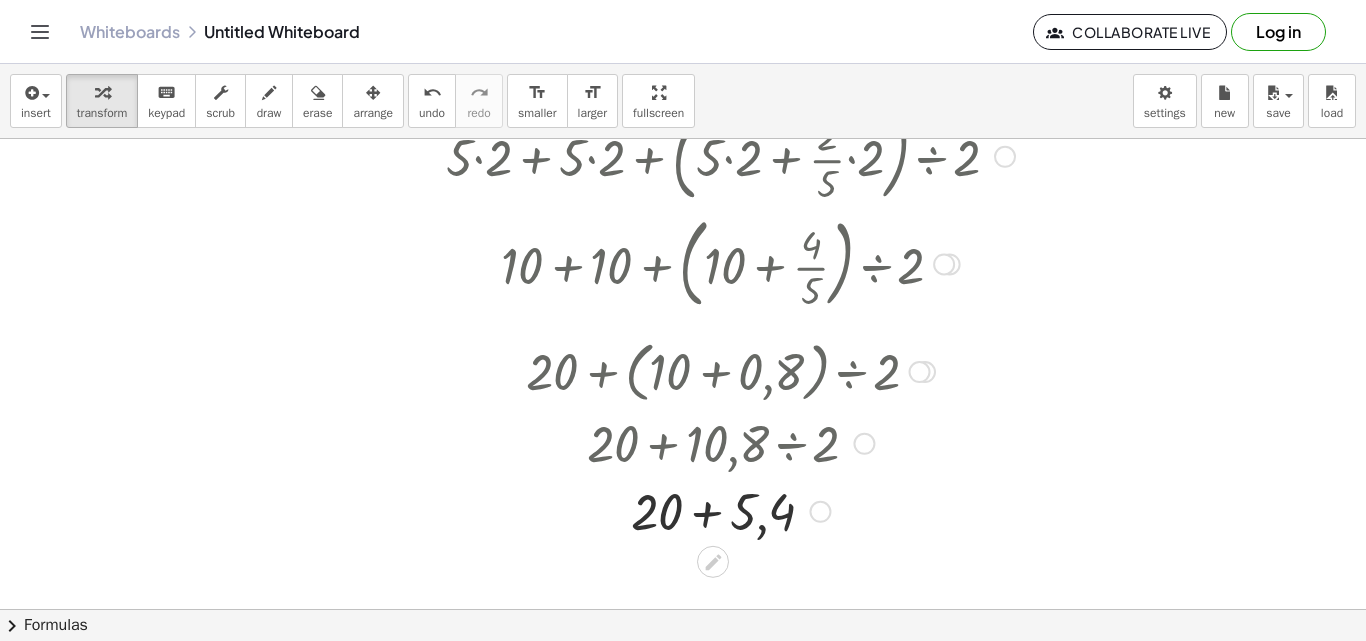 click at bounding box center [730, 510] 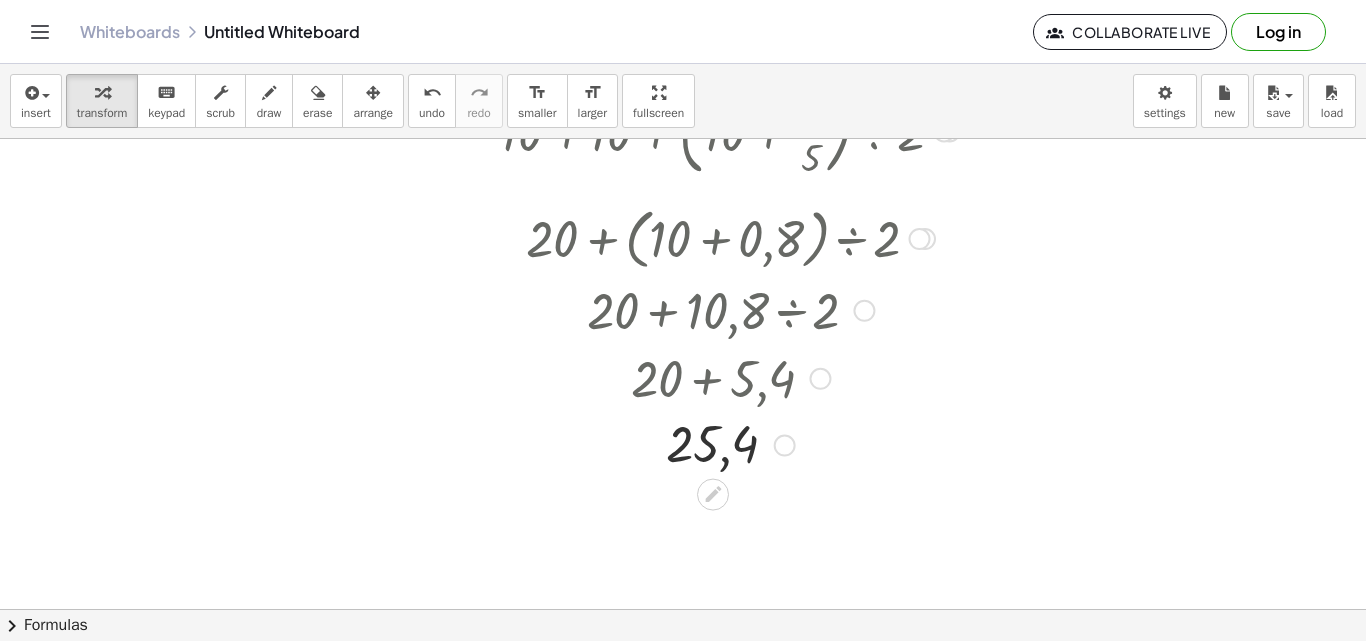 scroll, scrollTop: 835, scrollLeft: 331, axis: both 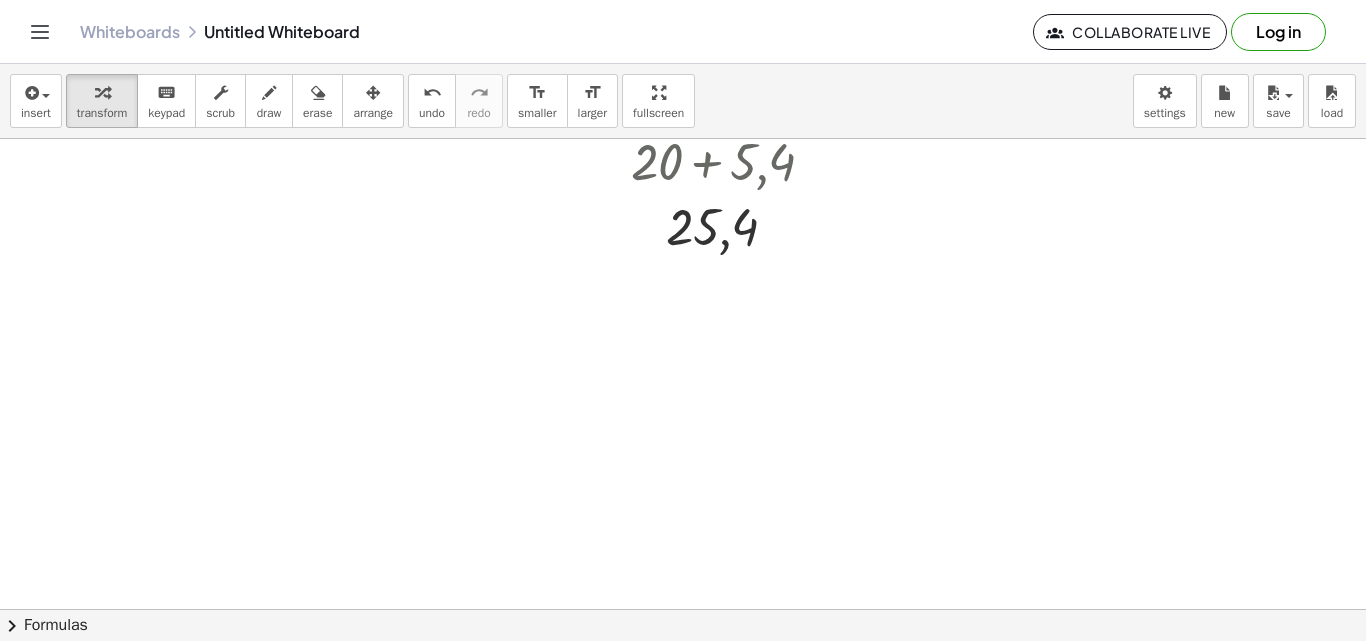 click at bounding box center (508, 9) 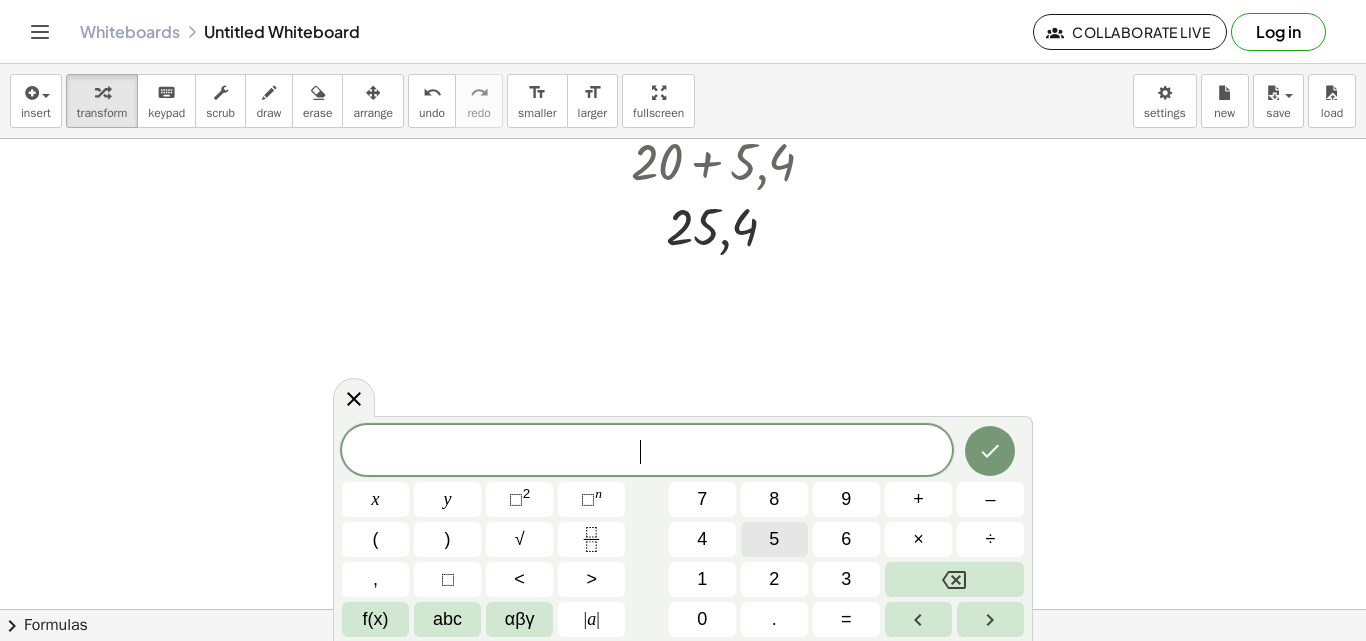 click on "5" at bounding box center (774, 539) 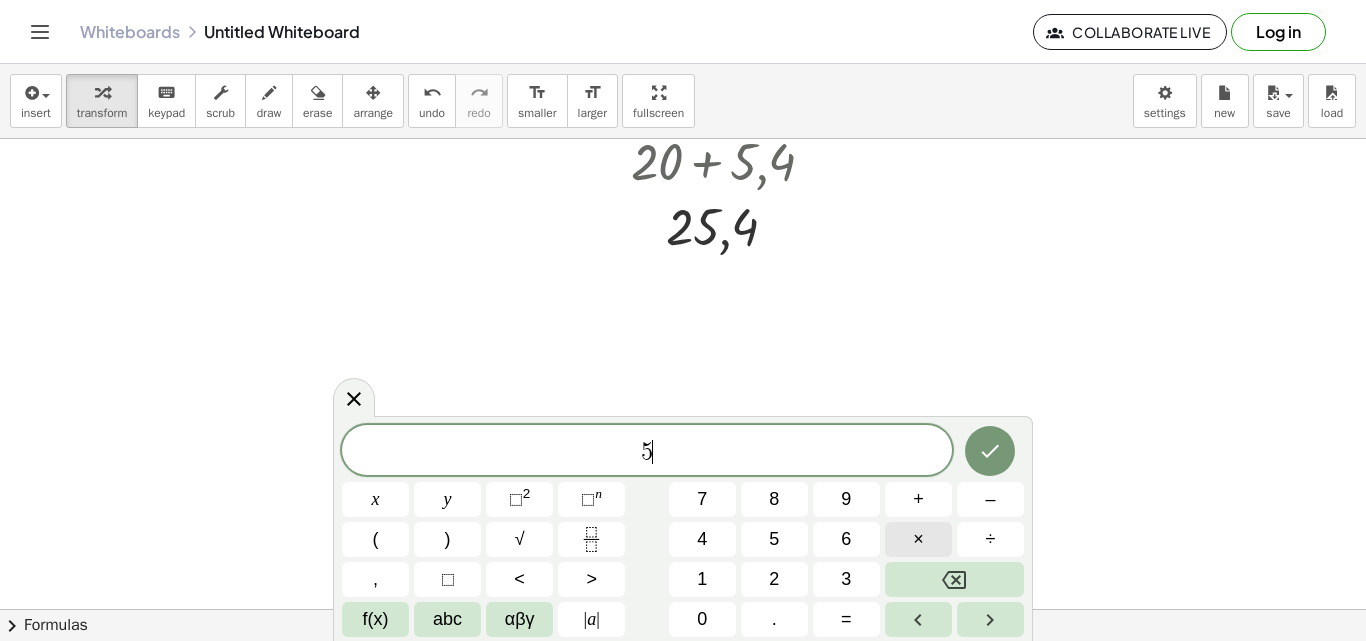 click on "×" at bounding box center [918, 539] 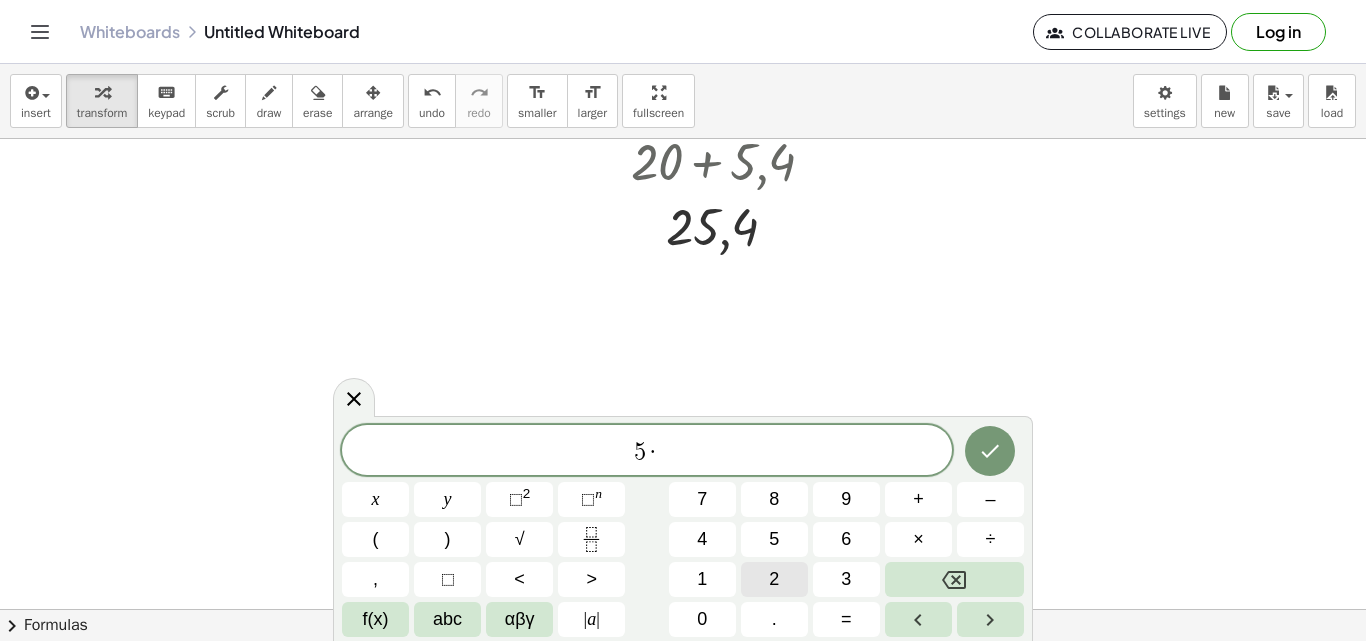 click on "2" at bounding box center [774, 579] 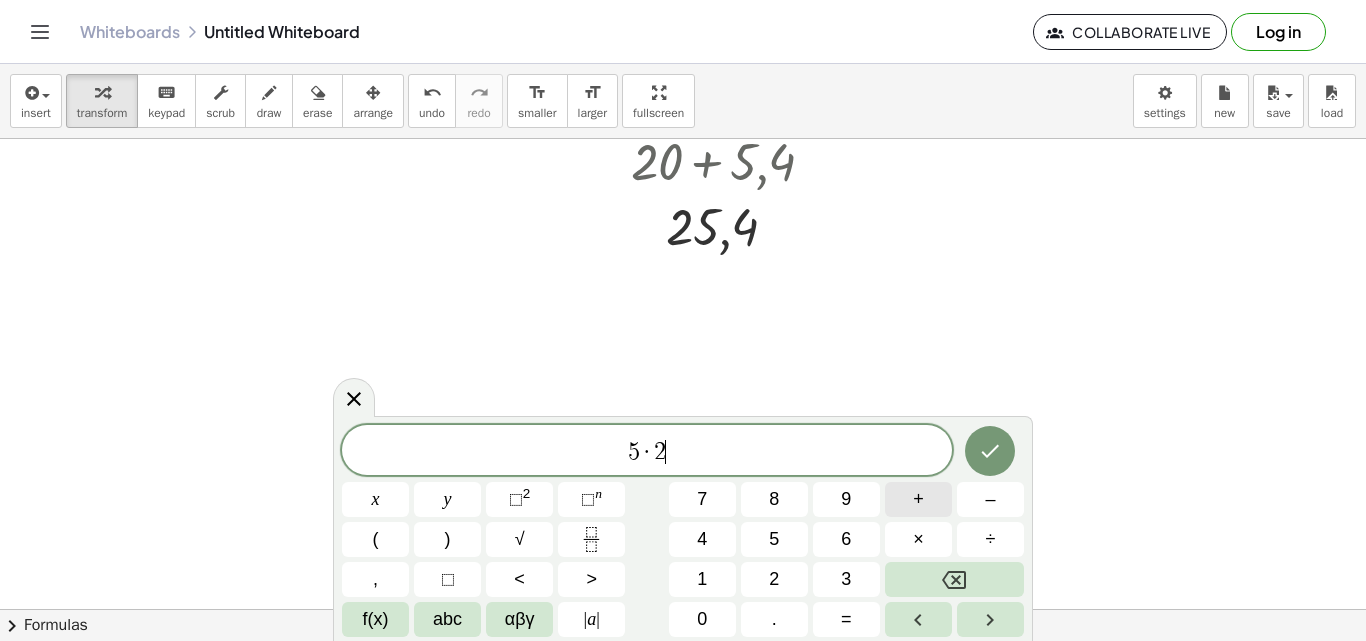 click on "+" at bounding box center [918, 499] 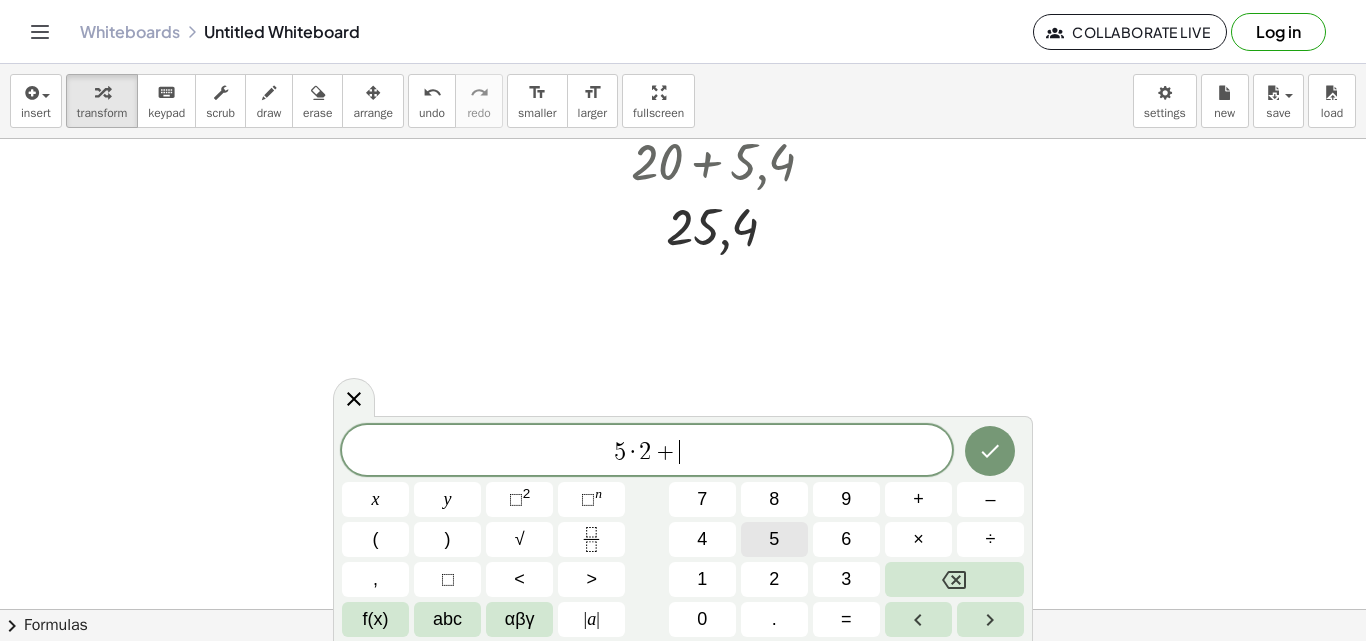click on "5" at bounding box center [774, 539] 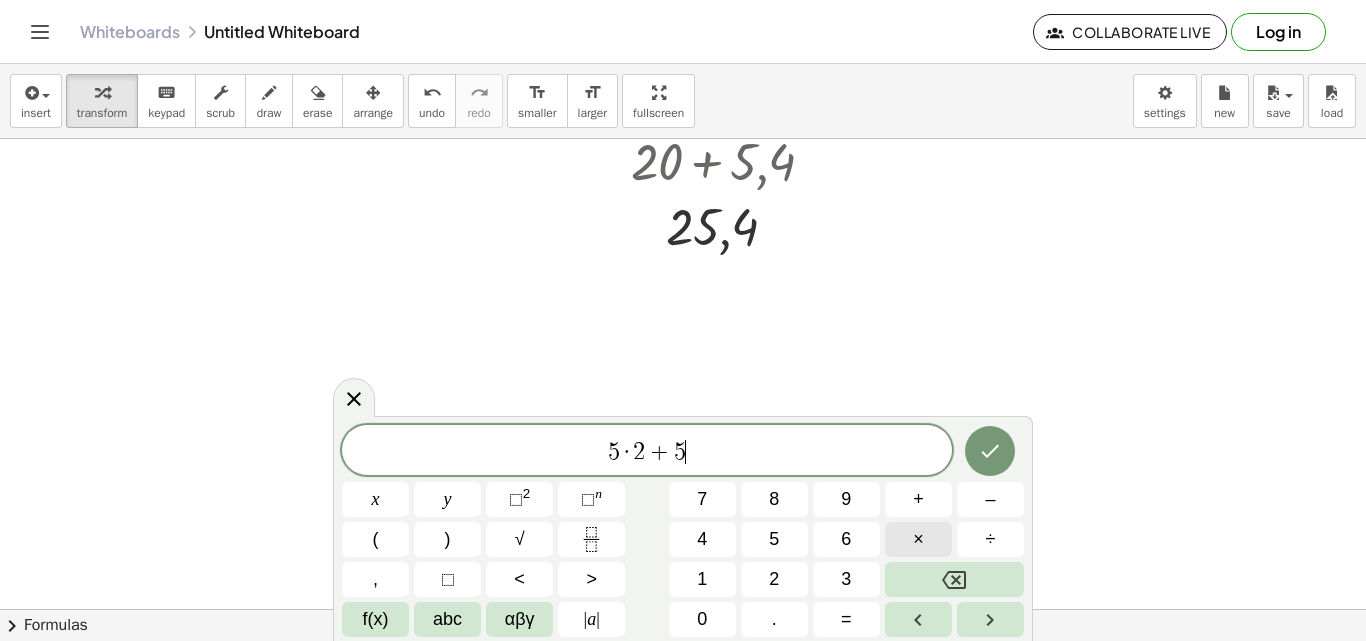 click on "×" at bounding box center [918, 539] 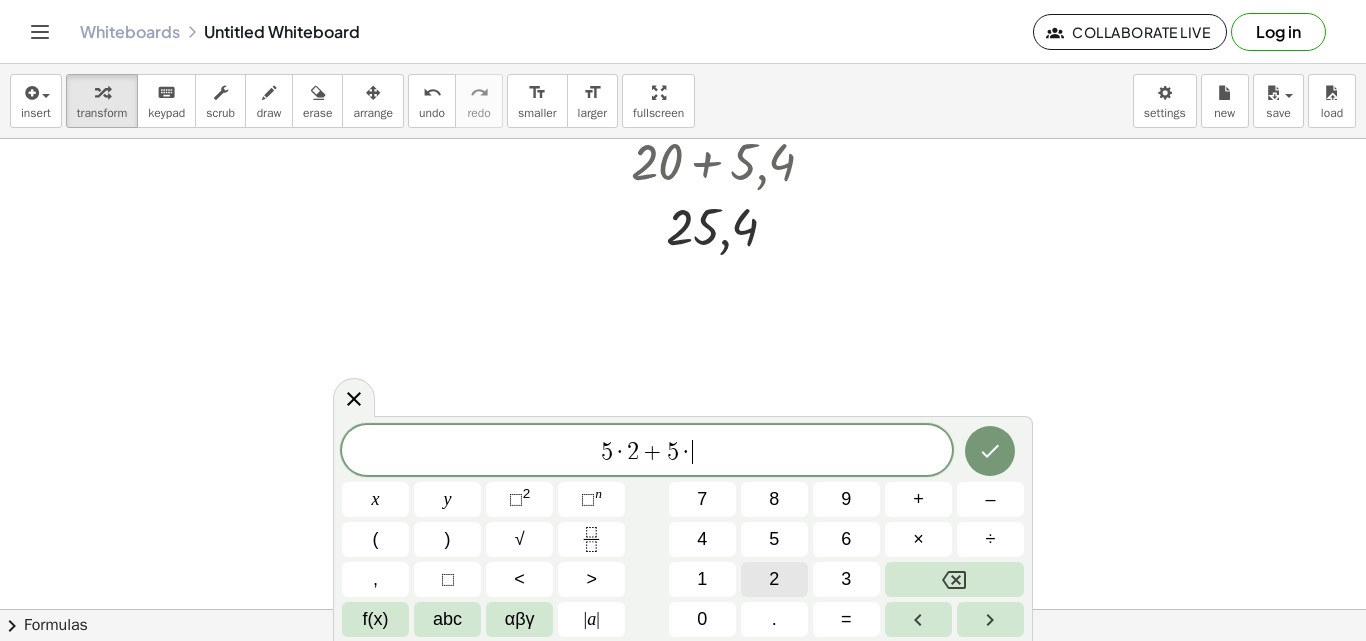 click on "2" at bounding box center (774, 579) 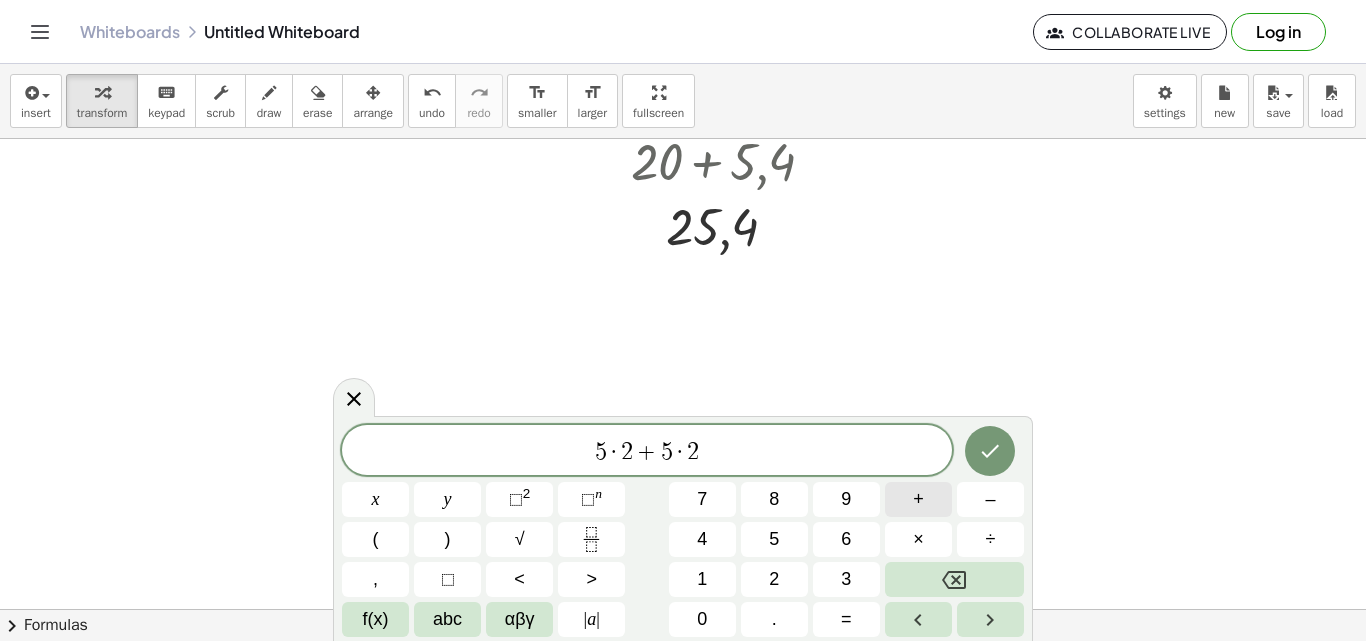 click on "+" at bounding box center [918, 499] 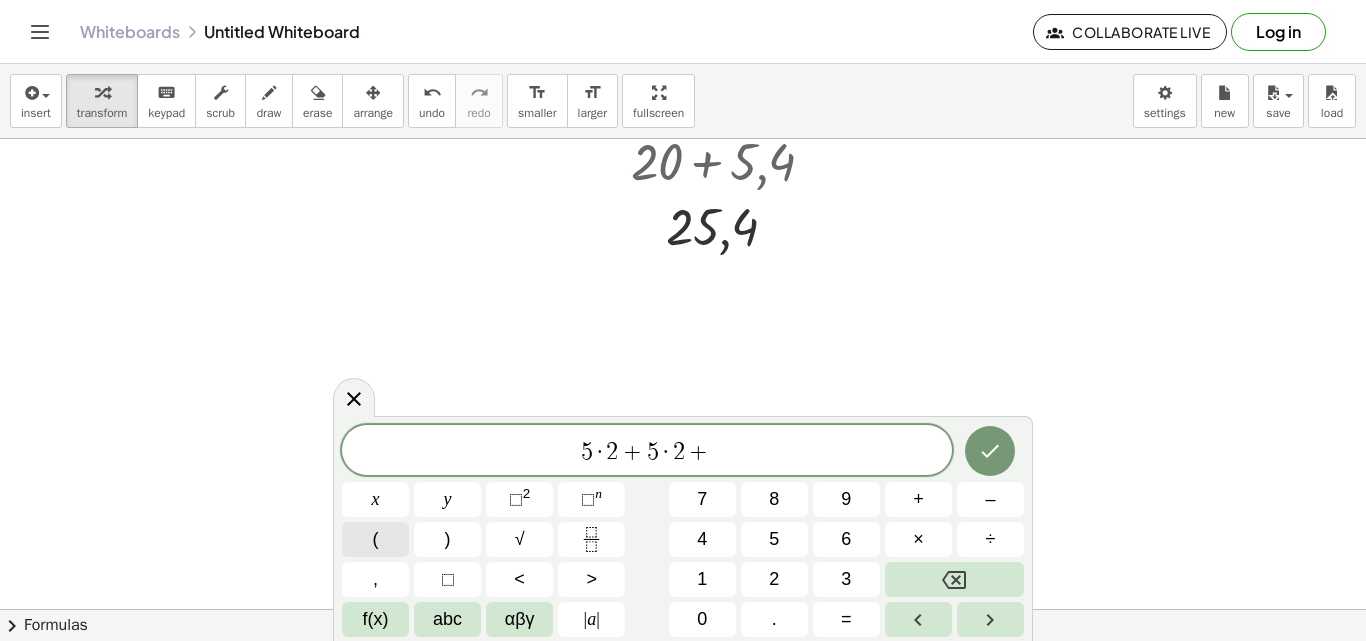 click on "(" at bounding box center (375, 539) 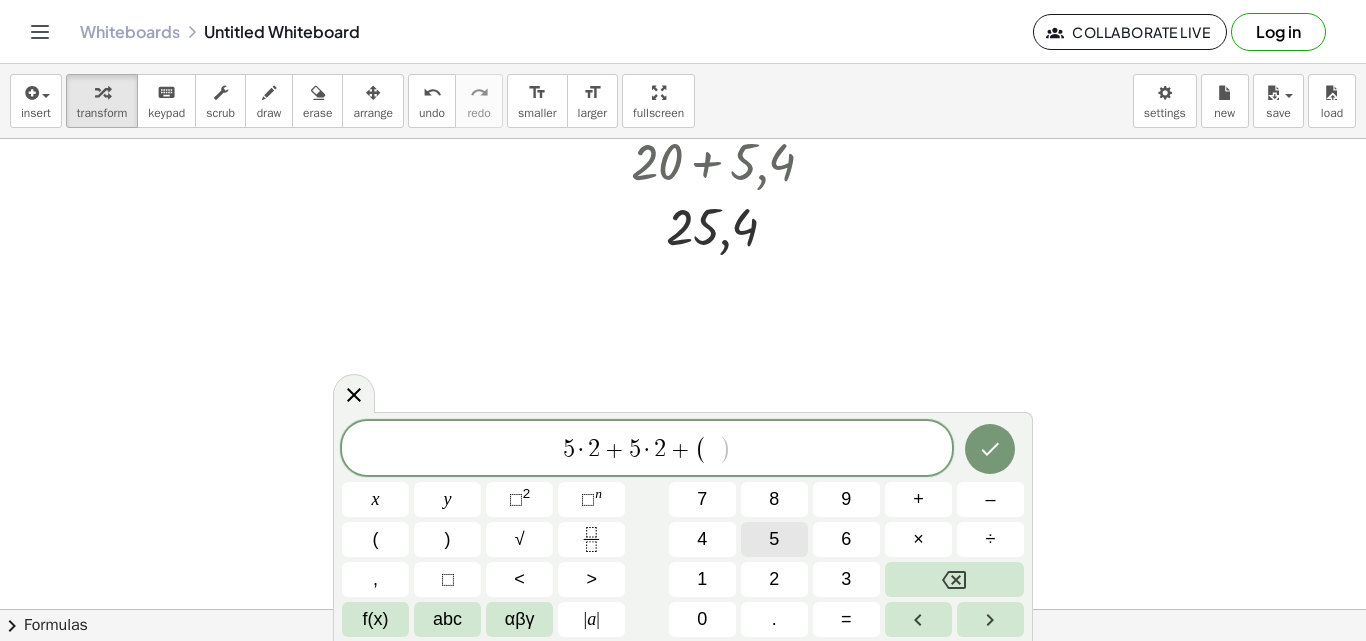 click on "5" at bounding box center (774, 539) 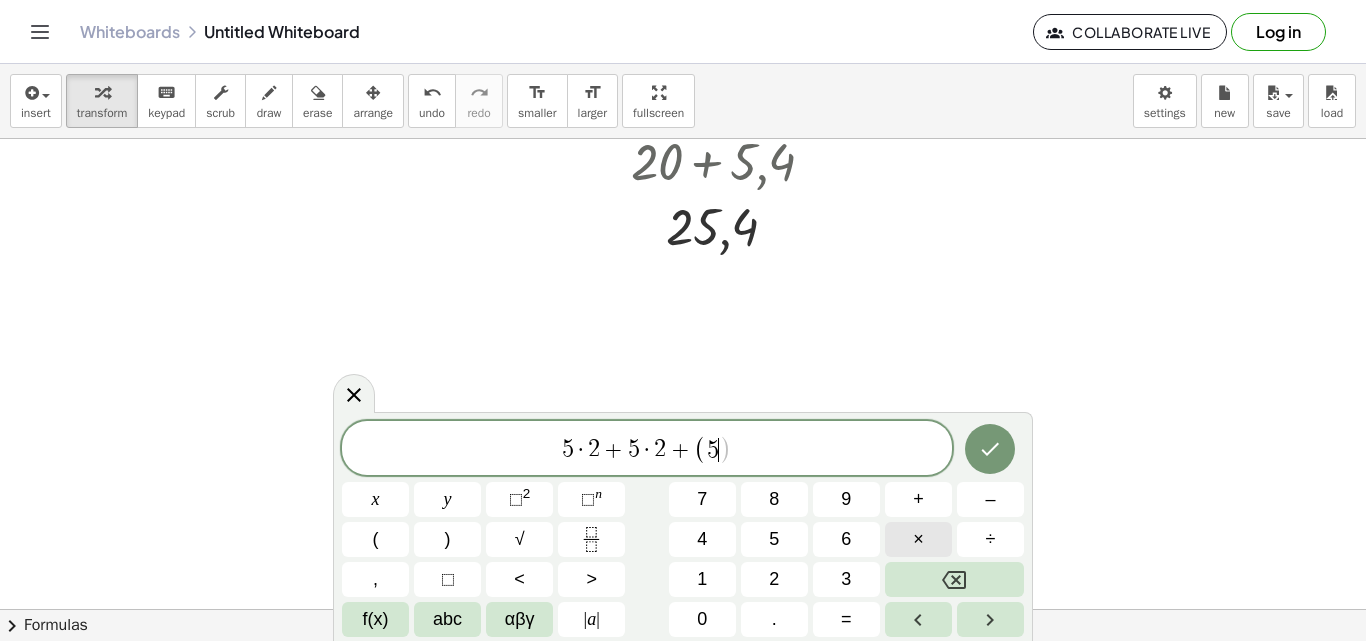 click on "×" at bounding box center [918, 539] 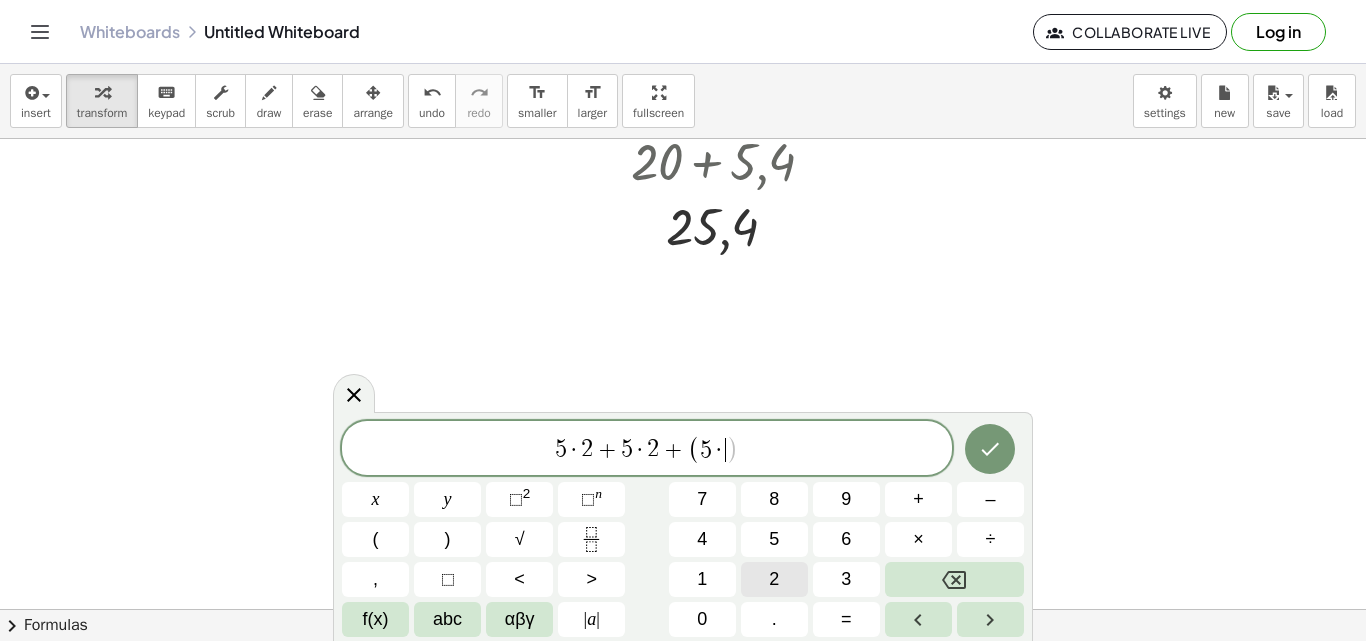 click on "2" at bounding box center (774, 579) 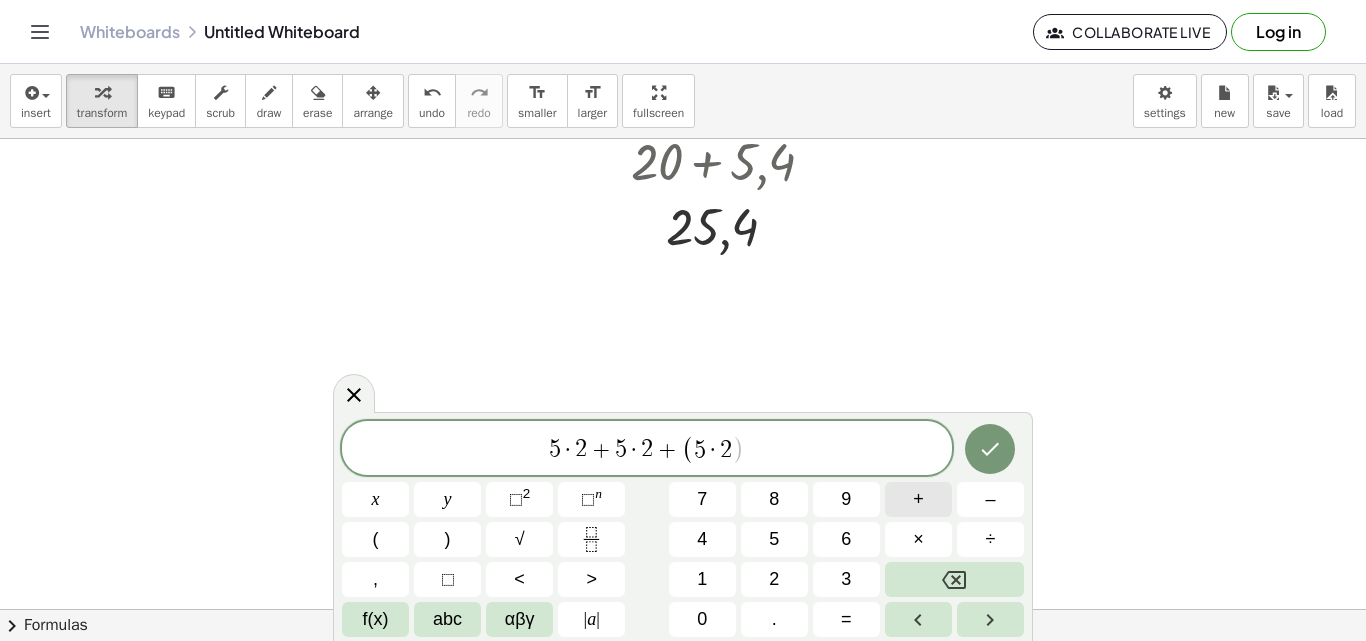 click on "+" at bounding box center [918, 499] 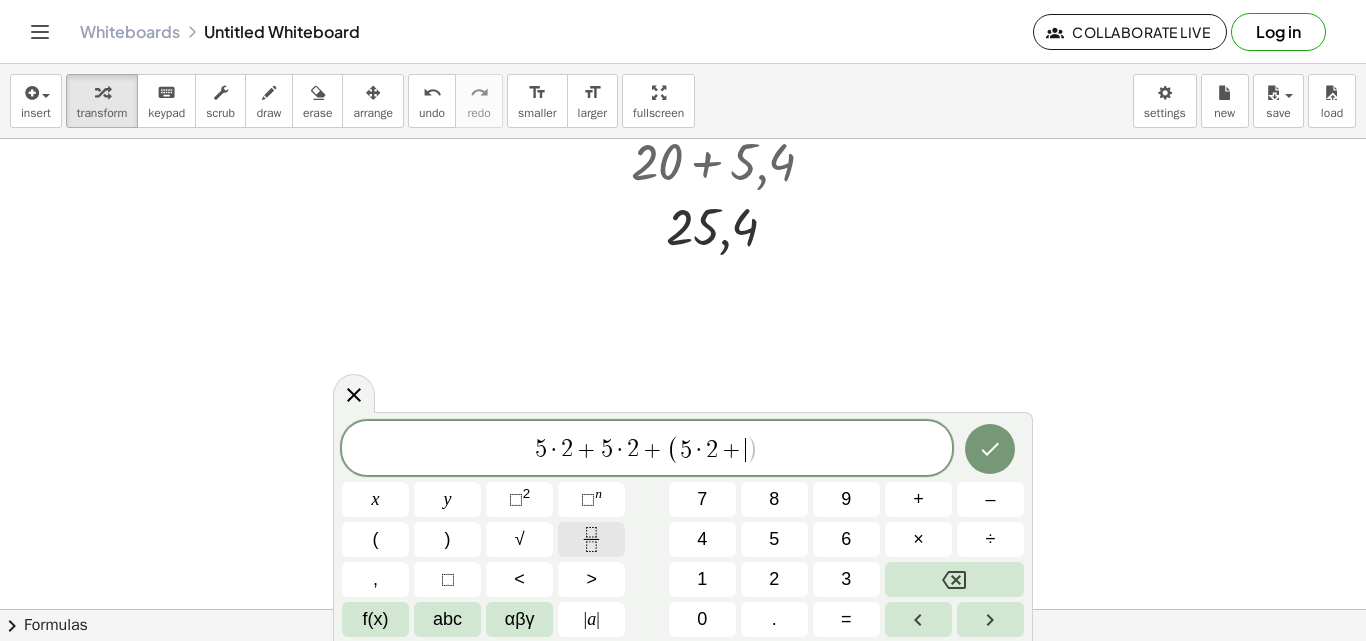 click 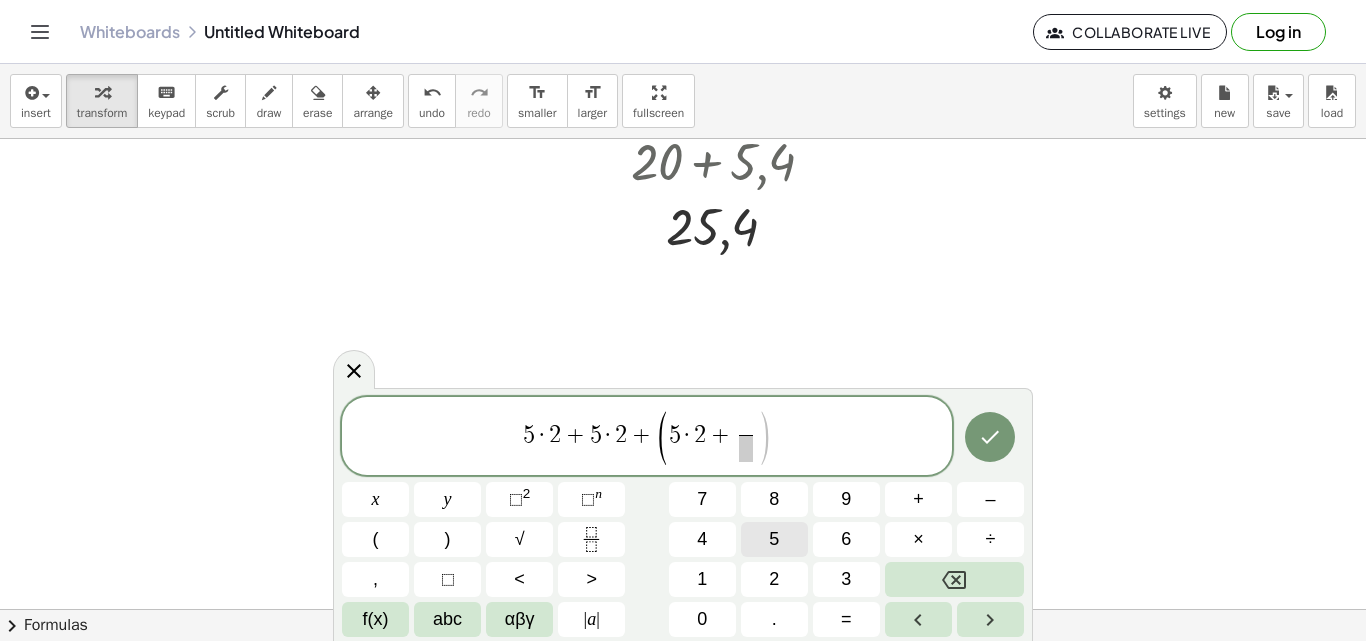 click on "5" at bounding box center (774, 539) 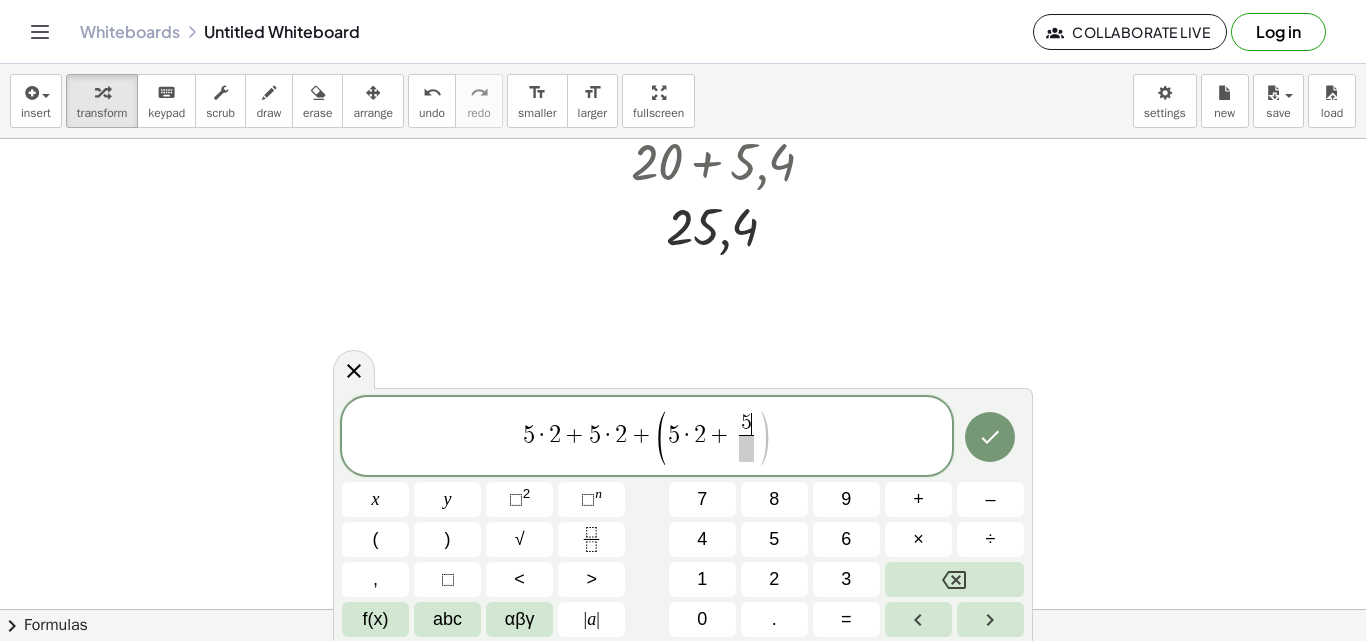 click at bounding box center (746, 448) 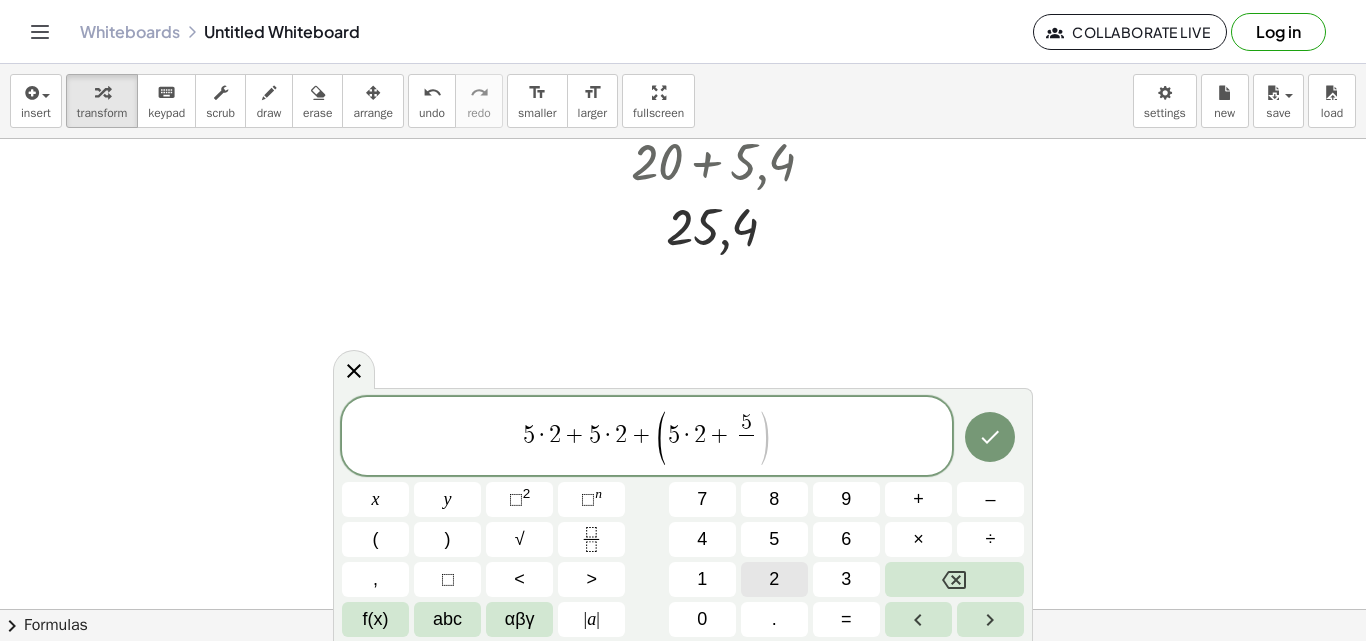 click on "2" at bounding box center [774, 579] 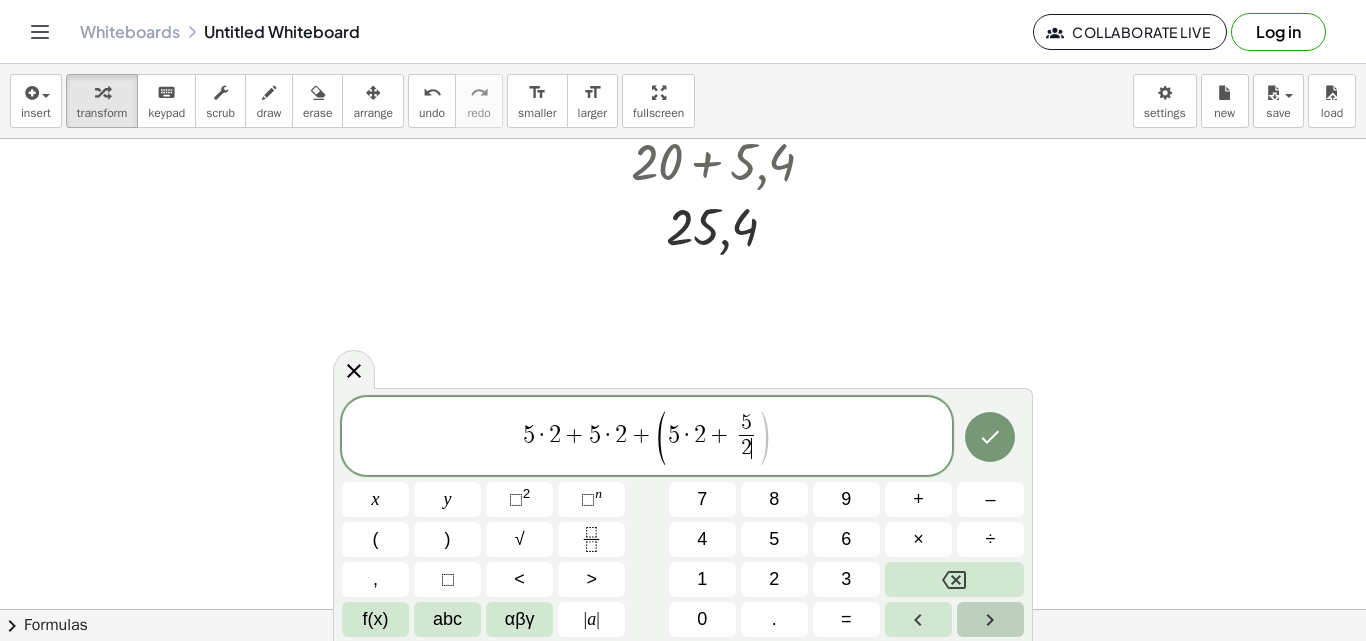 click 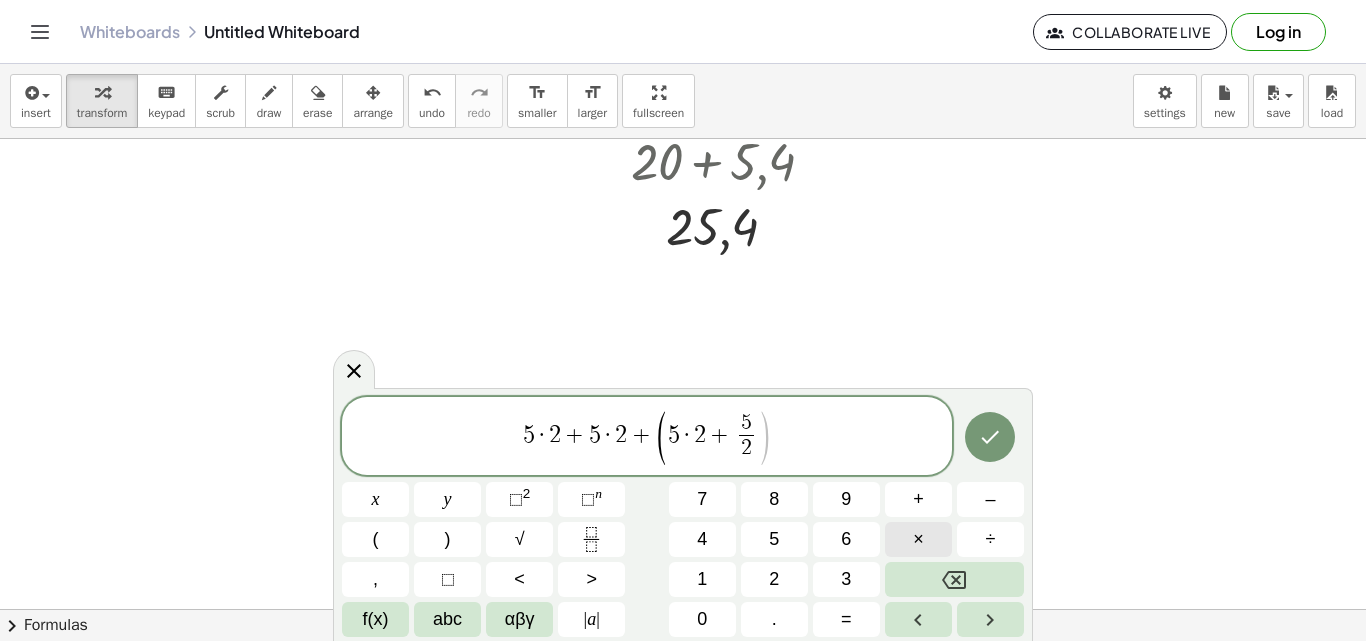 click on "×" at bounding box center [918, 539] 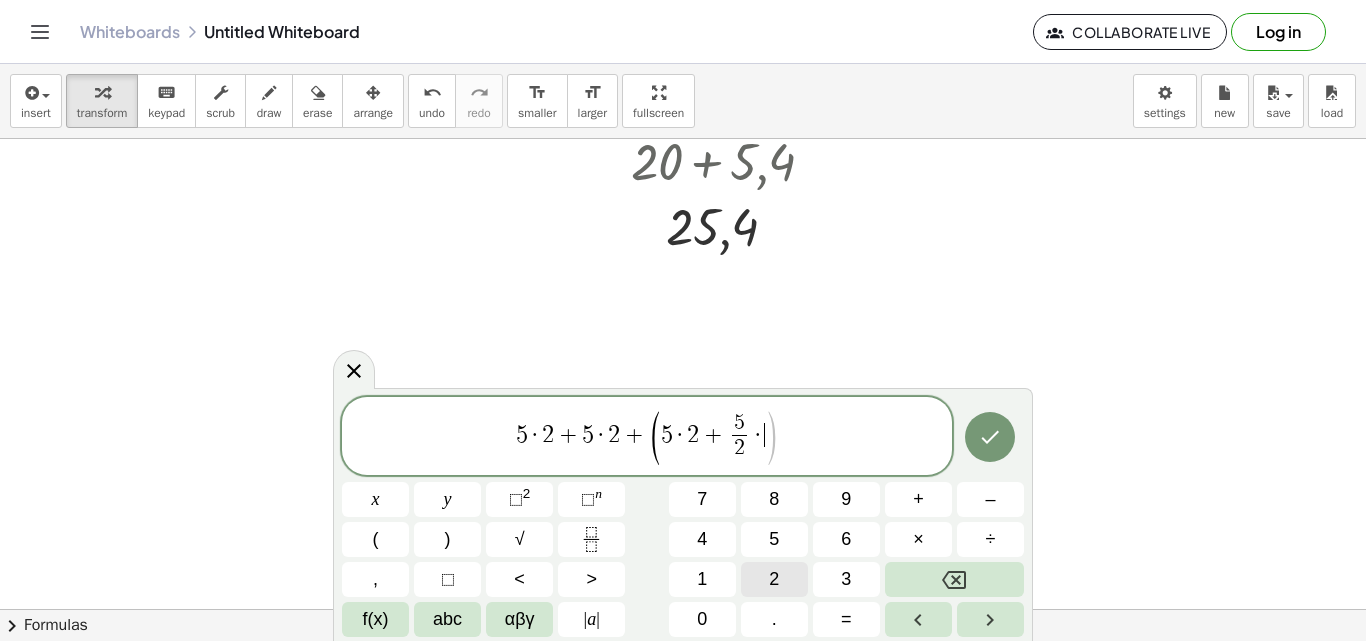 click on "2" at bounding box center [774, 579] 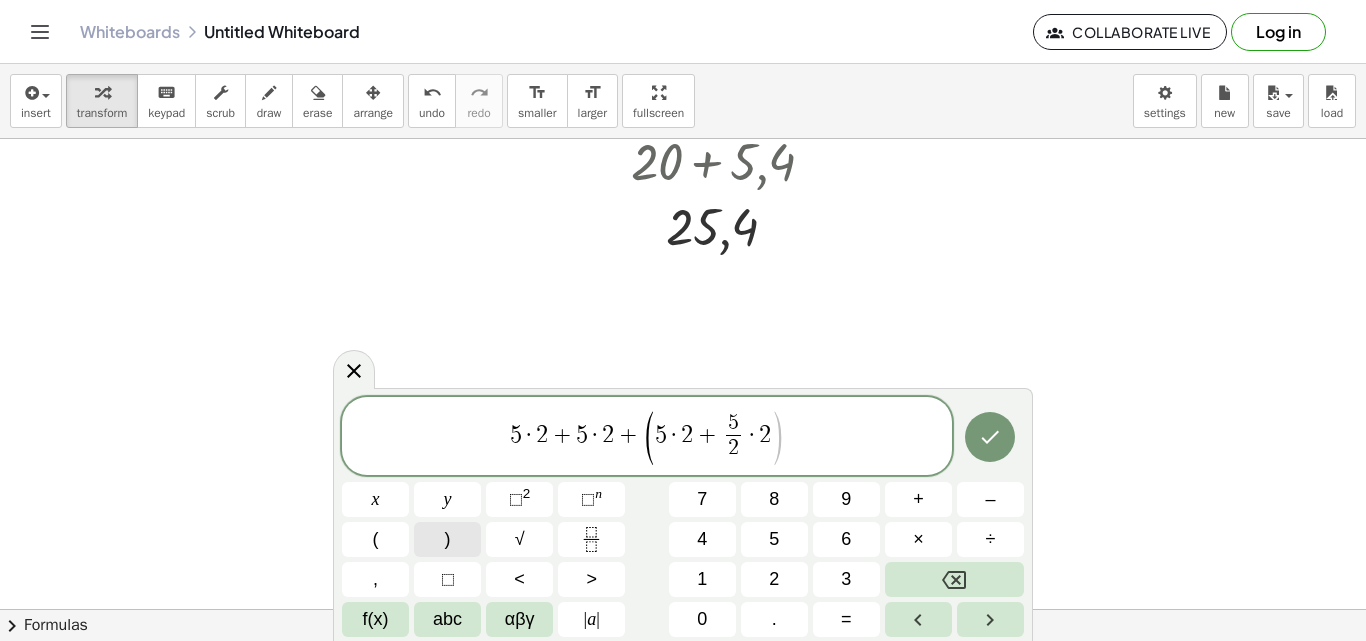 click on ")" at bounding box center (448, 539) 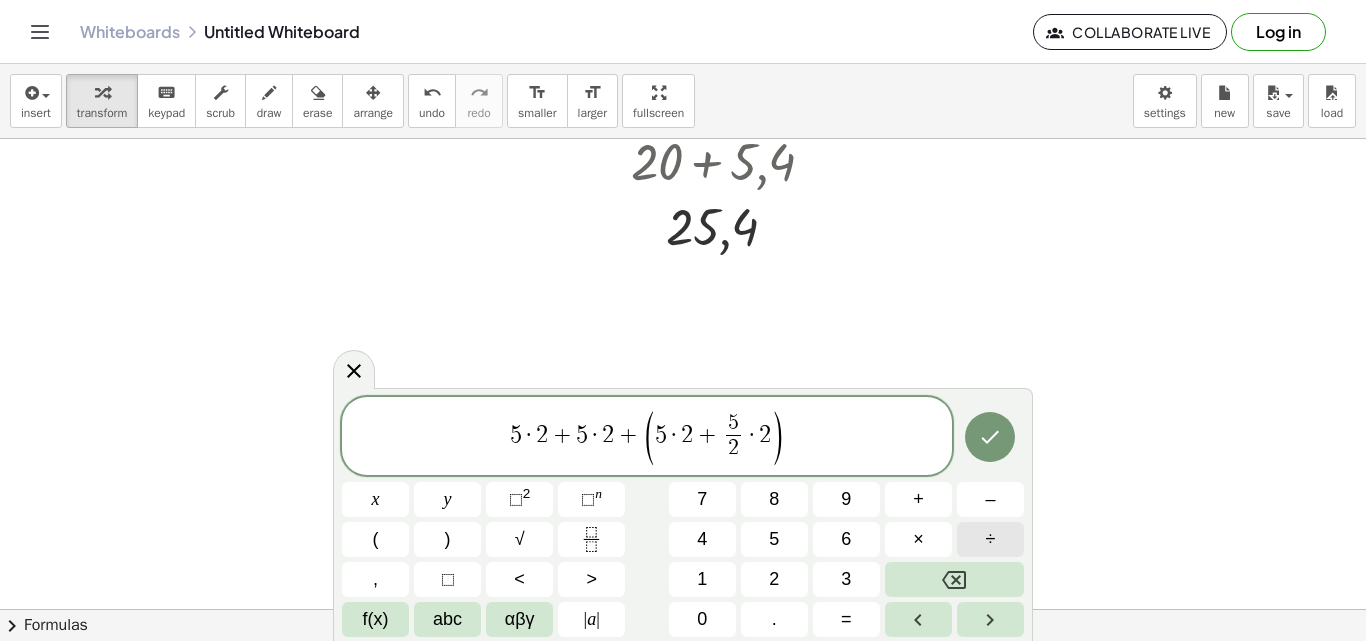 click on "÷" at bounding box center [990, 539] 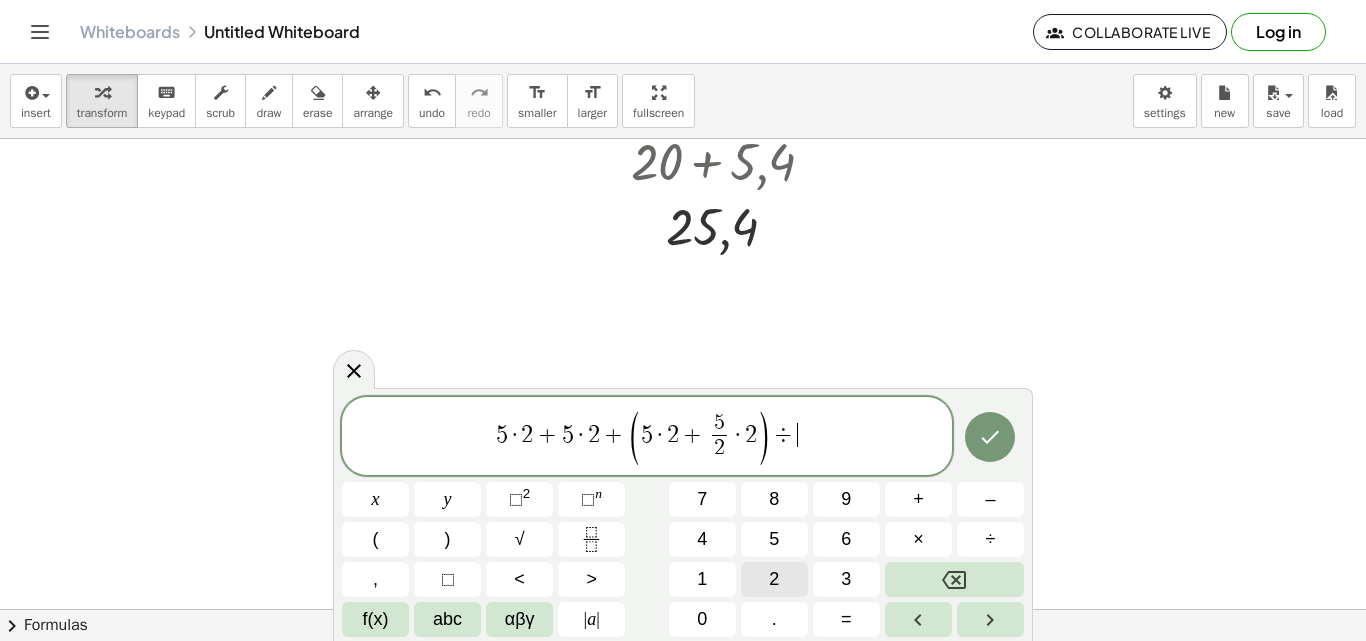 click on "2" at bounding box center [774, 579] 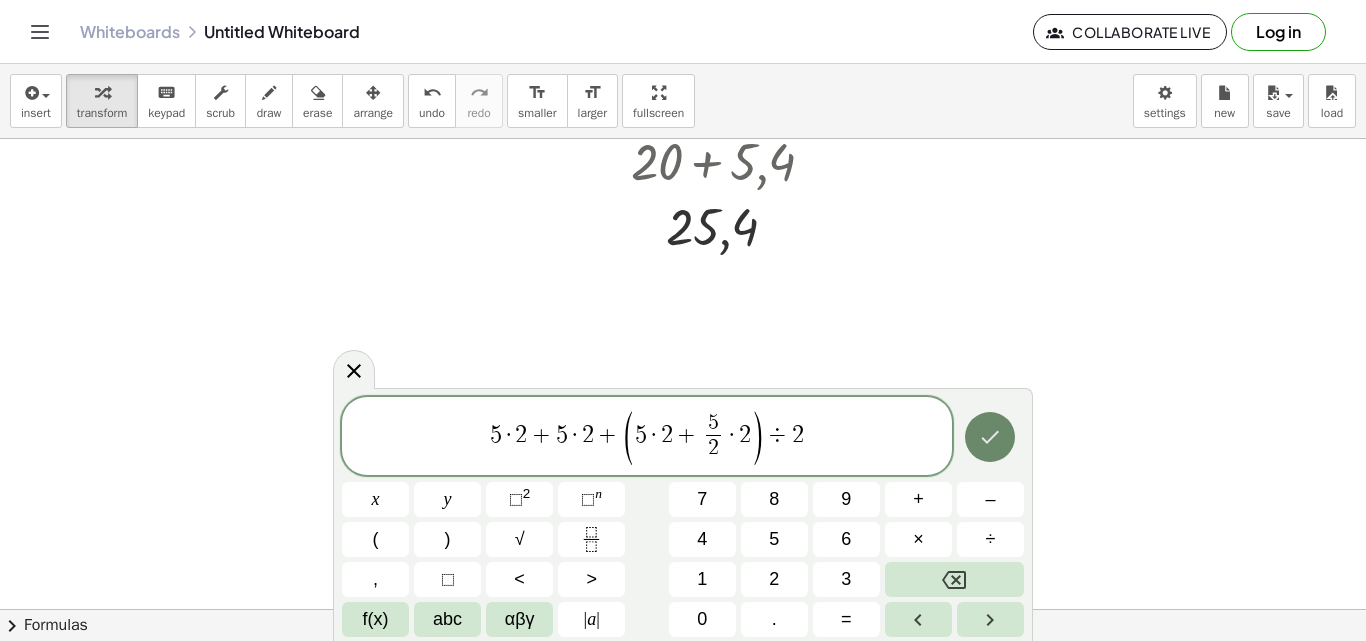 click 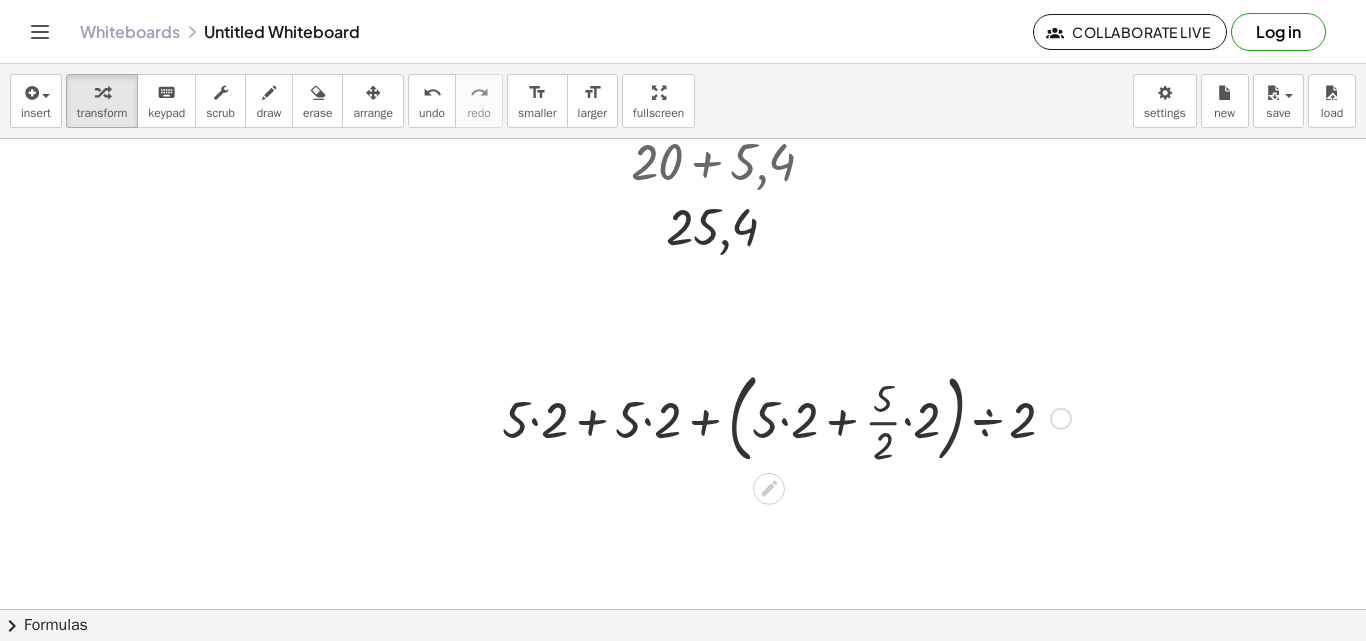 click at bounding box center [786, 417] 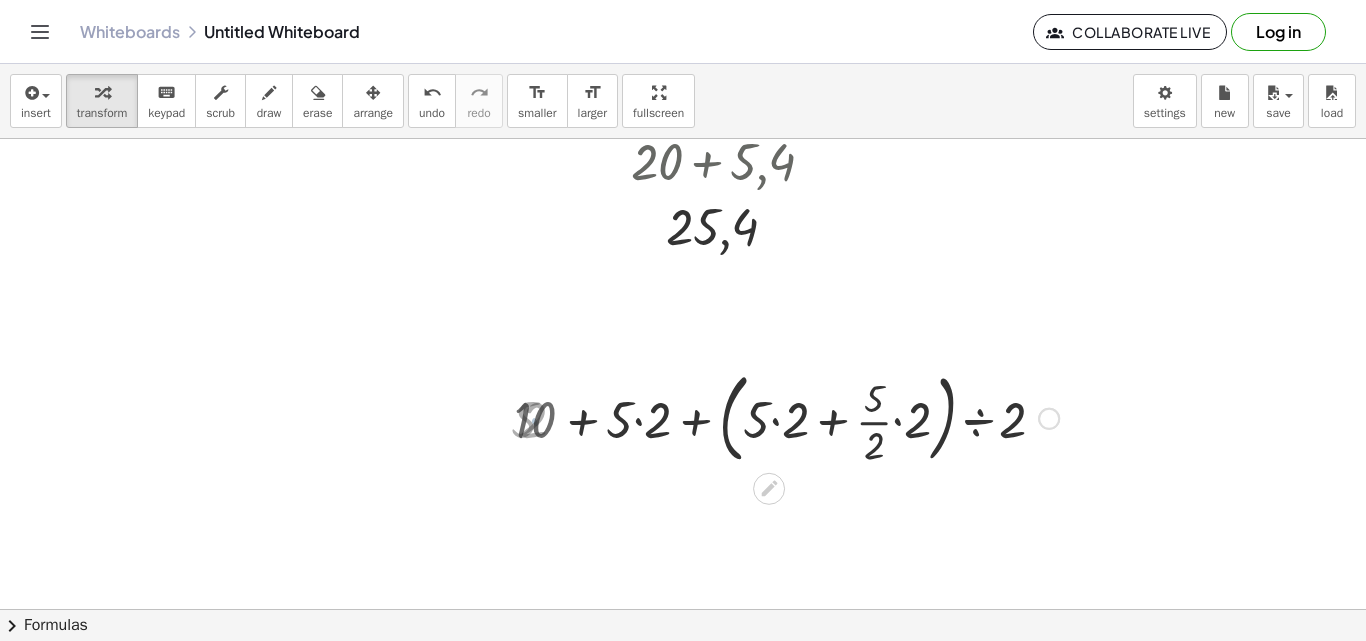 click at bounding box center (786, 417) 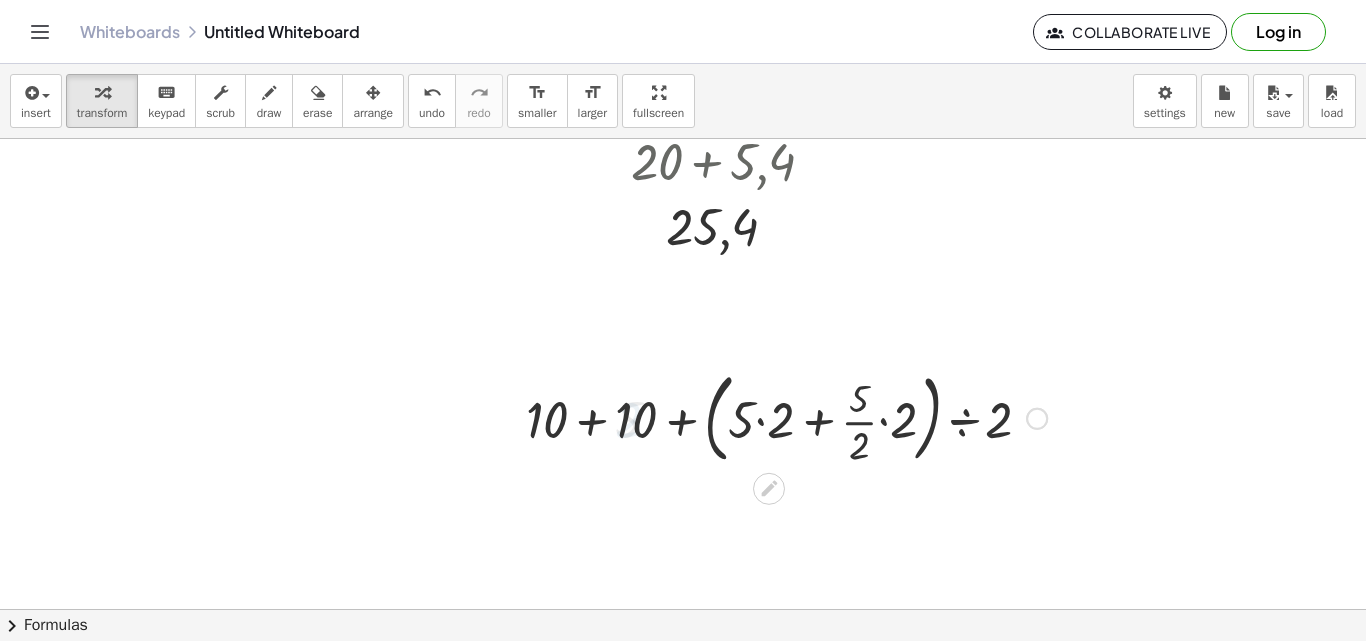click at bounding box center [786, 417] 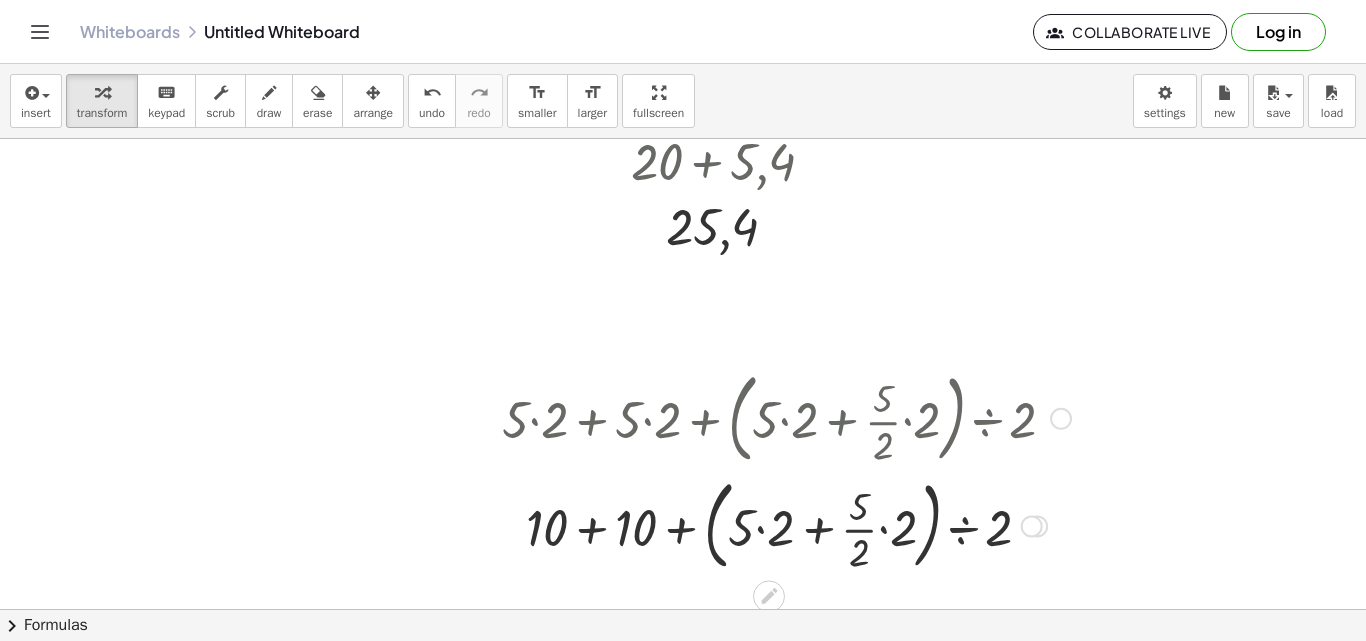 click at bounding box center [786, 525] 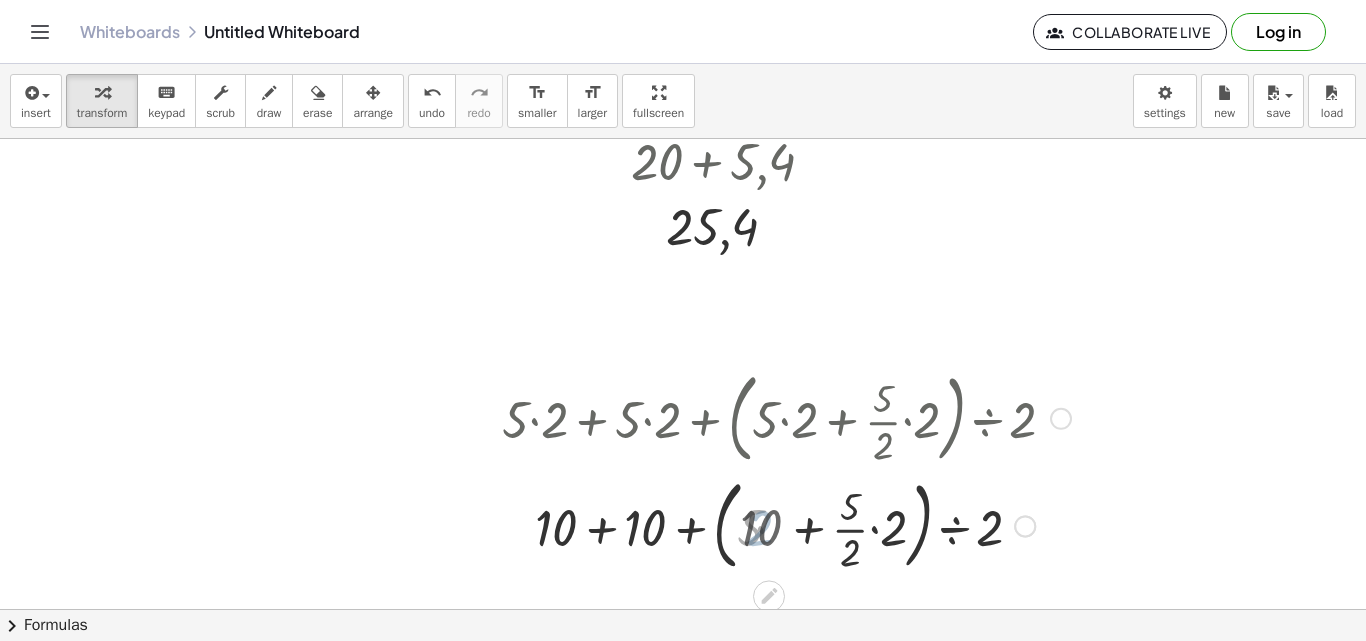 click at bounding box center (786, 525) 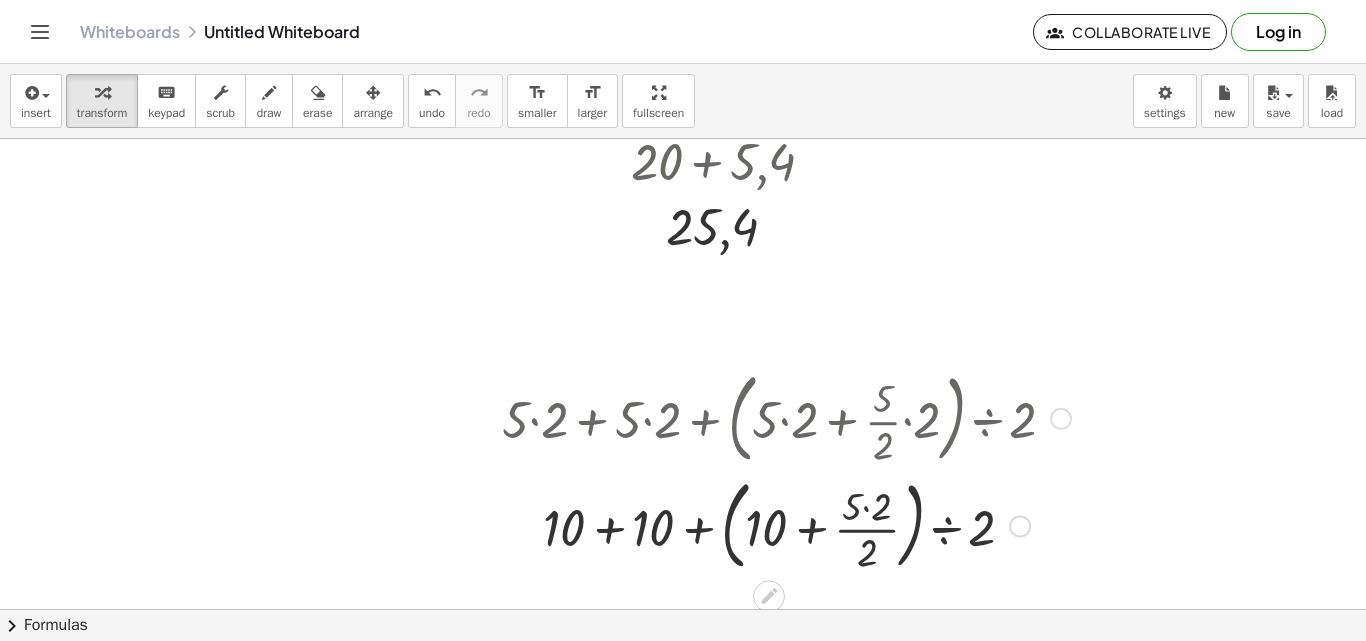 scroll, scrollTop: 985, scrollLeft: 331, axis: both 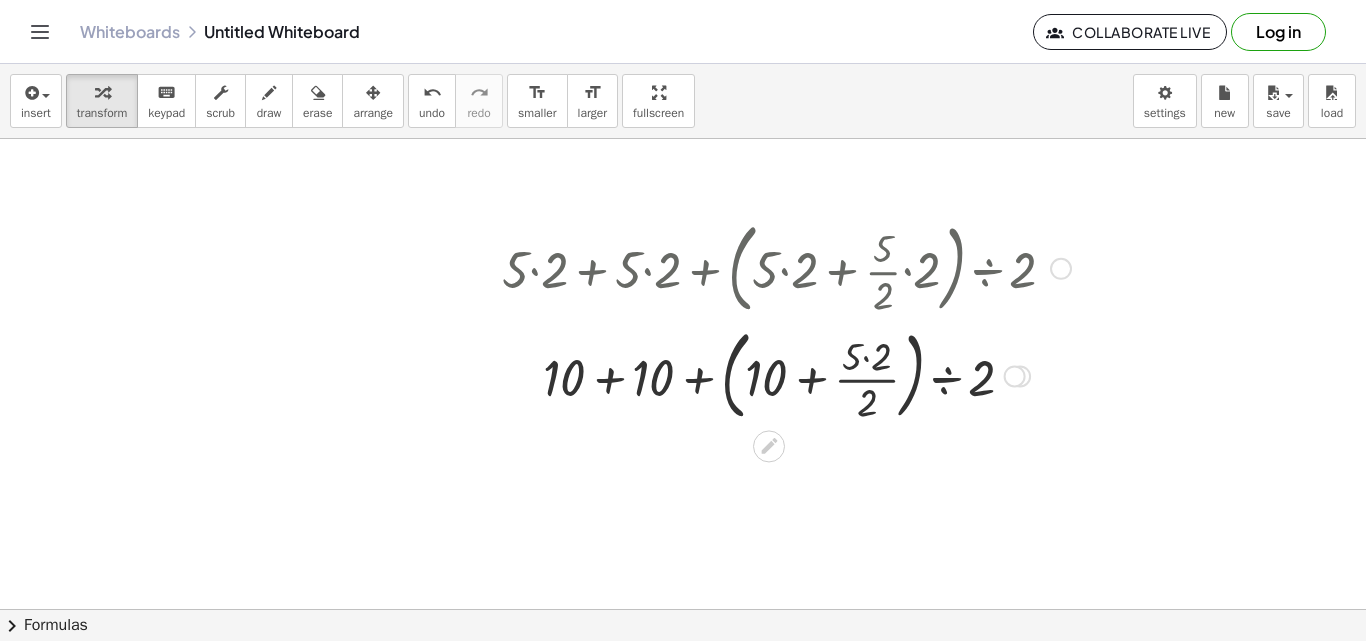click at bounding box center [786, 375] 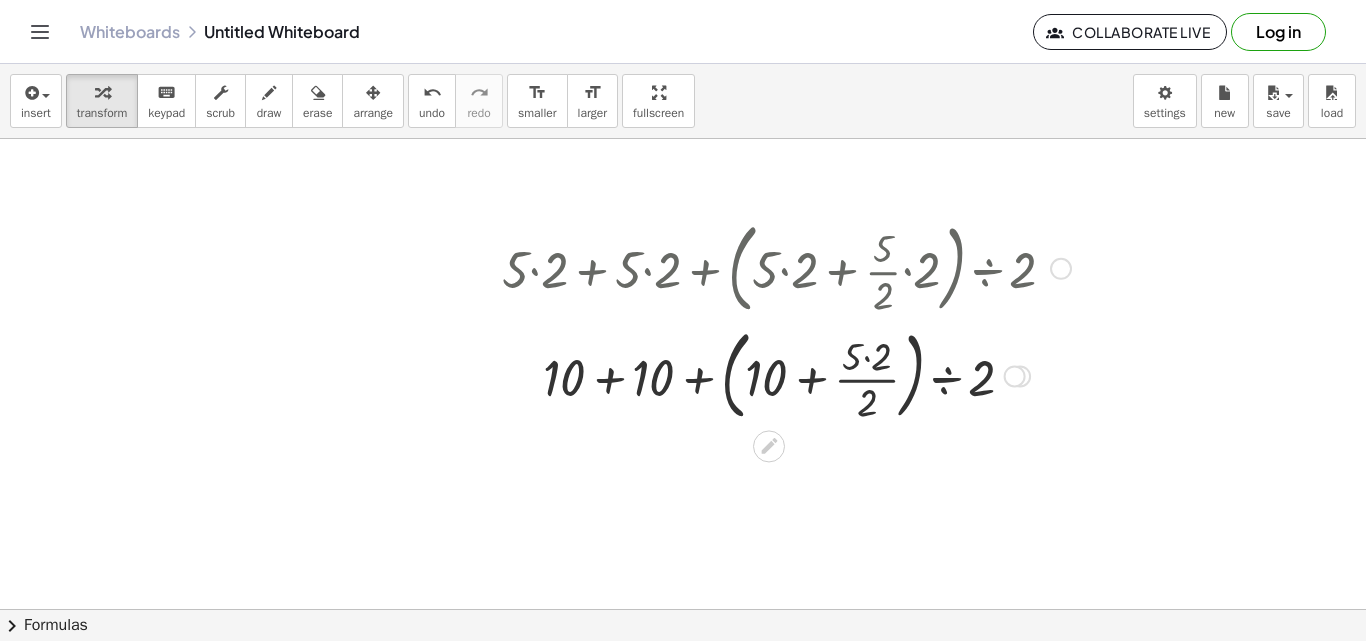 click at bounding box center (786, 375) 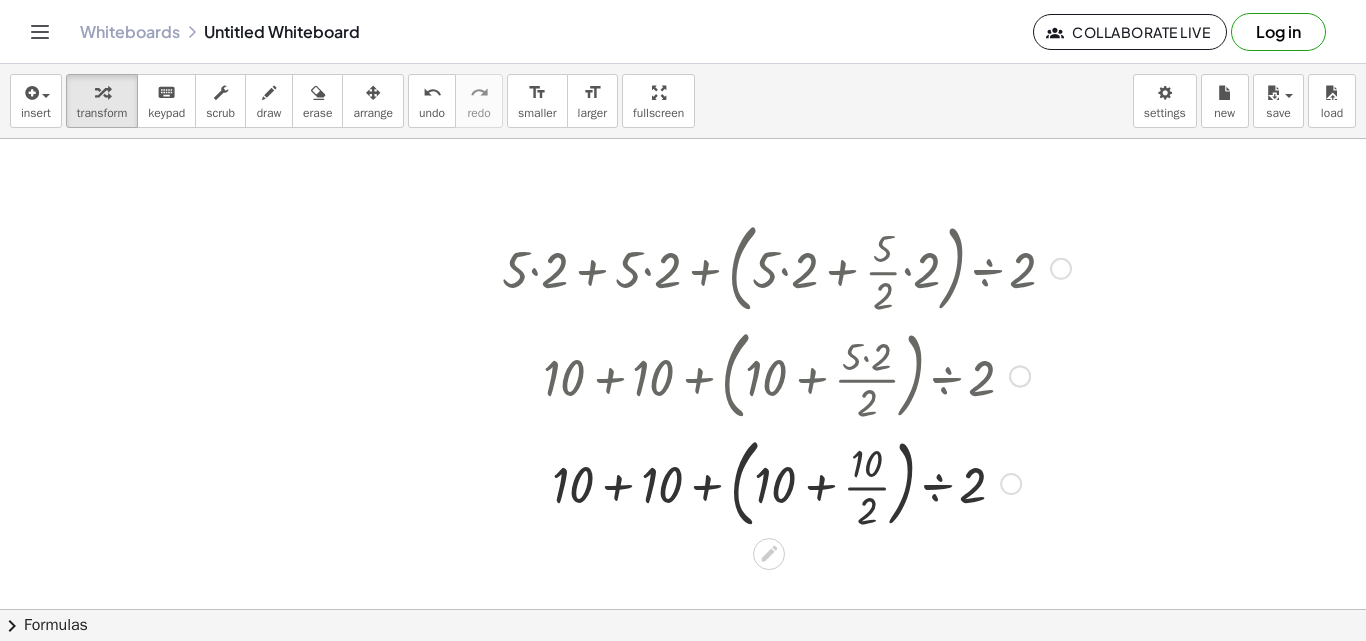 click at bounding box center [786, 375] 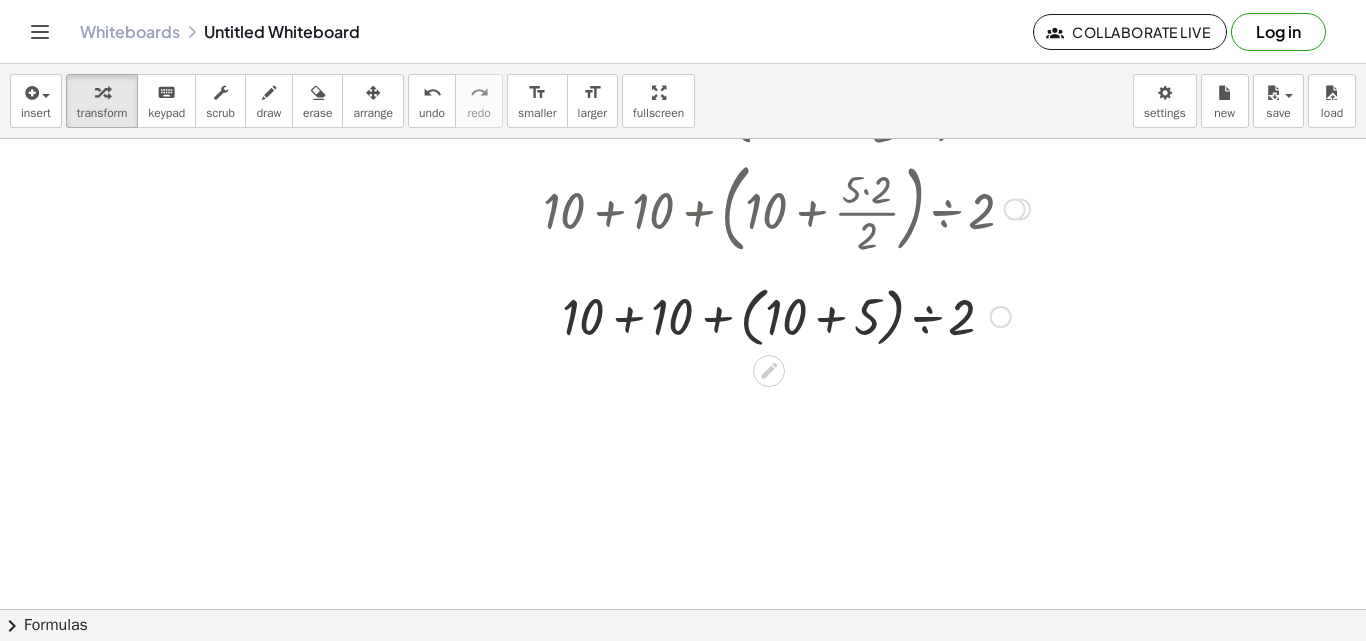 scroll, scrollTop: 1168, scrollLeft: 331, axis: both 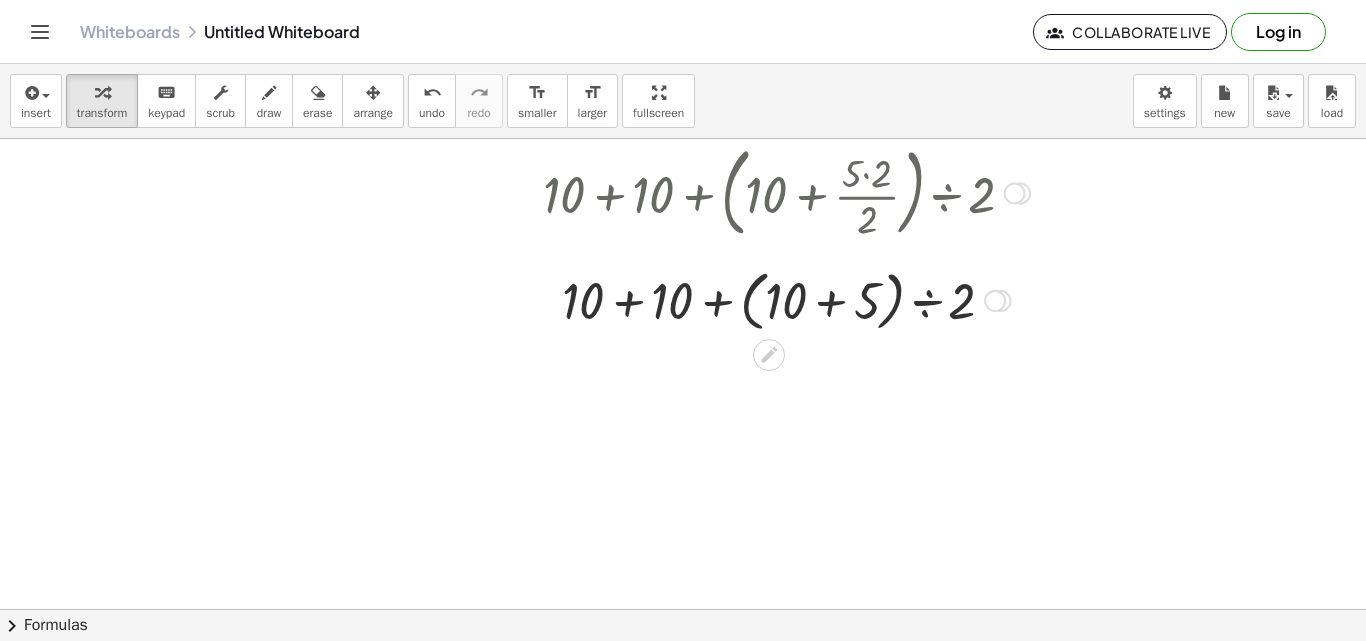 click at bounding box center [786, 299] 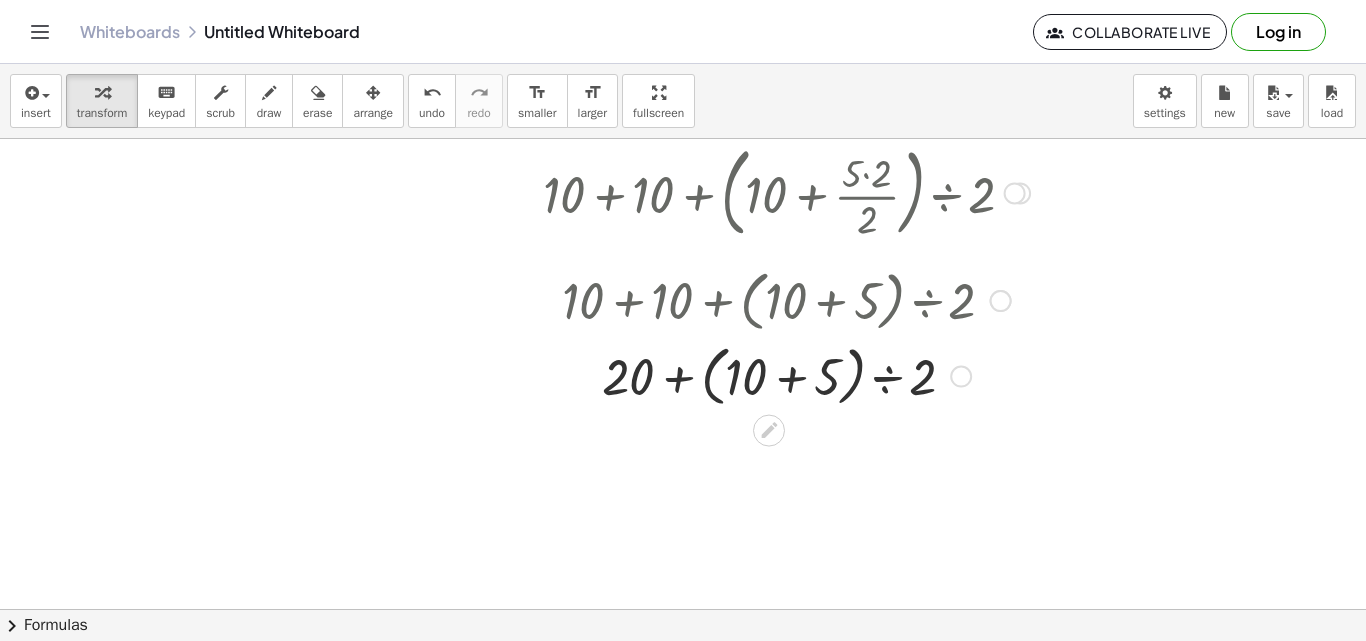 click at bounding box center (786, 375) 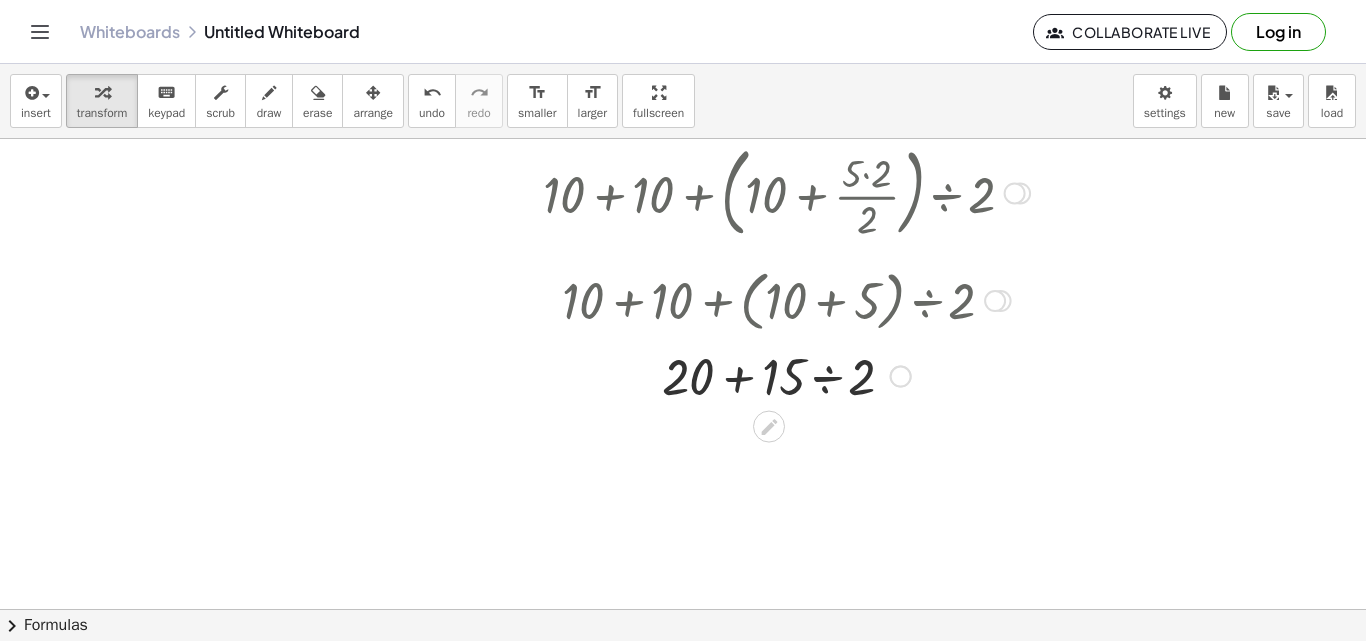 click at bounding box center (786, 375) 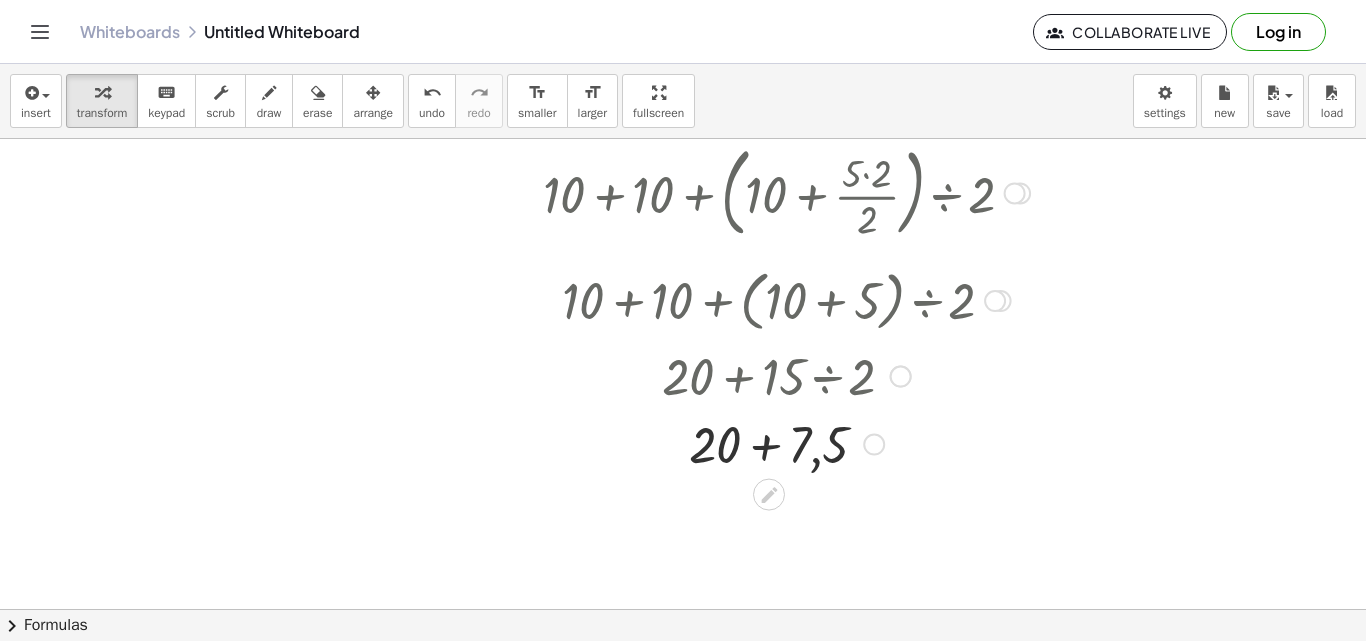 click at bounding box center (786, 443) 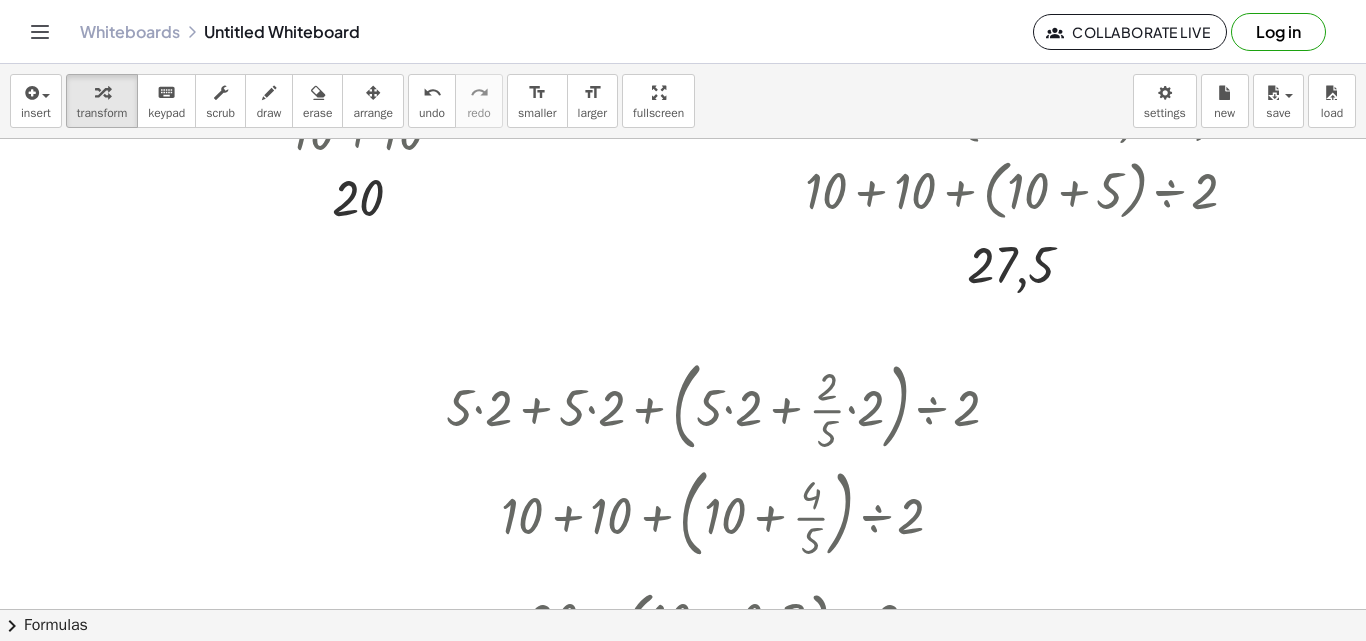 scroll, scrollTop: 168, scrollLeft: 331, axis: both 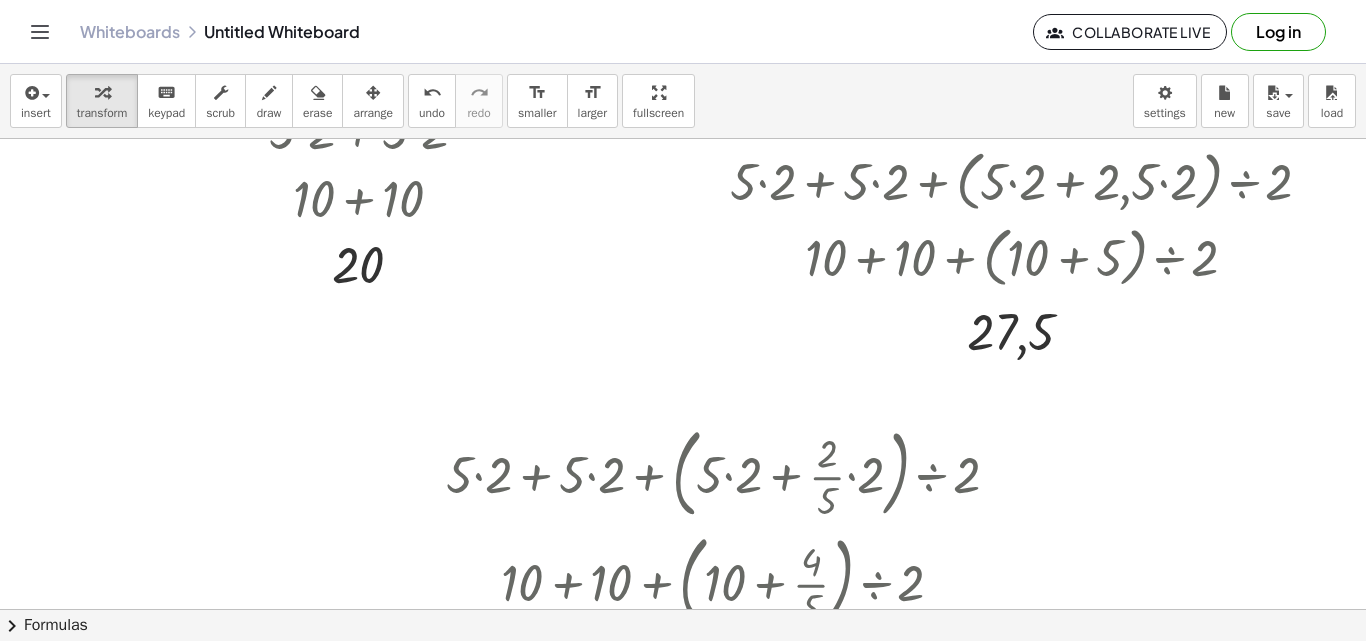 click at bounding box center [508, 911] 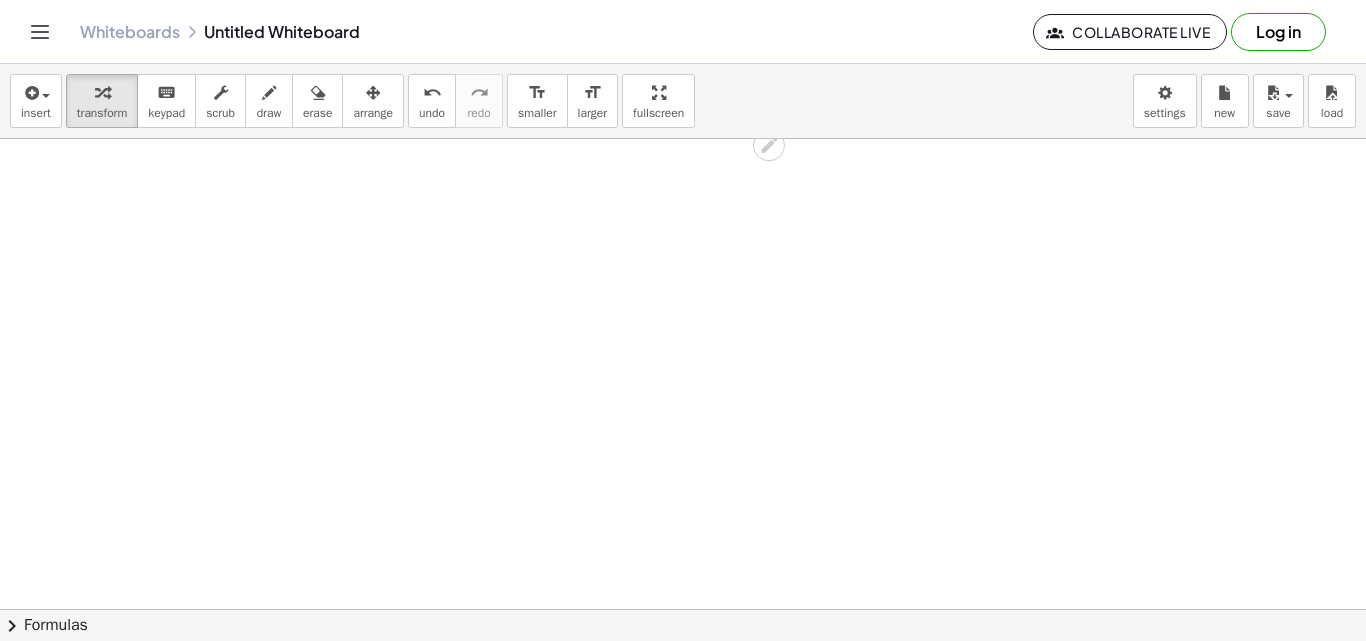 scroll, scrollTop: 1650, scrollLeft: 331, axis: both 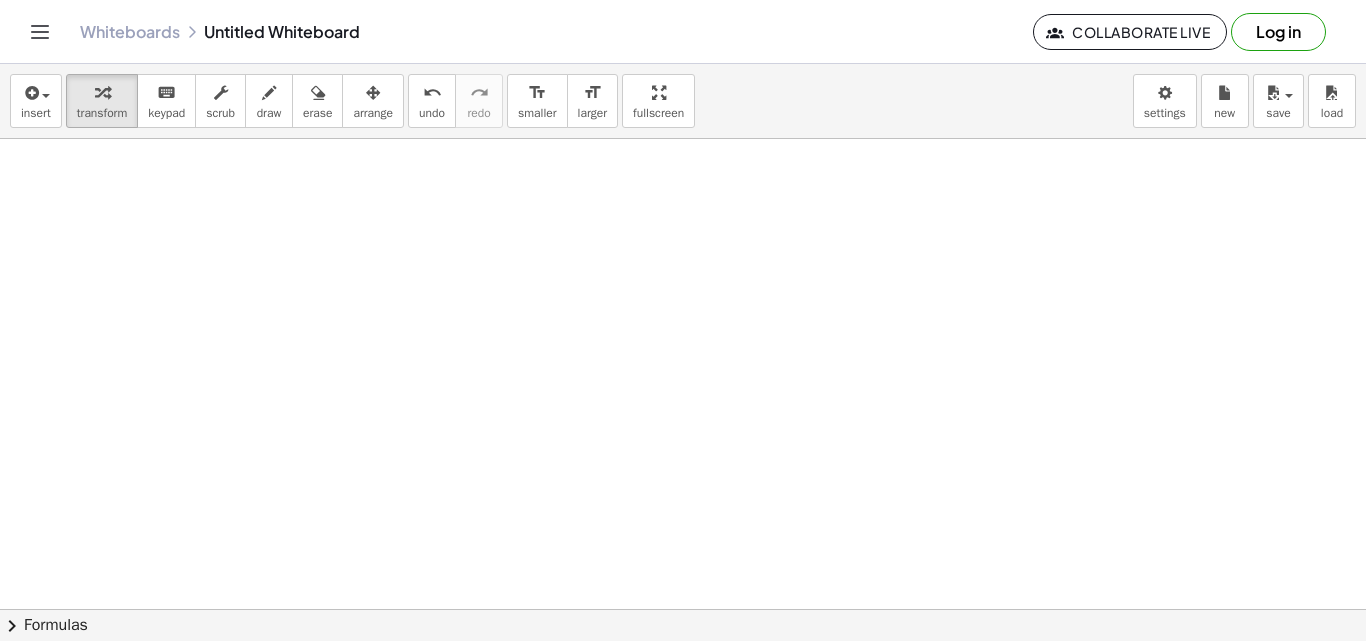click at bounding box center (508, -336) 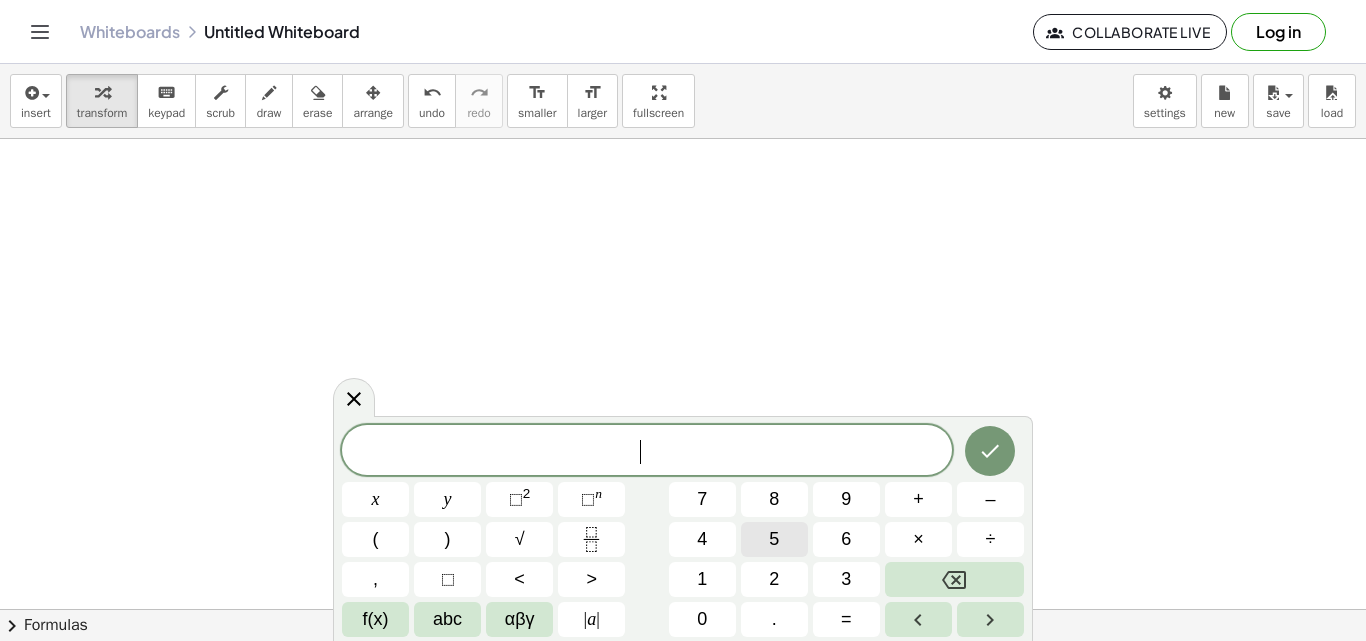 click on "5" at bounding box center [774, 539] 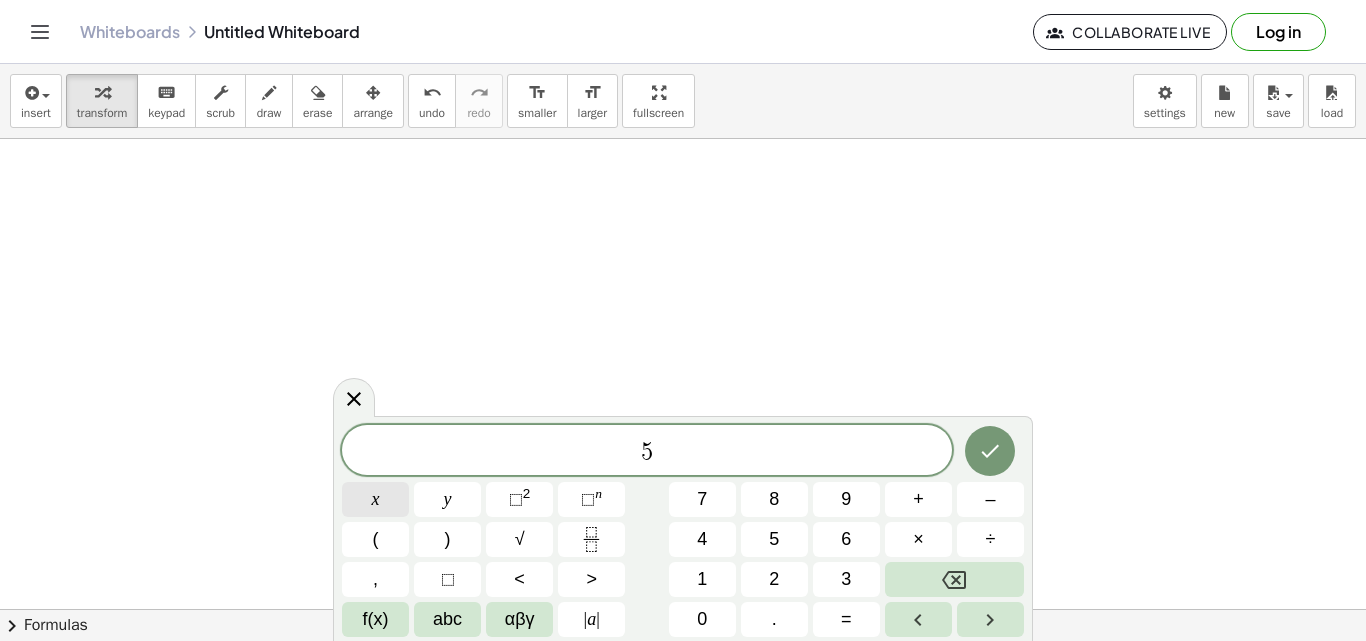 click on "x" at bounding box center (375, 499) 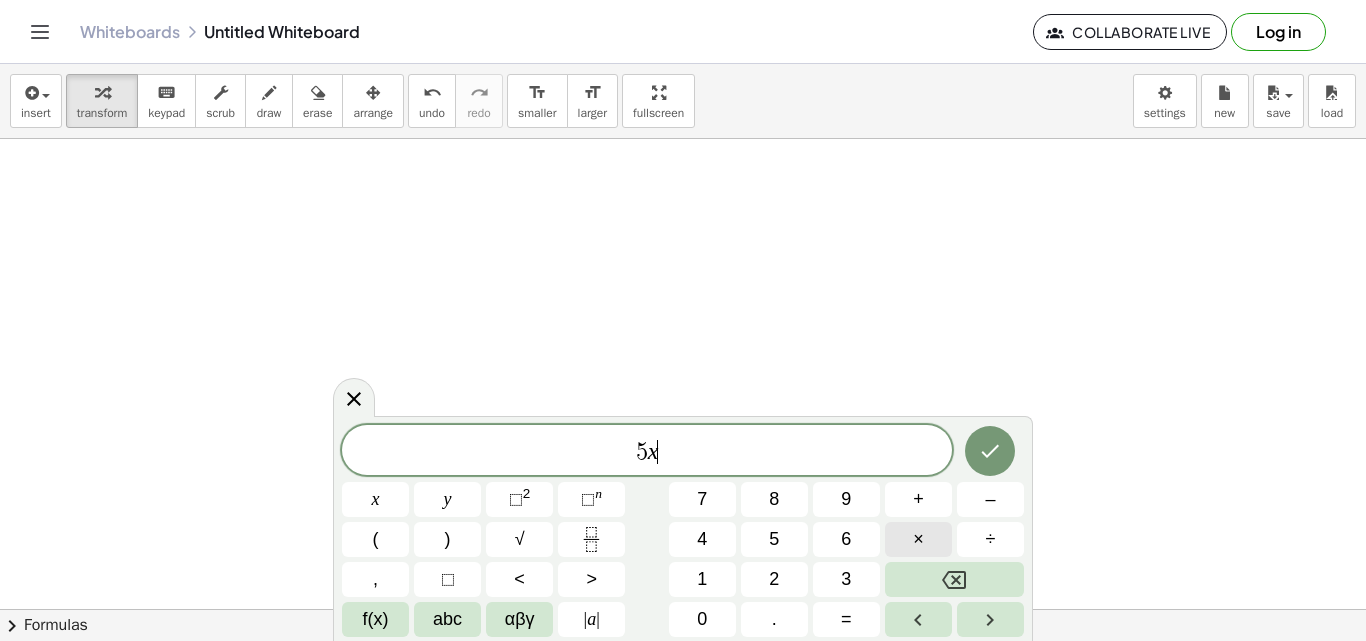 click on "×" at bounding box center (918, 539) 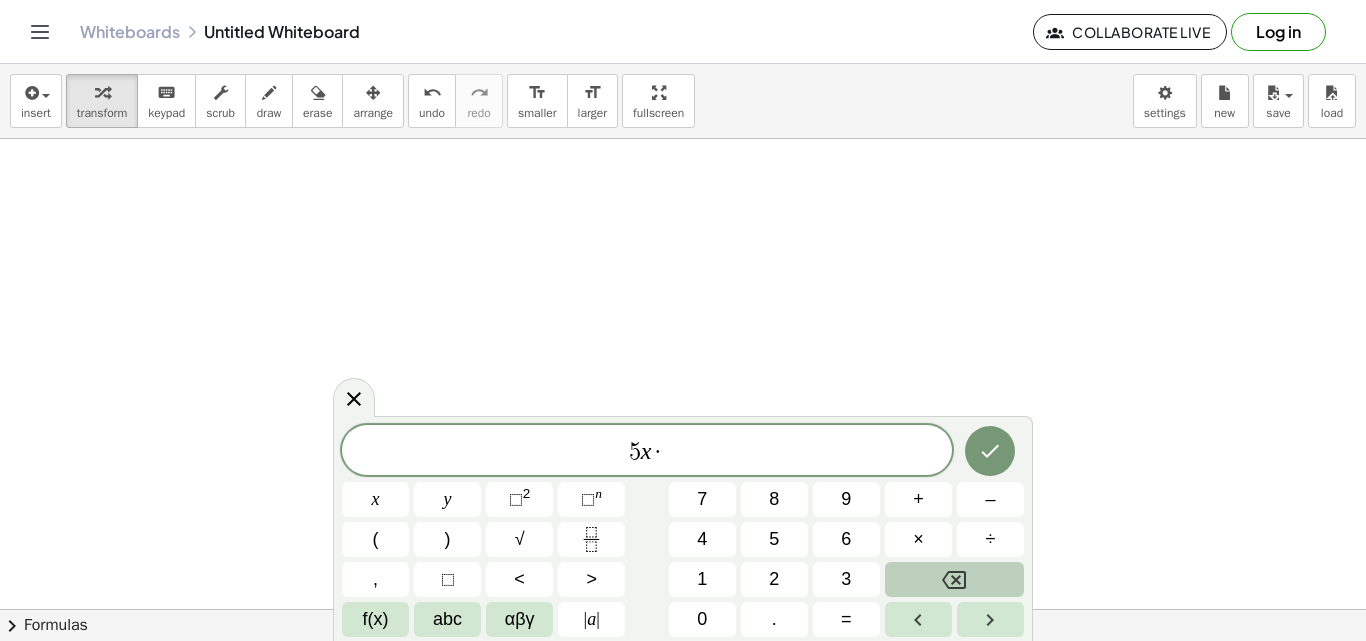 click 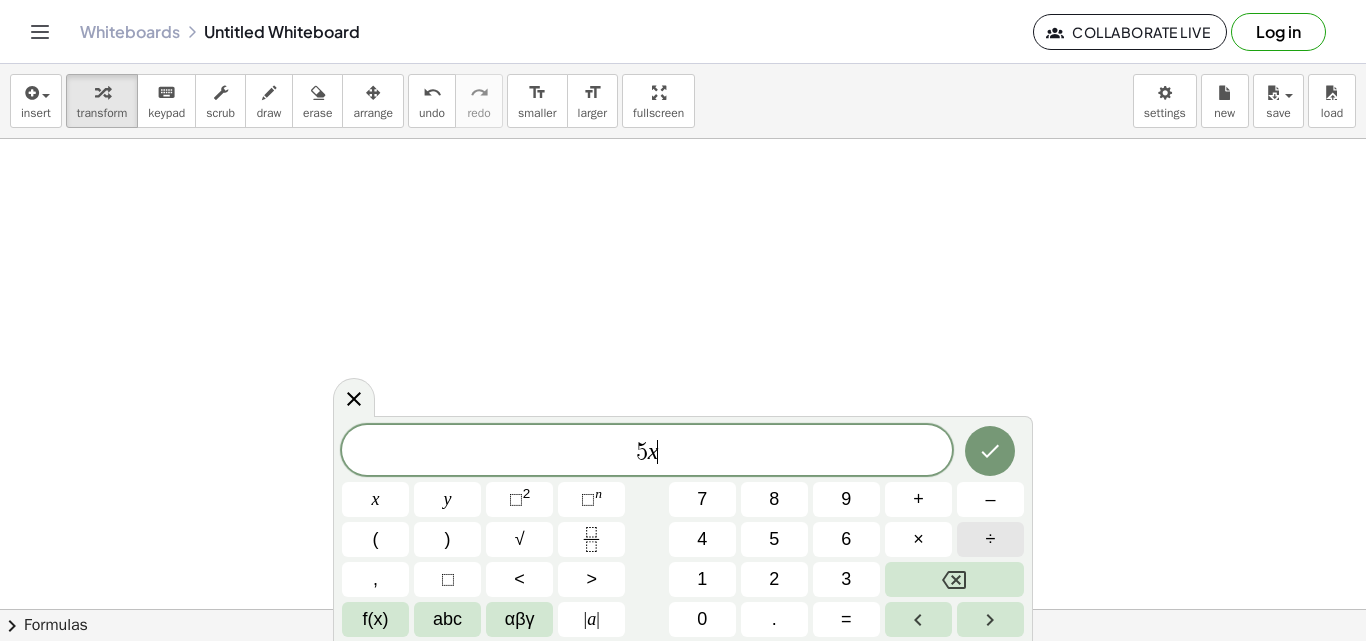 click on "÷" at bounding box center (990, 539) 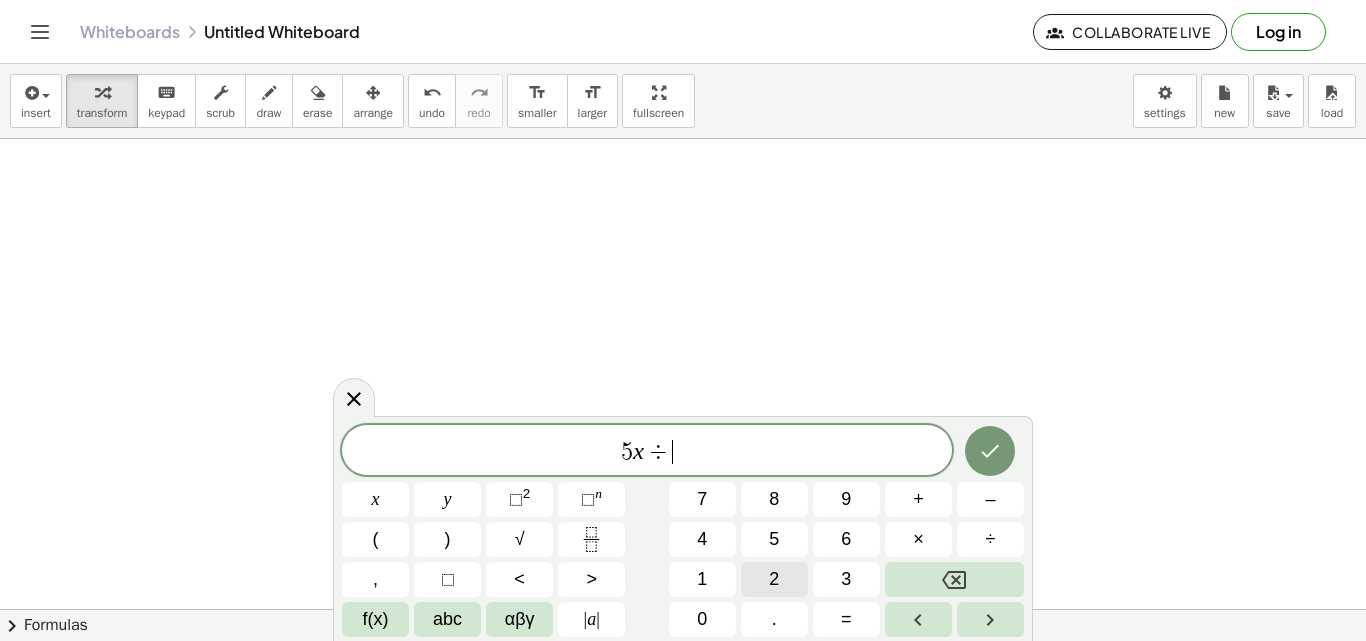 click on "2" at bounding box center (774, 579) 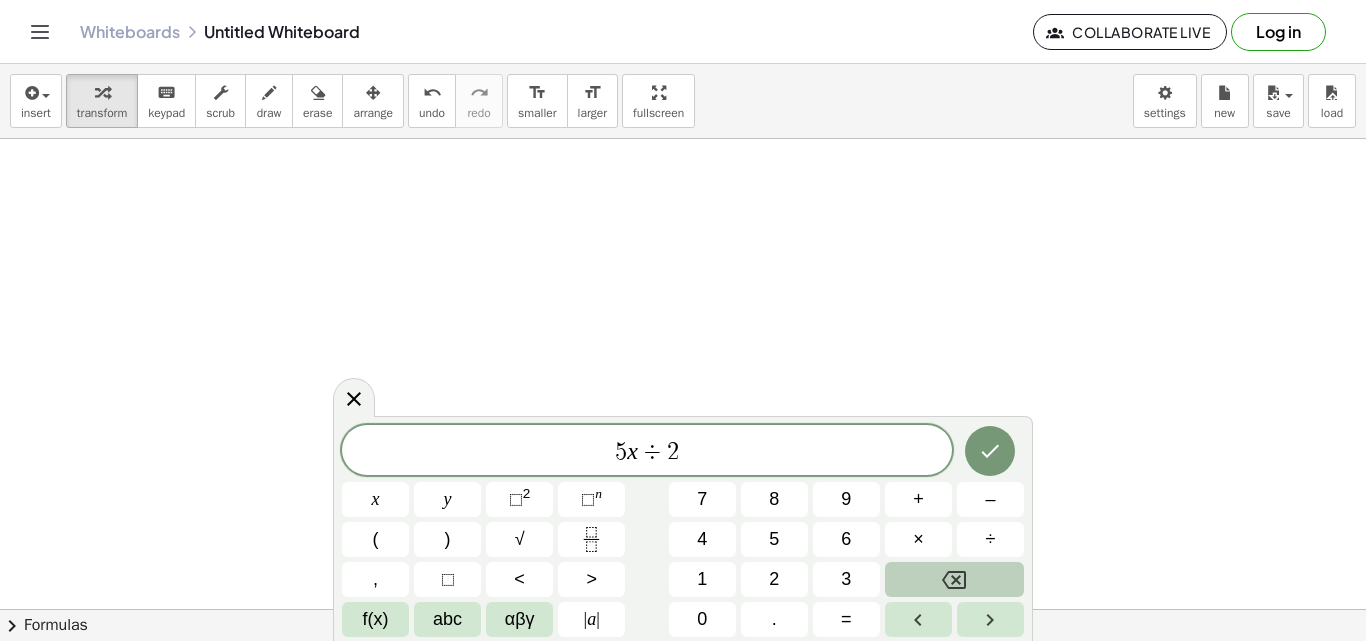 click at bounding box center (954, 579) 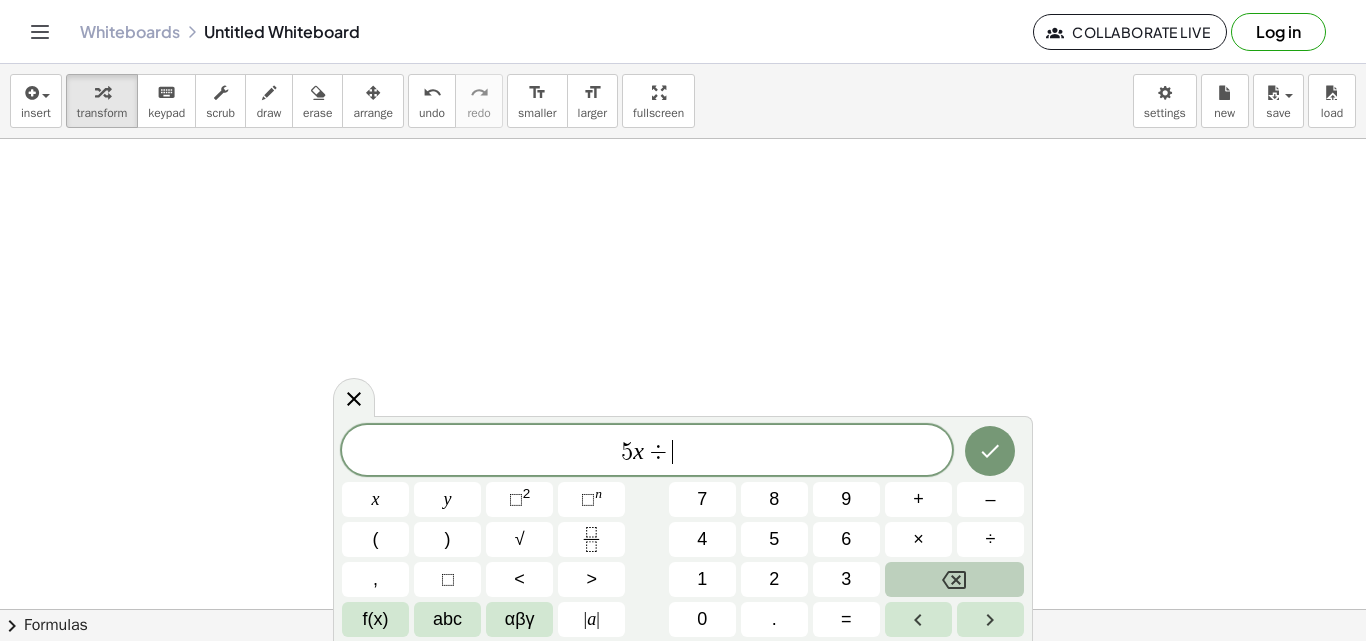 click at bounding box center [954, 579] 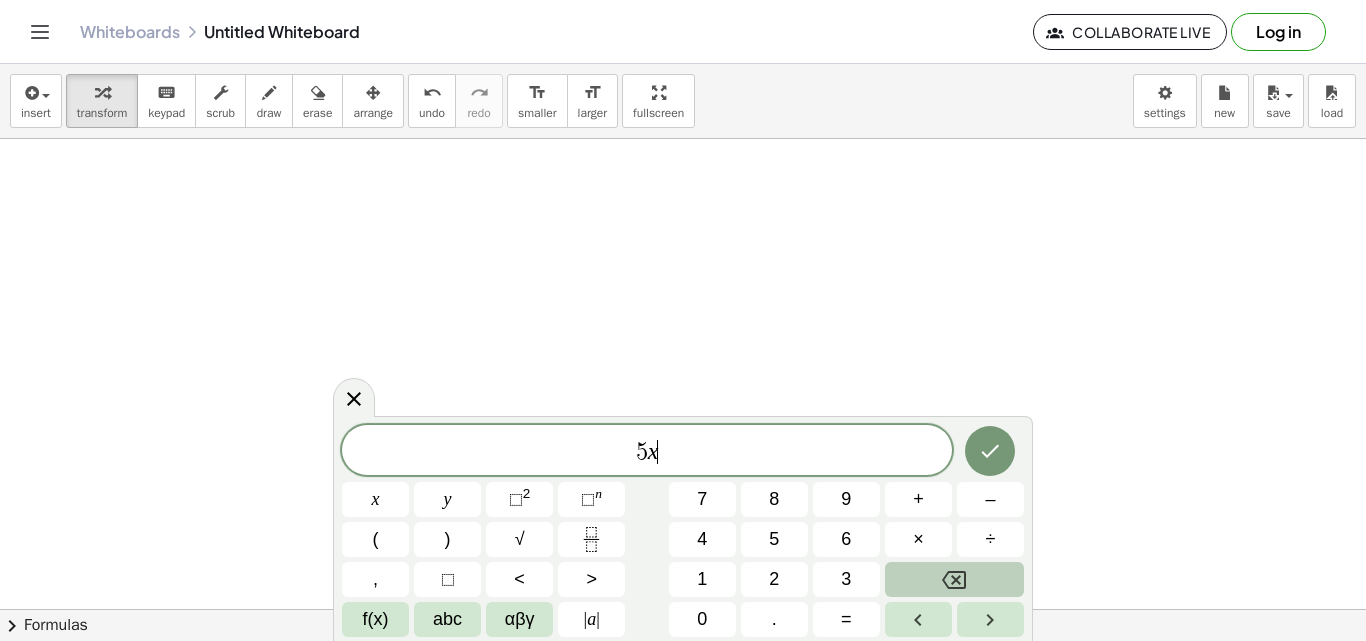 click at bounding box center (954, 579) 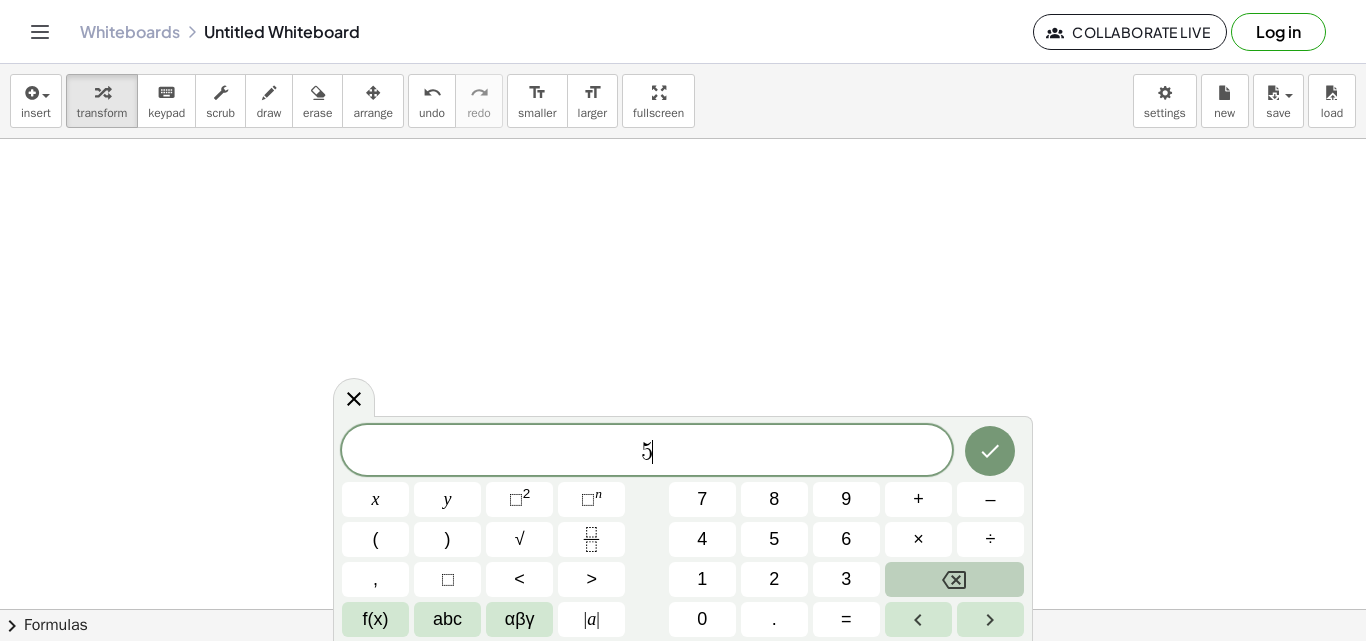 click at bounding box center [954, 579] 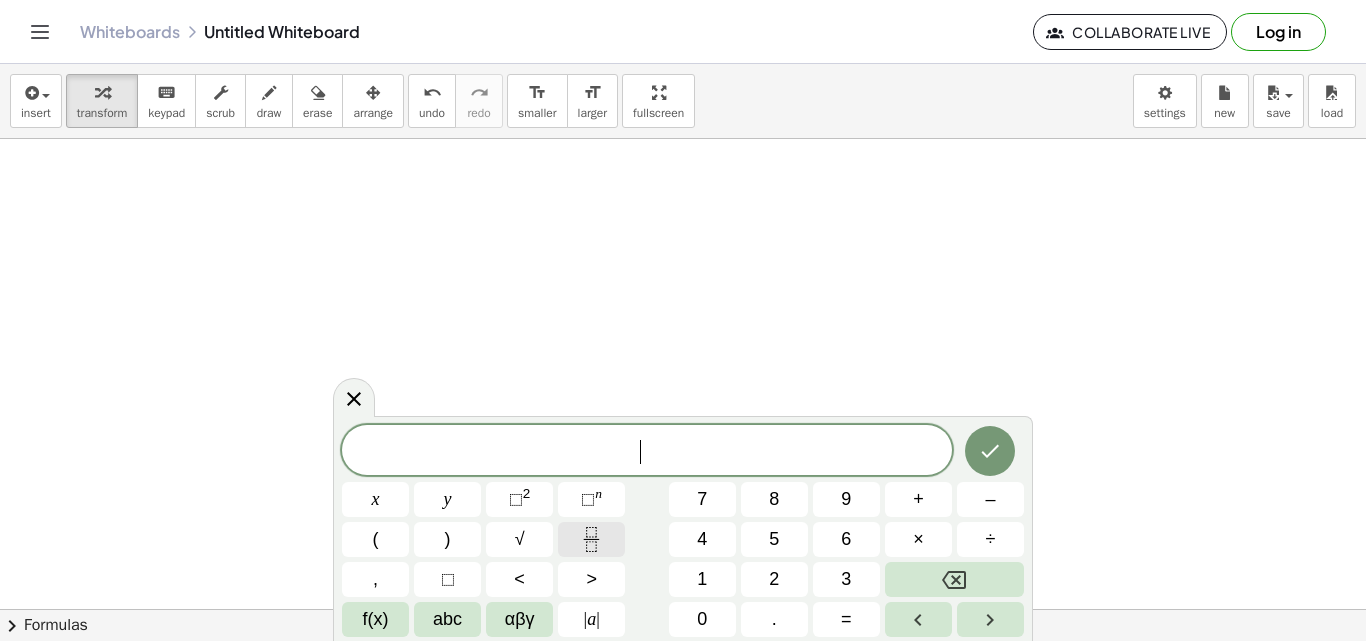 click 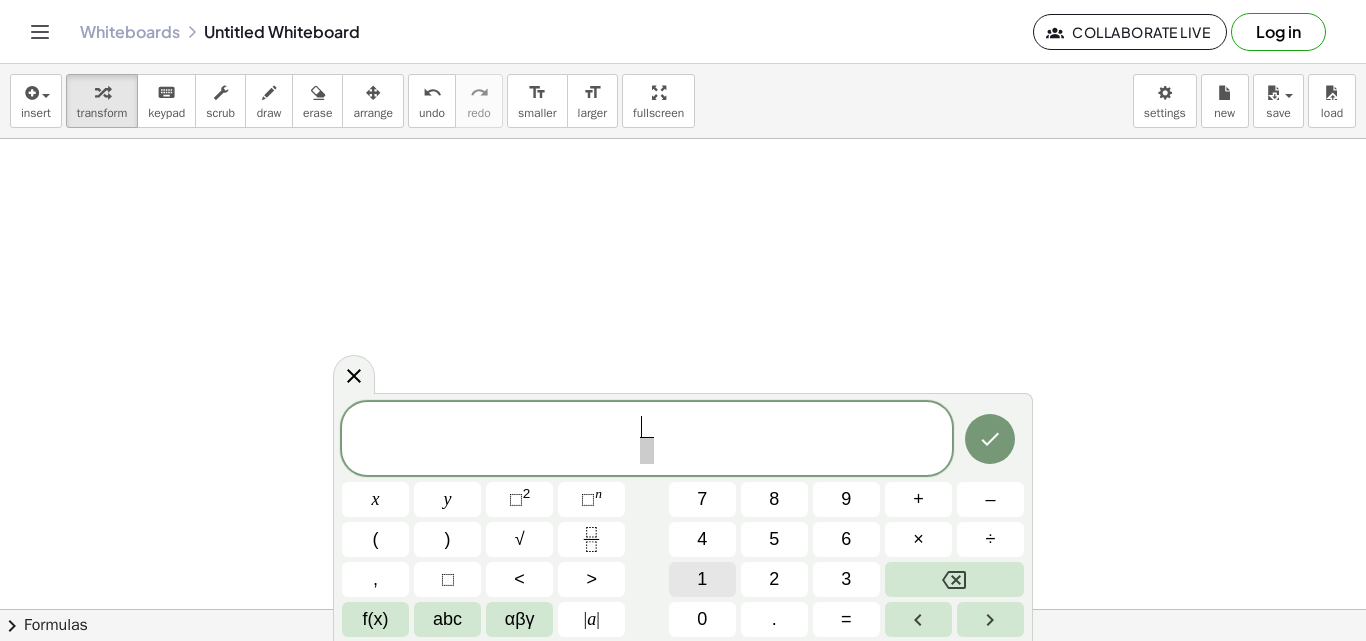 click on "1" at bounding box center [702, 579] 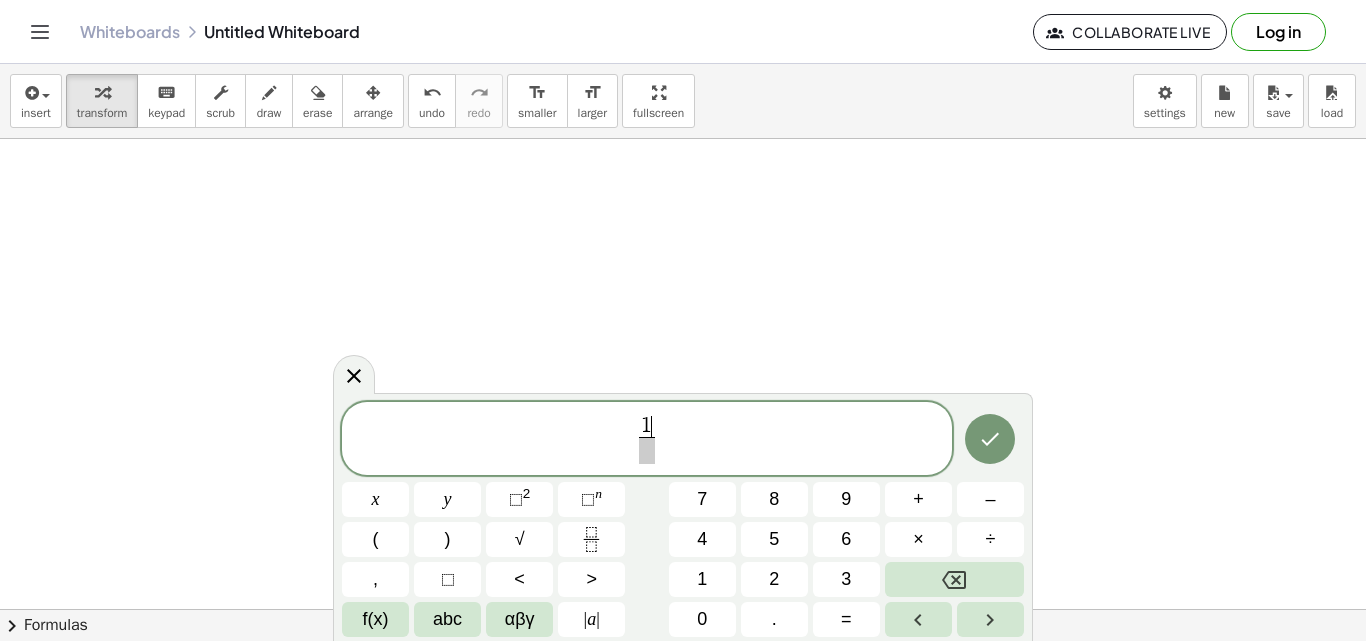 click on "1 ​ ​" at bounding box center [647, 440] 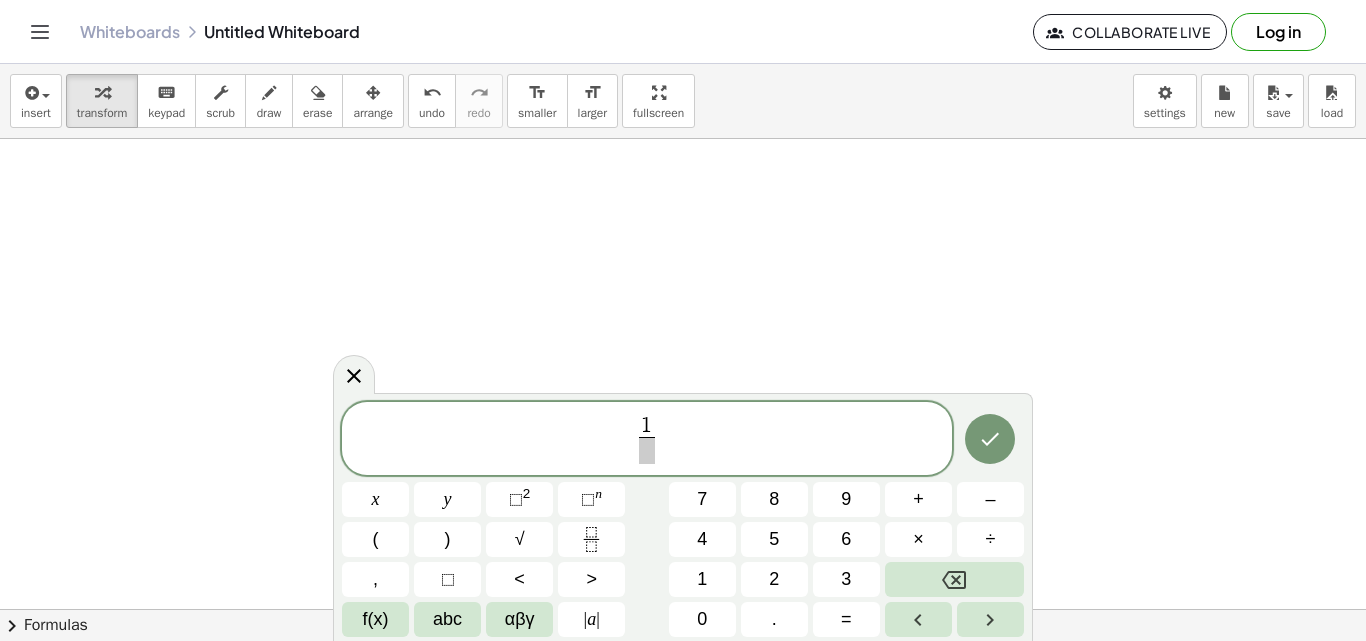 click at bounding box center (646, 450) 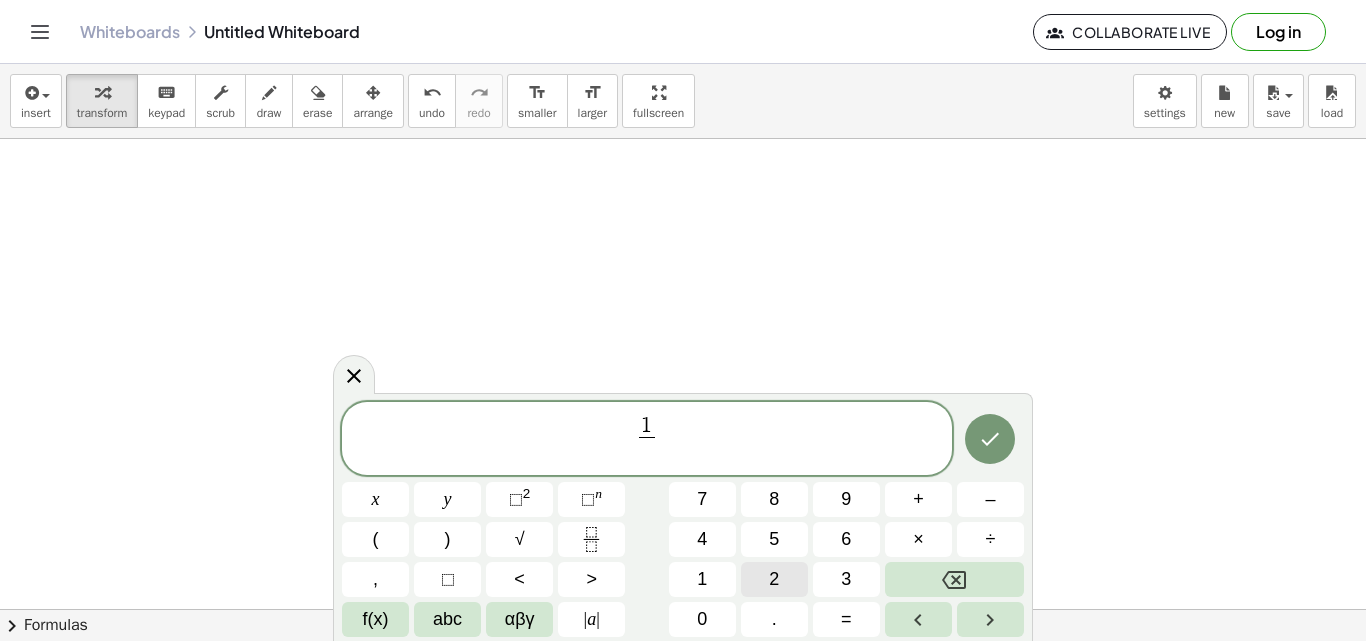 click on "2" at bounding box center [774, 579] 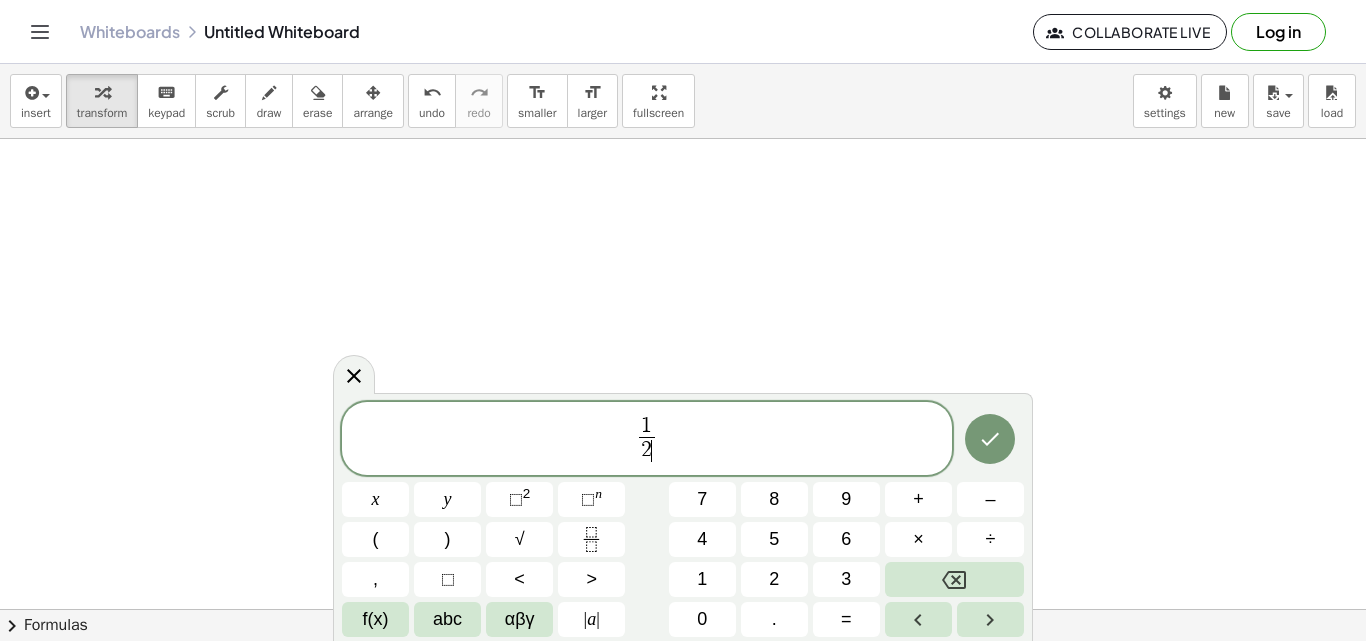 click on "1 2 ​ ​" at bounding box center (647, 440) 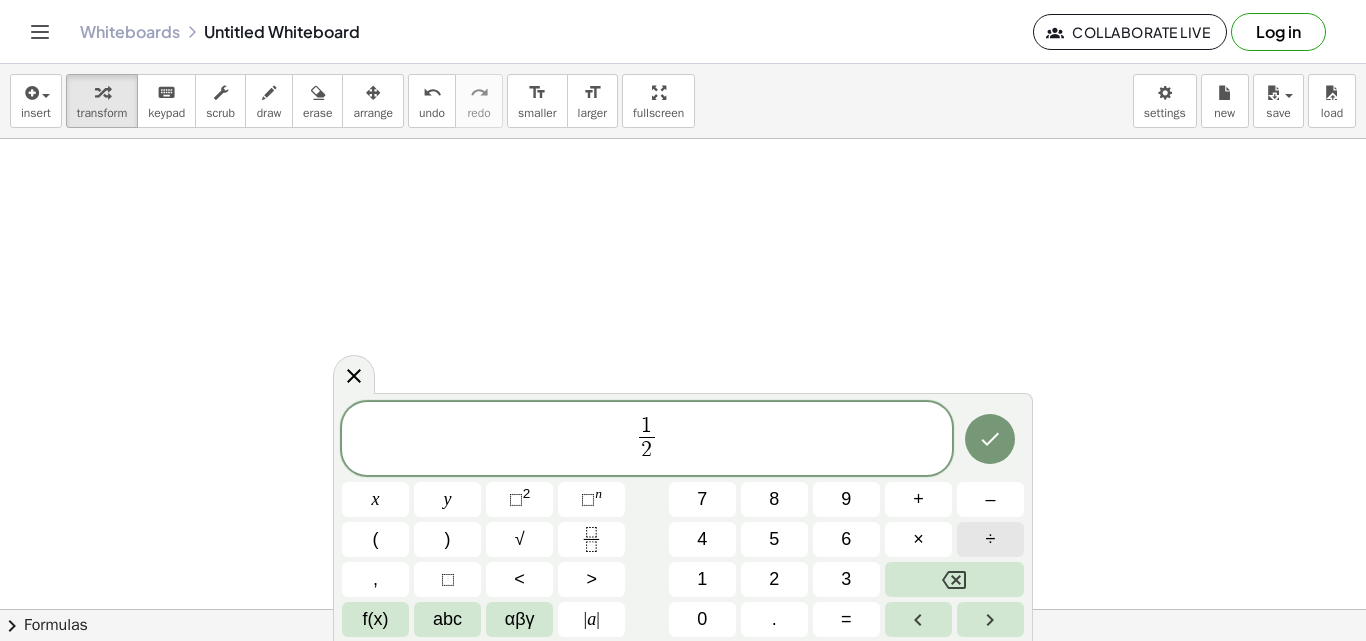 click on "÷" at bounding box center [990, 539] 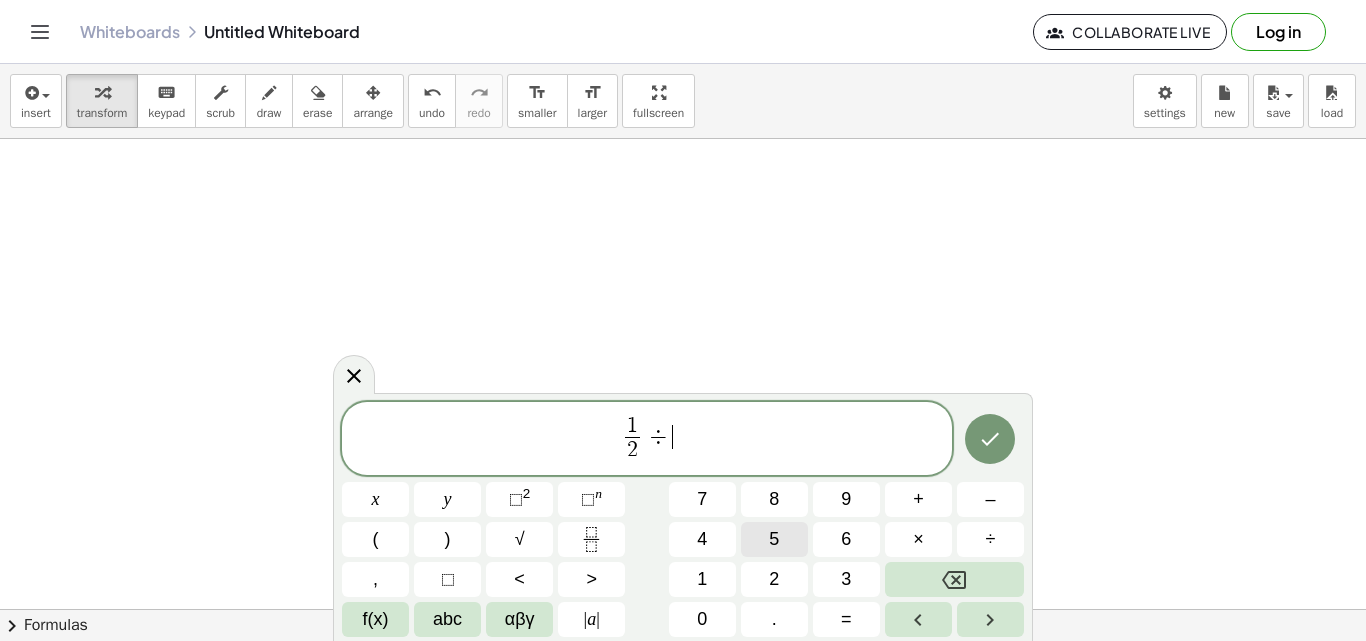 click on "5" at bounding box center (774, 539) 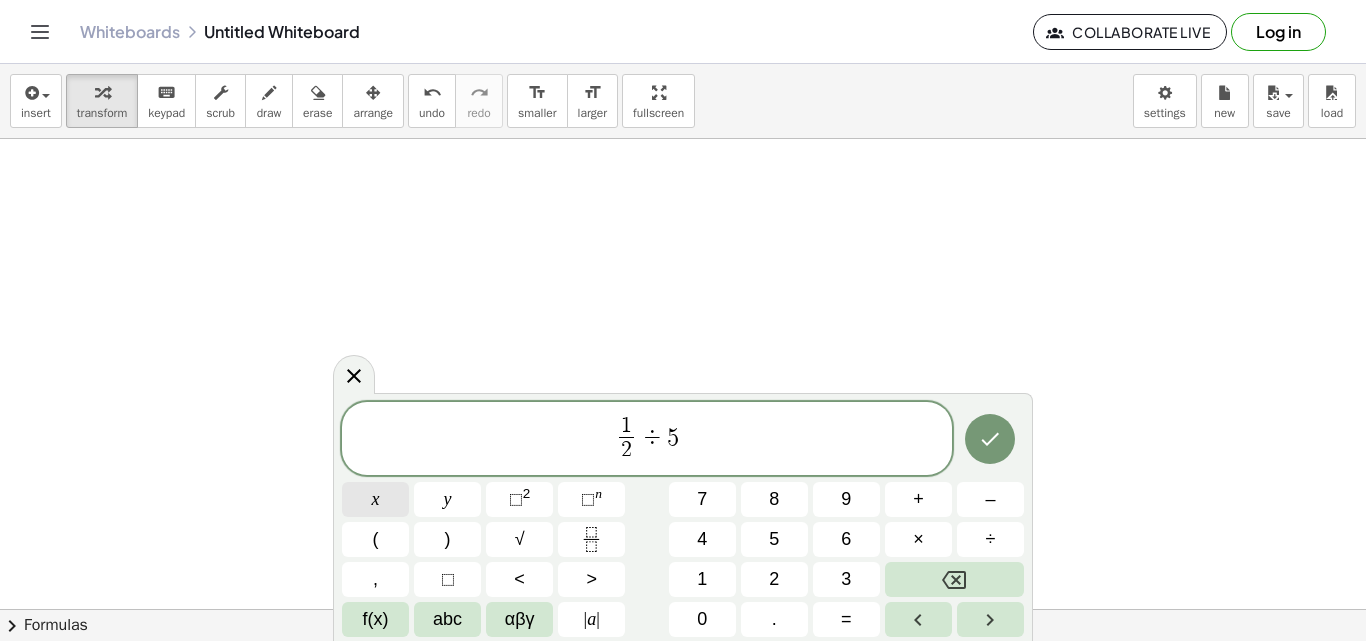 click on "x" at bounding box center (376, 499) 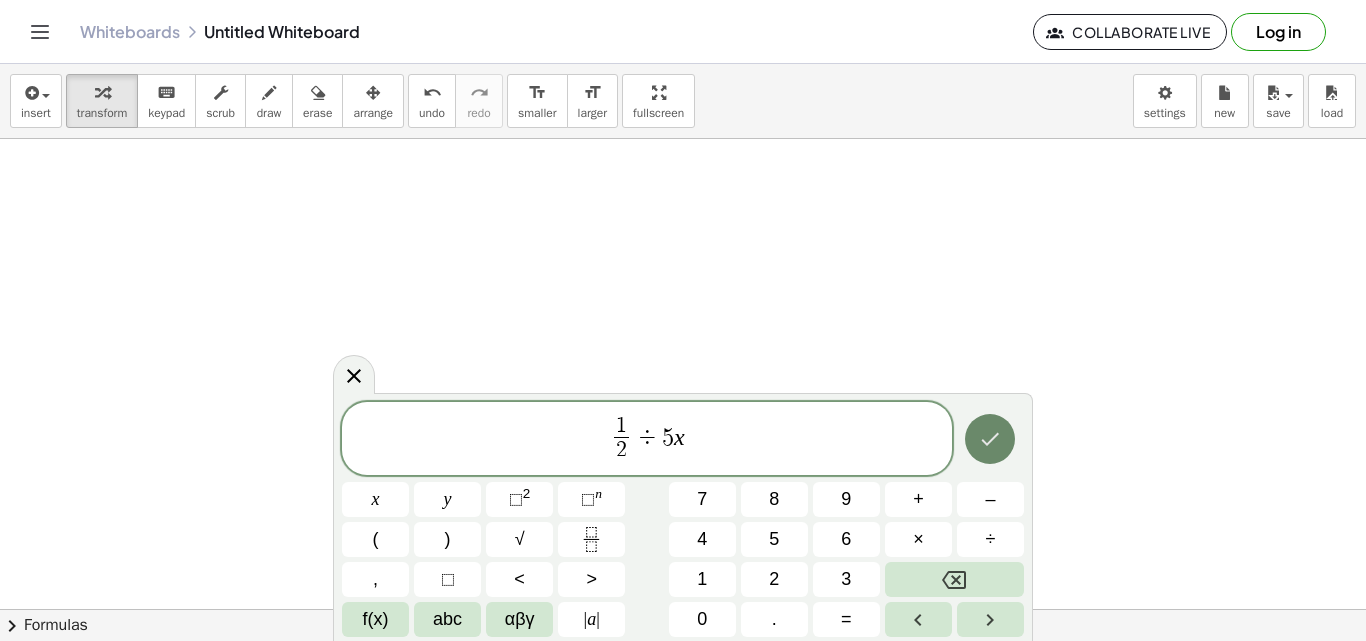 click 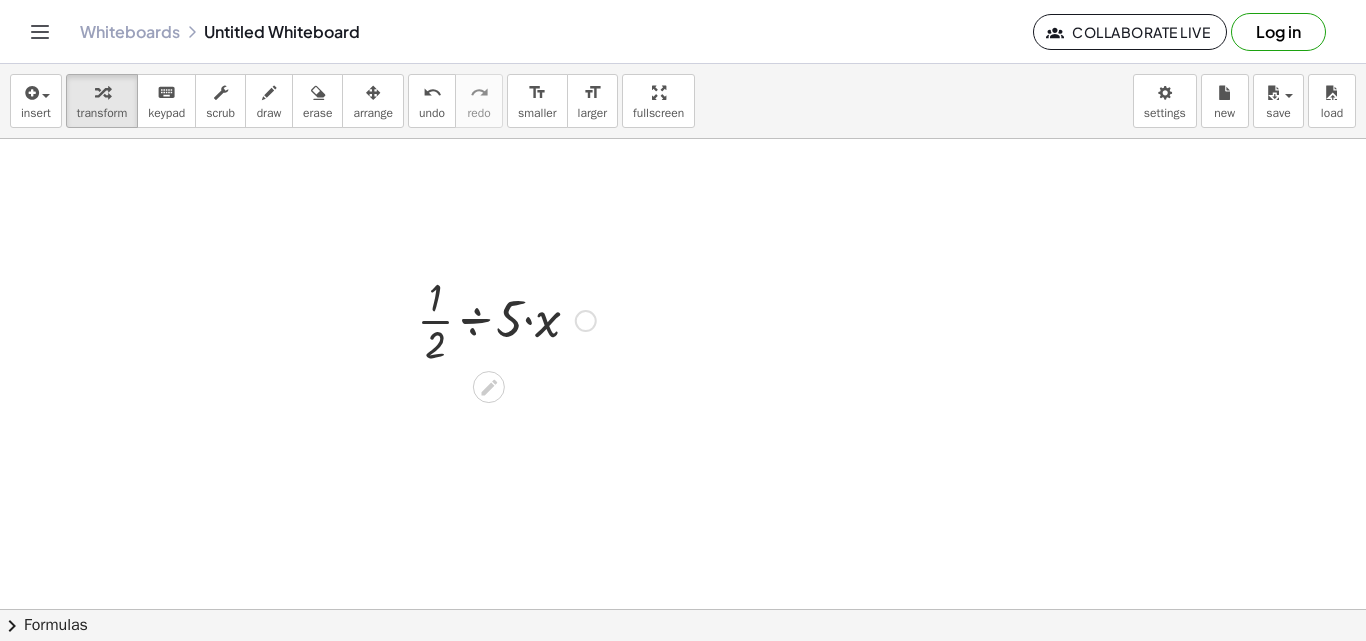 click at bounding box center (506, 319) 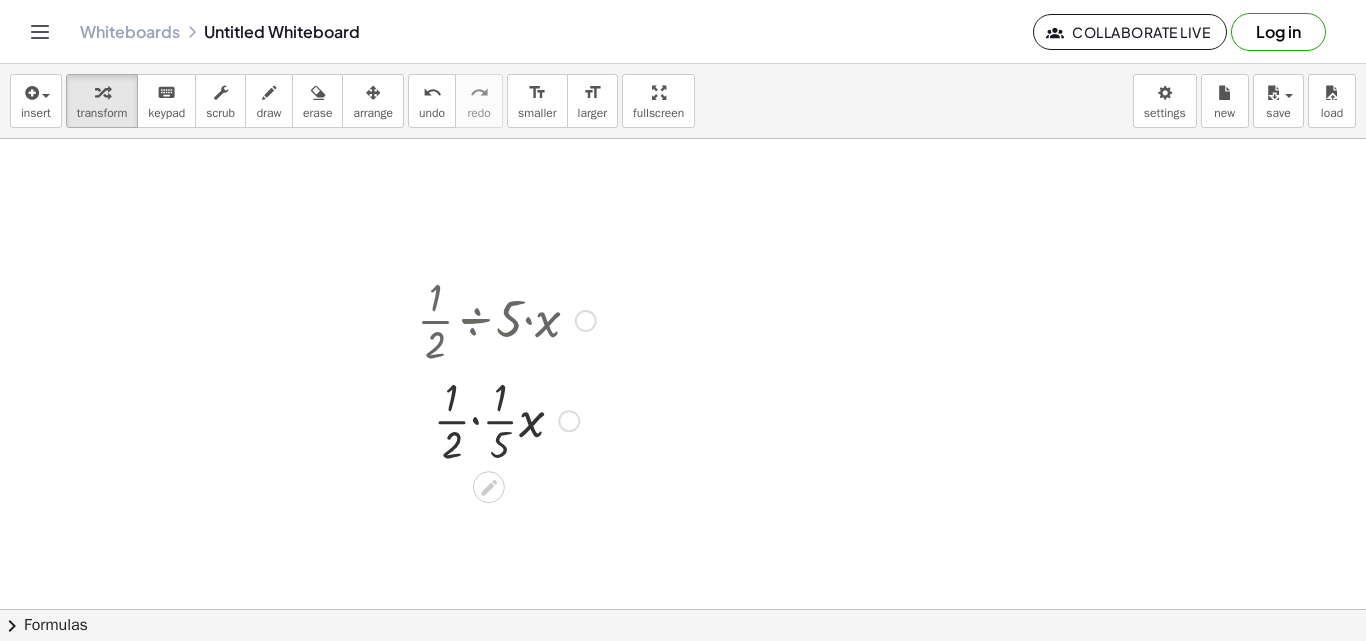 click at bounding box center (506, 419) 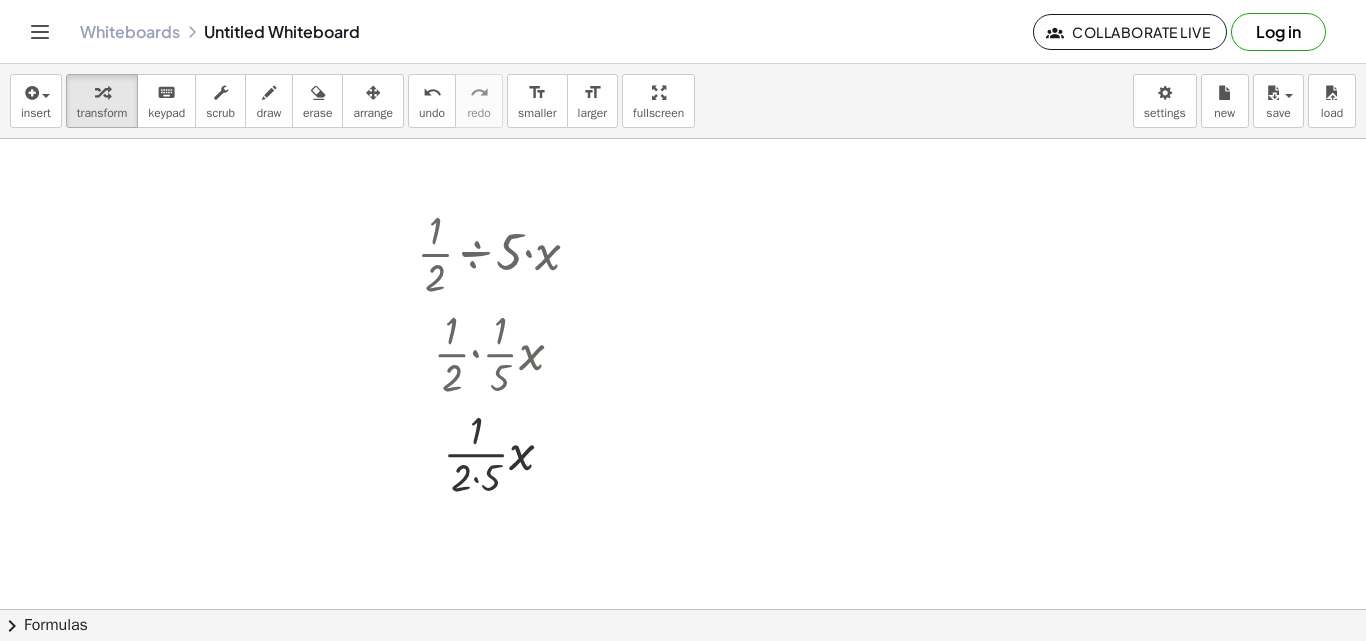 scroll, scrollTop: 1783, scrollLeft: 331, axis: both 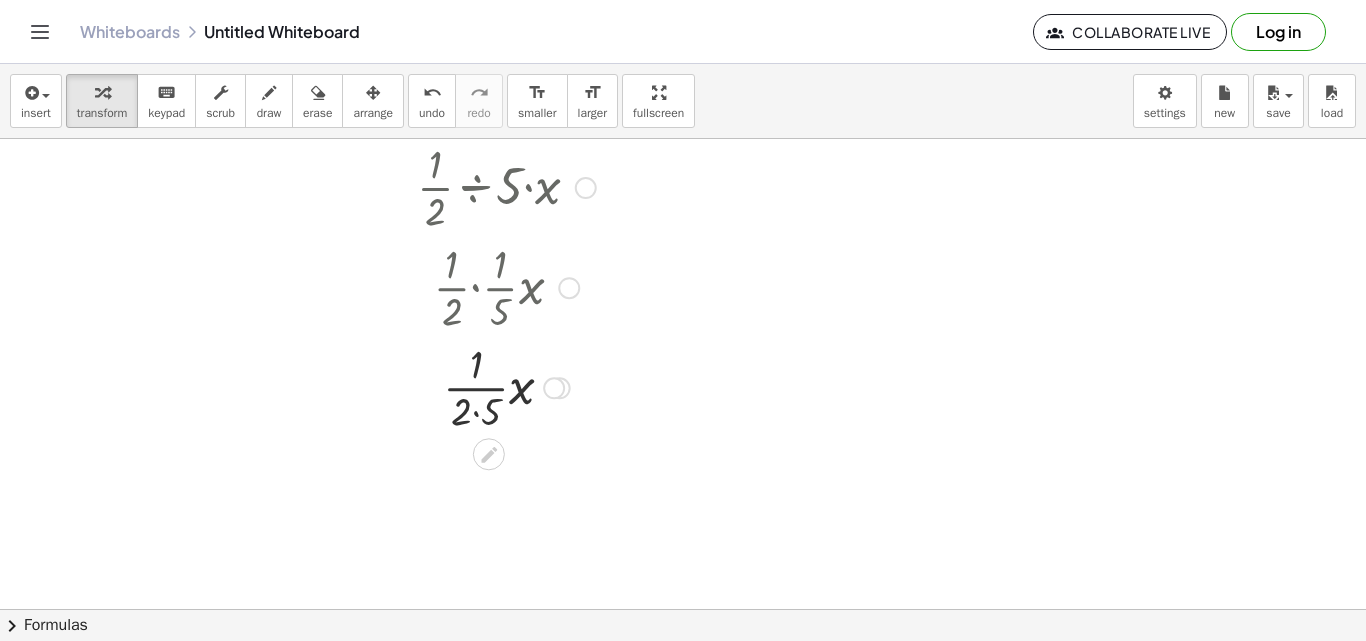 click at bounding box center [506, 386] 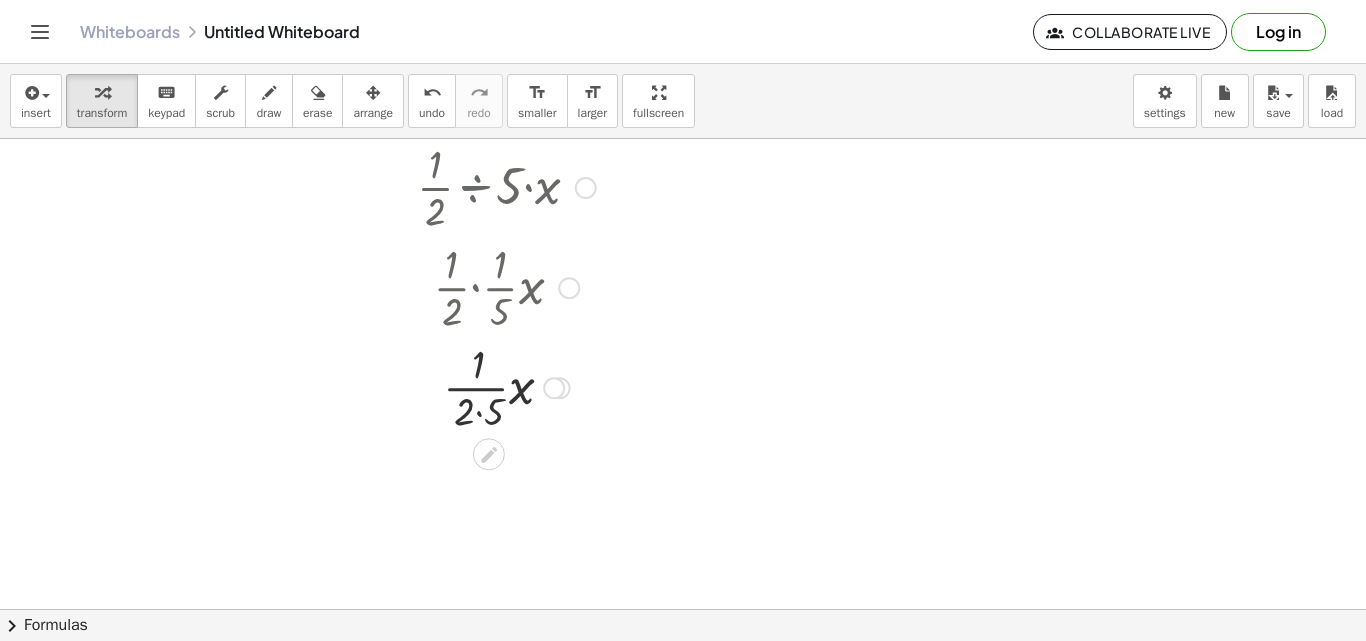 click at bounding box center [506, 386] 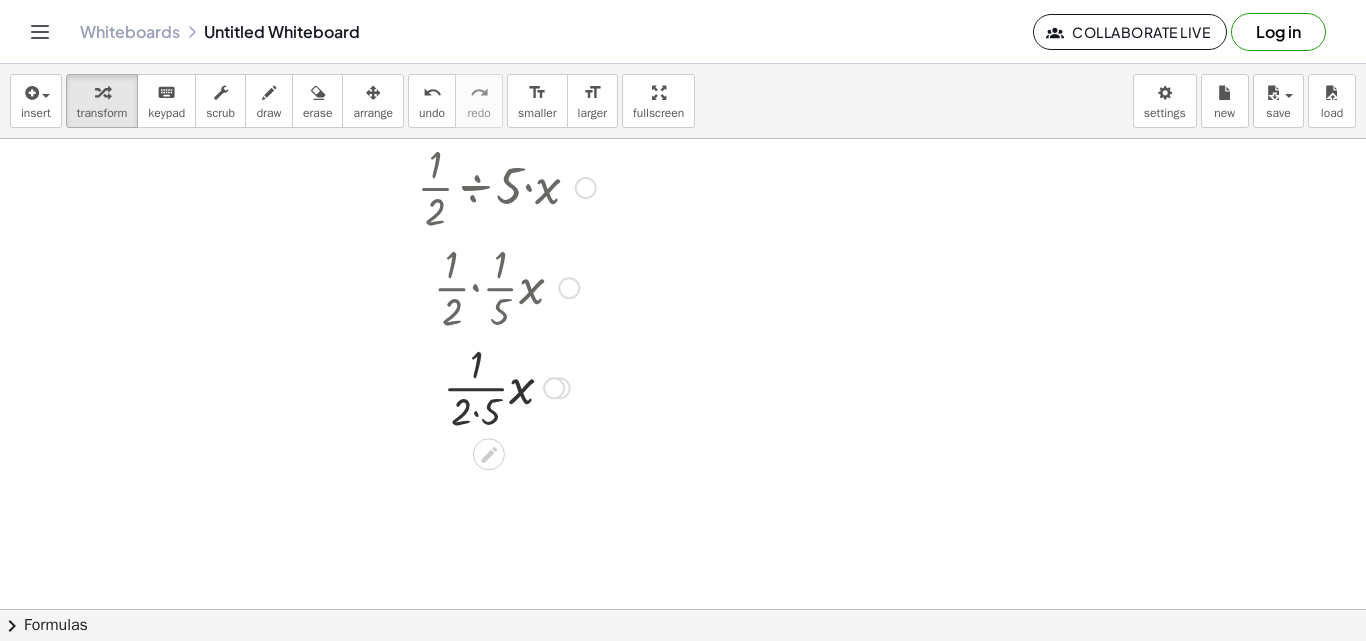 click at bounding box center (506, 386) 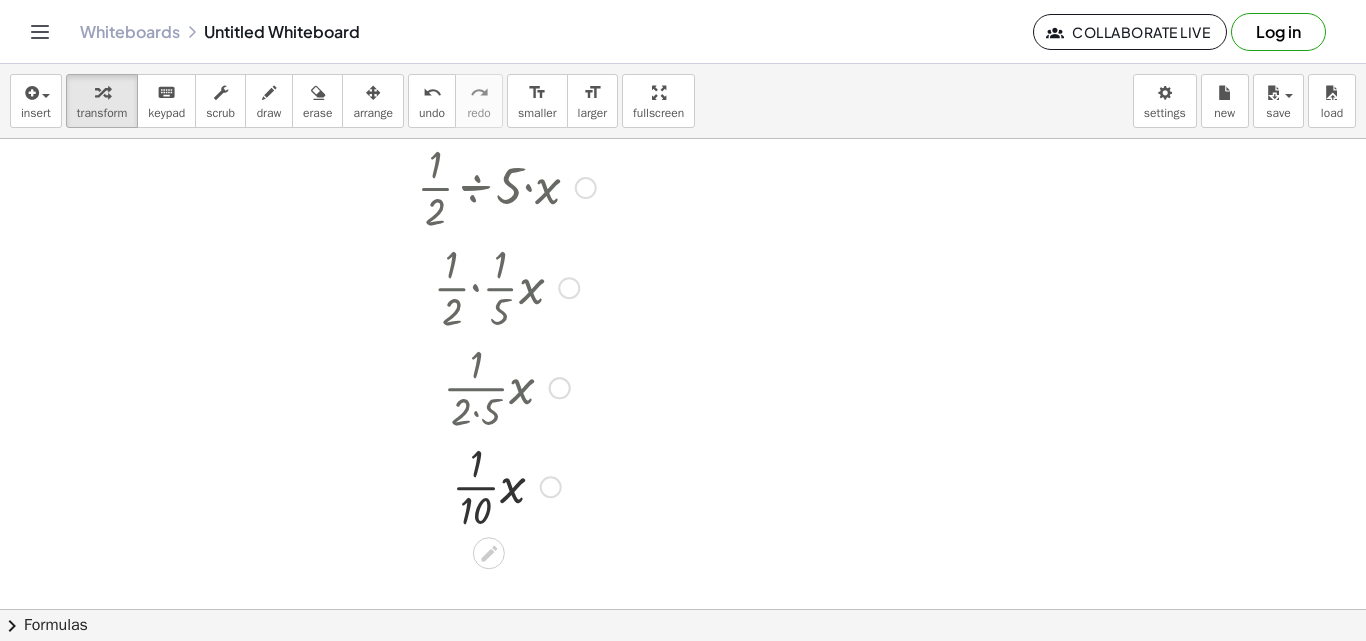 click at bounding box center [506, 386] 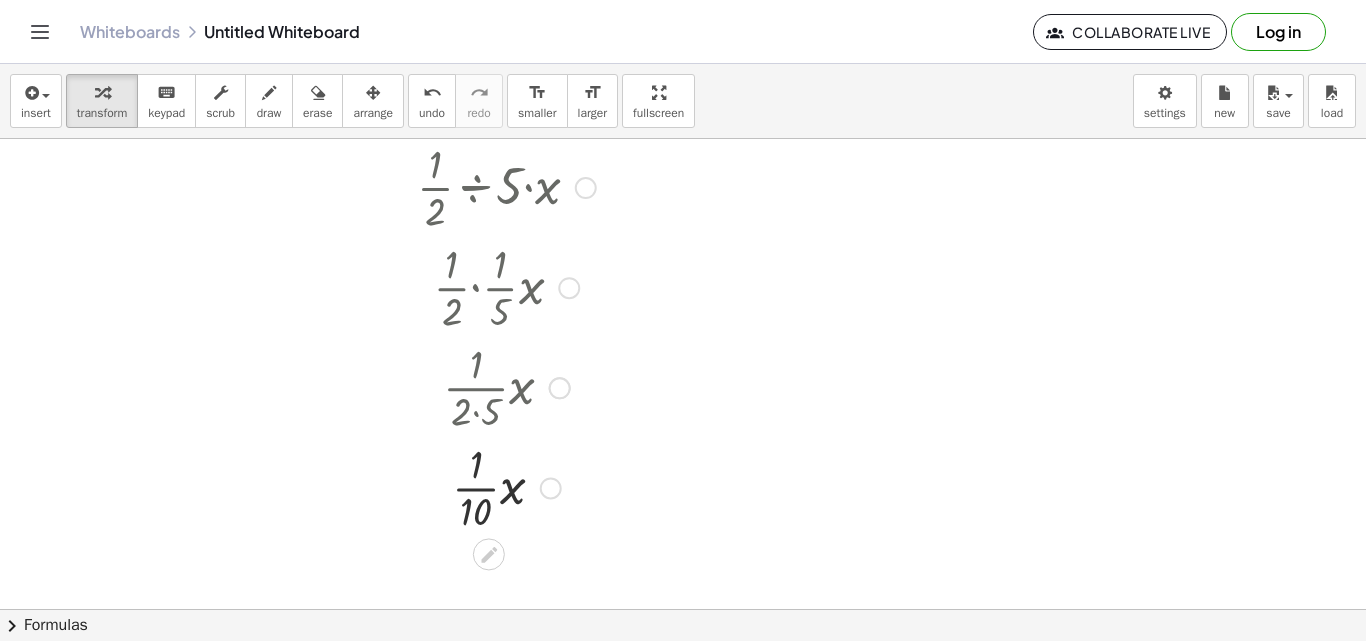 click at bounding box center (506, 486) 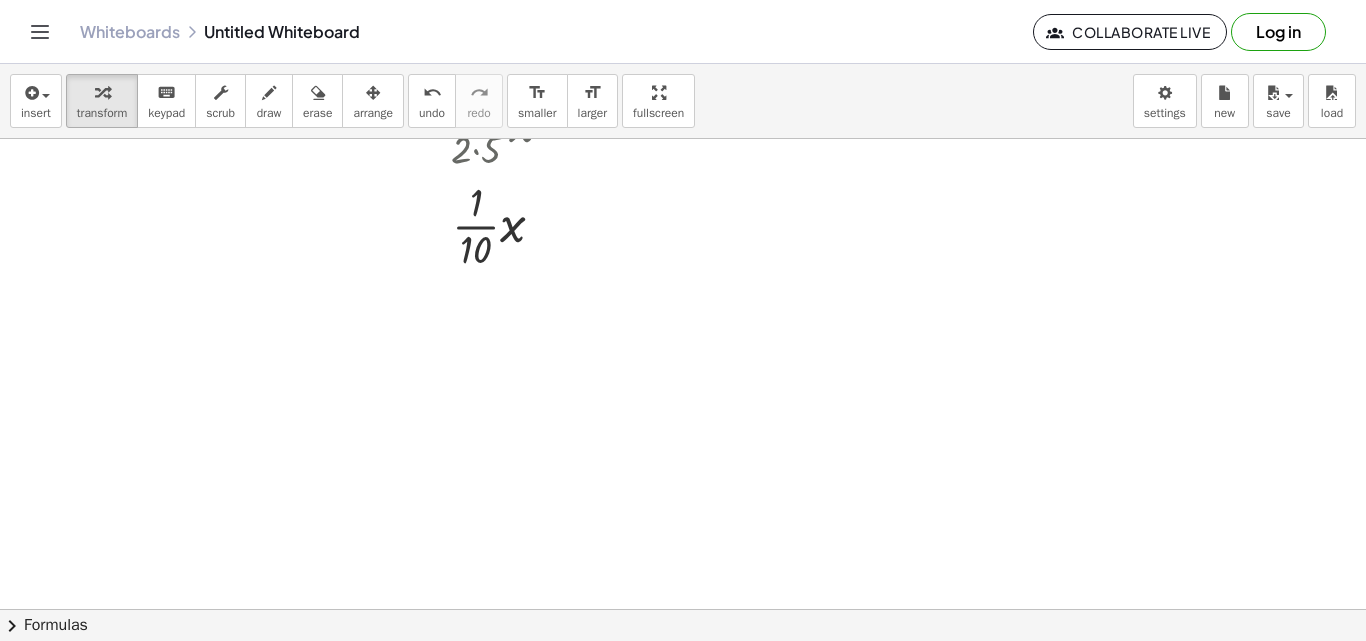 scroll, scrollTop: 2095, scrollLeft: 331, axis: both 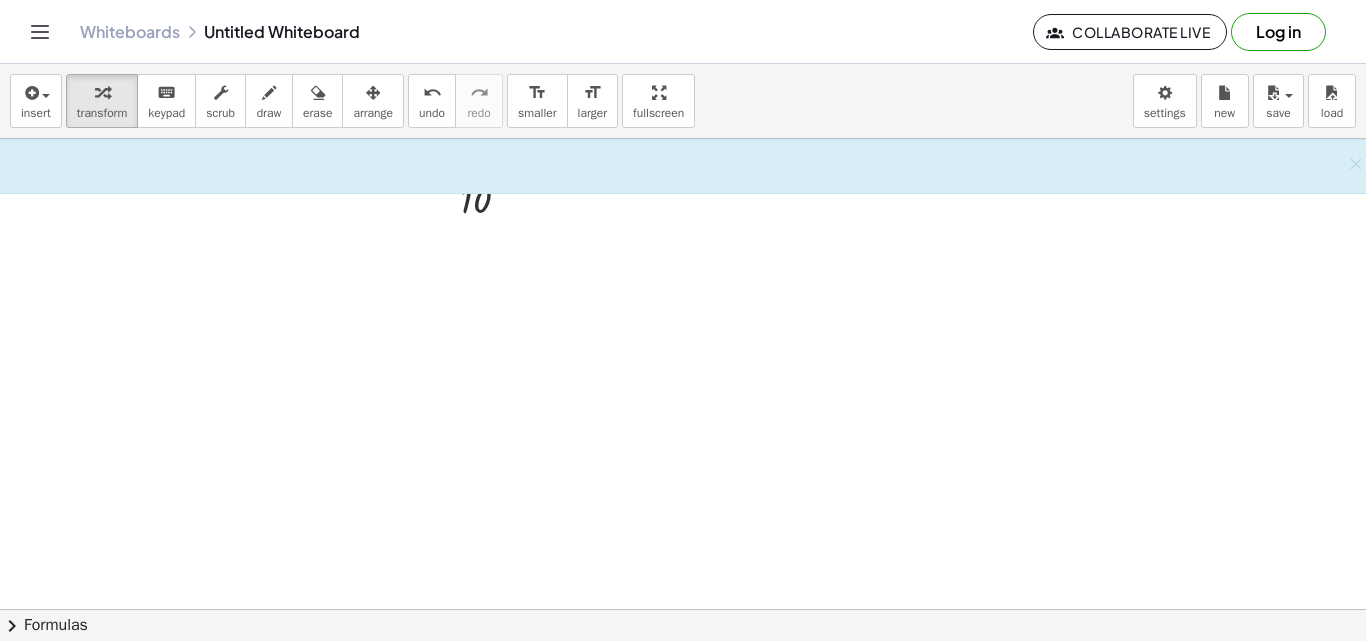 click at bounding box center [508, -546] 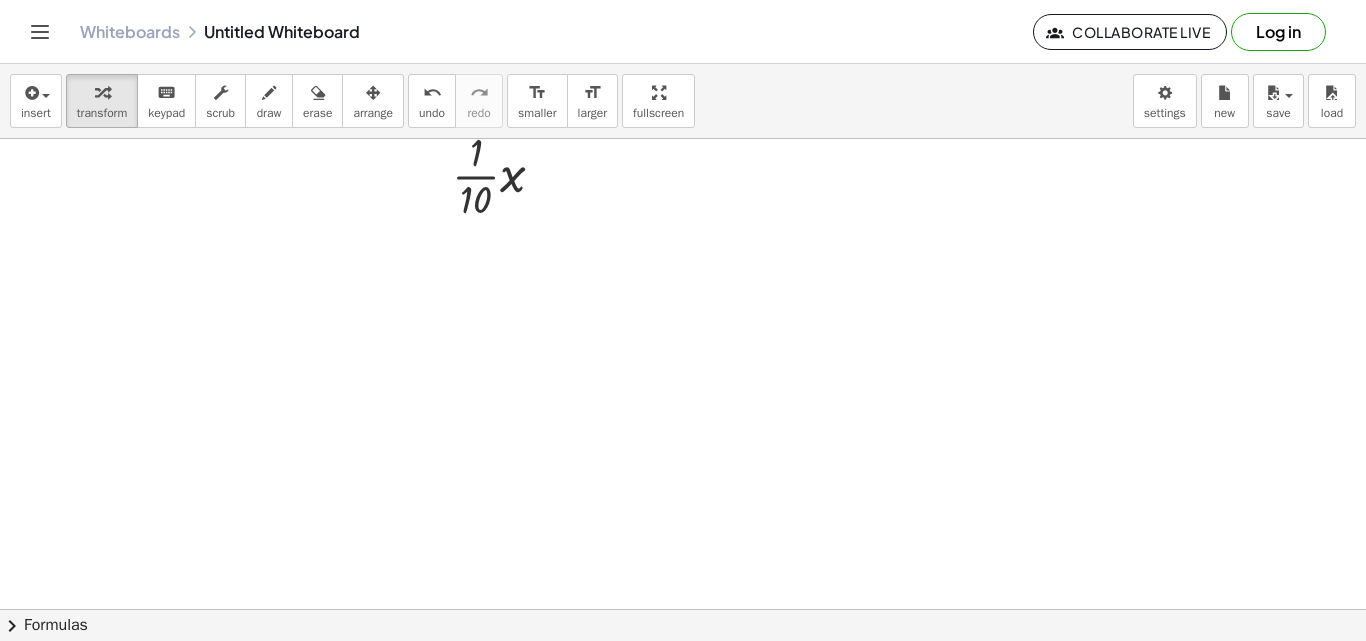 click at bounding box center [508, -546] 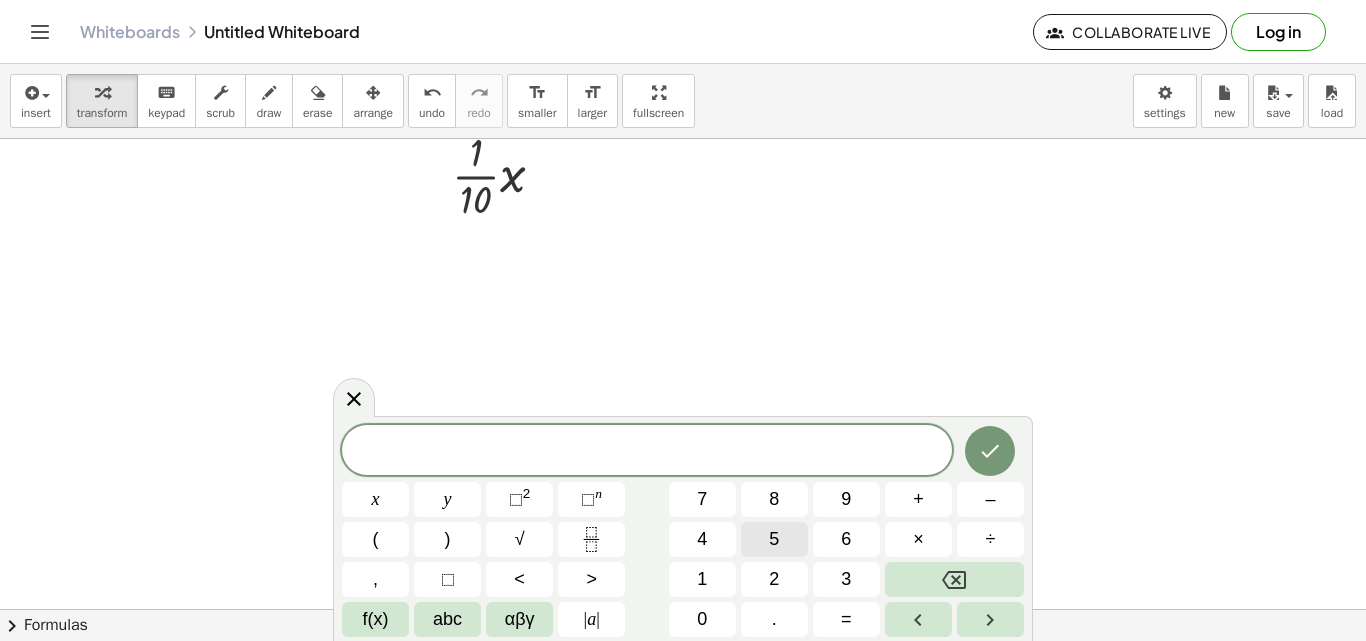 click on "5" at bounding box center (774, 539) 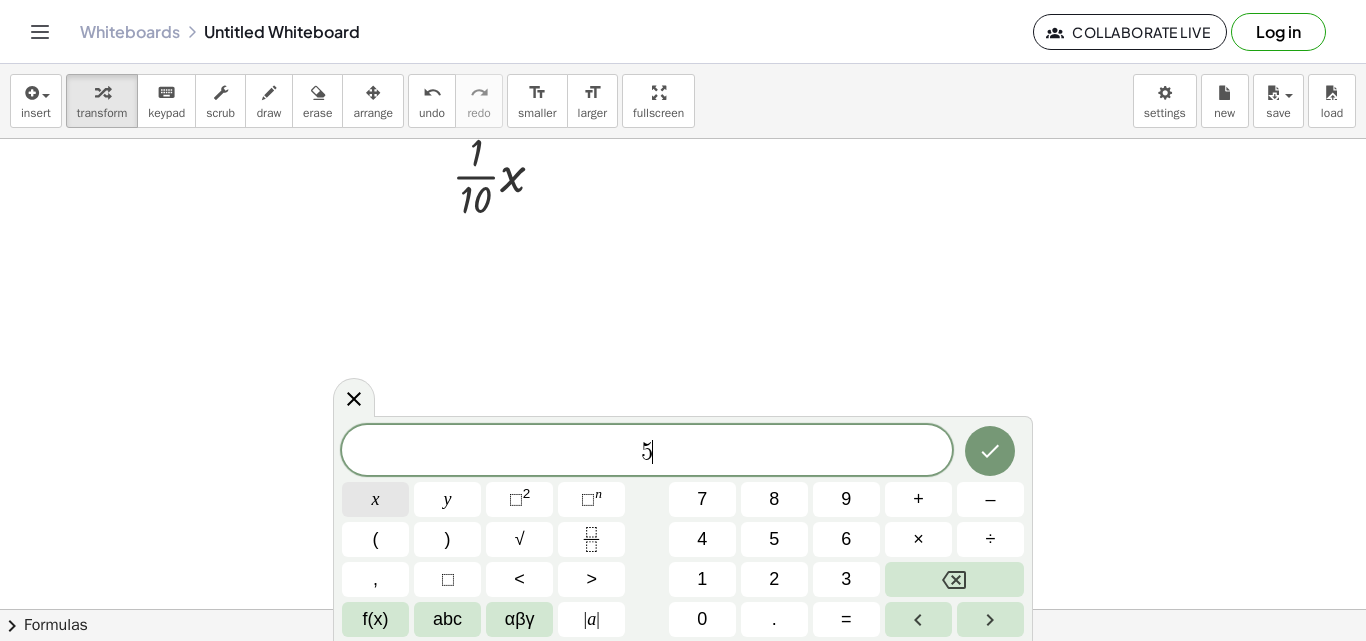 click on "x" at bounding box center (375, 499) 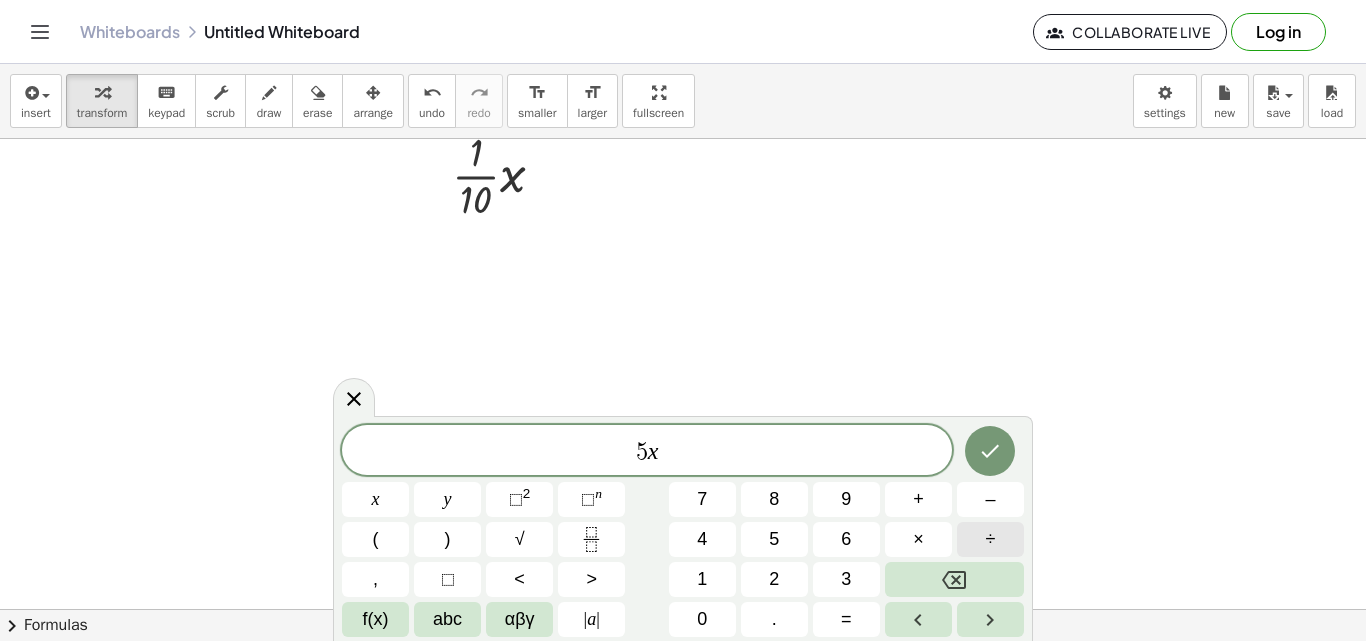 click on "÷" at bounding box center [990, 539] 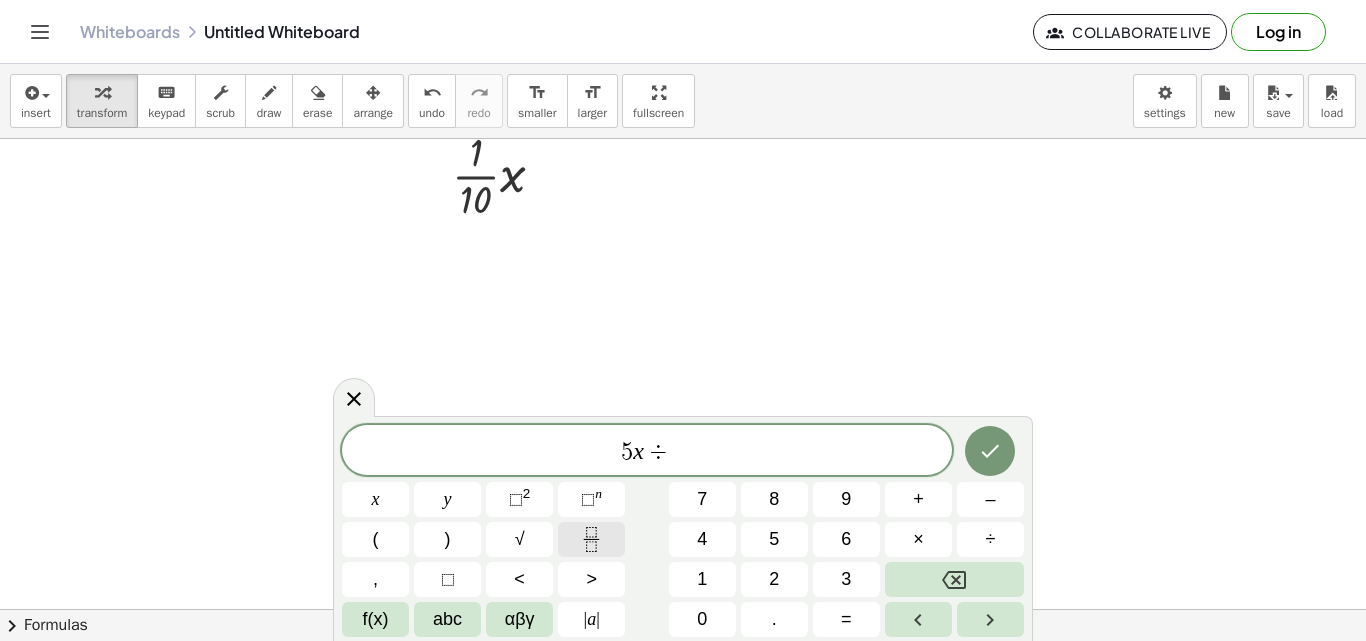 click 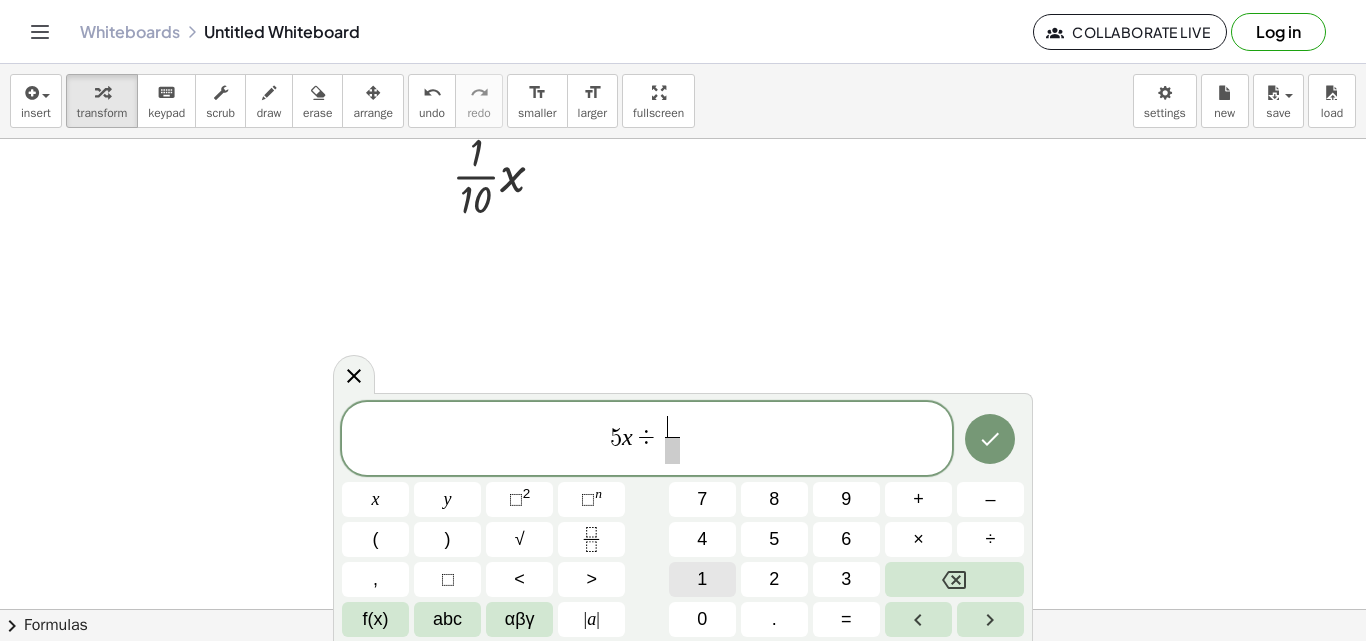 click on "1" at bounding box center (702, 579) 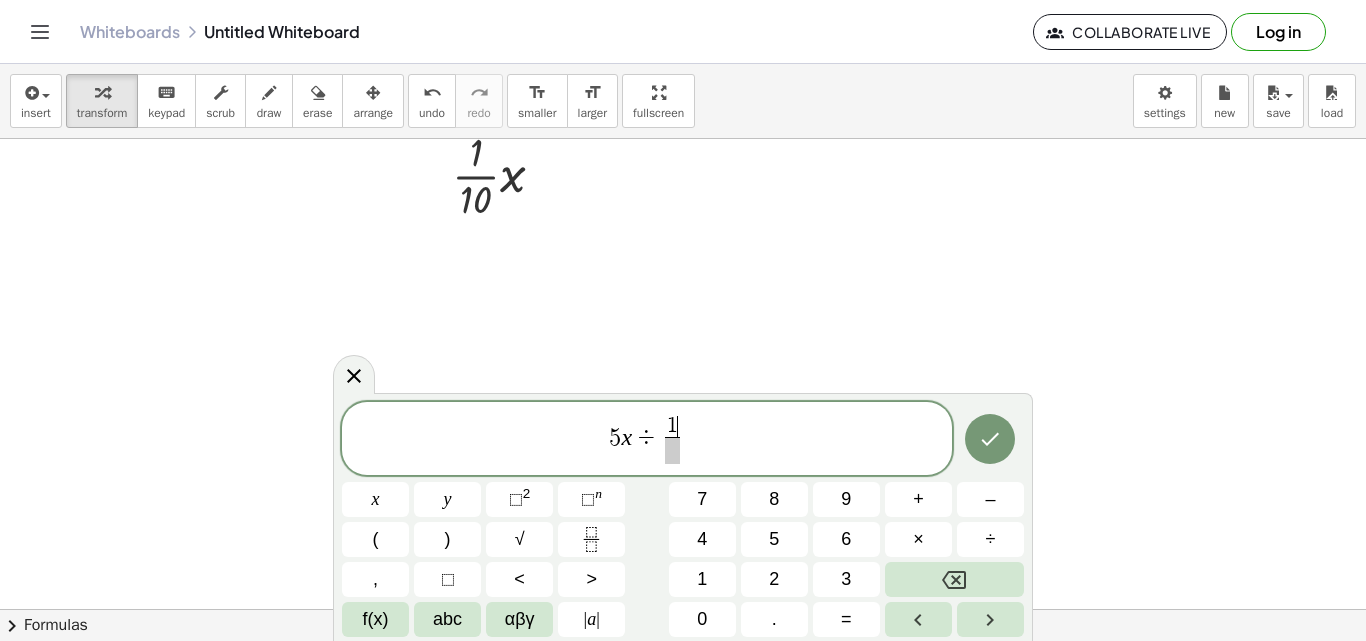 click on "5 x ÷ 1 ​ ​" at bounding box center (647, 440) 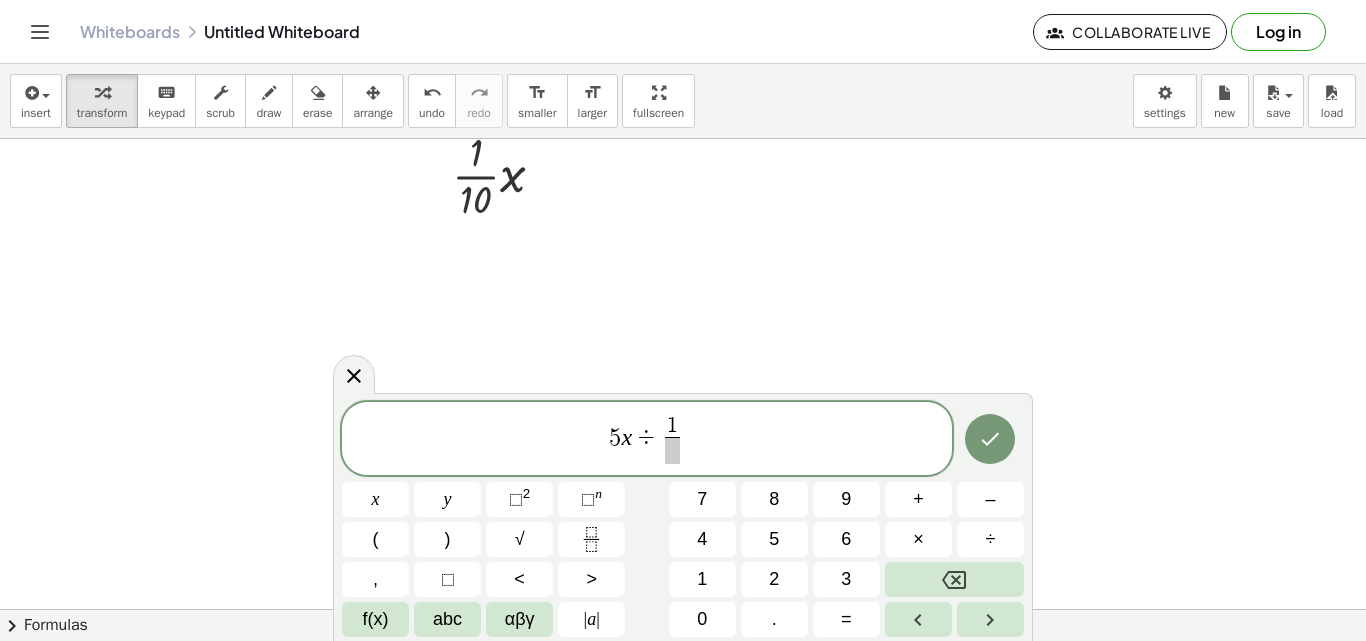 click on "5 x ÷ 1 ​ ​" at bounding box center [647, 440] 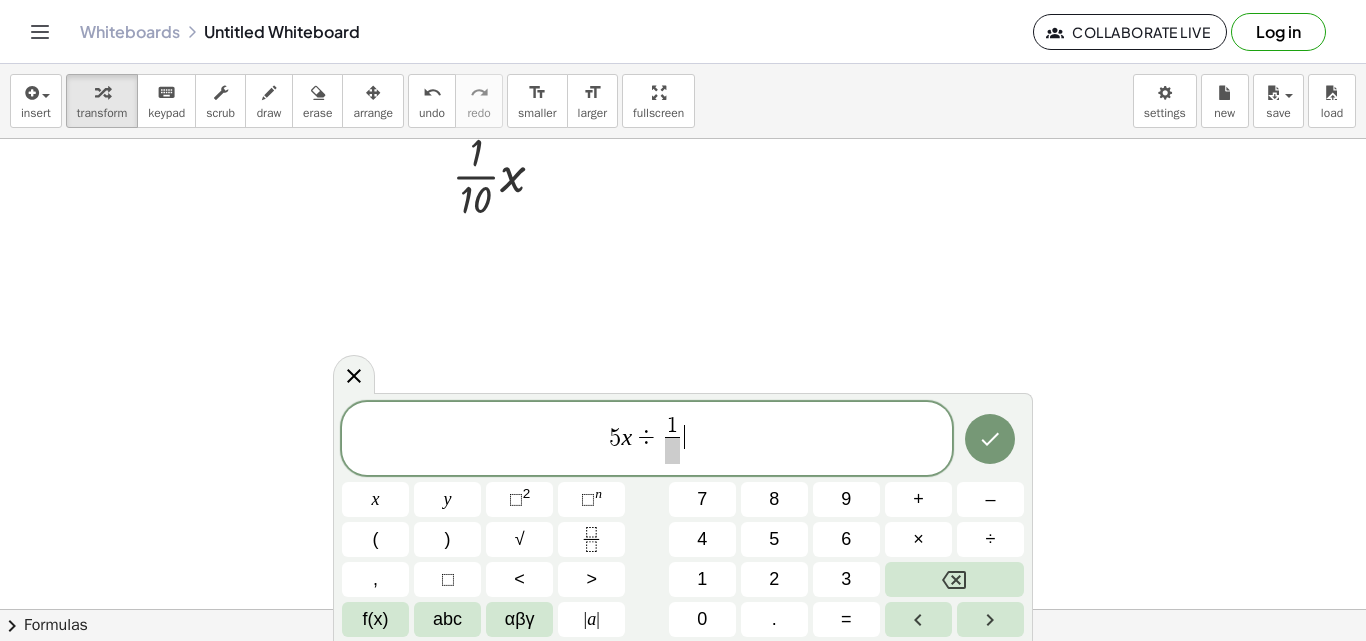 click at bounding box center (672, 450) 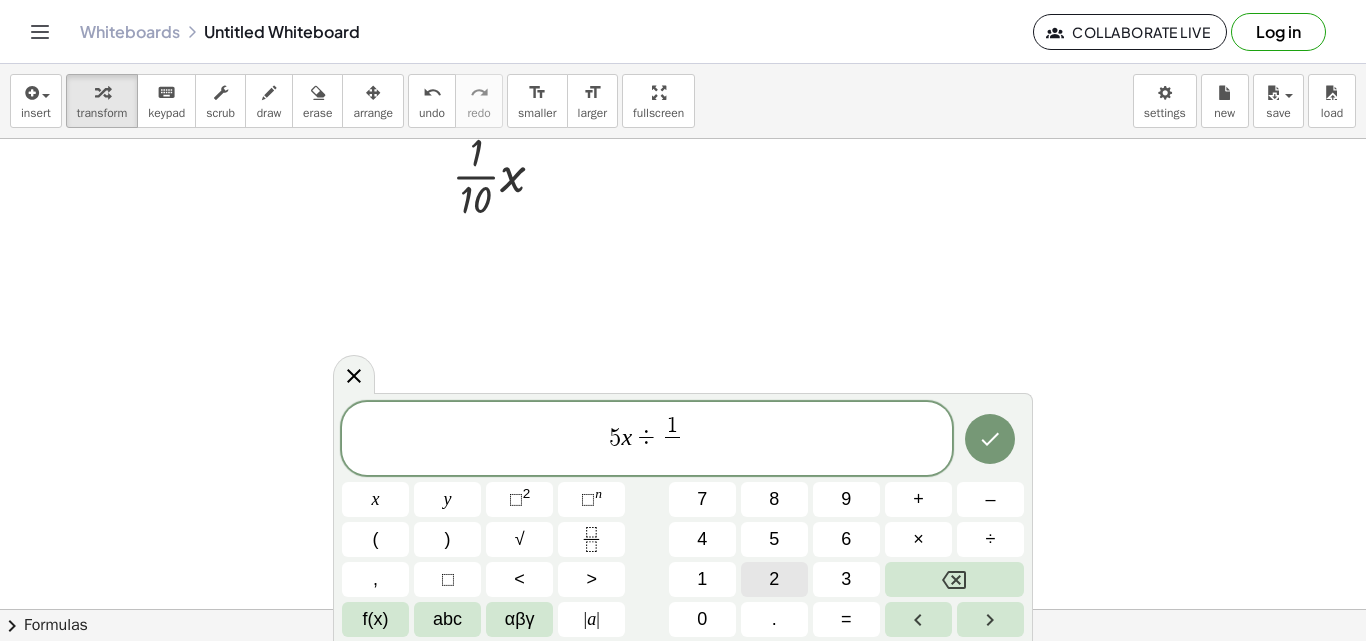 click on "2" at bounding box center [774, 579] 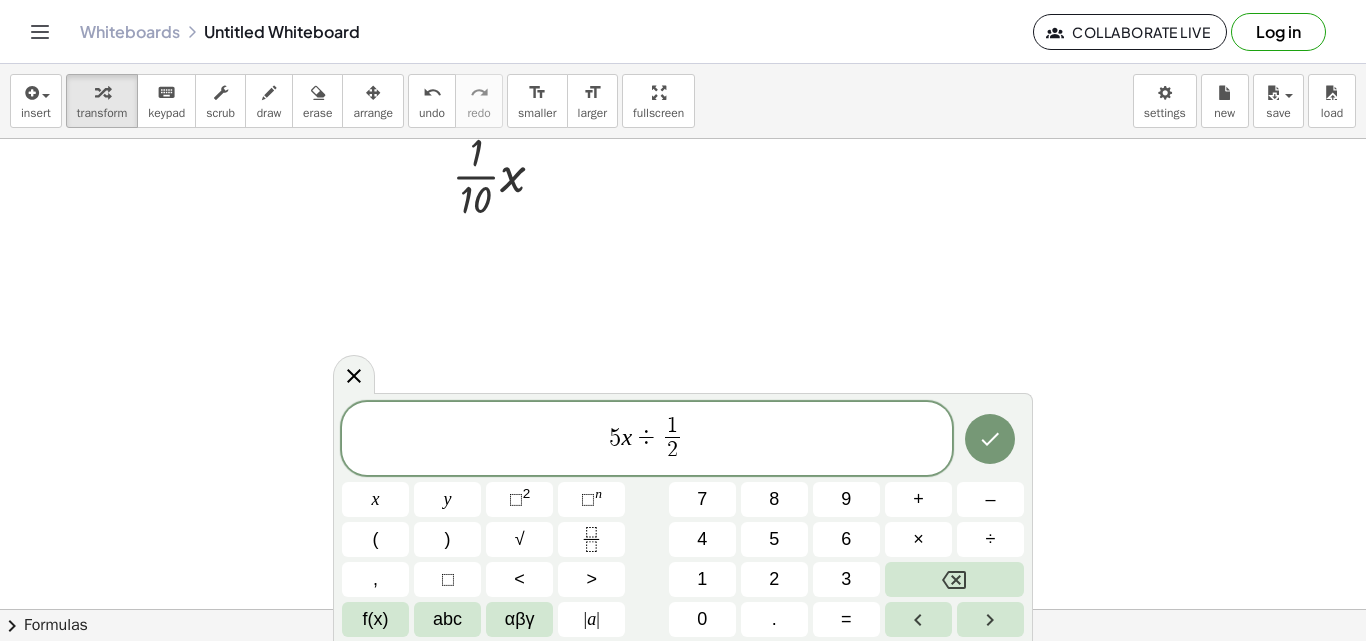 click at bounding box center (990, 439) 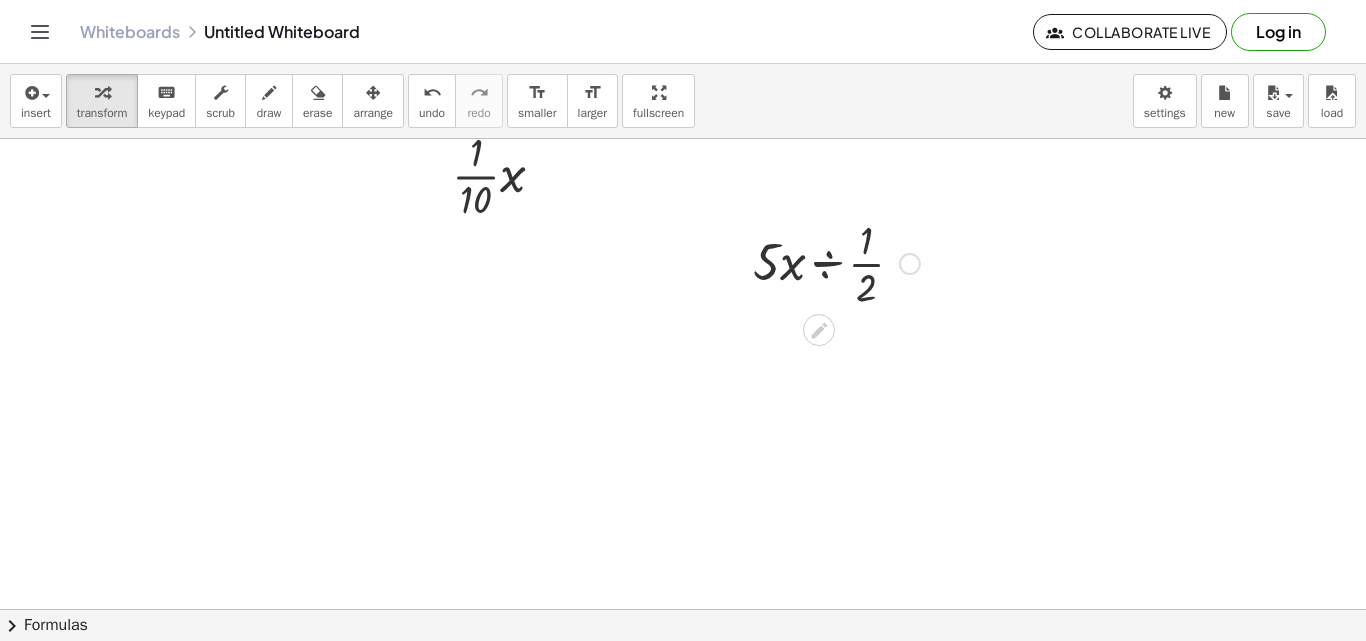 click at bounding box center (836, 262) 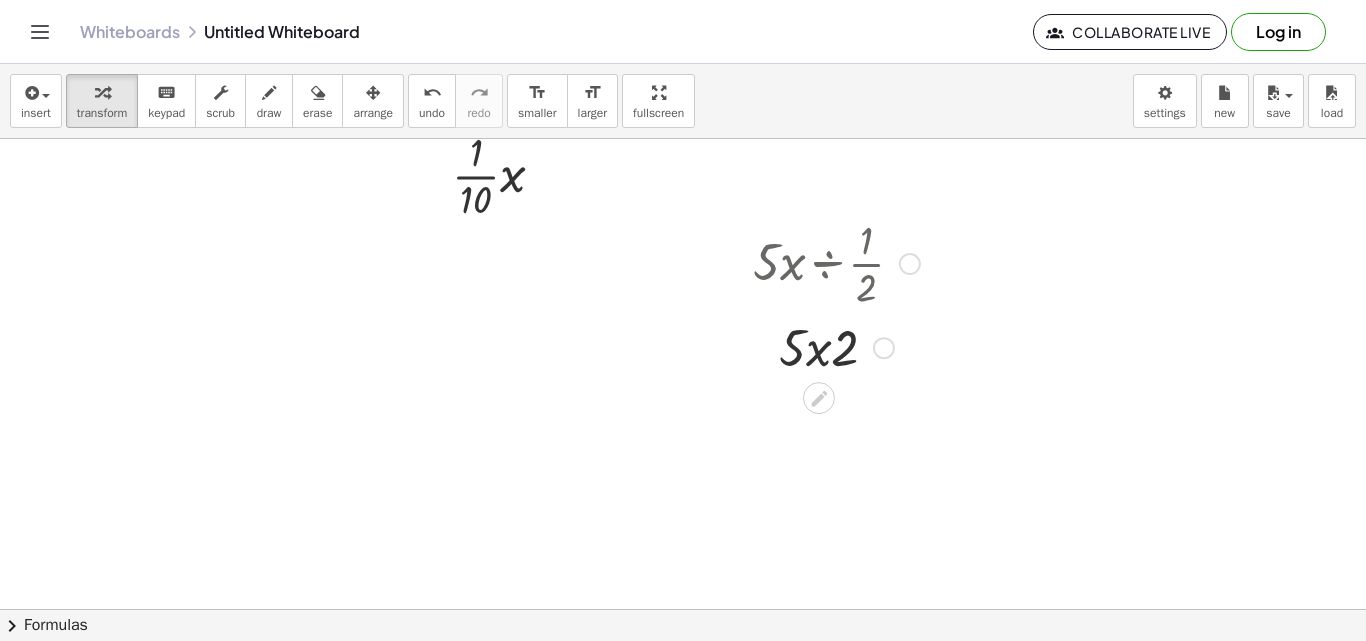 click at bounding box center (836, 346) 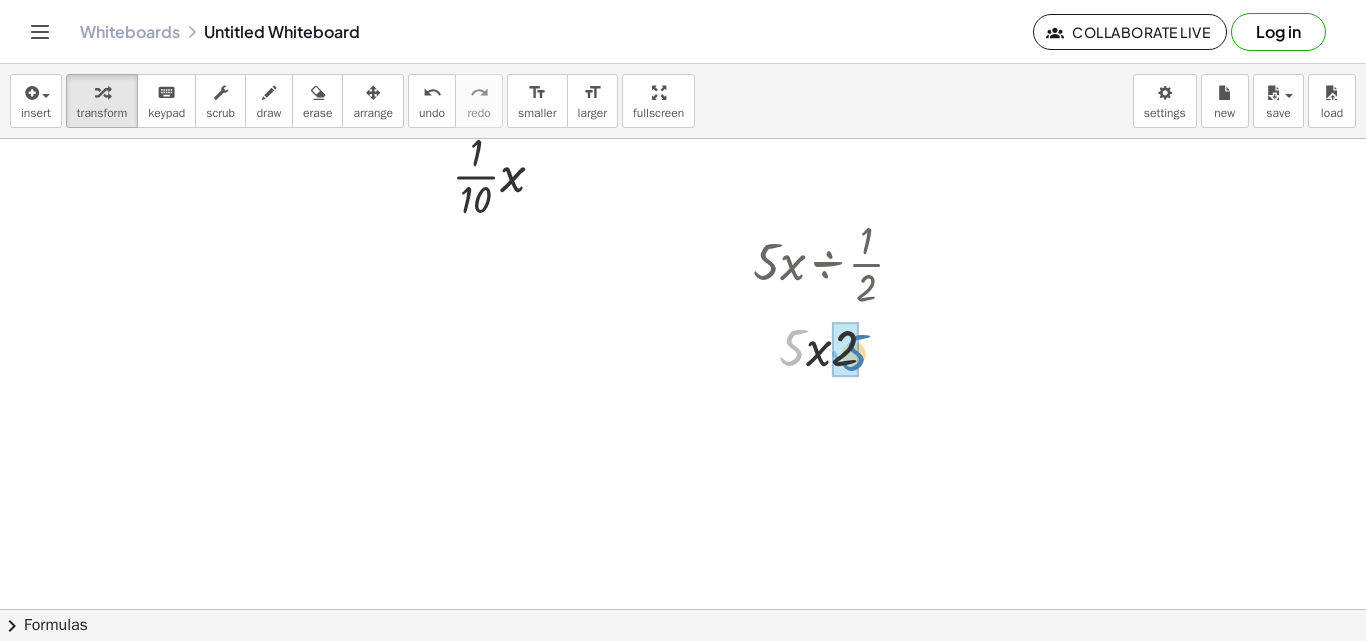 drag, startPoint x: 783, startPoint y: 347, endPoint x: 837, endPoint y: 351, distance: 54.147945 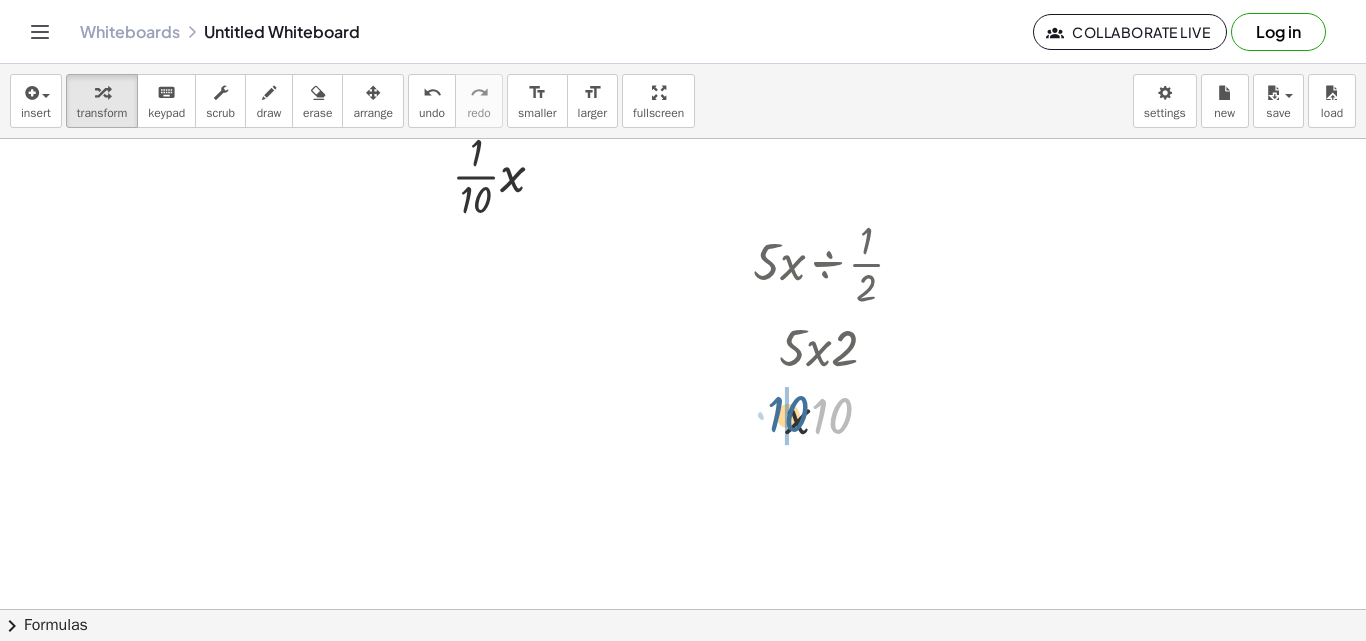drag, startPoint x: 831, startPoint y: 413, endPoint x: 805, endPoint y: 422, distance: 27.513634 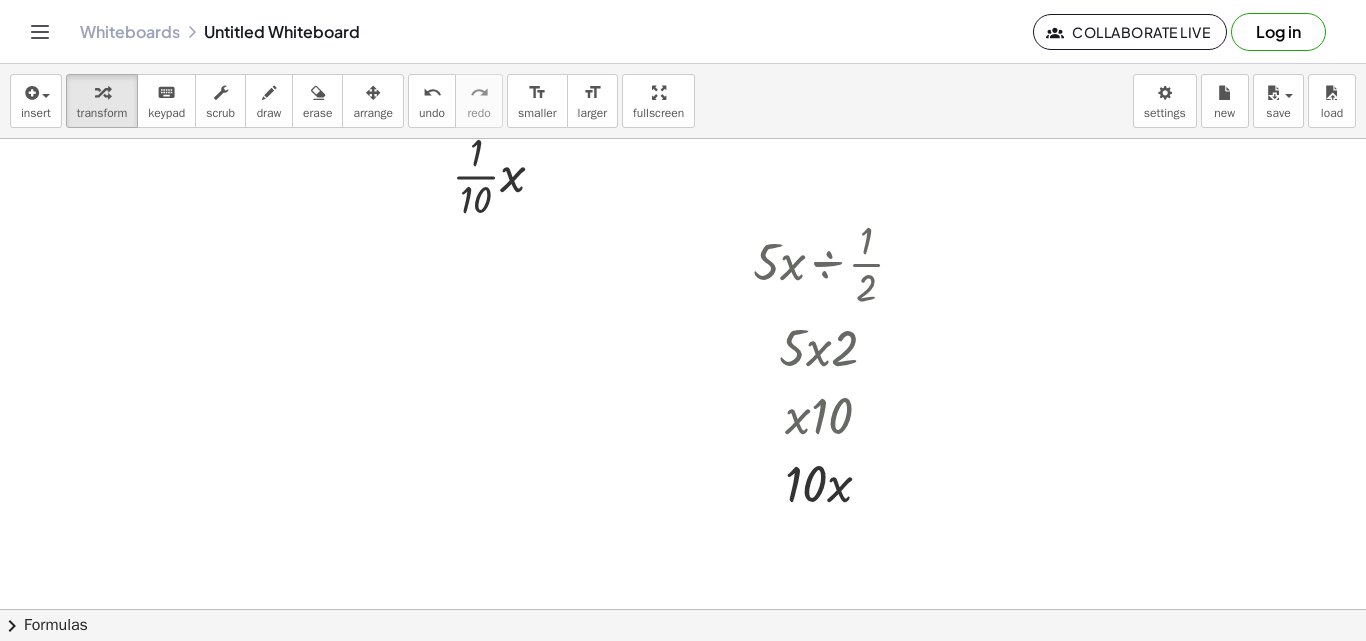 click at bounding box center [508, -546] 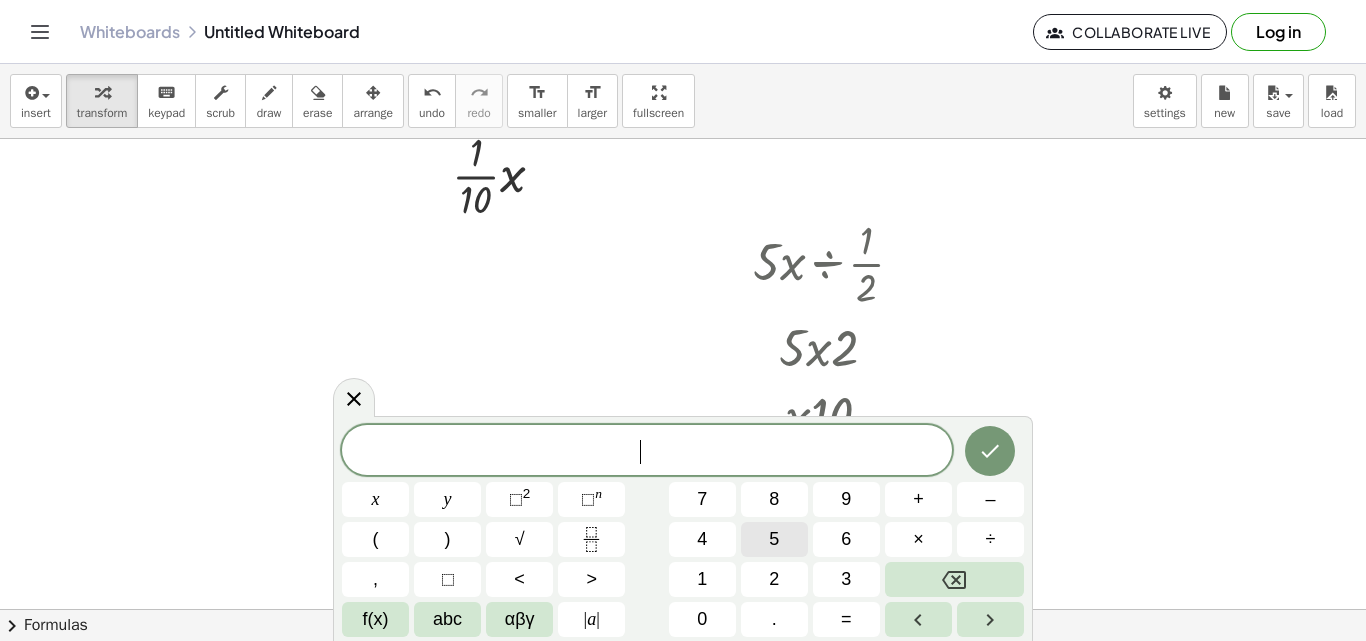 click on "5" at bounding box center (774, 539) 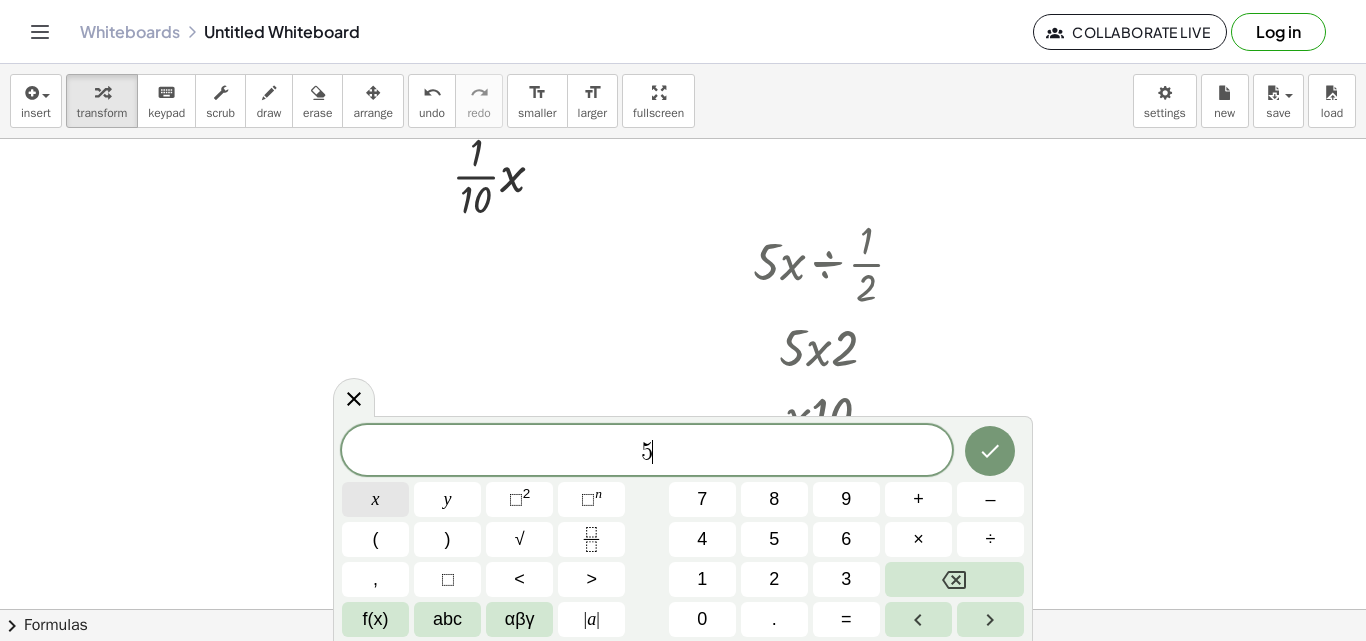 click on "x" at bounding box center (375, 499) 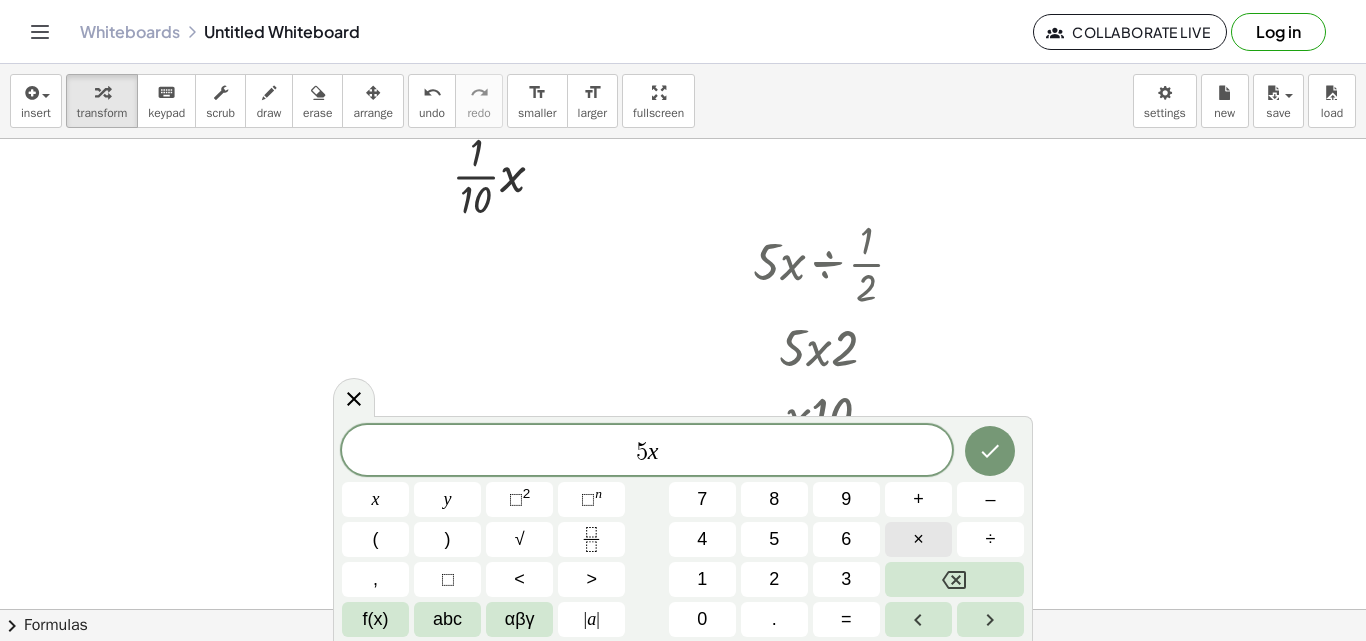 click on "×" at bounding box center (918, 539) 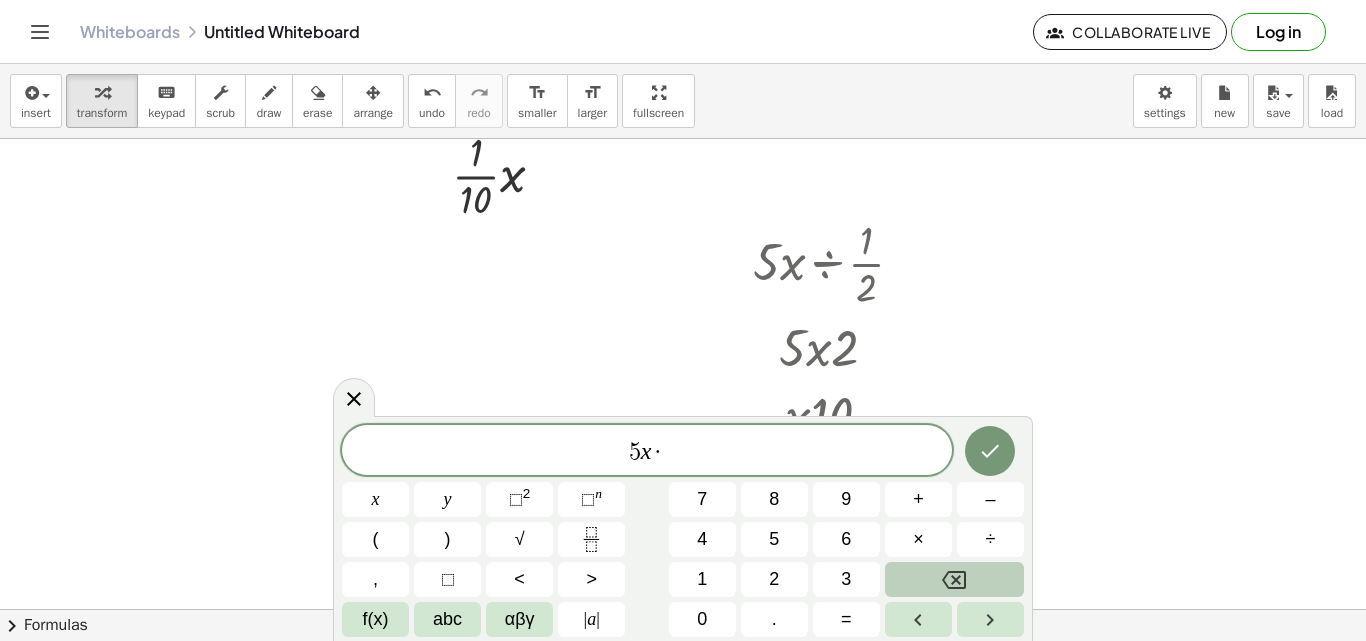 click at bounding box center [954, 579] 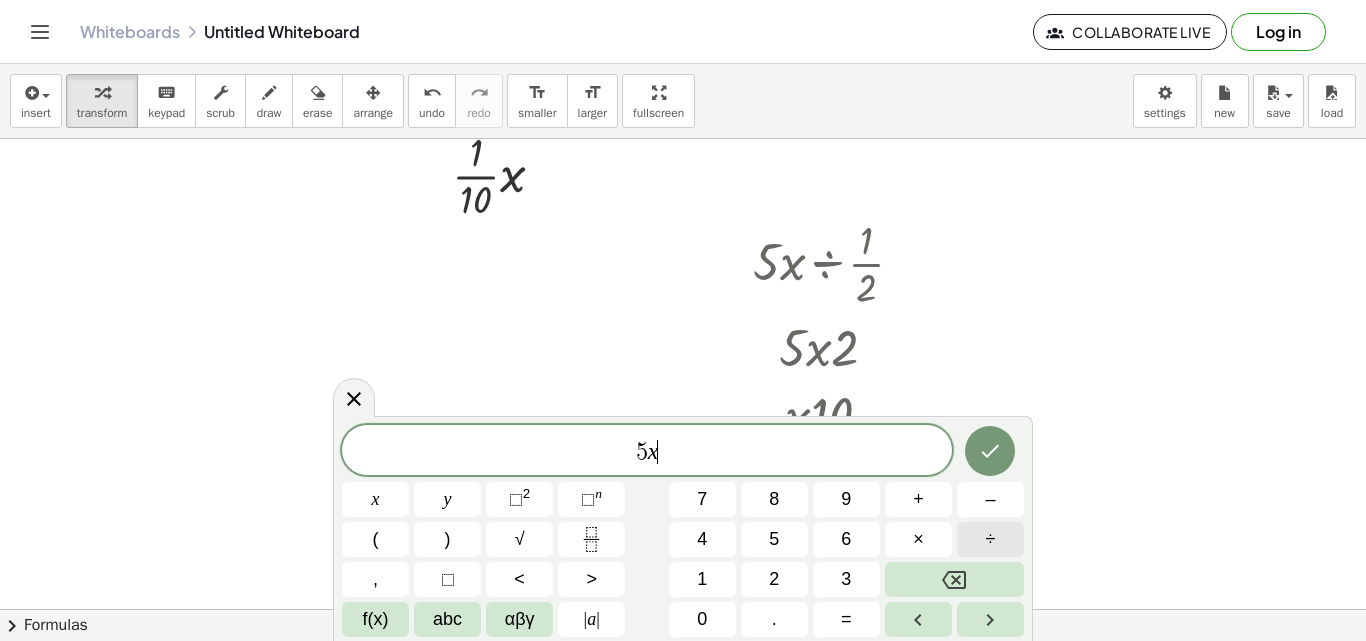 click on "÷" at bounding box center [990, 539] 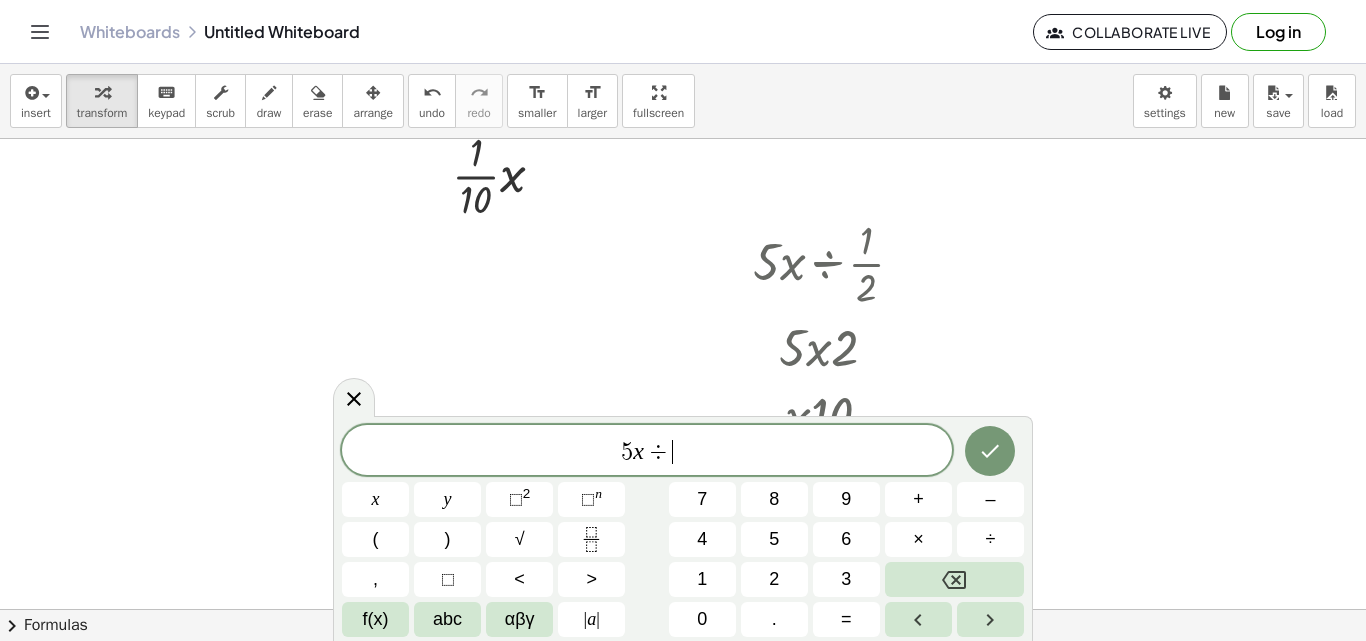 click on "2" at bounding box center [774, 579] 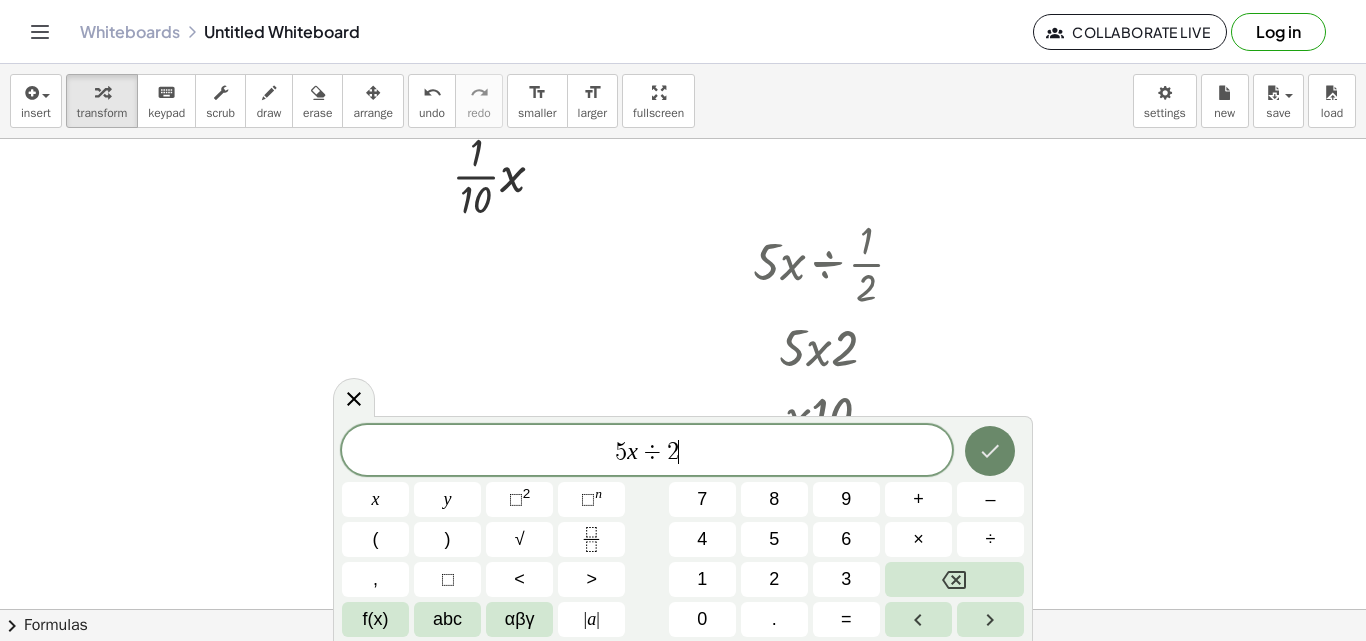 click 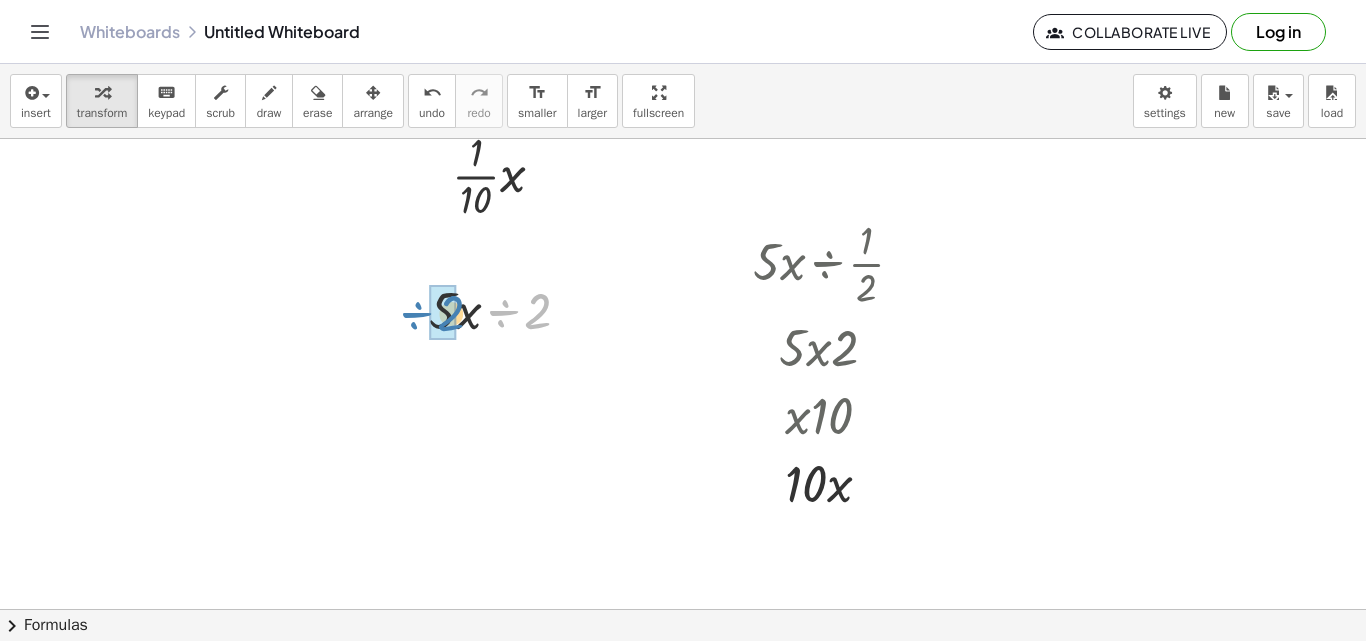 drag, startPoint x: 537, startPoint y: 312, endPoint x: 450, endPoint y: 313, distance: 87.005745 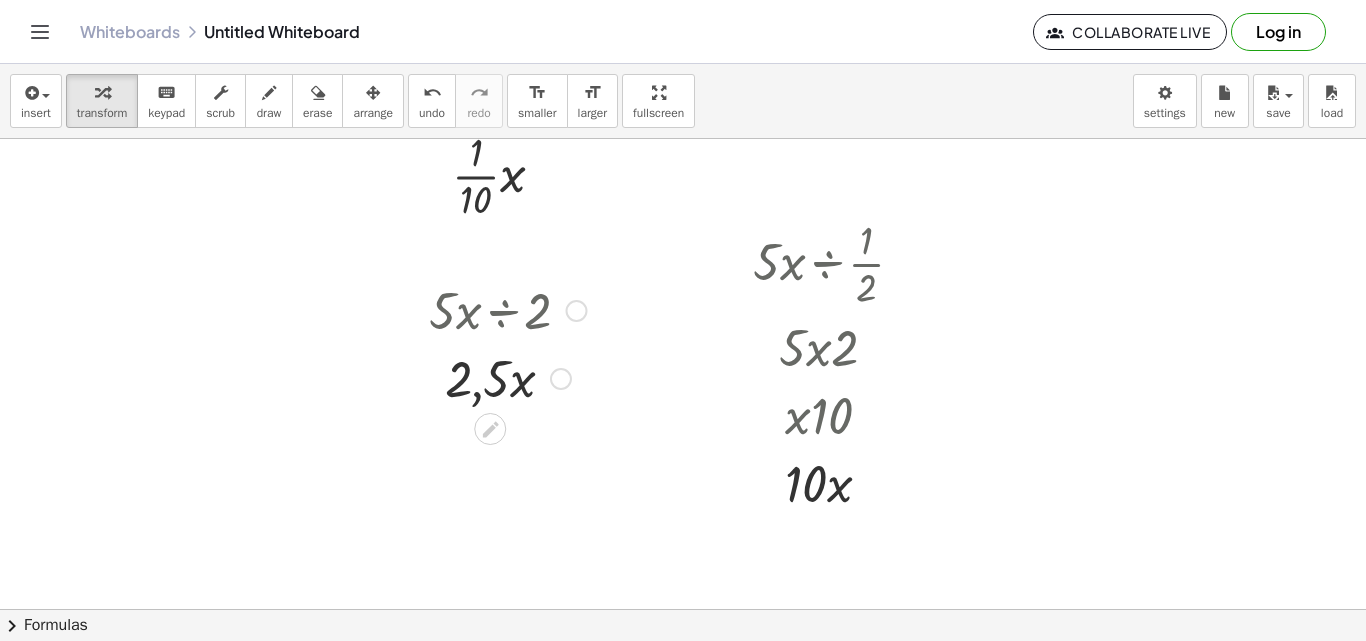 click at bounding box center [508, 377] 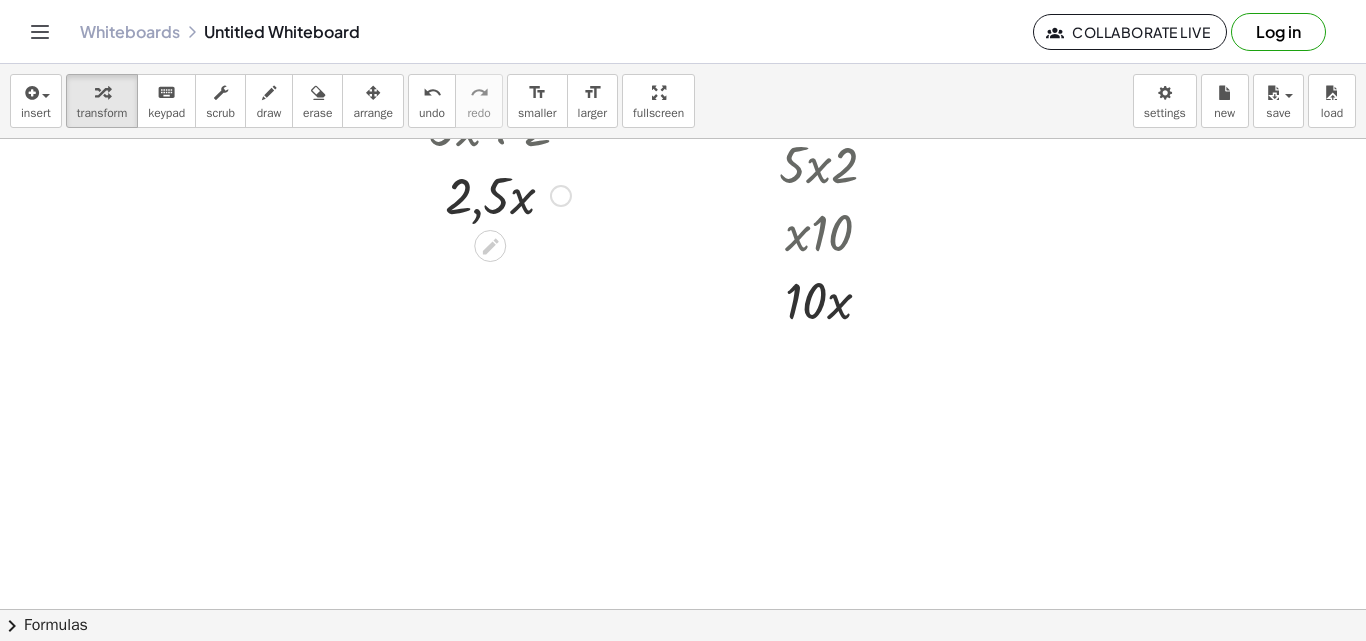scroll, scrollTop: 2345, scrollLeft: 331, axis: both 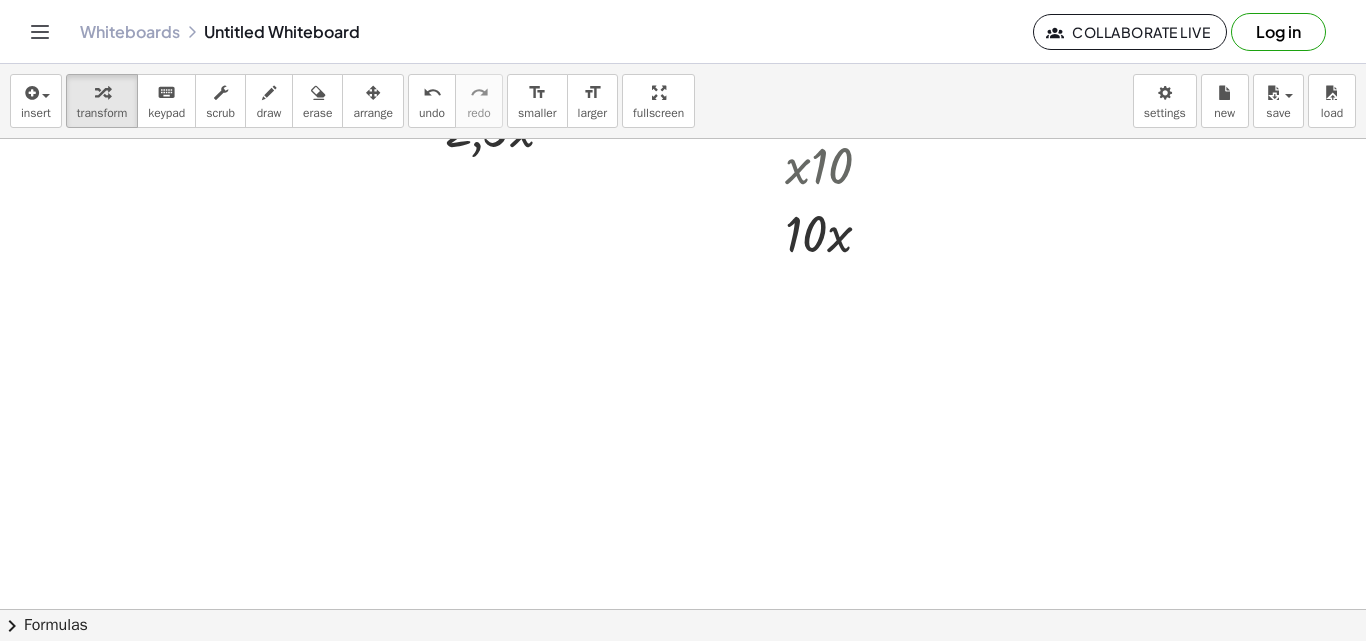 click at bounding box center (508, -561) 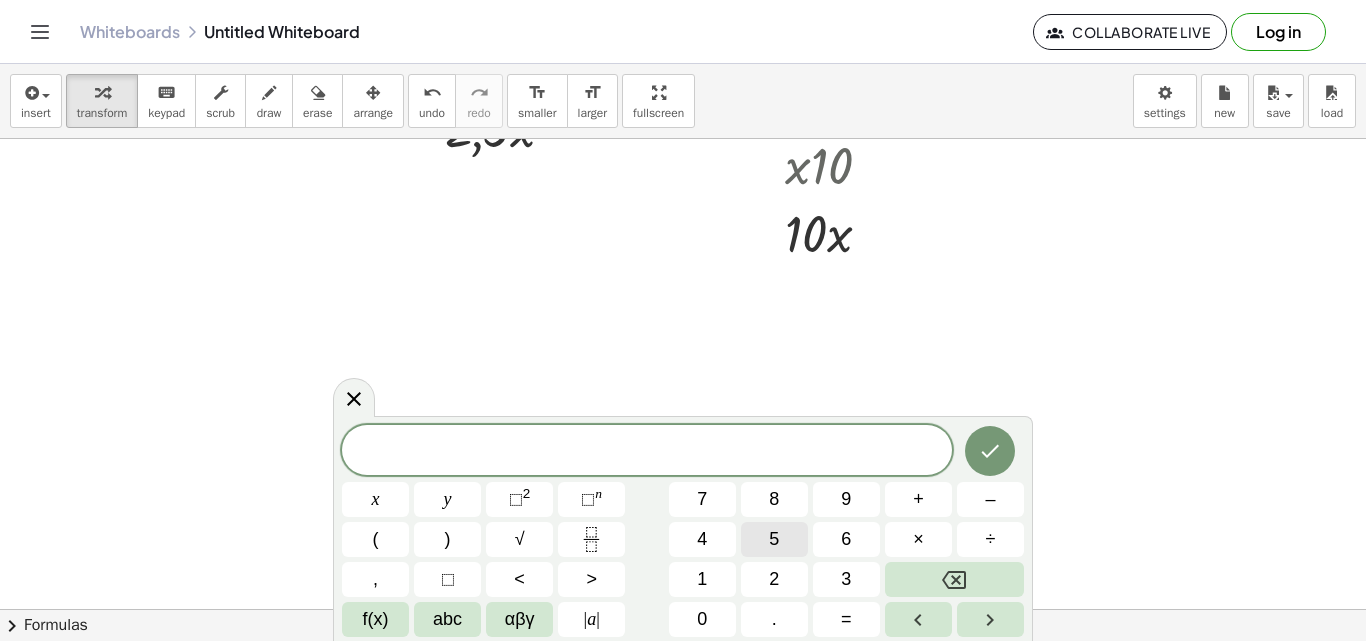 click on "5" at bounding box center [774, 539] 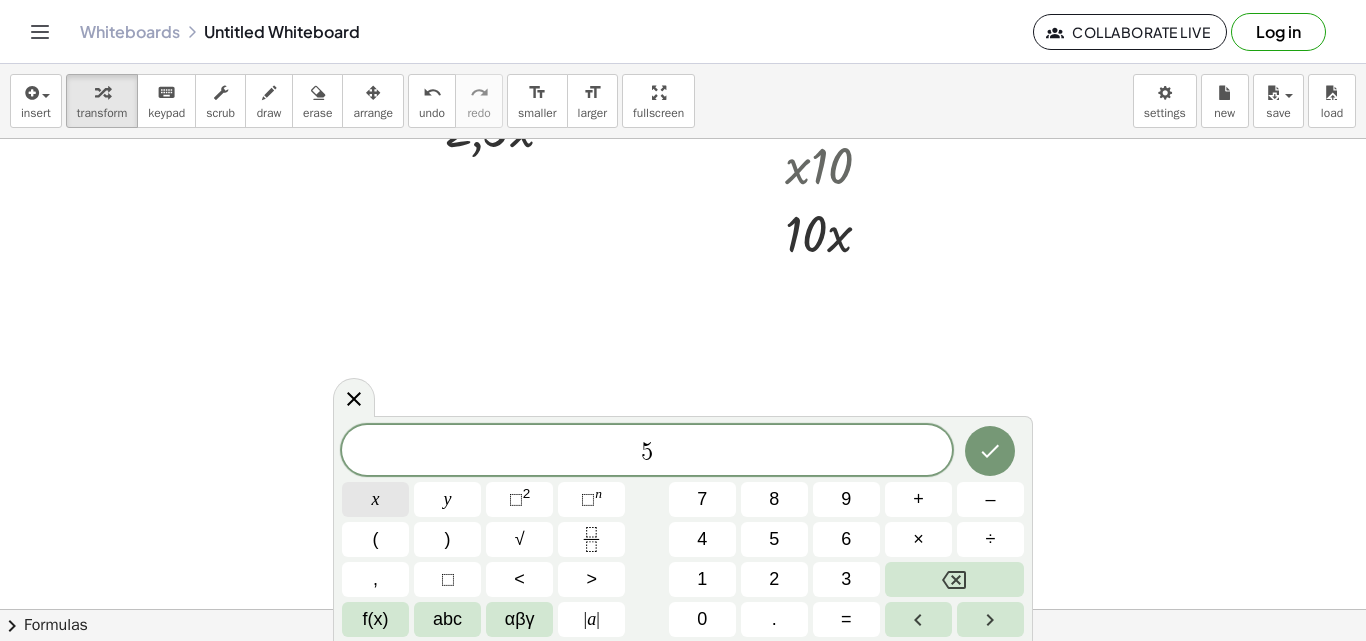 click on "x" at bounding box center (375, 499) 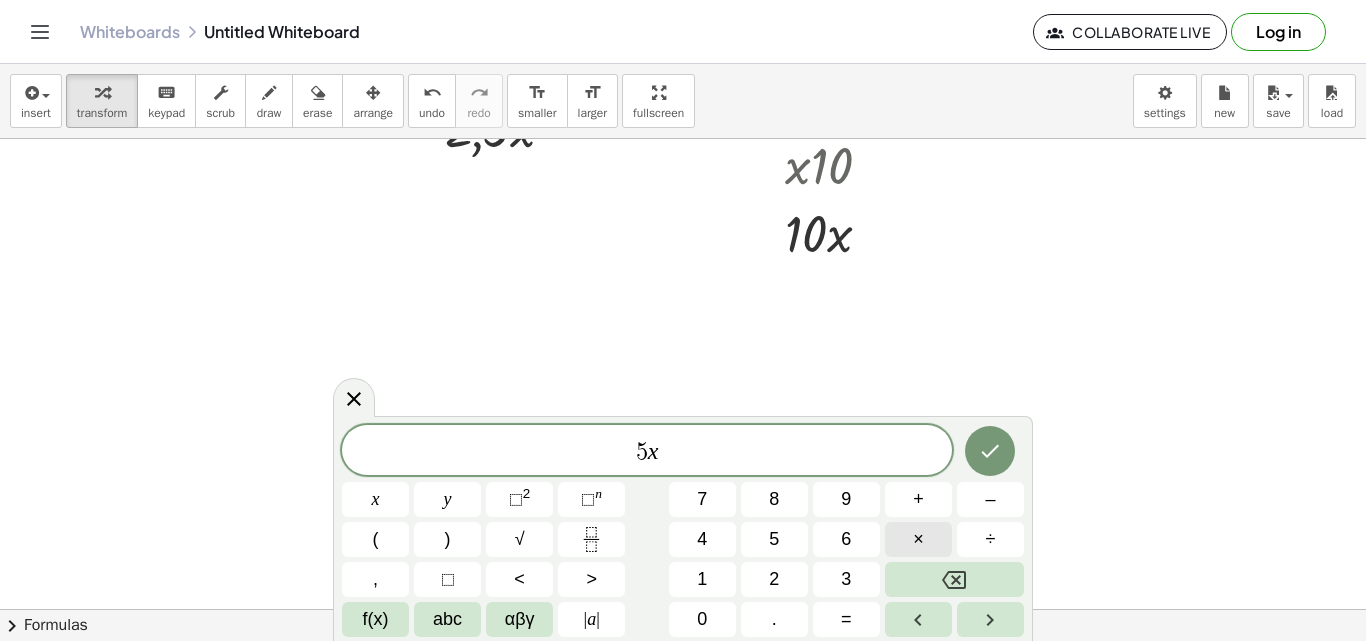 click on "×" at bounding box center (918, 539) 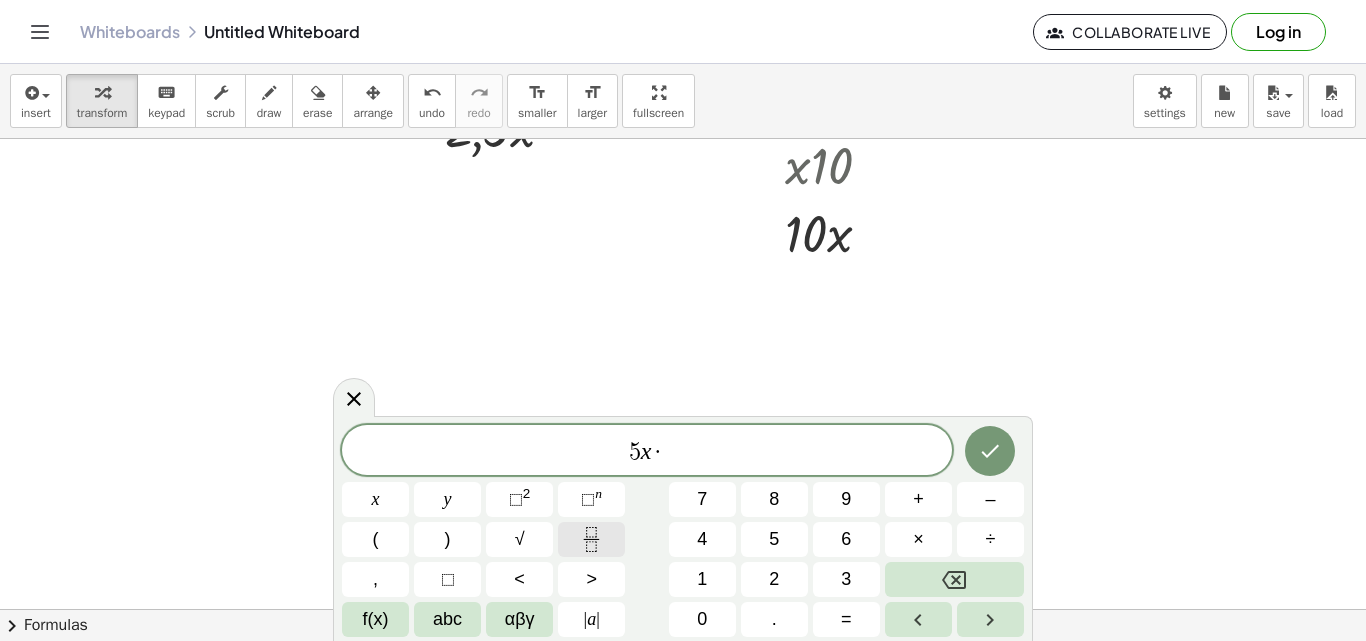 click 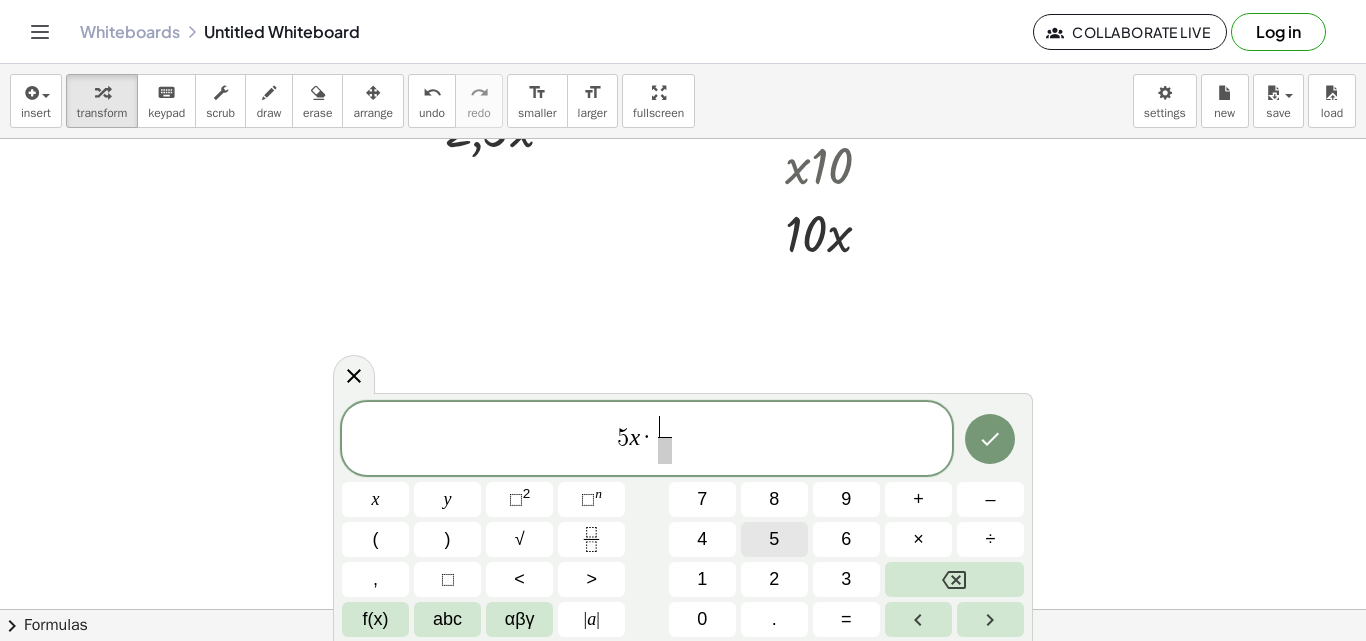 click on "5" at bounding box center [774, 539] 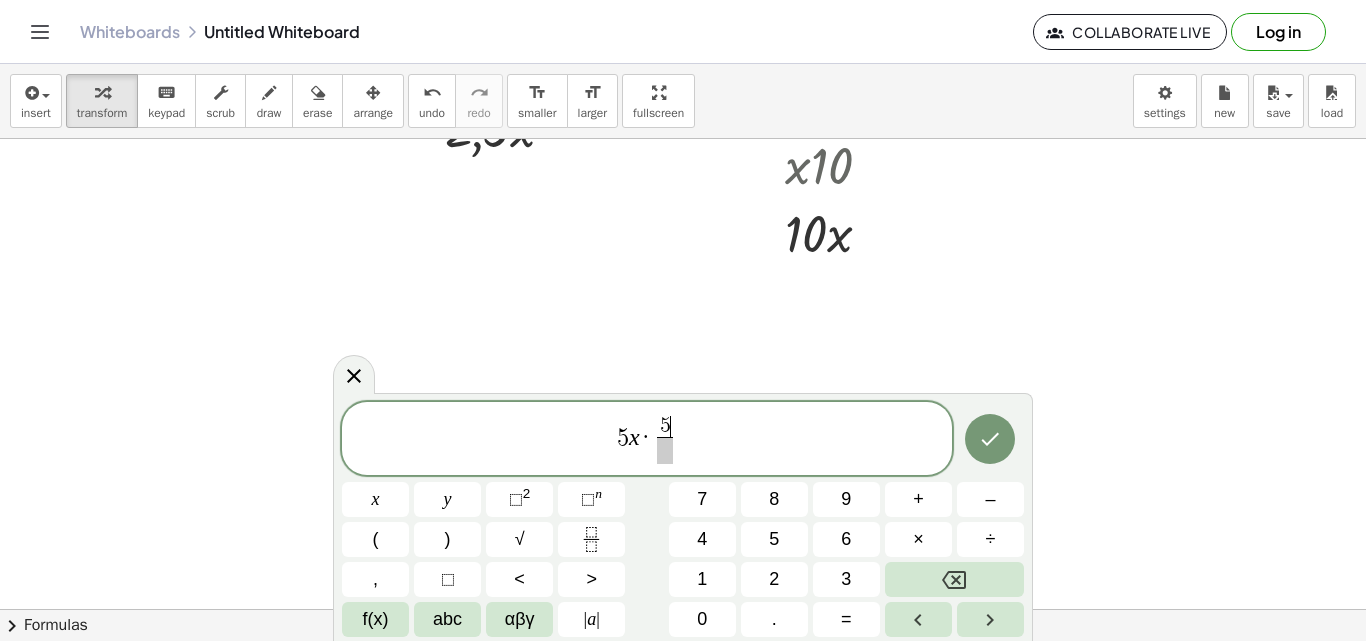 click at bounding box center (664, 450) 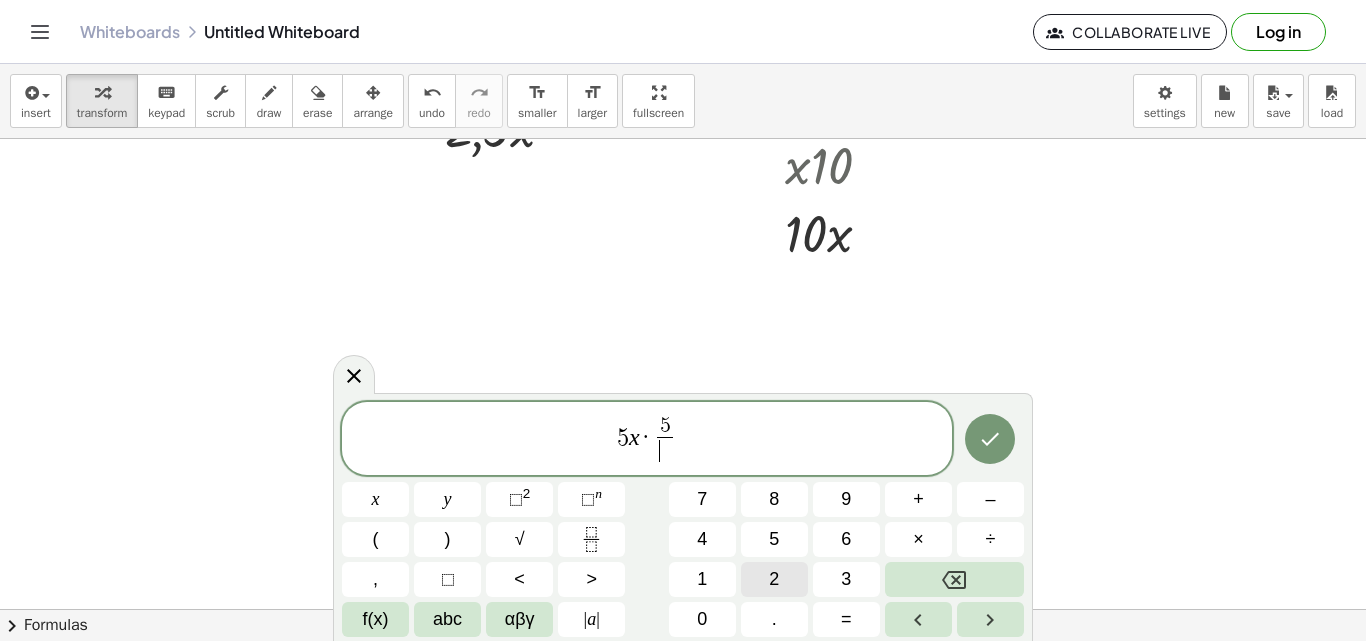 click on "2" at bounding box center [774, 579] 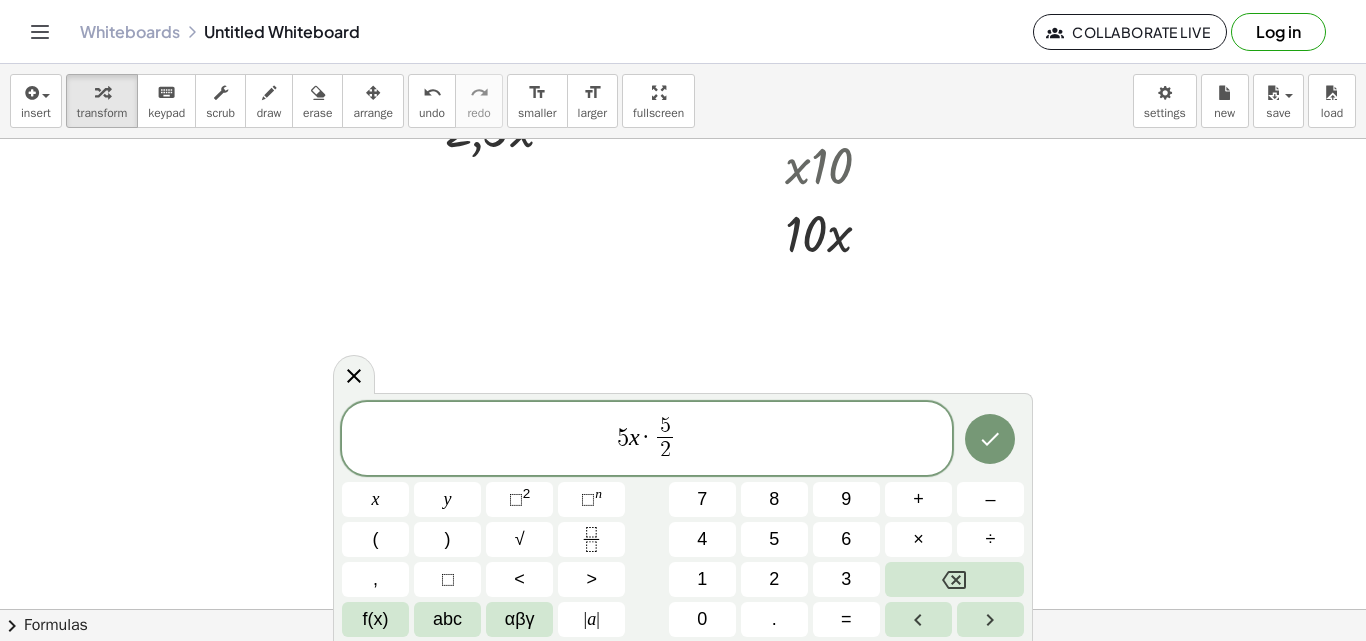 click on "5 x · 5 2 ​ ​" at bounding box center (647, 440) 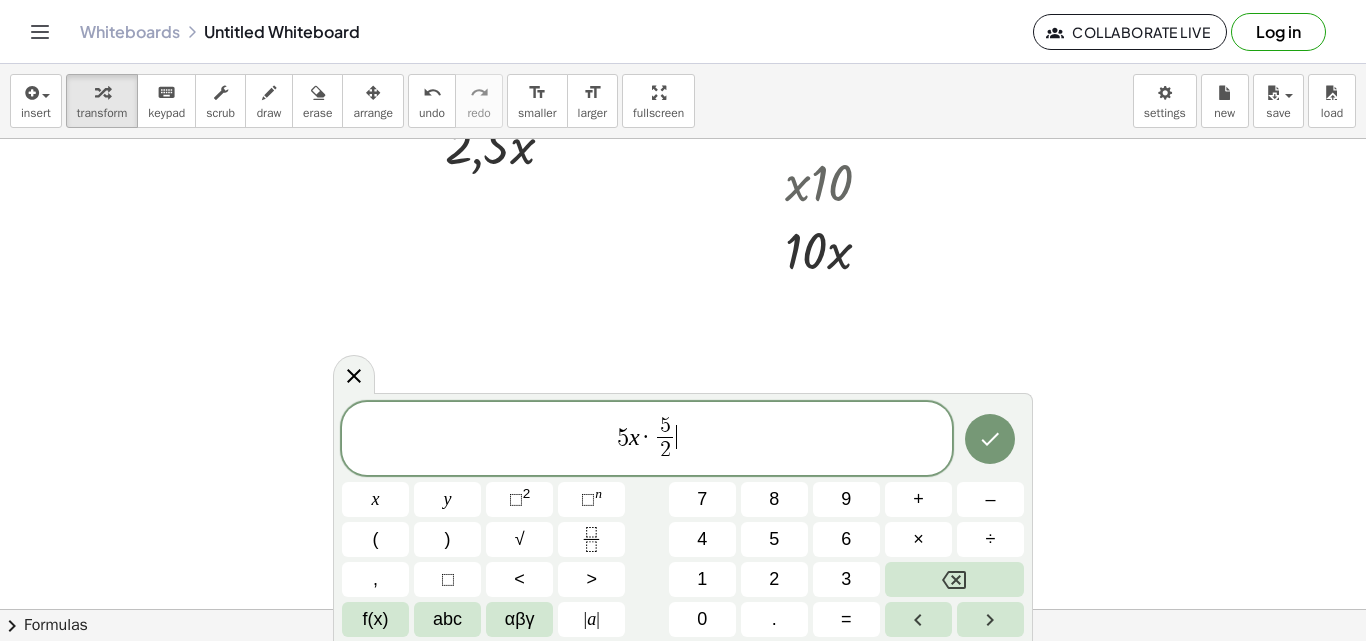 scroll, scrollTop: 2362, scrollLeft: 331, axis: both 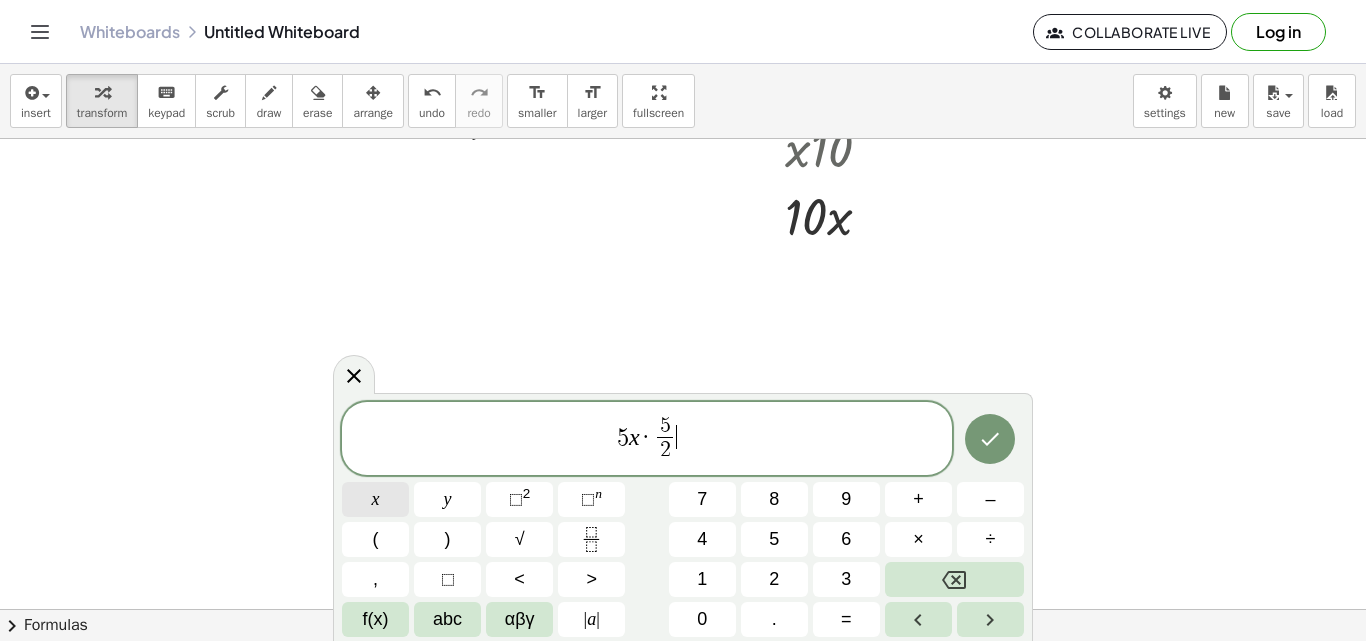click on "x" at bounding box center [375, 499] 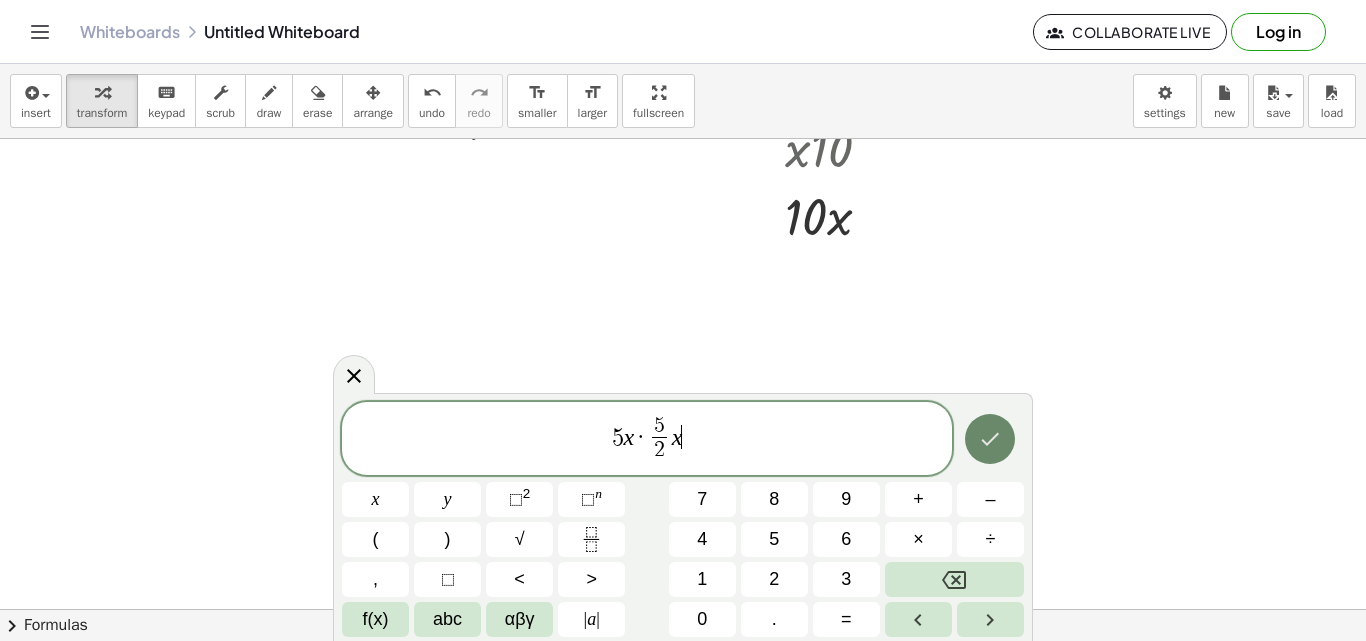 click at bounding box center (990, 439) 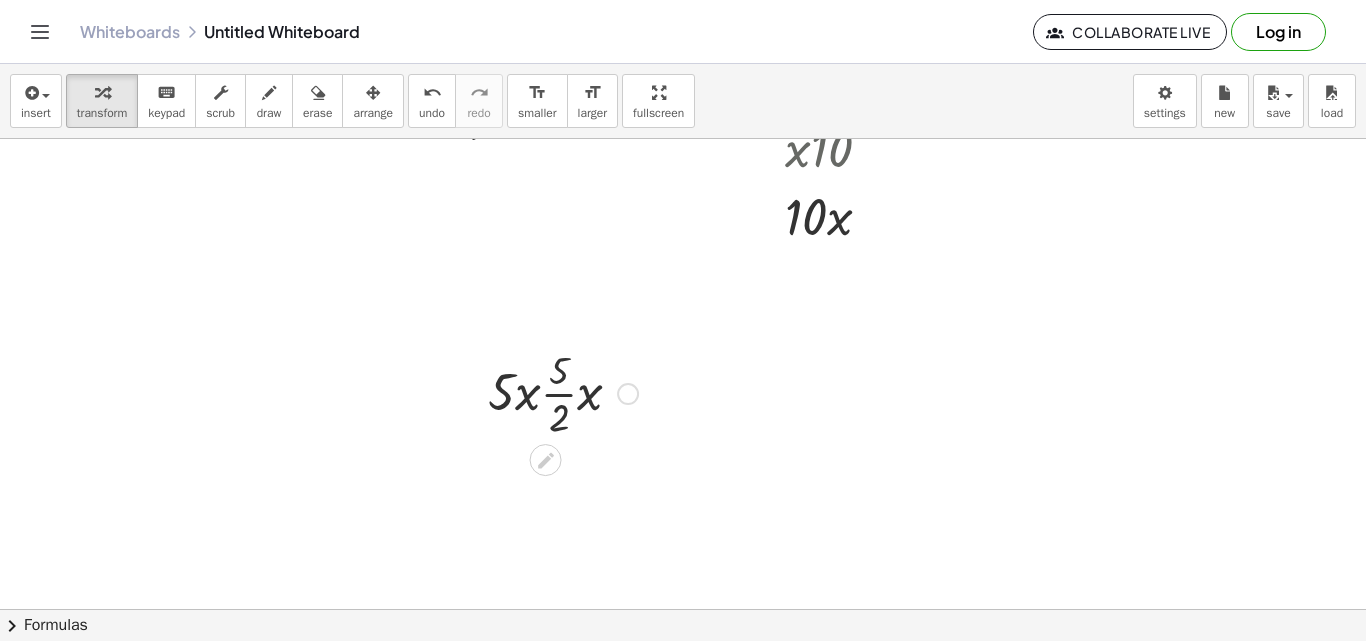 click at bounding box center (563, 392) 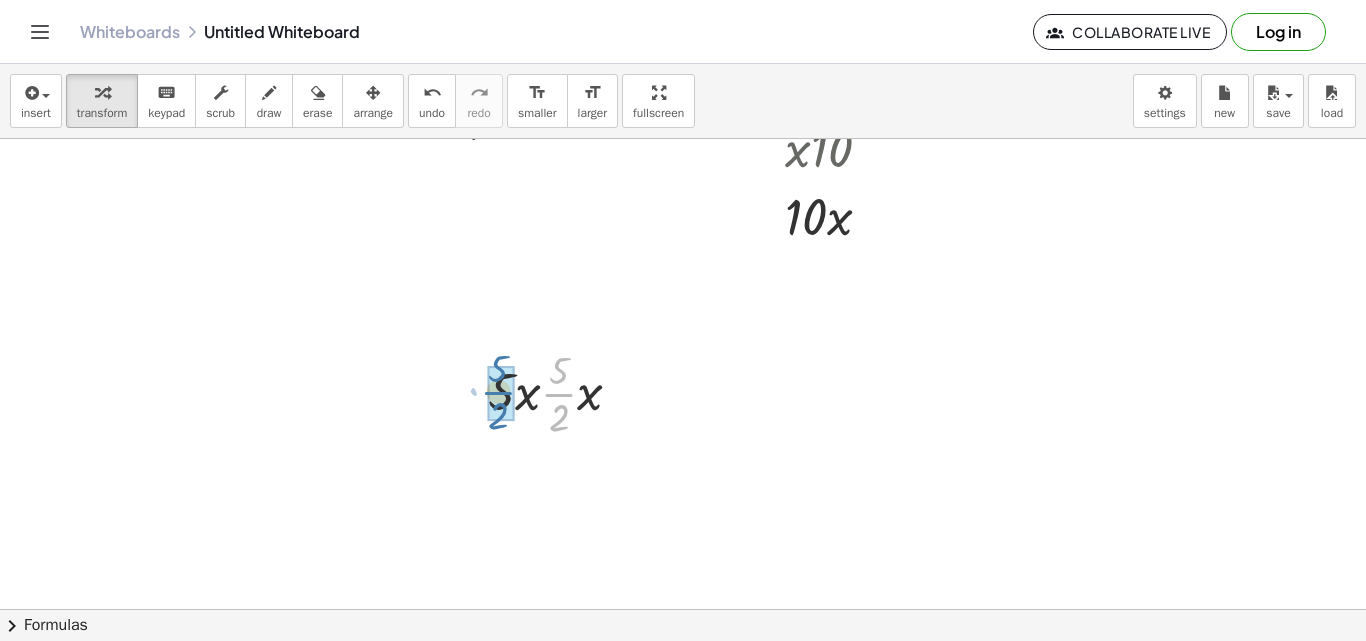 drag, startPoint x: 560, startPoint y: 396, endPoint x: 498, endPoint y: 394, distance: 62.03225 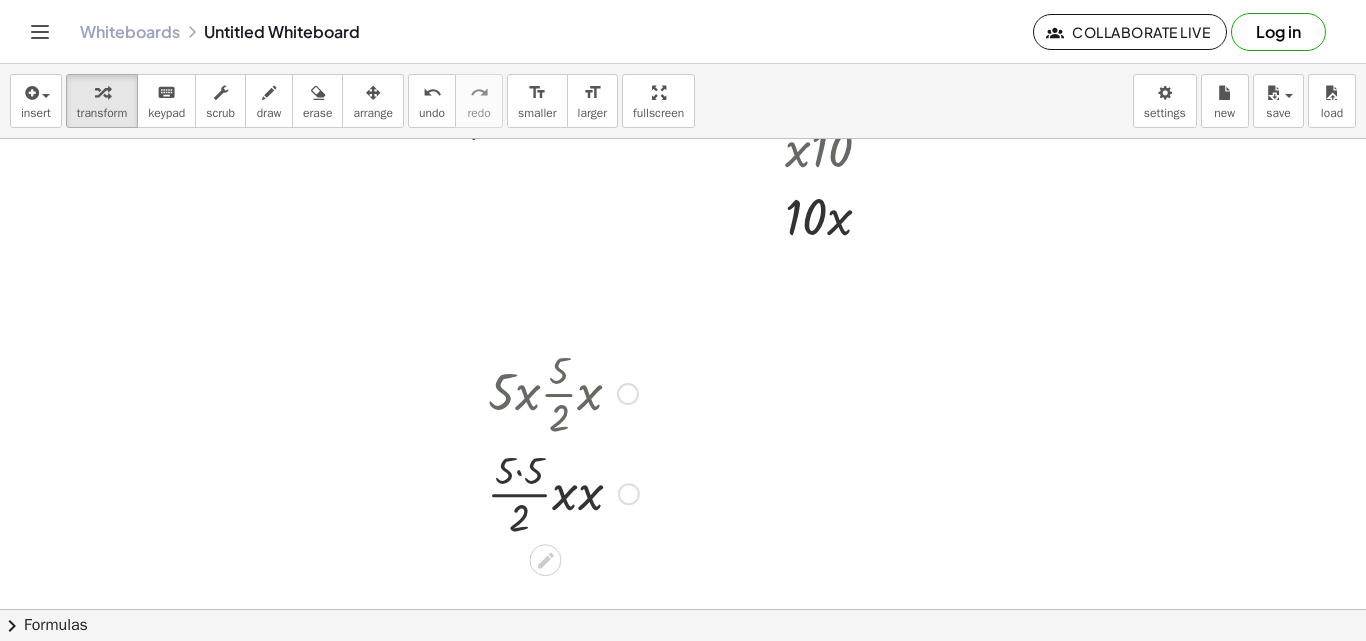 click at bounding box center [563, 492] 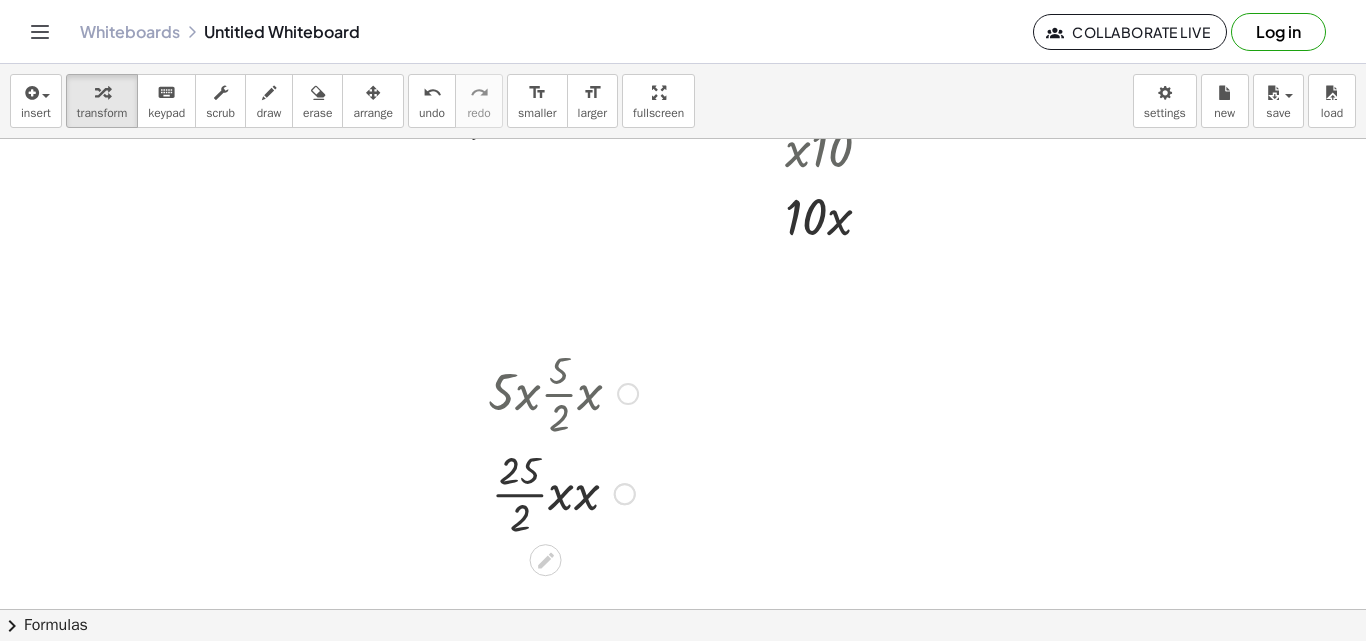 click at bounding box center (563, 492) 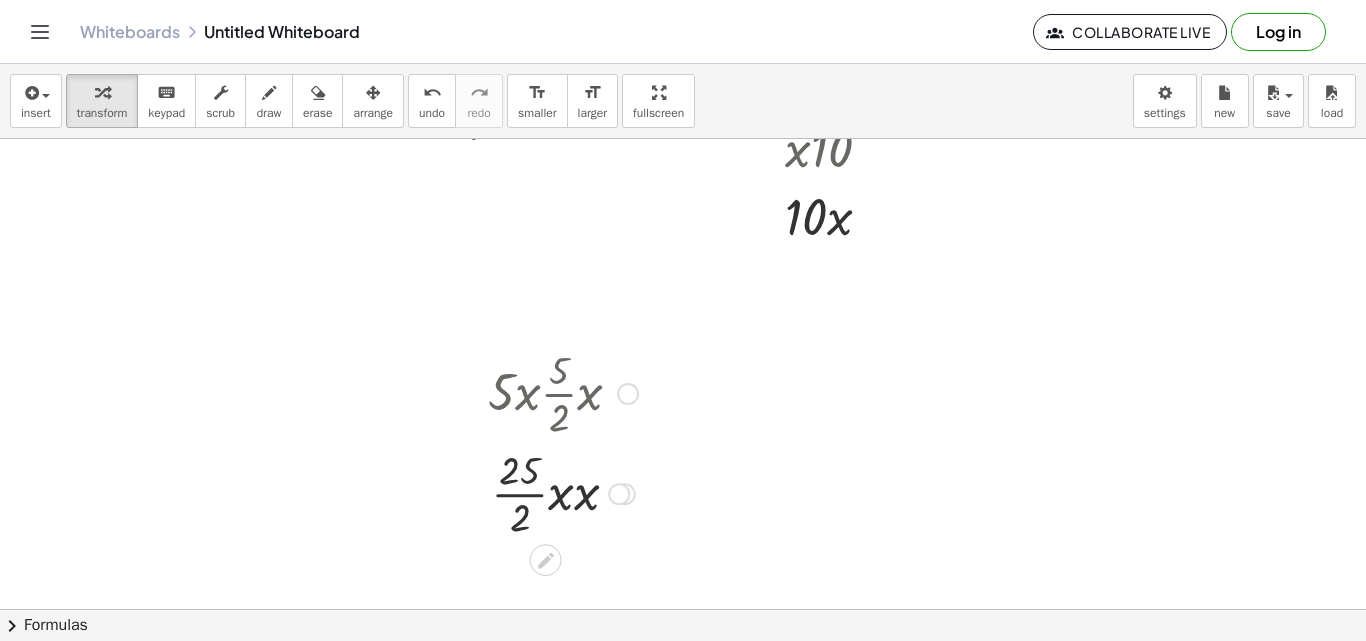 click at bounding box center (563, 492) 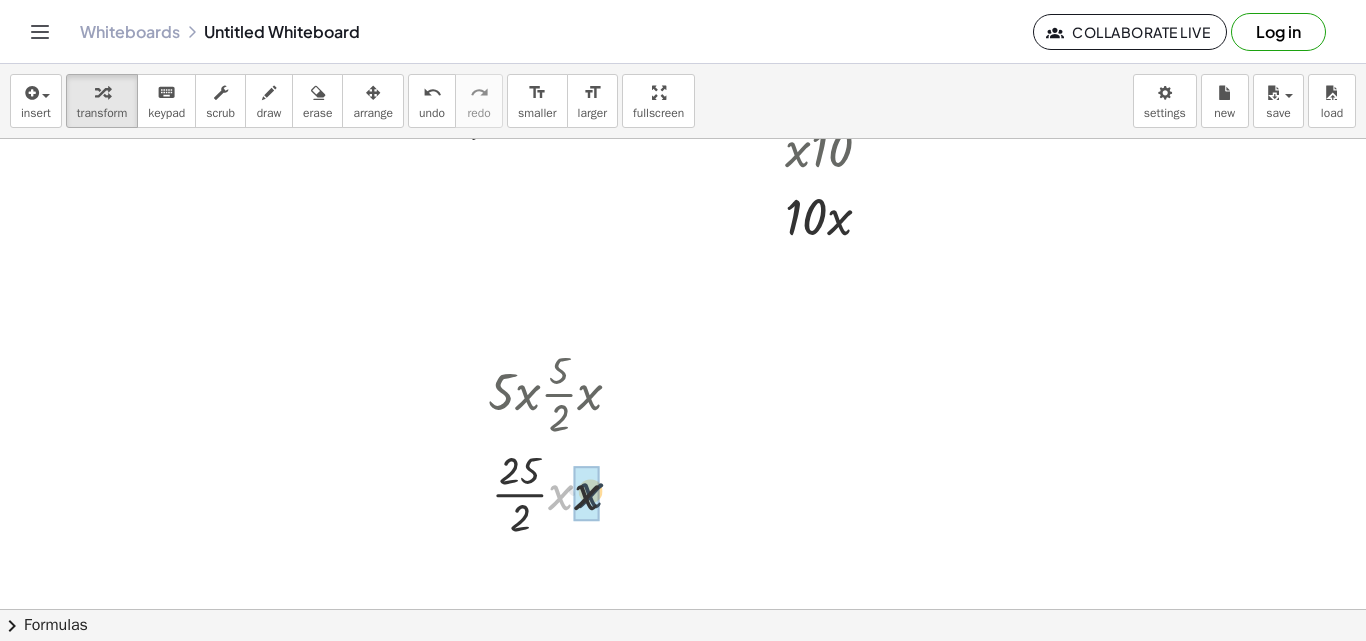 drag, startPoint x: 567, startPoint y: 498, endPoint x: 590, endPoint y: 497, distance: 23.021729 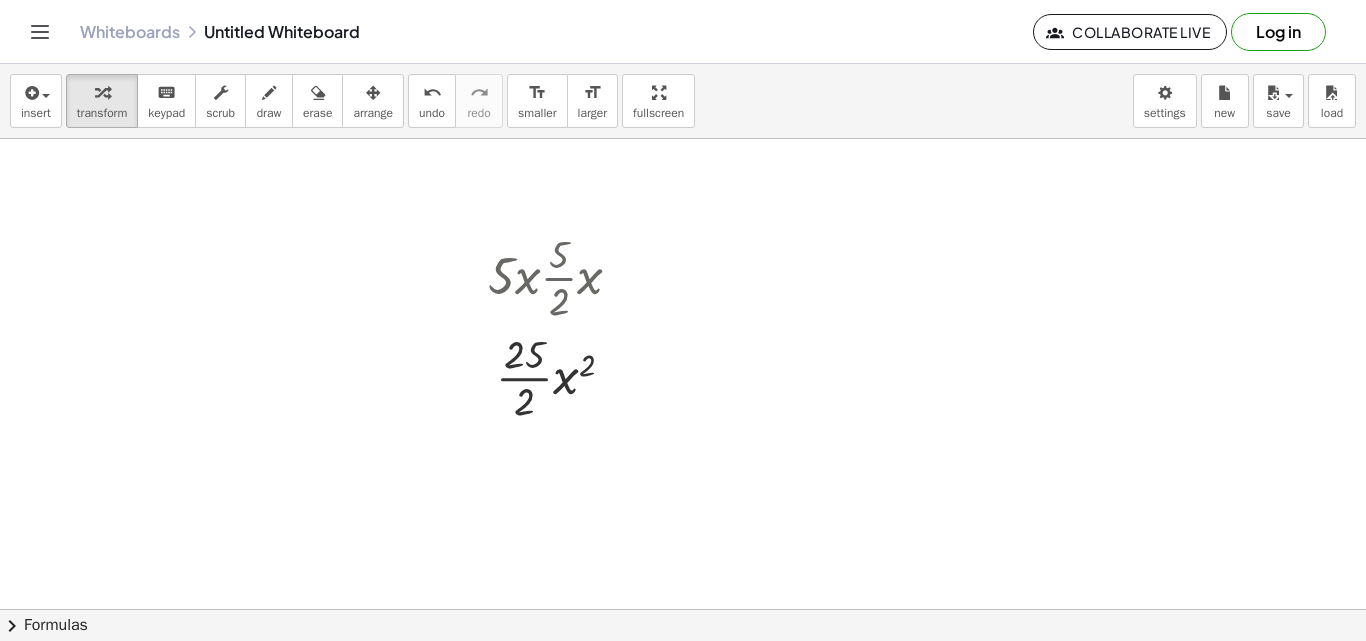 scroll, scrollTop: 2512, scrollLeft: 331, axis: both 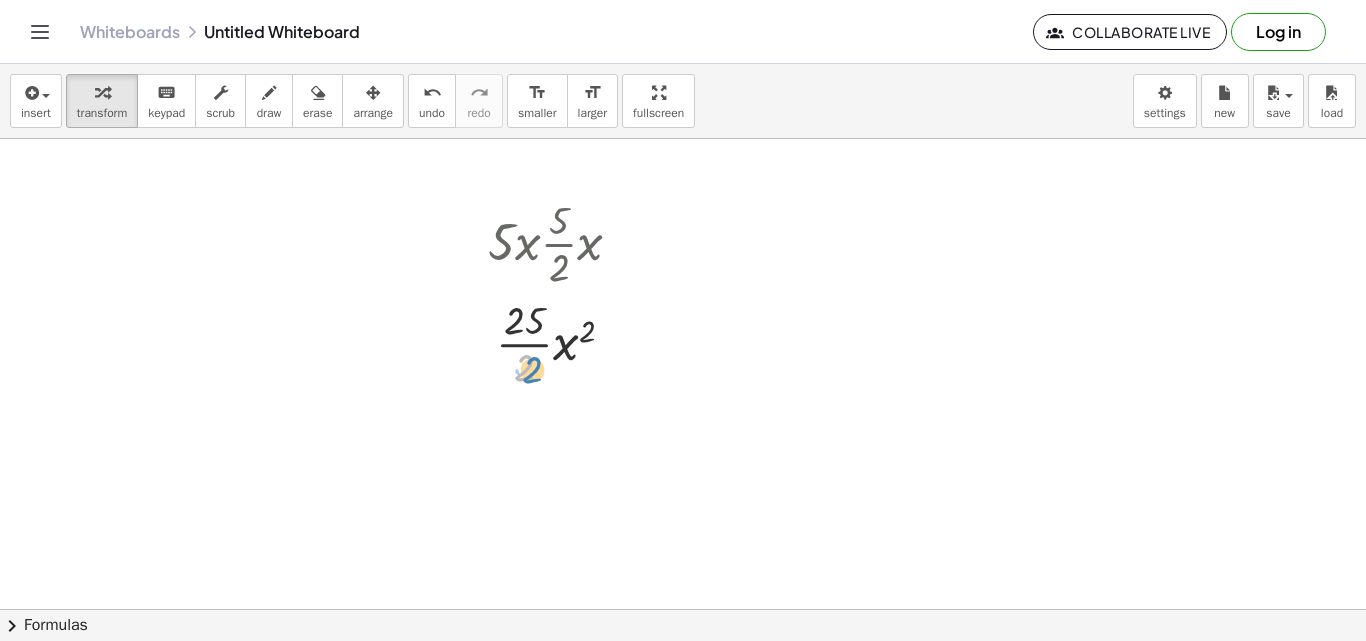 drag, startPoint x: 529, startPoint y: 350, endPoint x: 535, endPoint y: 373, distance: 23.769728 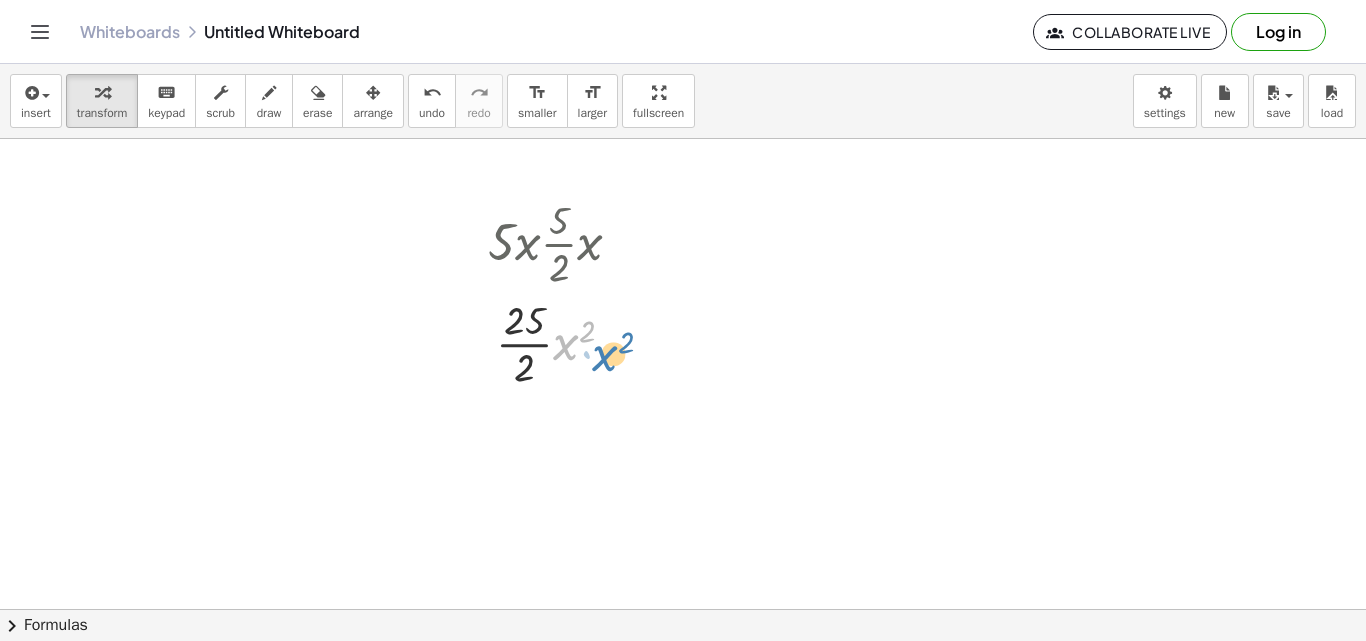 drag, startPoint x: 563, startPoint y: 336, endPoint x: 604, endPoint y: 337, distance: 41.01219 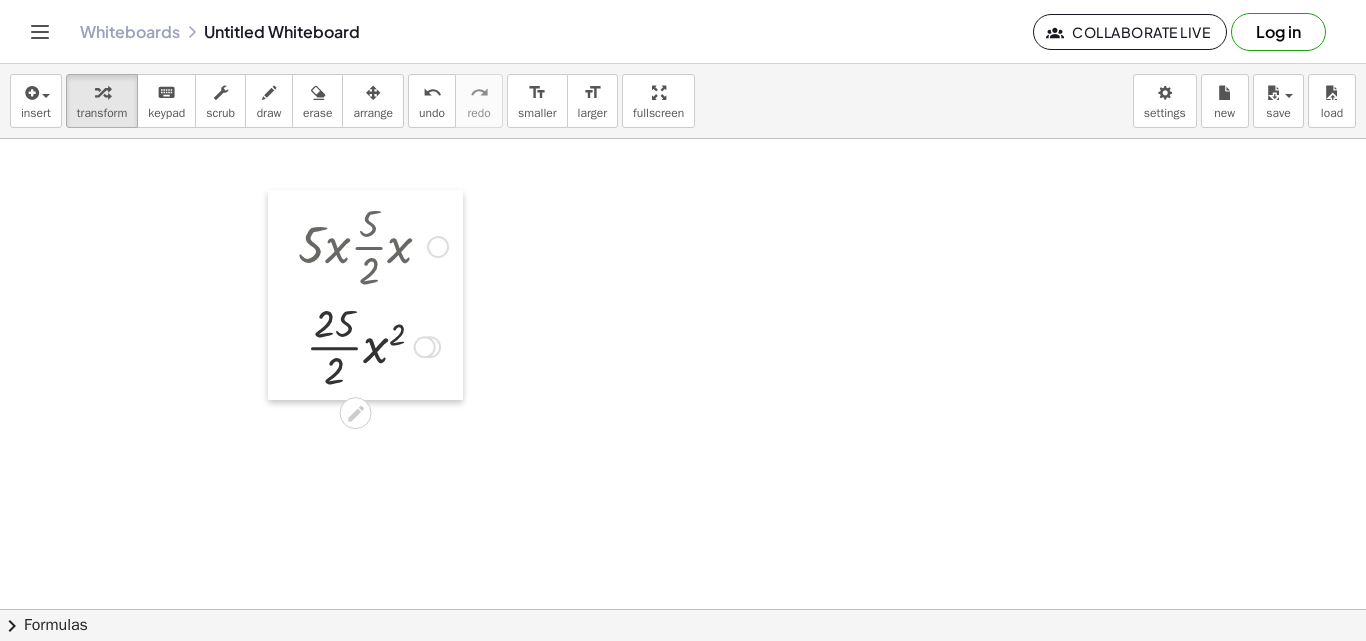 drag, startPoint x: 469, startPoint y: 310, endPoint x: 140, endPoint y: 322, distance: 329.21878 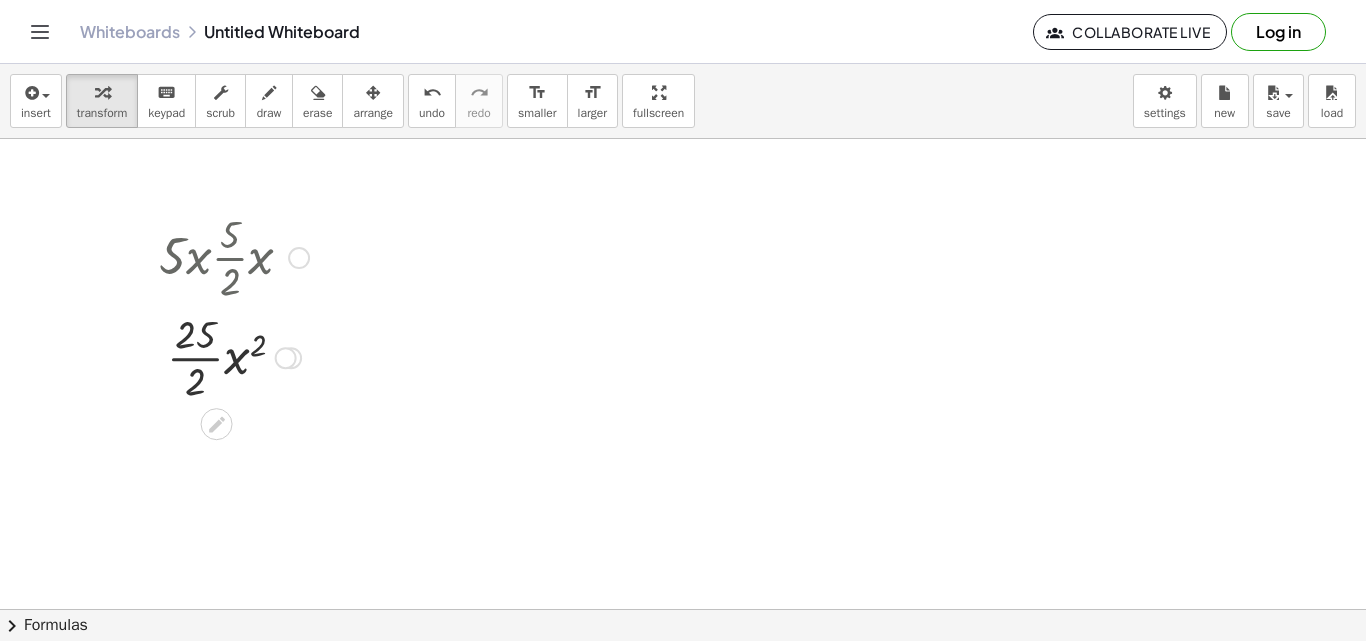 click at bounding box center [508, -728] 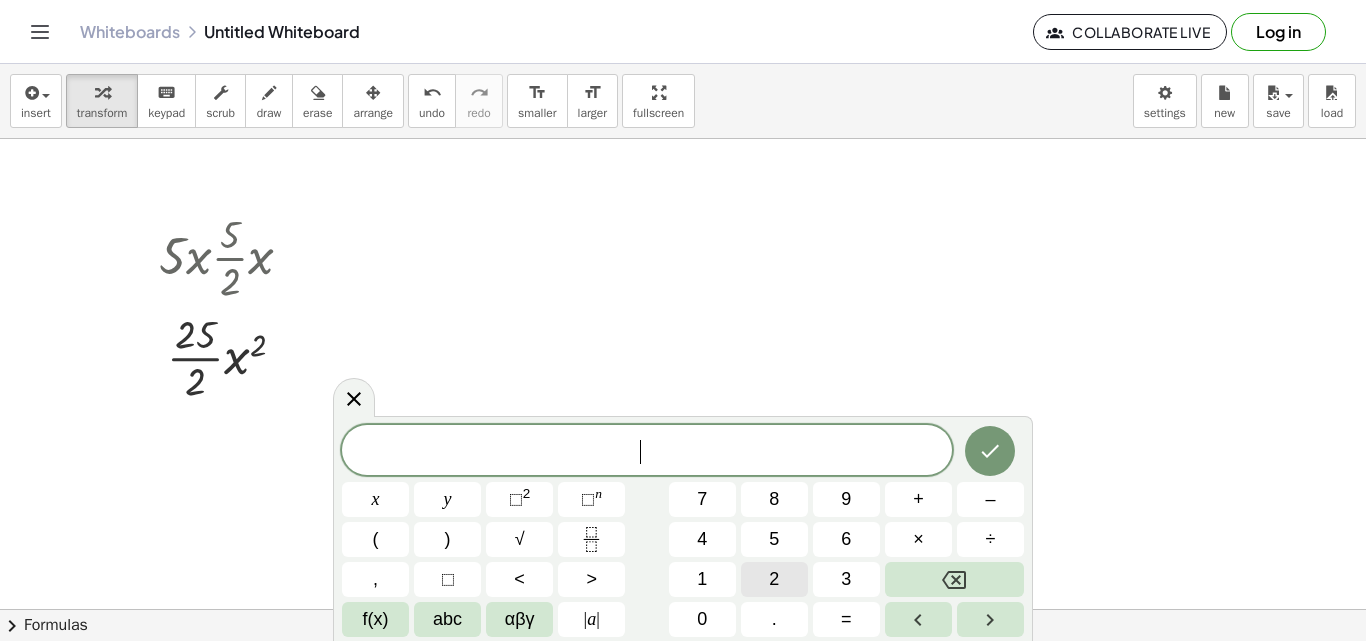 click on "2" at bounding box center (774, 579) 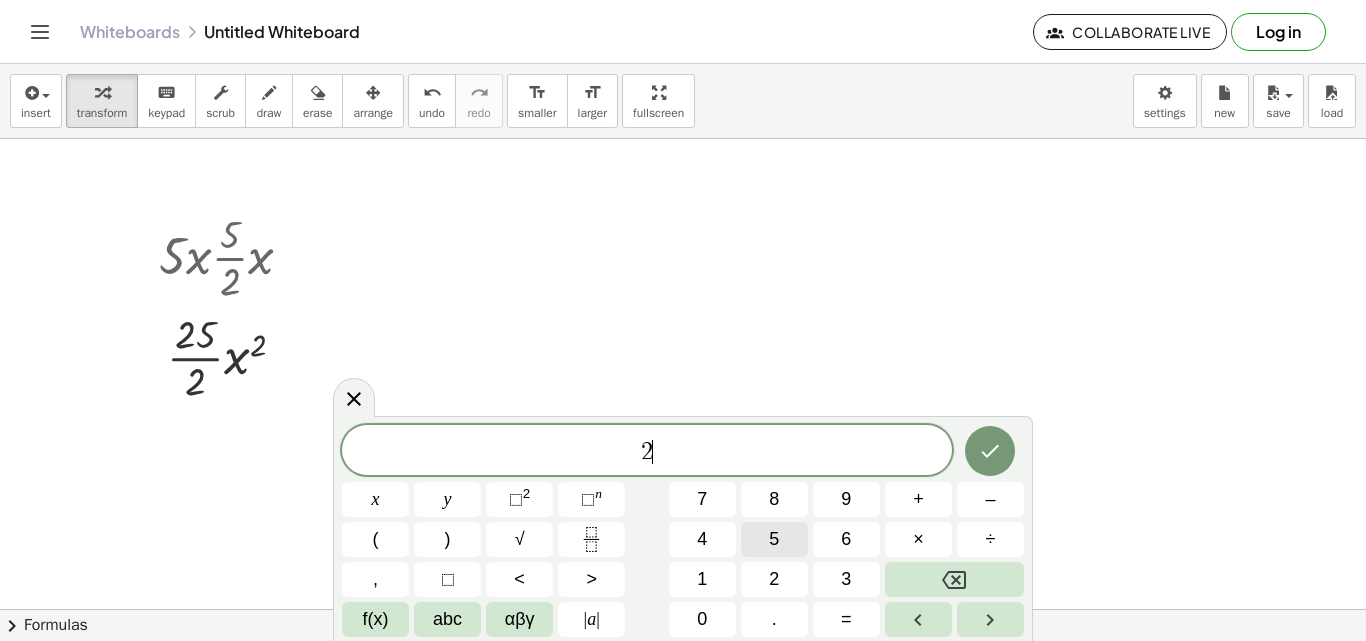 click on "5" at bounding box center (774, 539) 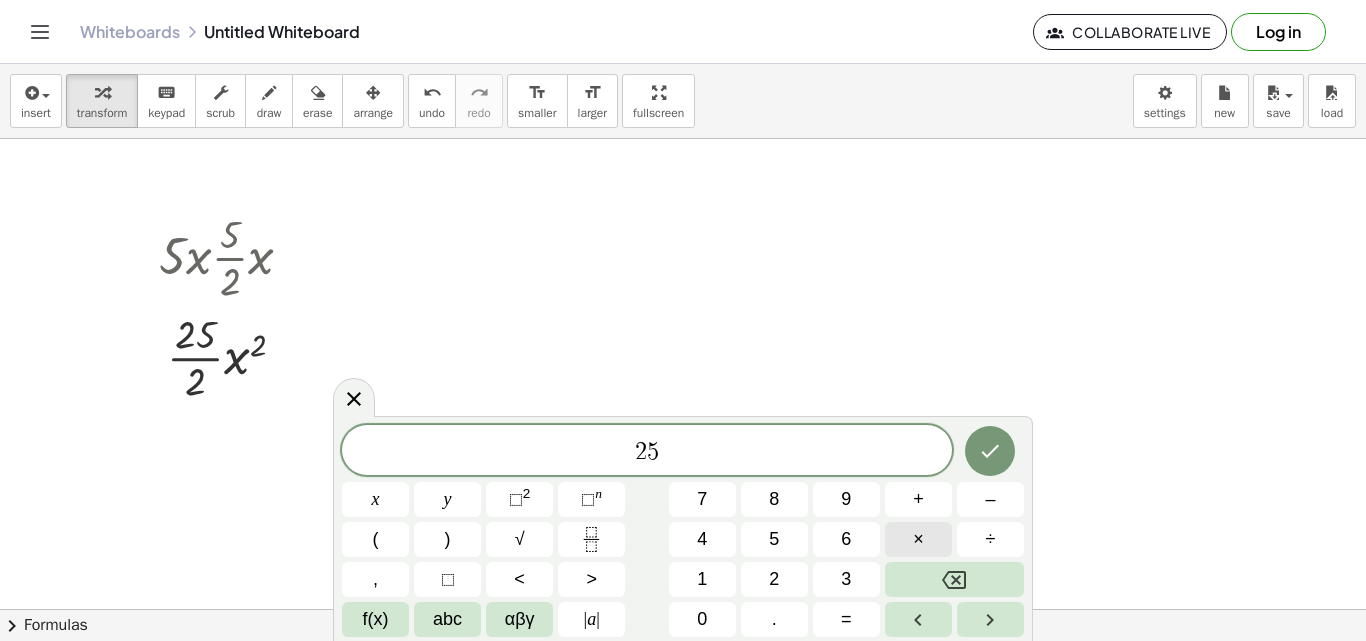 click on "×" at bounding box center [918, 539] 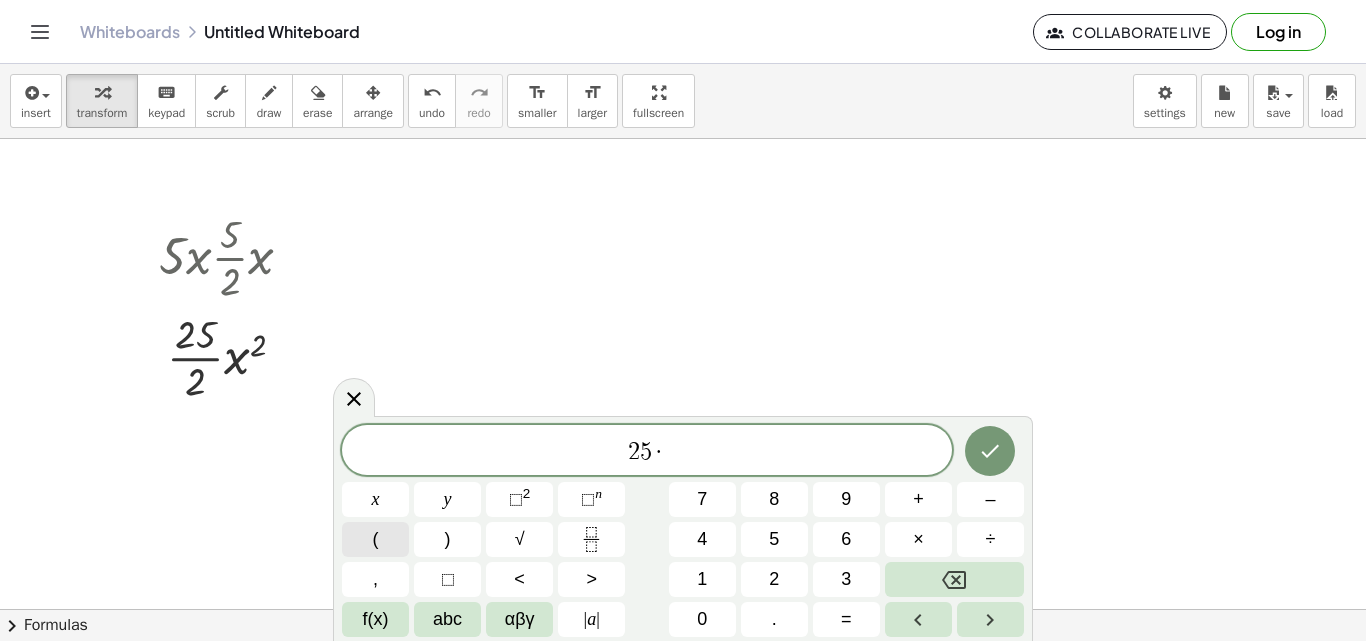 click on "(" at bounding box center (375, 539) 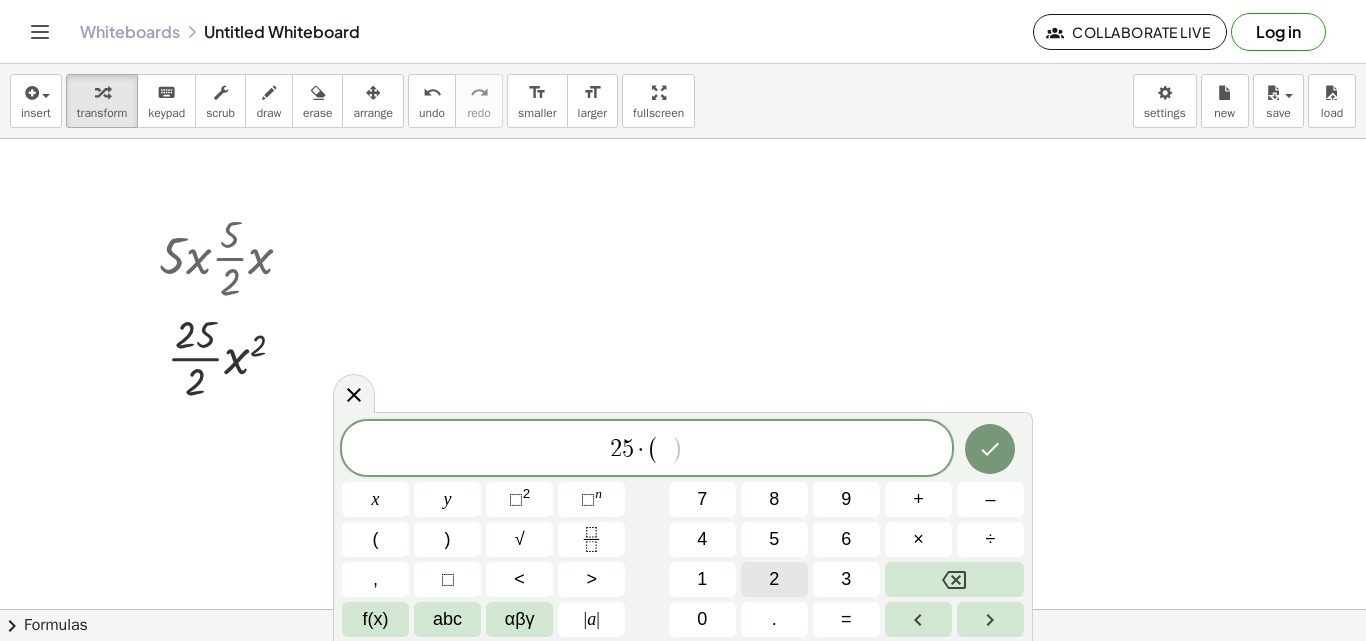 click on "2" at bounding box center (774, 579) 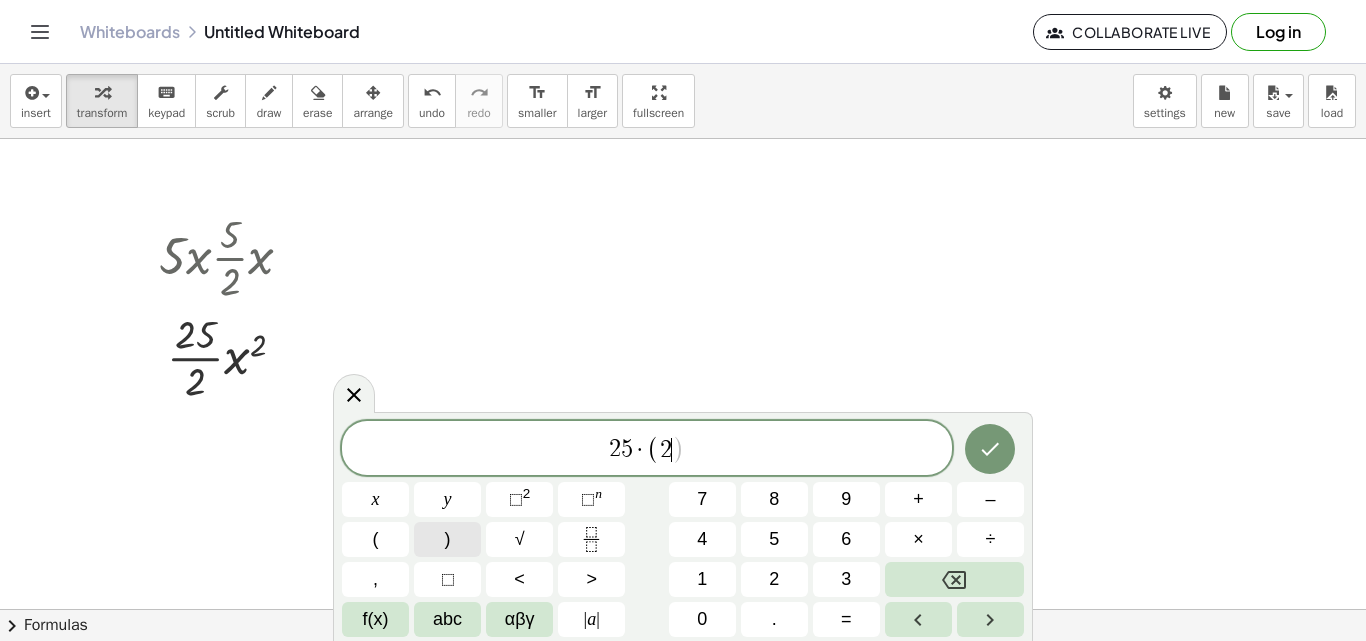 click on ")" at bounding box center [448, 539] 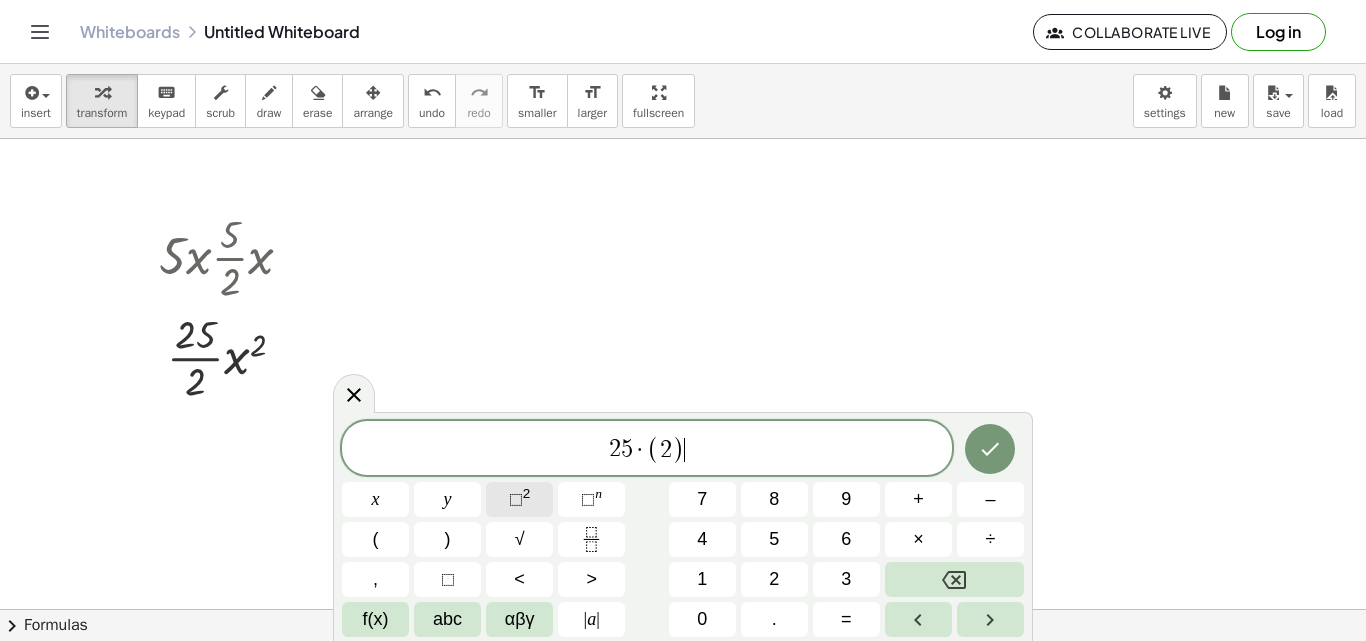 click on "⬚" at bounding box center (516, 499) 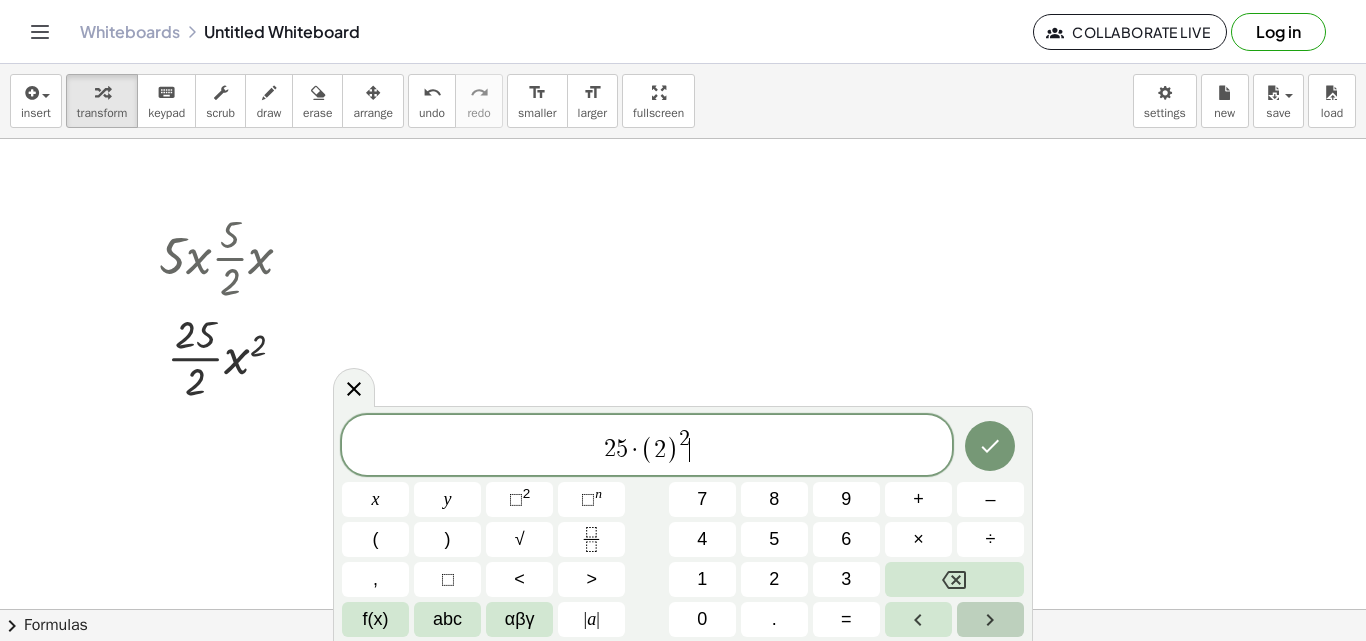click 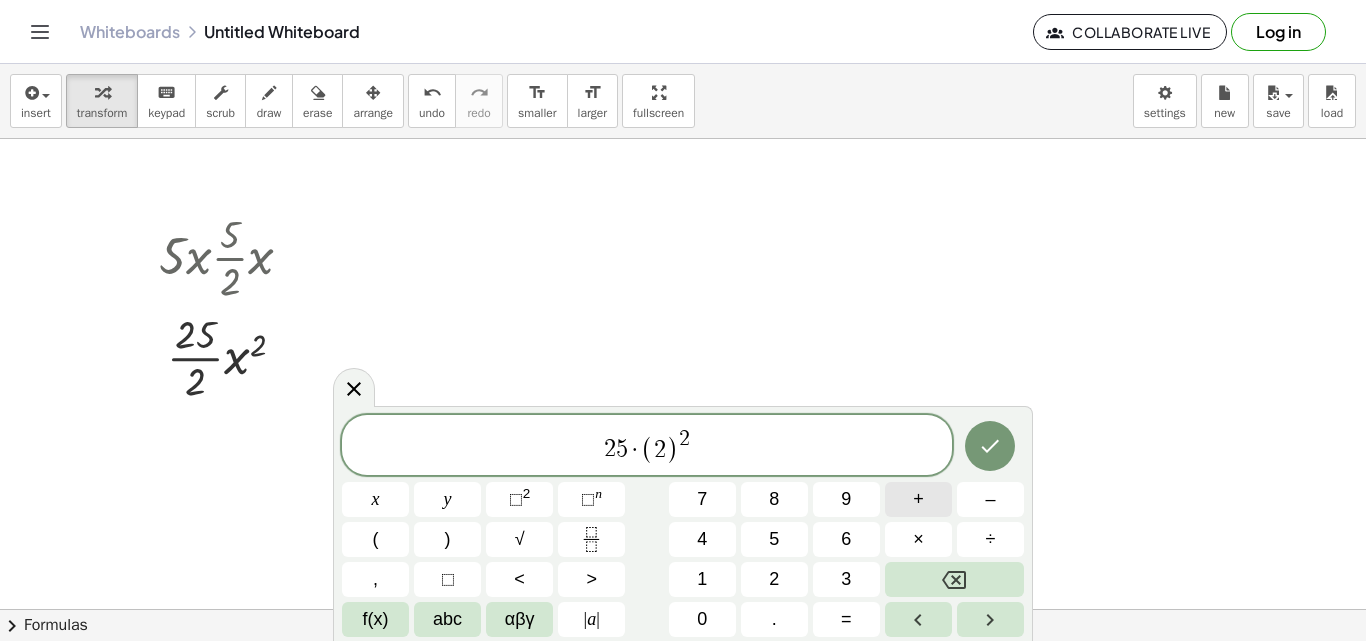 click on "+" at bounding box center [918, 499] 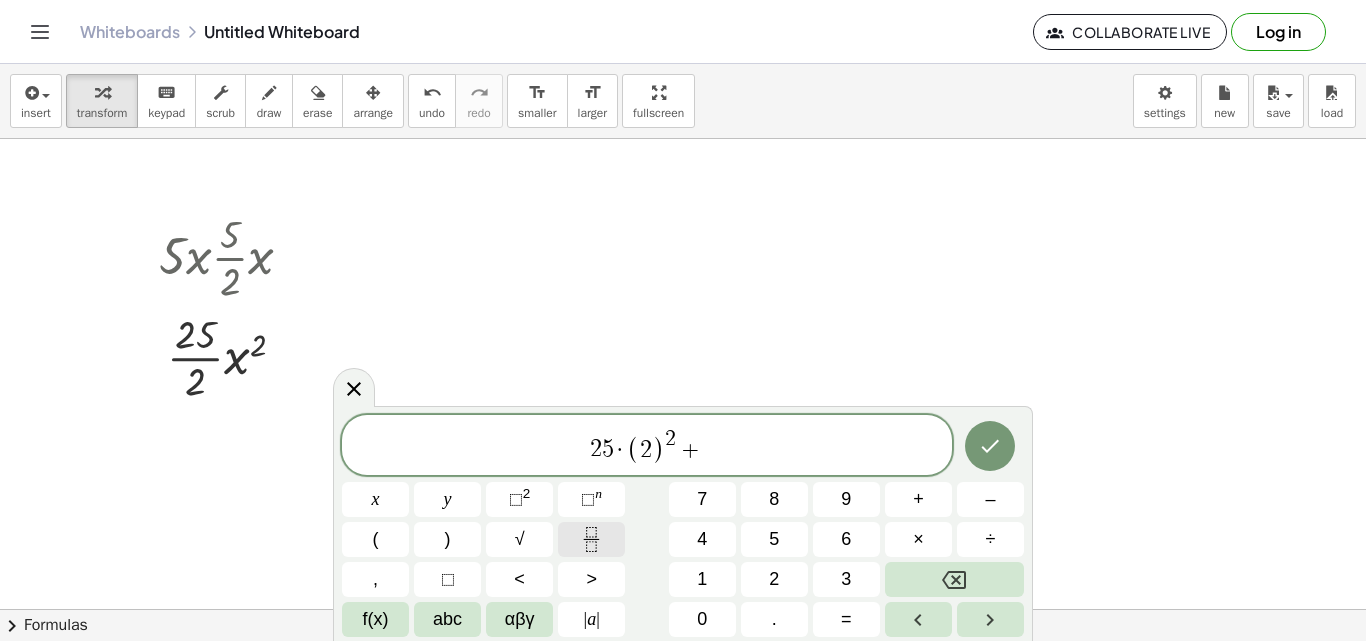 click 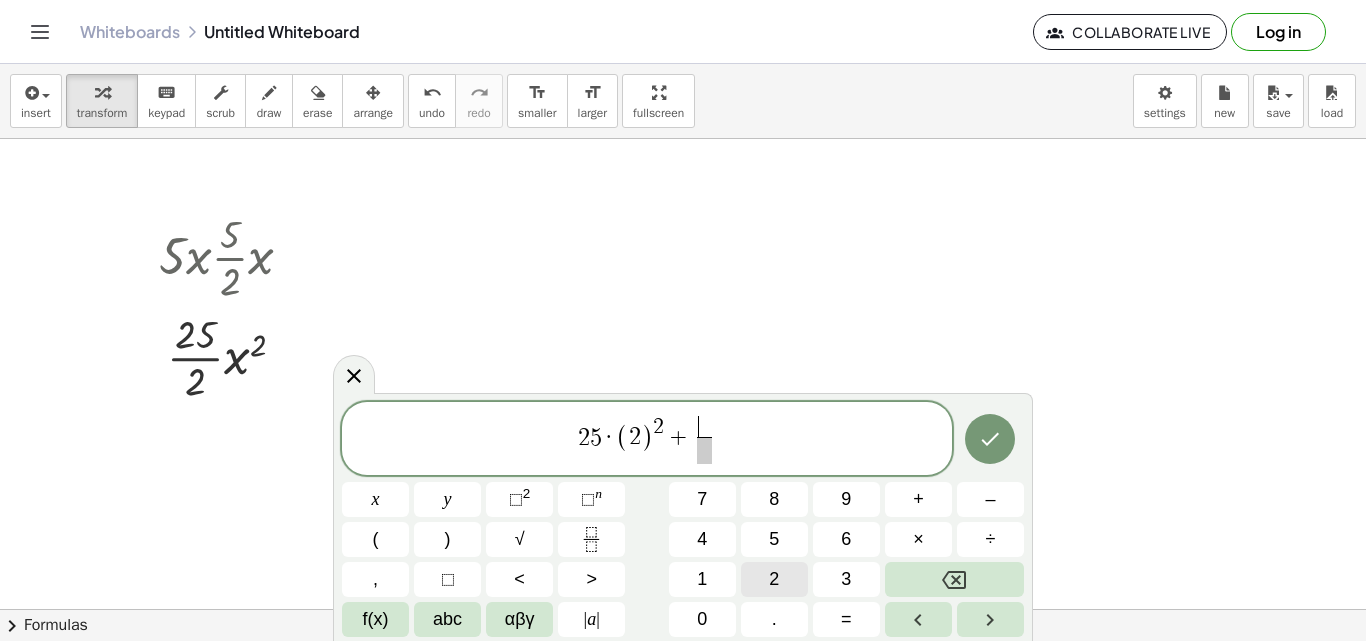 click on "2" at bounding box center [774, 579] 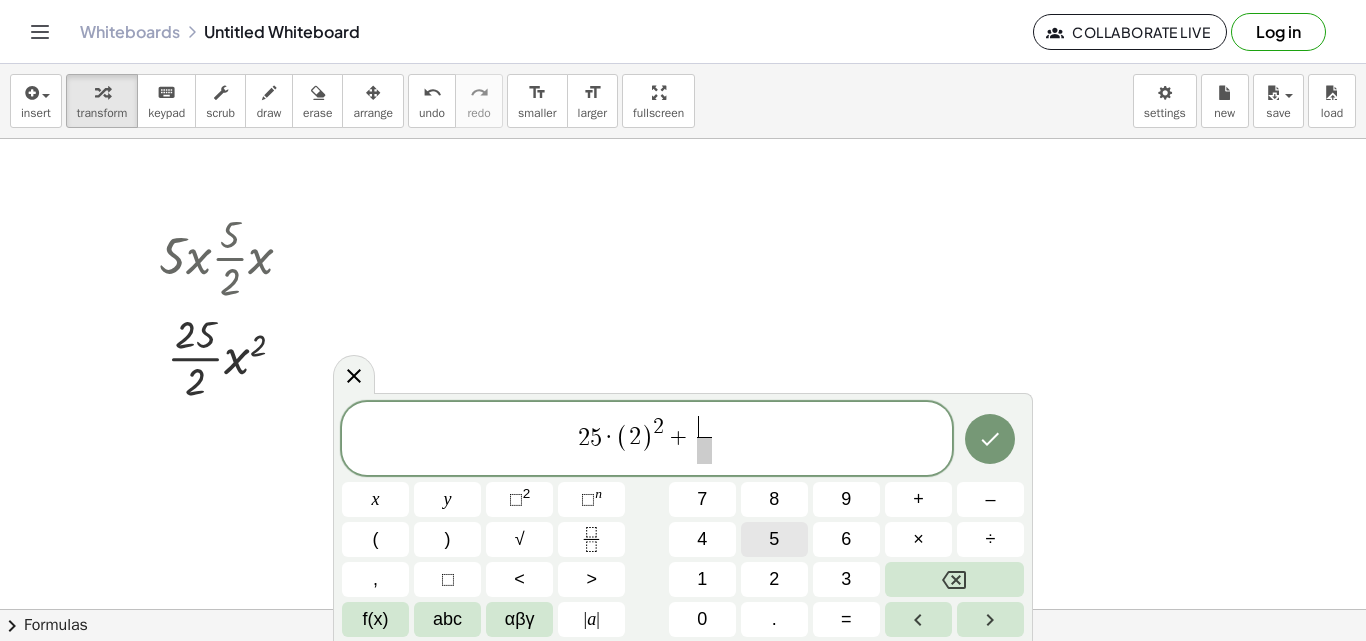 click on "5" at bounding box center [774, 539] 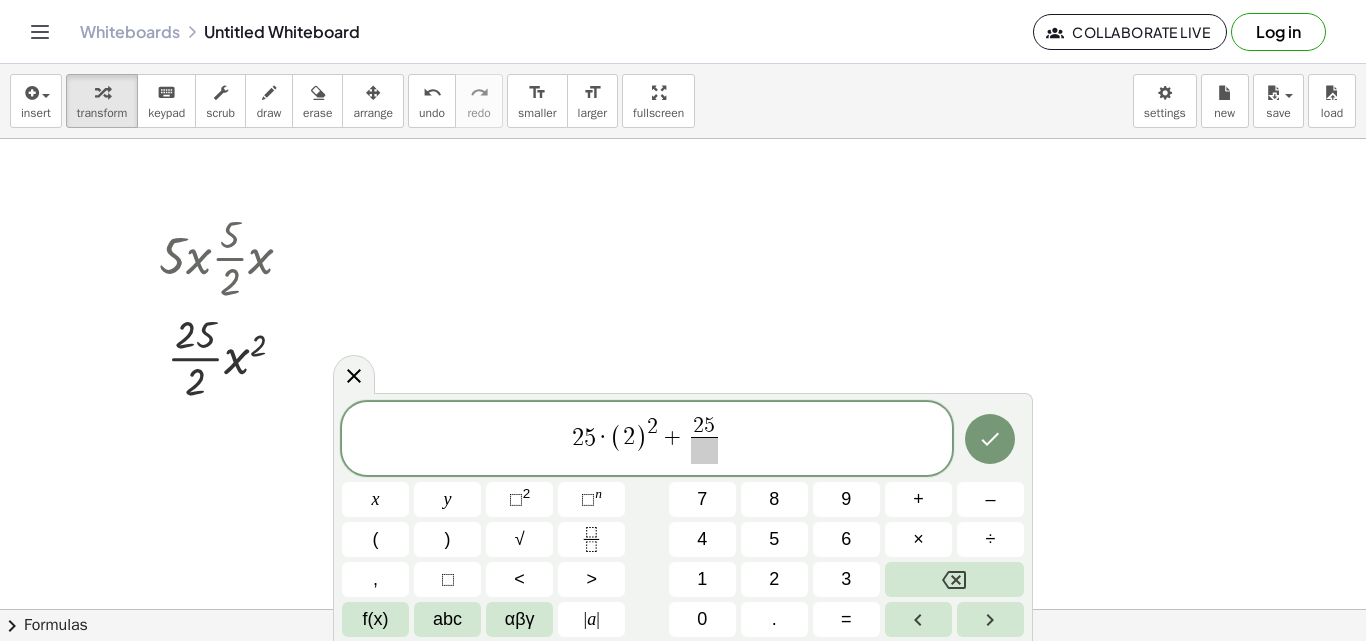 click at bounding box center [704, 450] 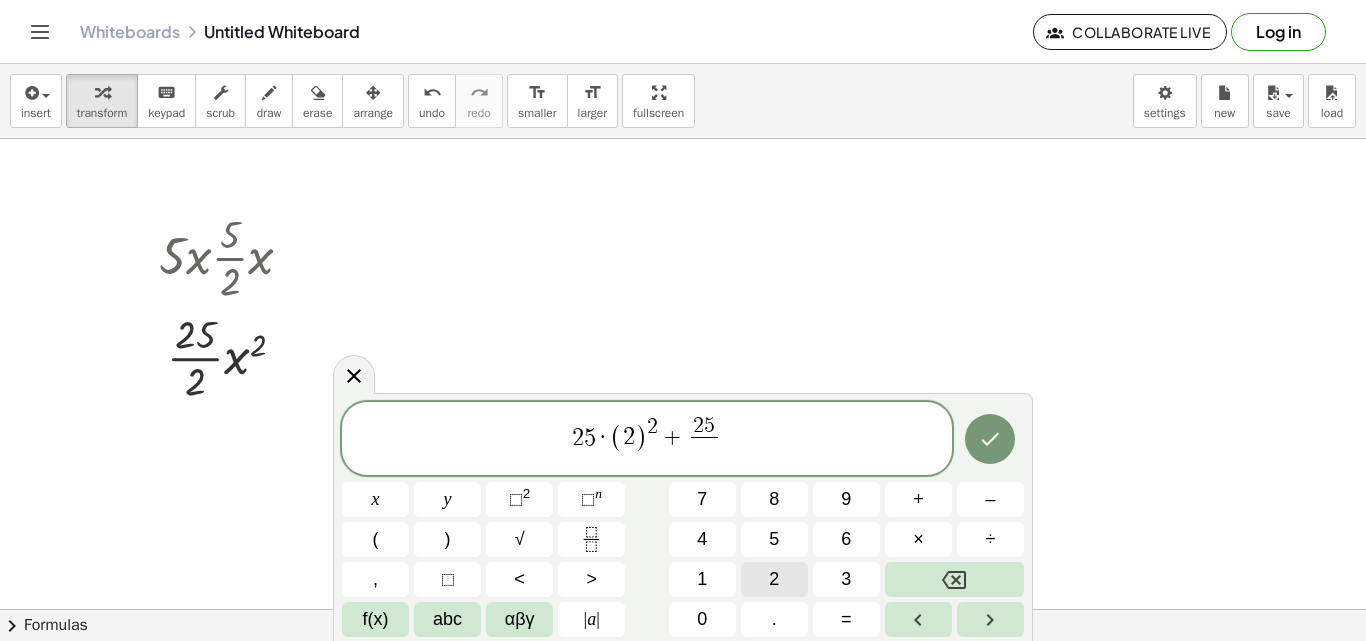 click on "2" at bounding box center [774, 579] 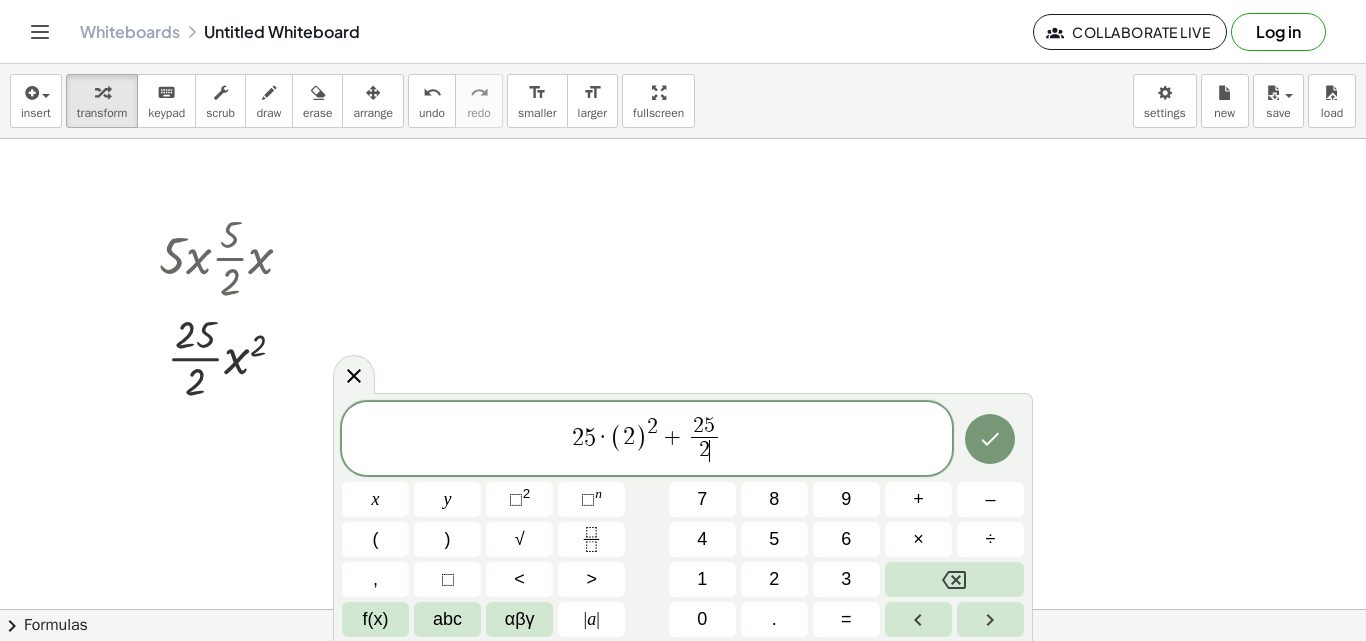 click on "2 5 · ( 2 ) 2 + 2 5 2 ​ ​" at bounding box center [647, 440] 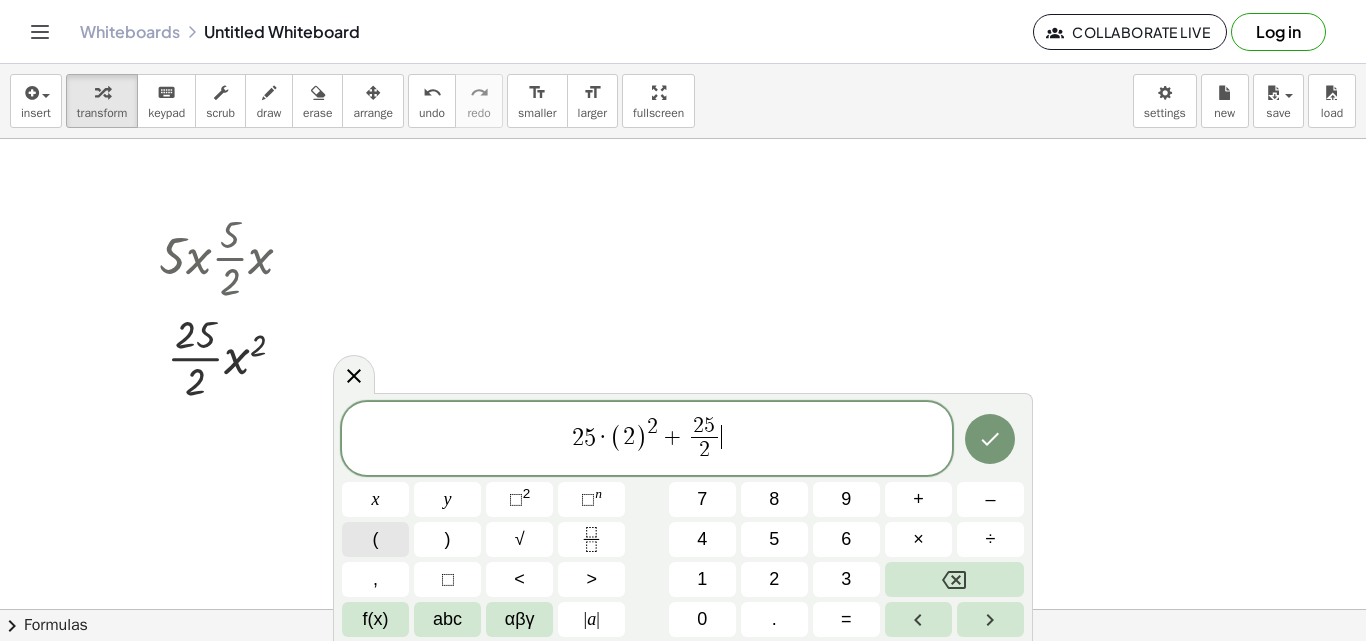 click on "(" at bounding box center (375, 539) 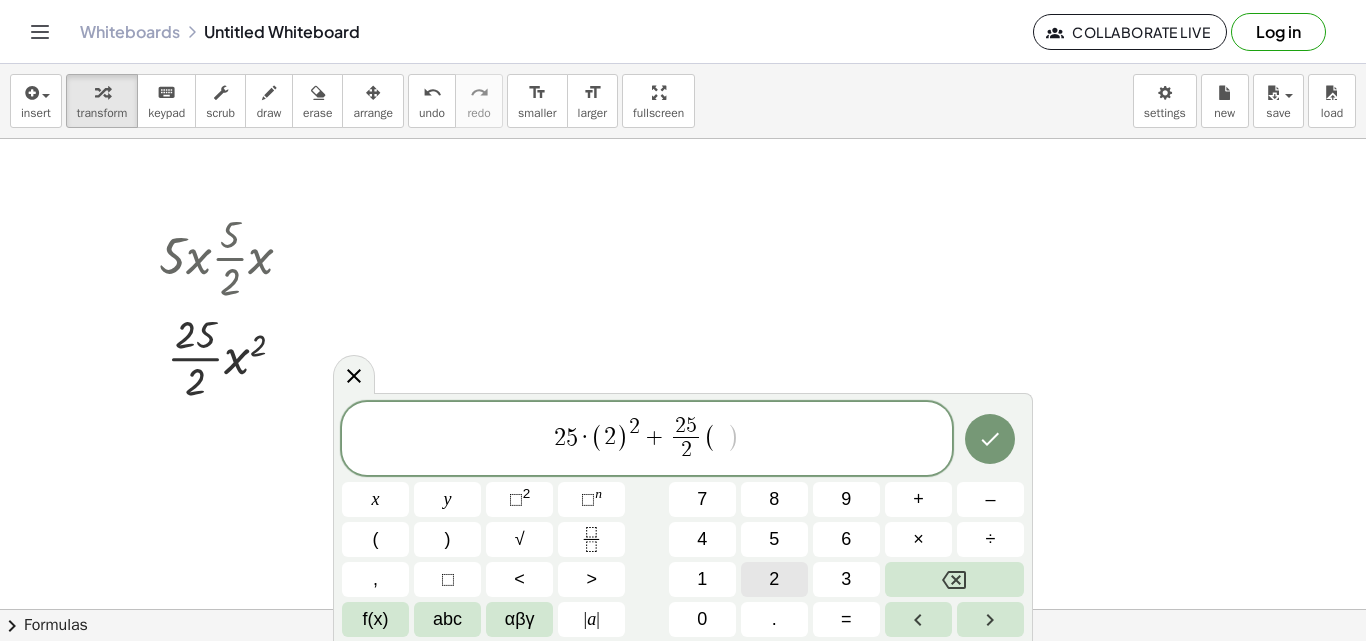 click on "2" at bounding box center (774, 579) 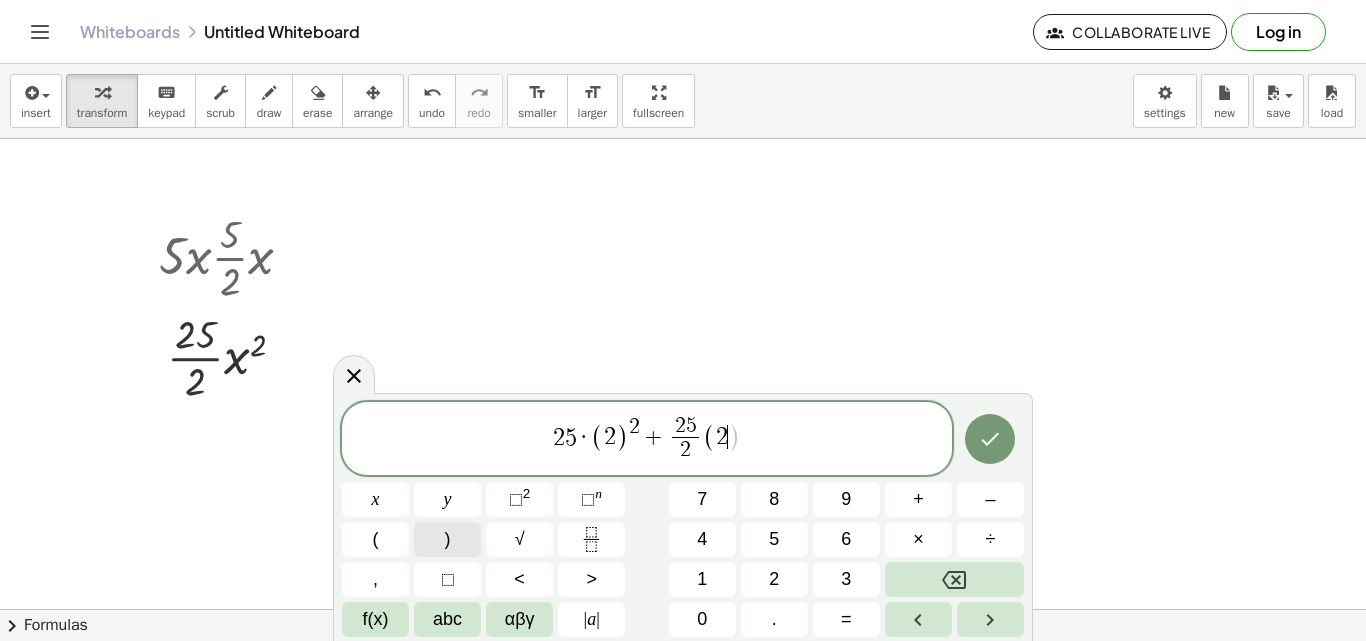 click on ")" at bounding box center [448, 539] 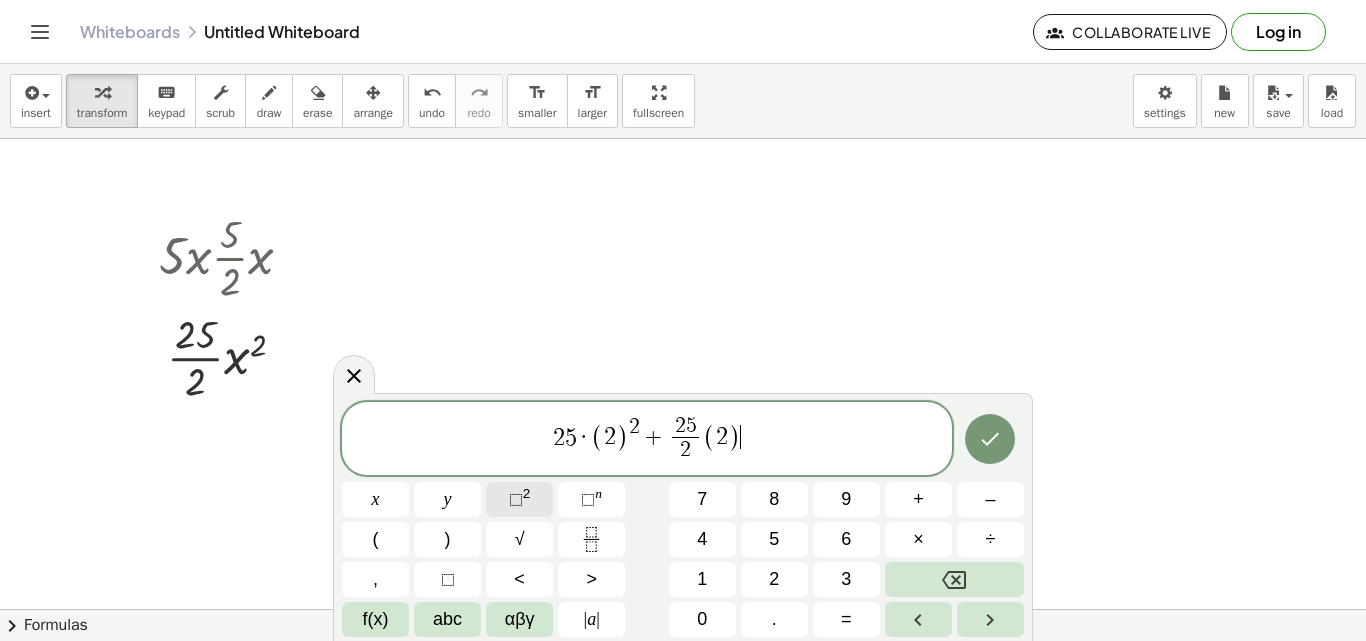 click on "⬚" at bounding box center (516, 499) 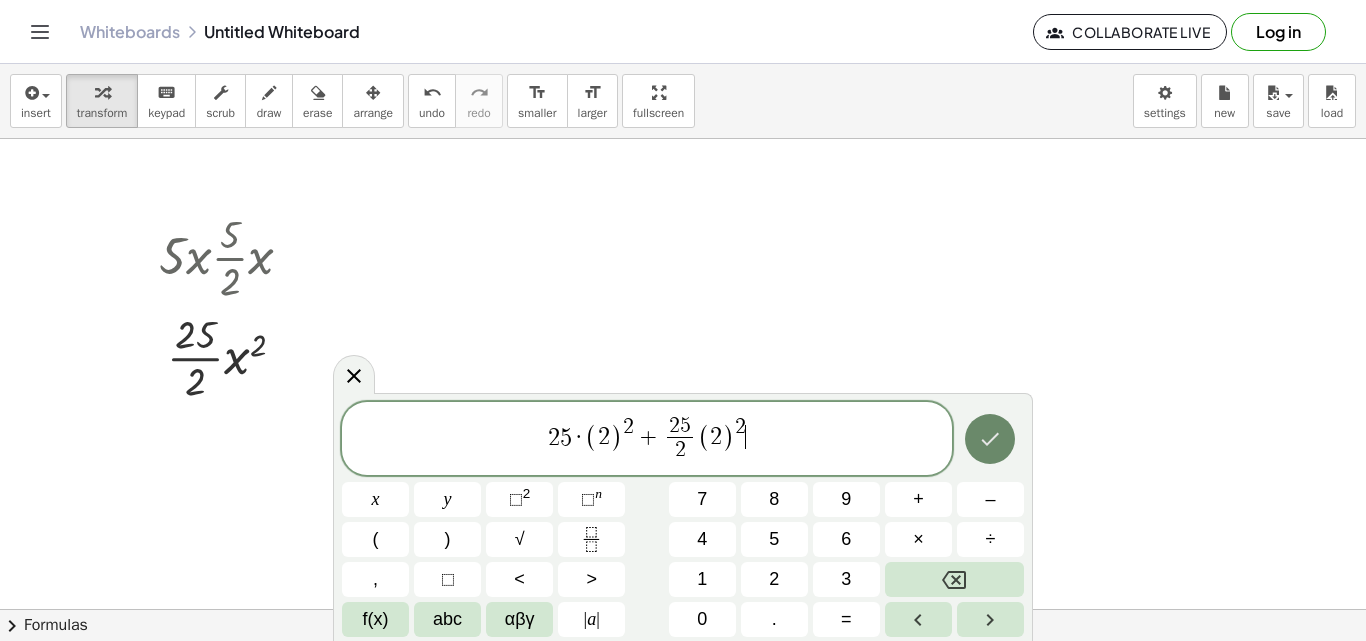 click at bounding box center [990, 439] 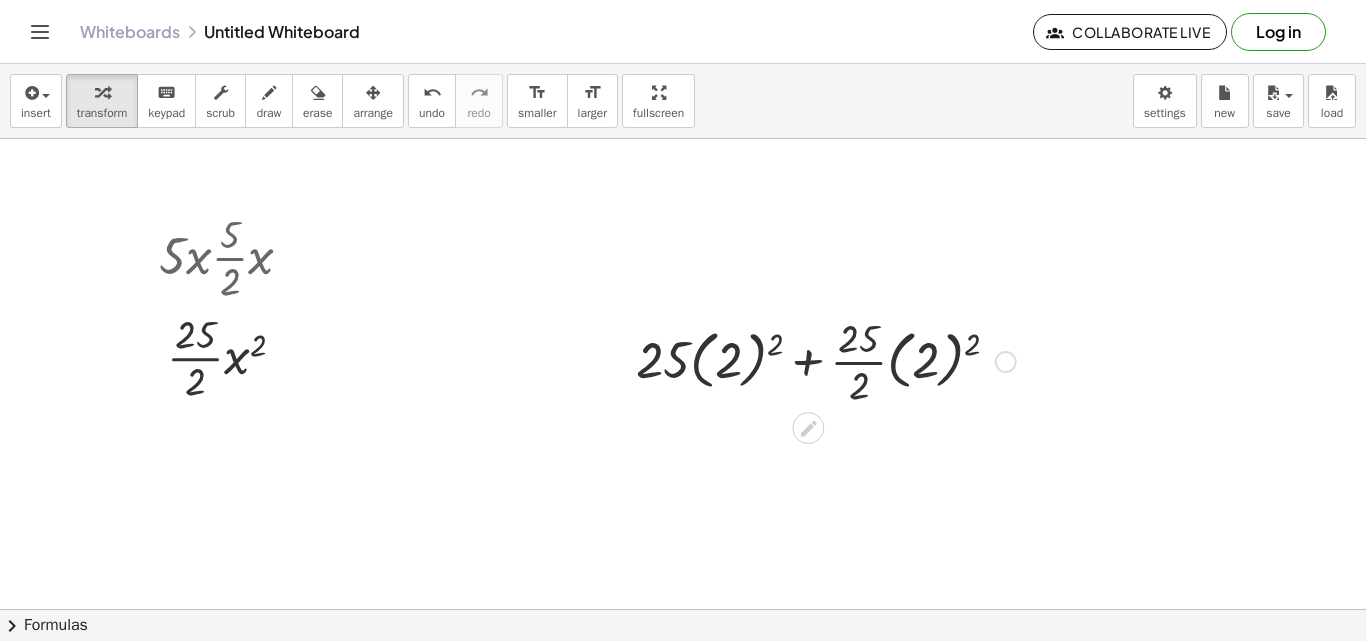 click at bounding box center [826, 360] 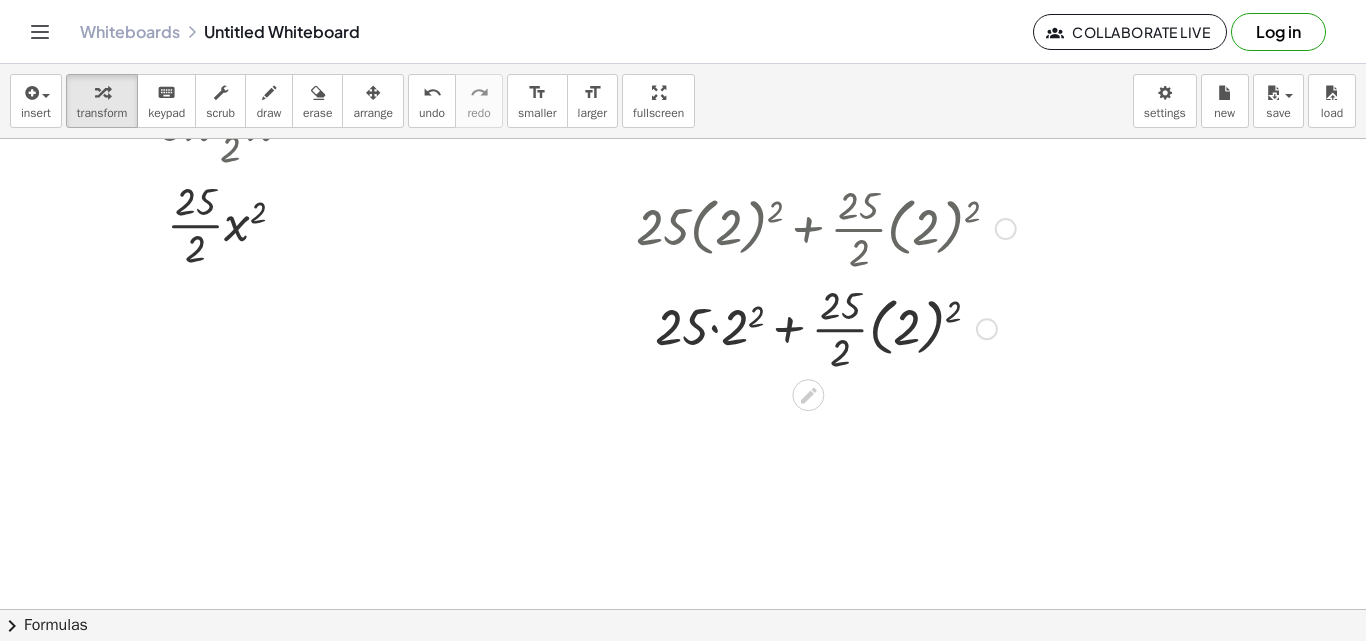 scroll, scrollTop: 2662, scrollLeft: 331, axis: both 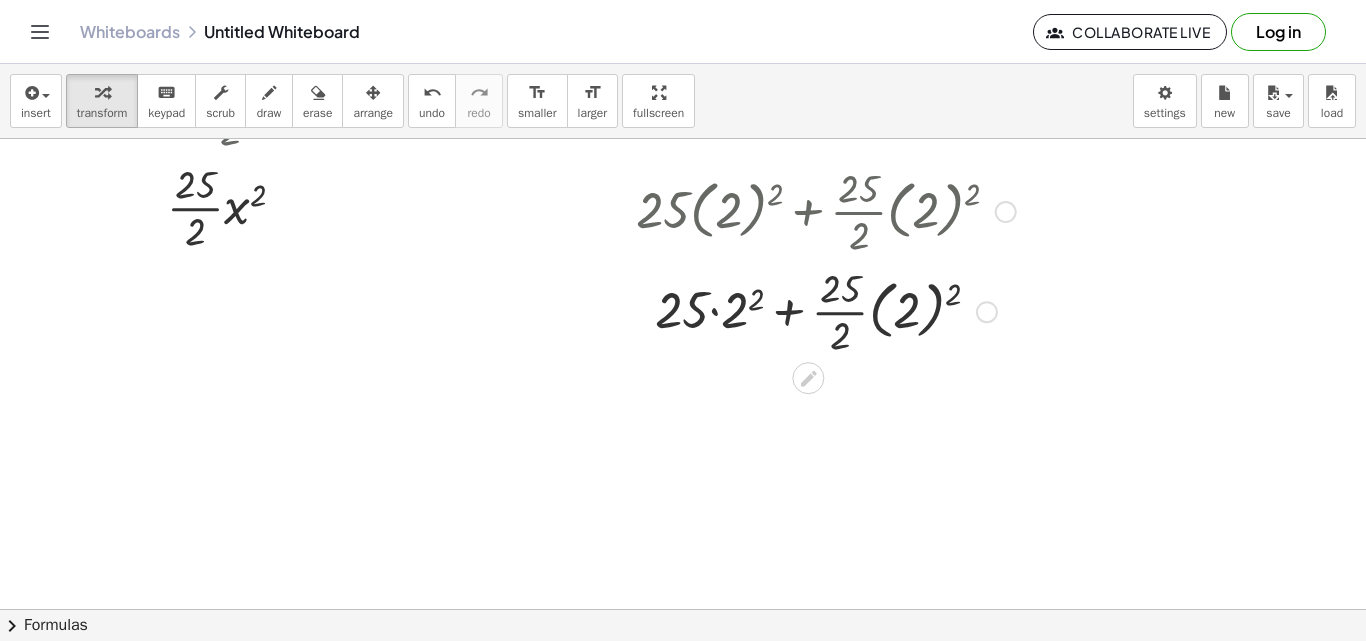 click at bounding box center [826, 310] 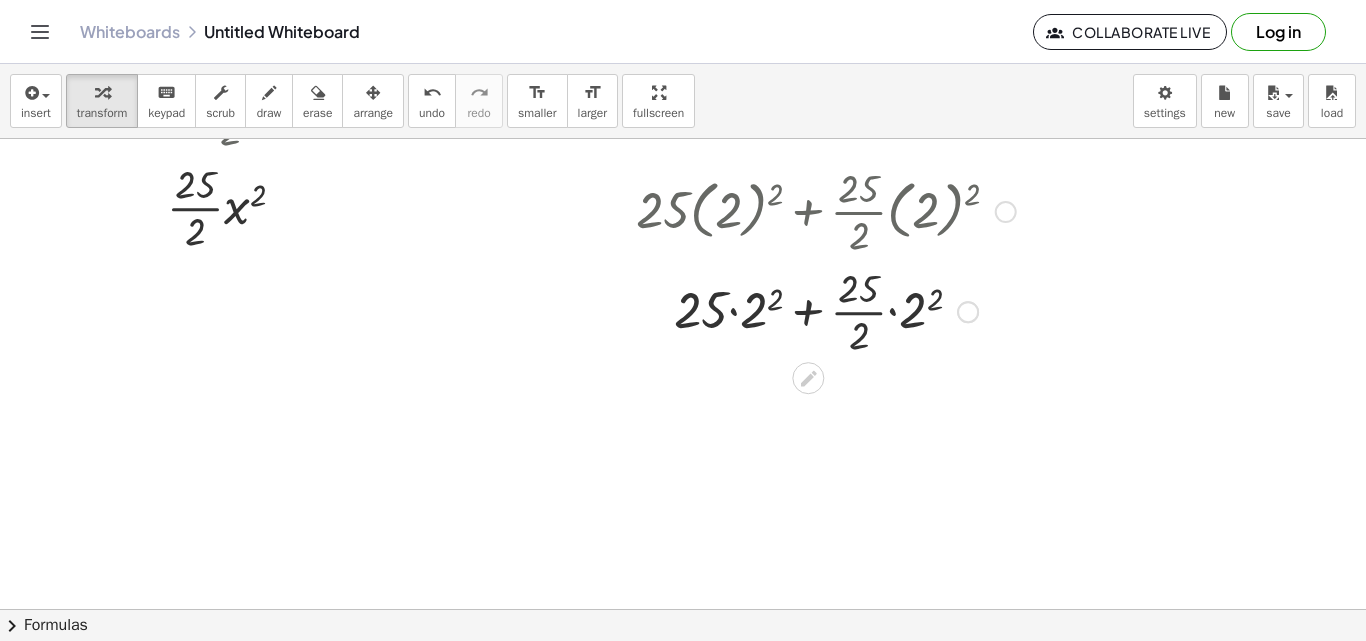 click at bounding box center [826, 310] 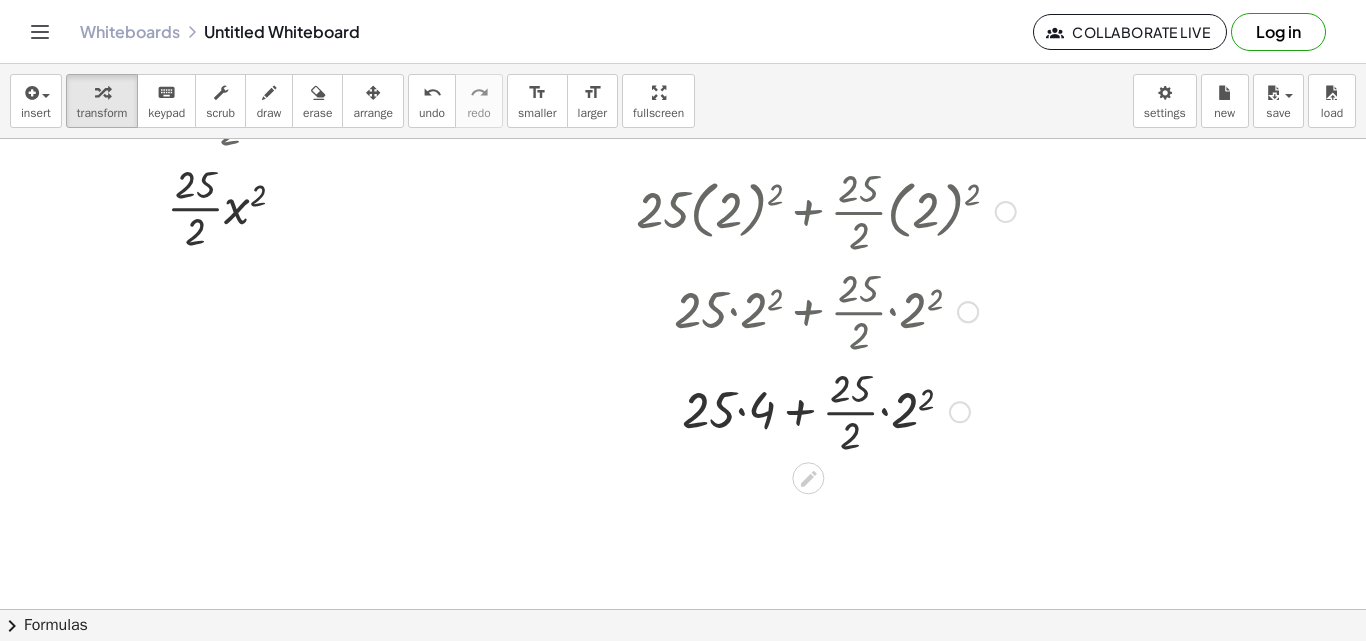 click at bounding box center (826, 410) 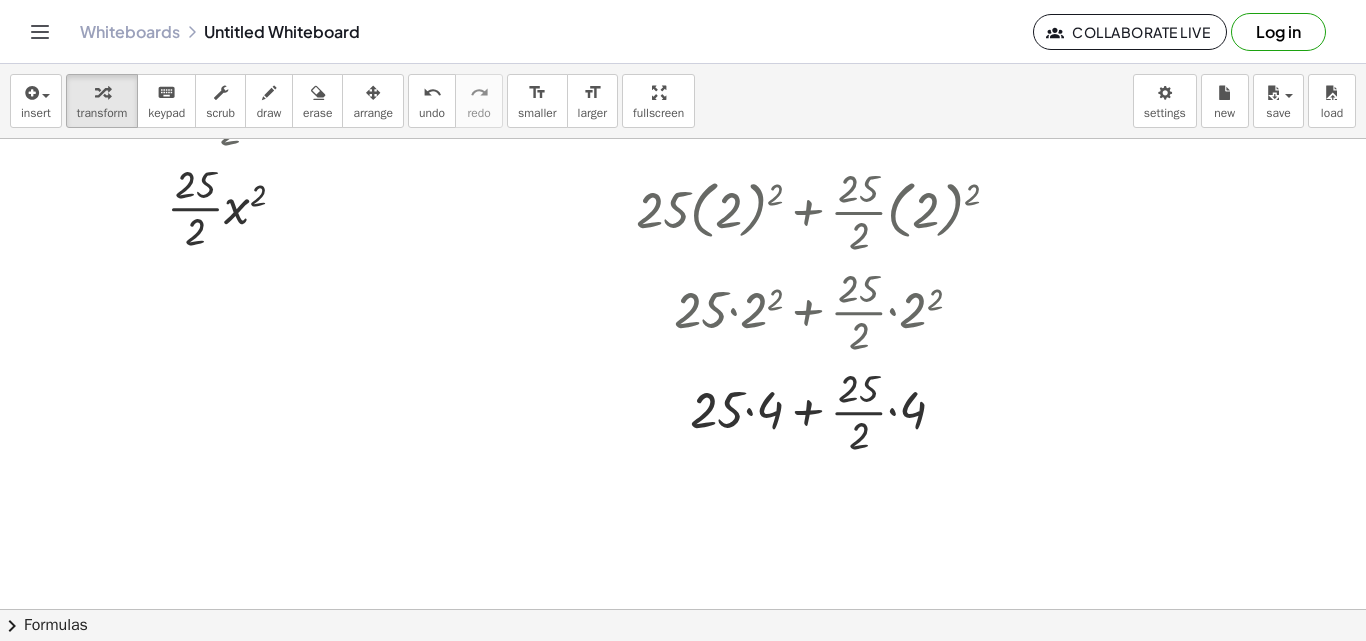 scroll, scrollTop: 2795, scrollLeft: 331, axis: both 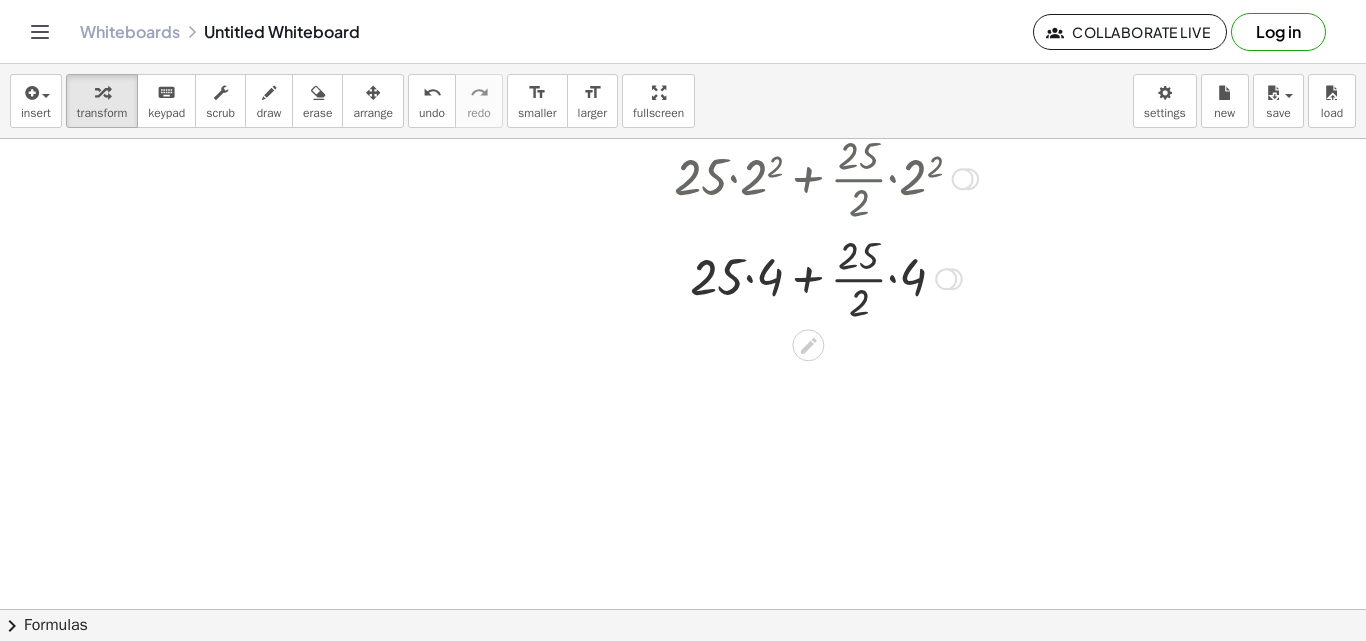 click at bounding box center (826, 277) 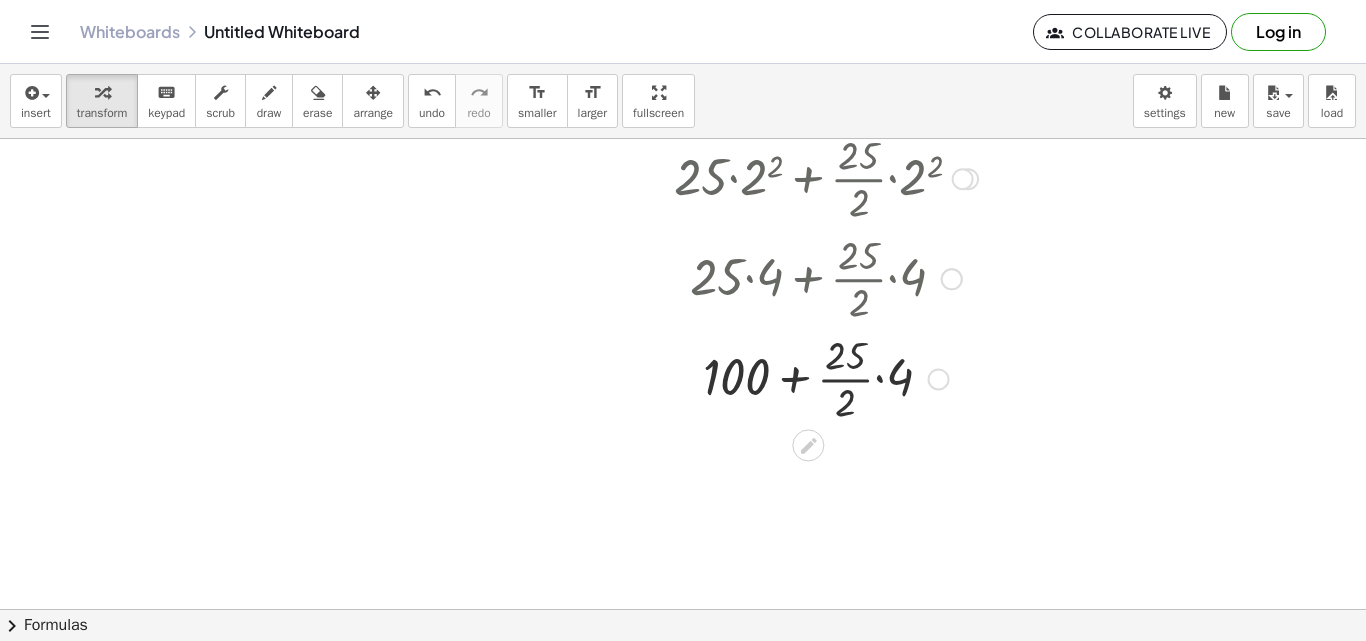 click at bounding box center [826, 377] 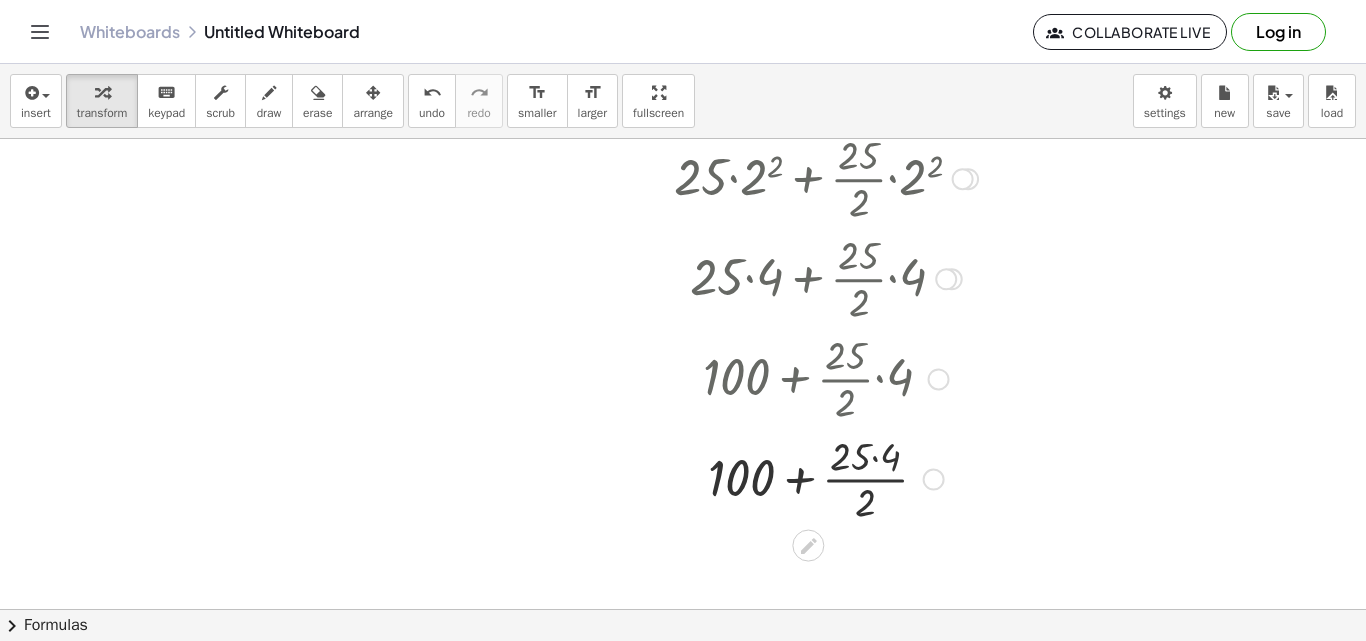 click at bounding box center [826, 478] 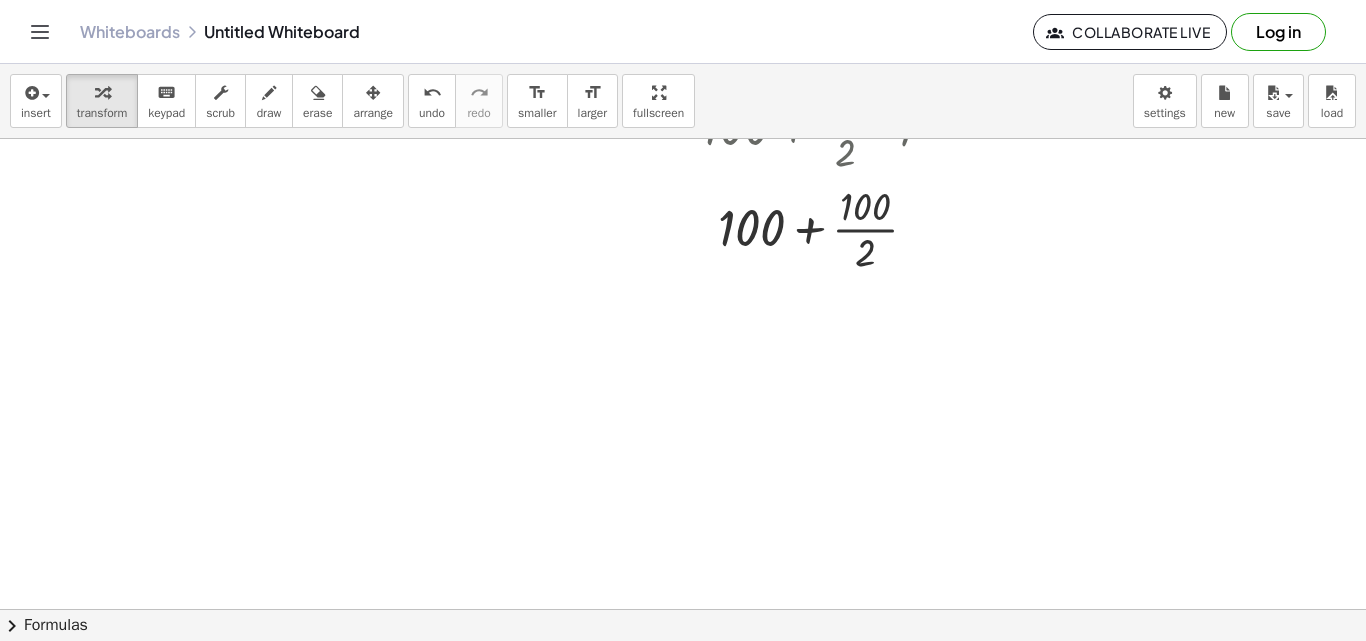 scroll, scrollTop: 3062, scrollLeft: 331, axis: both 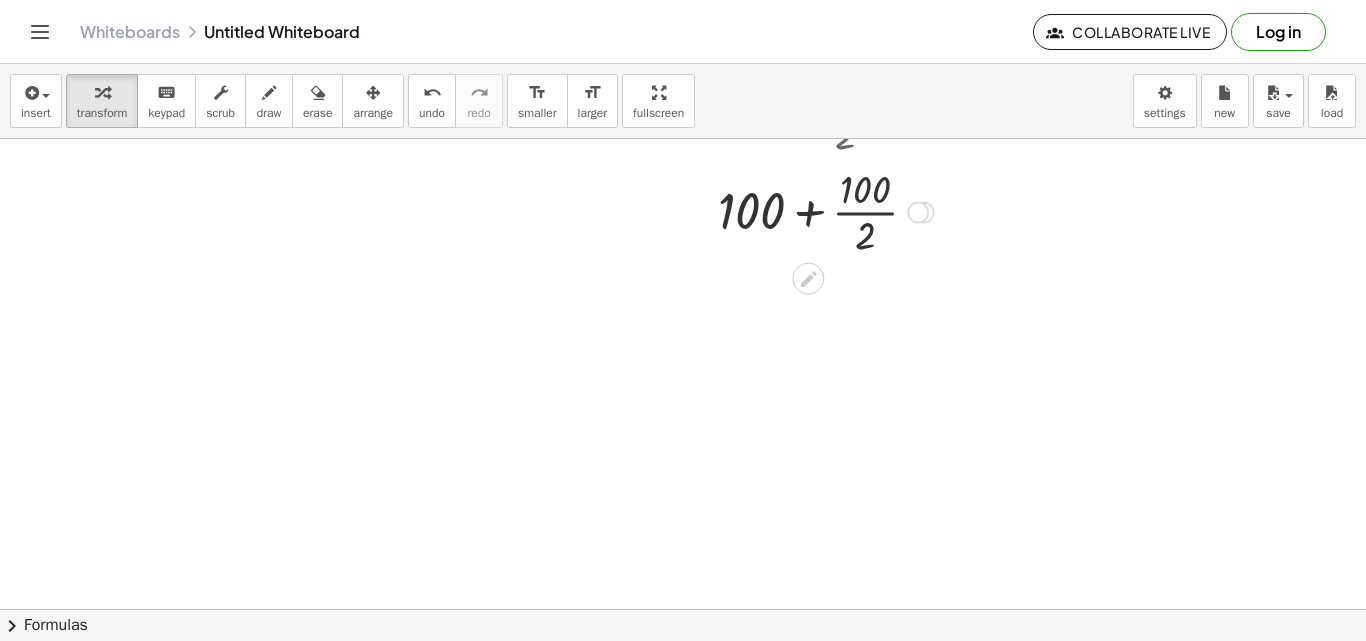 click at bounding box center (826, 211) 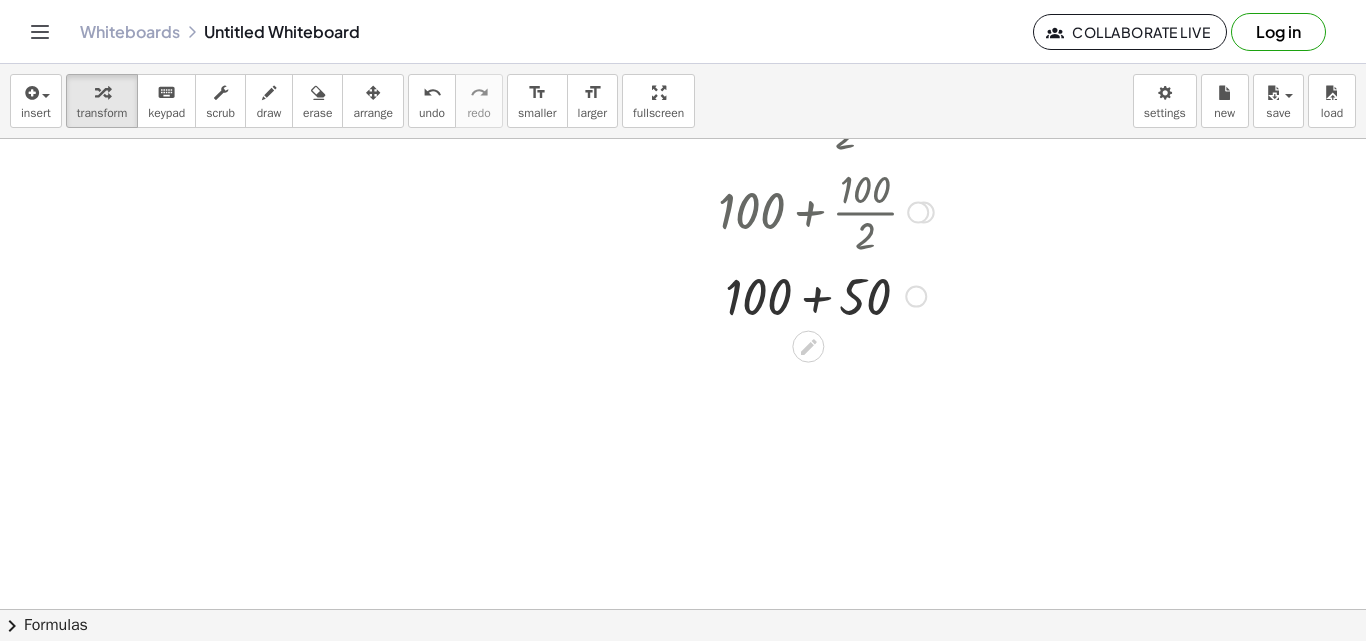 click at bounding box center (826, 295) 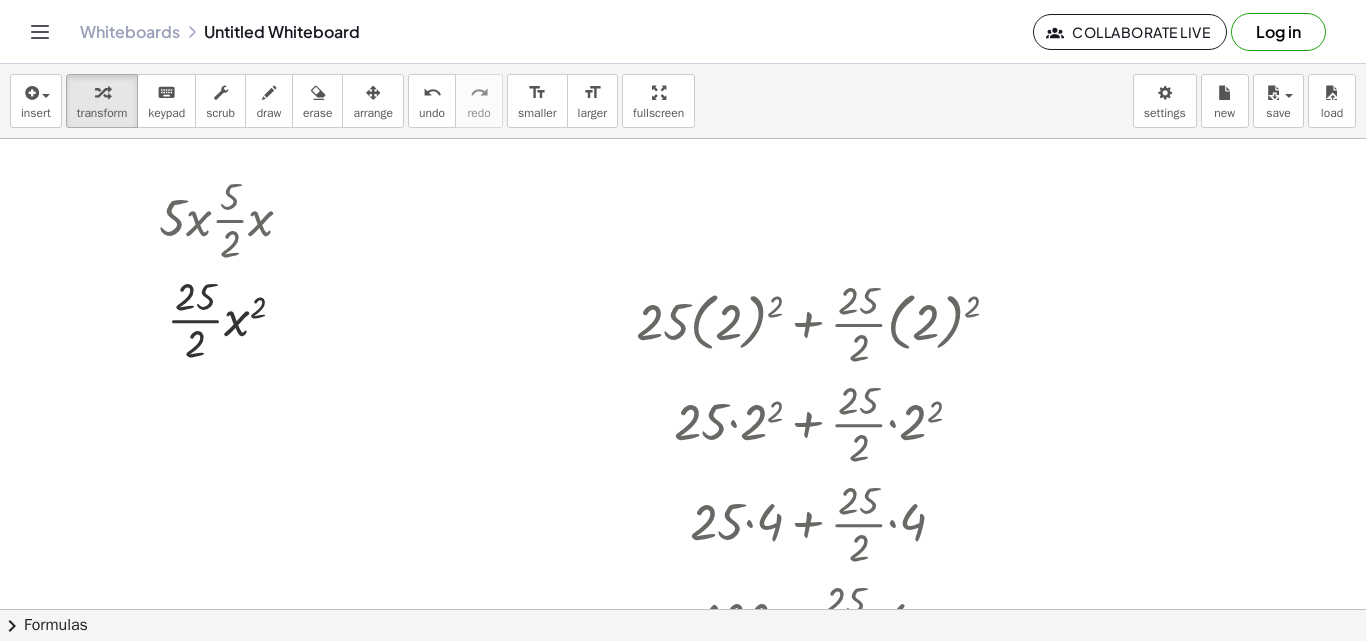 scroll, scrollTop: 2567, scrollLeft: 331, axis: both 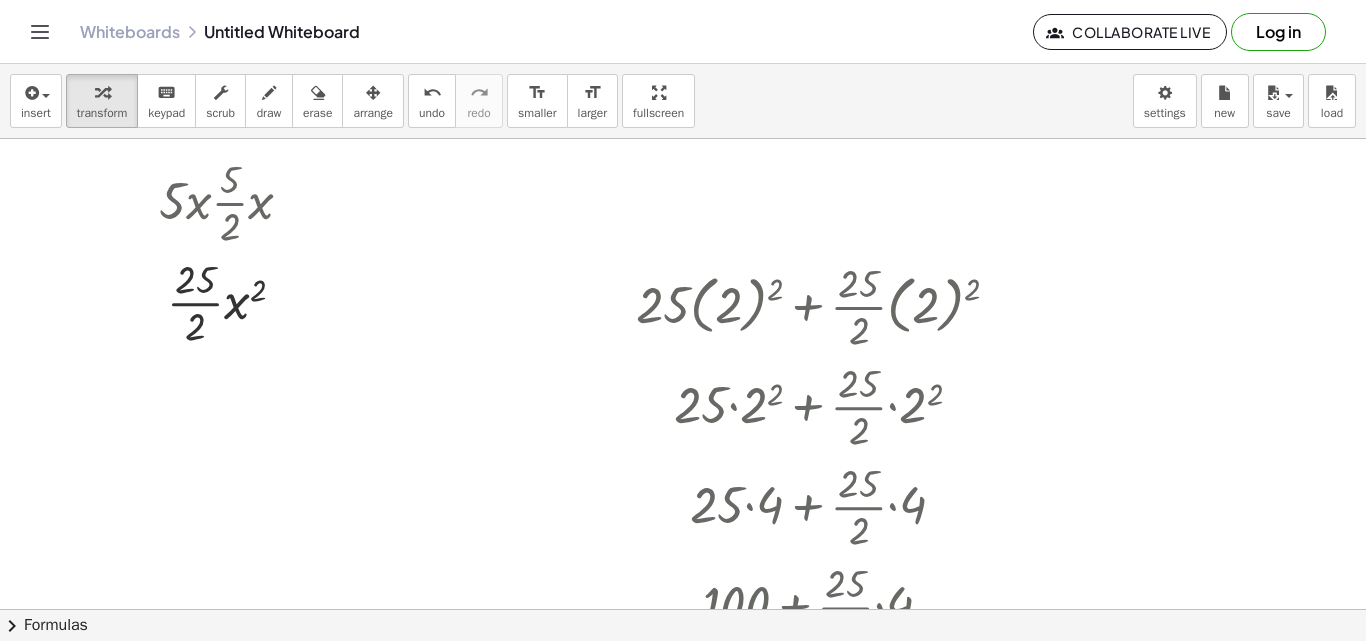 click at bounding box center (508, -548) 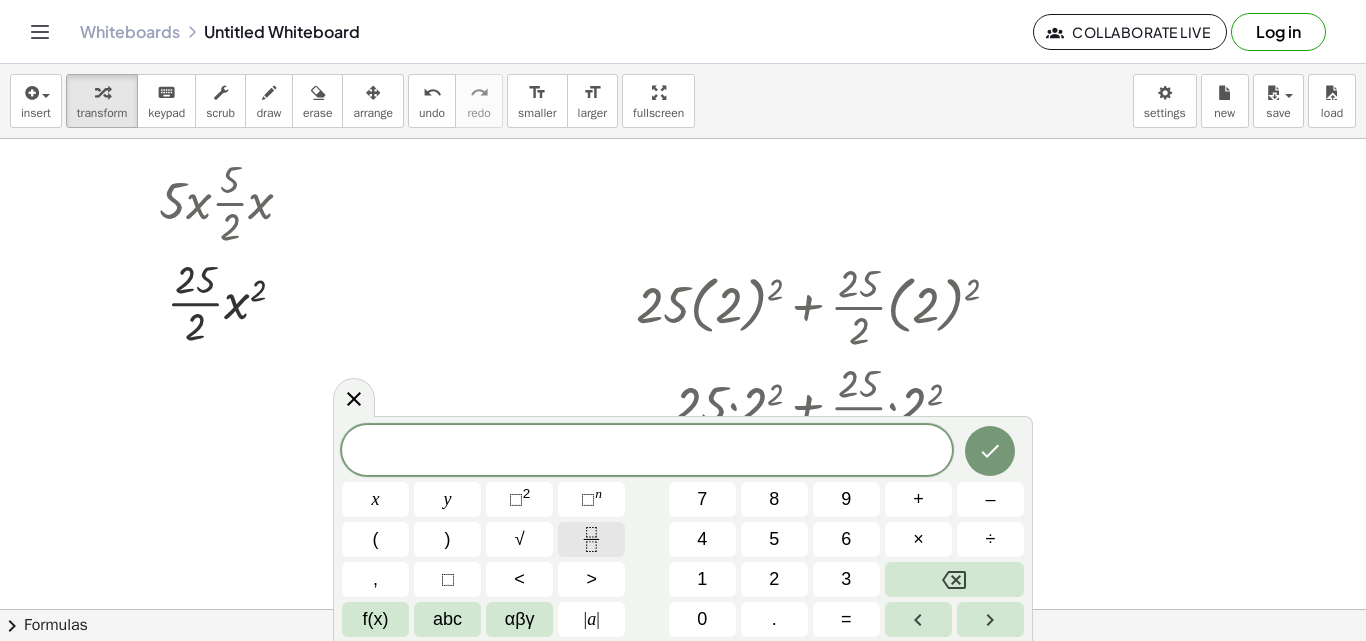 click 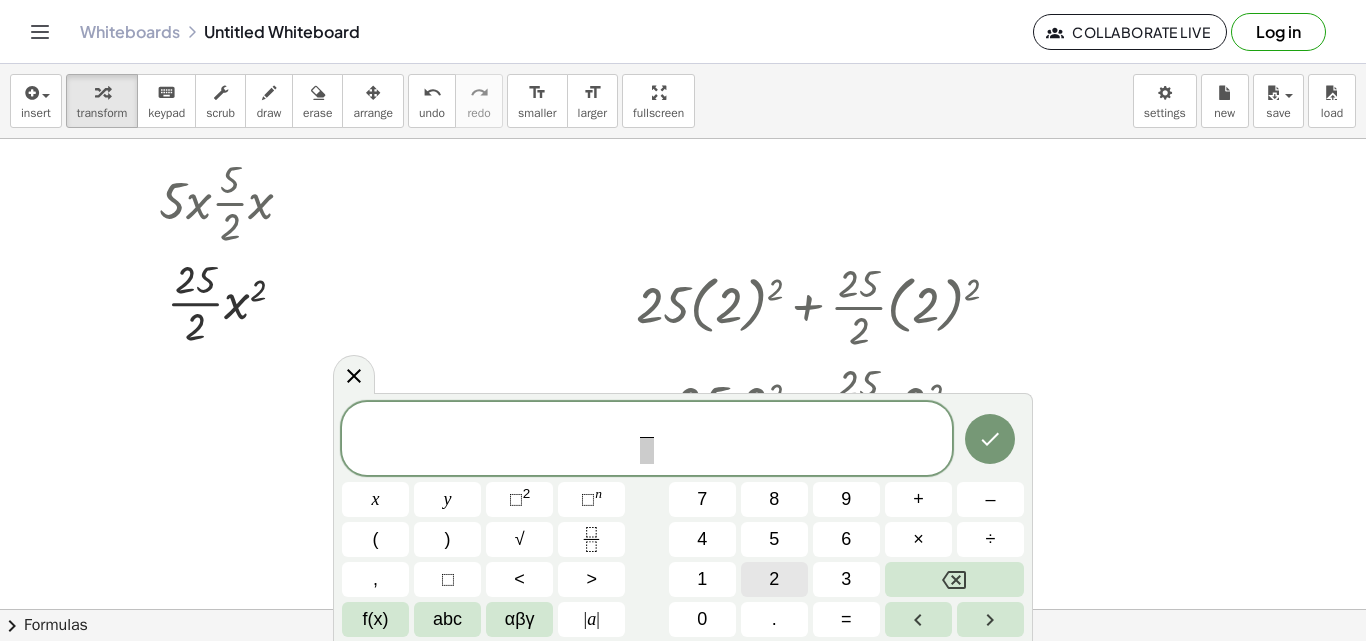 click on "2" at bounding box center [774, 579] 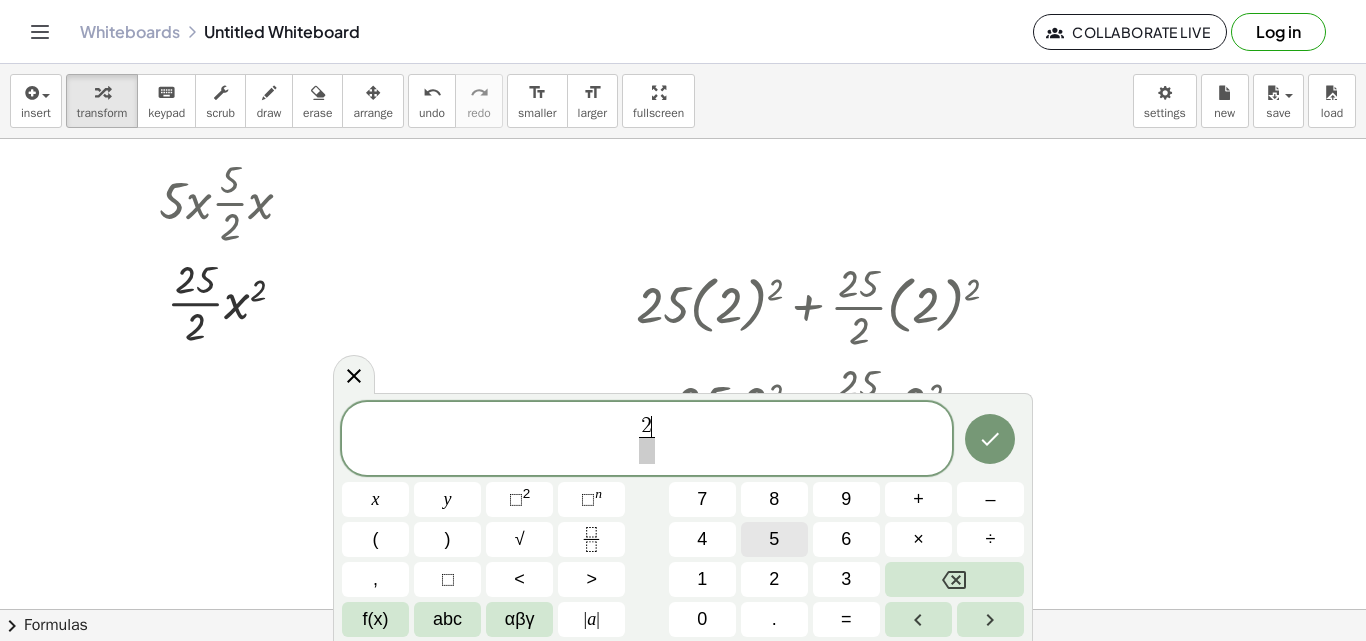 click on "5" at bounding box center (774, 539) 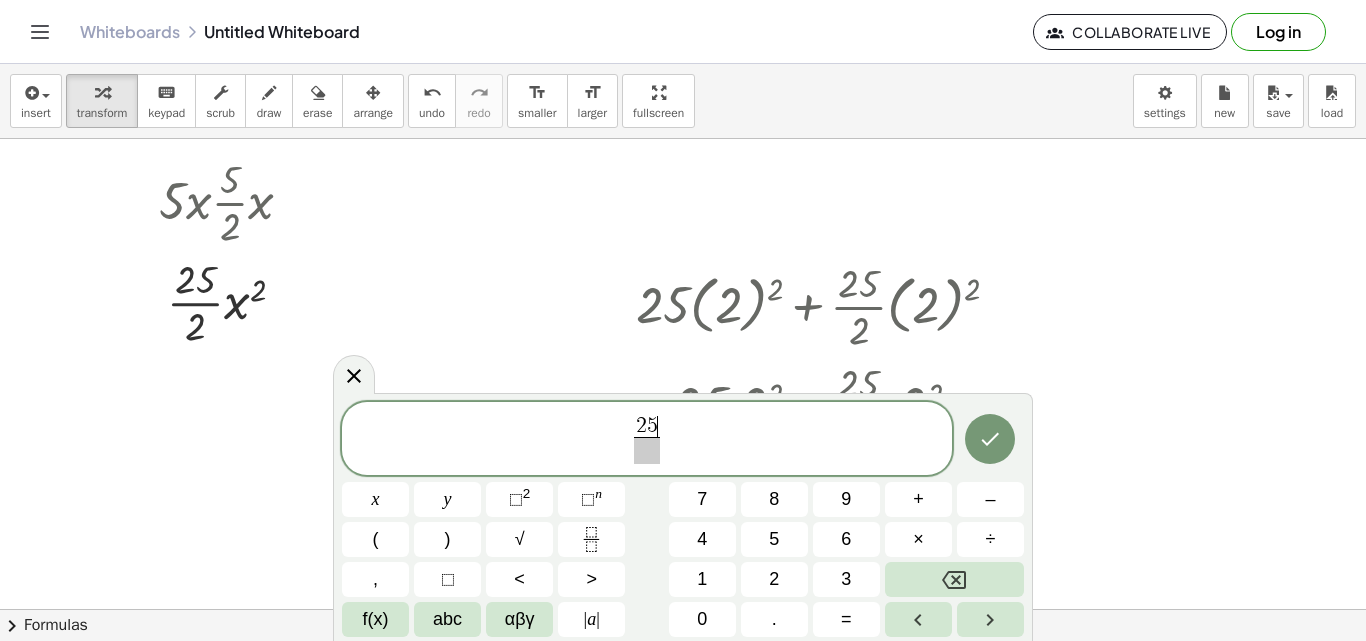 click at bounding box center [647, 450] 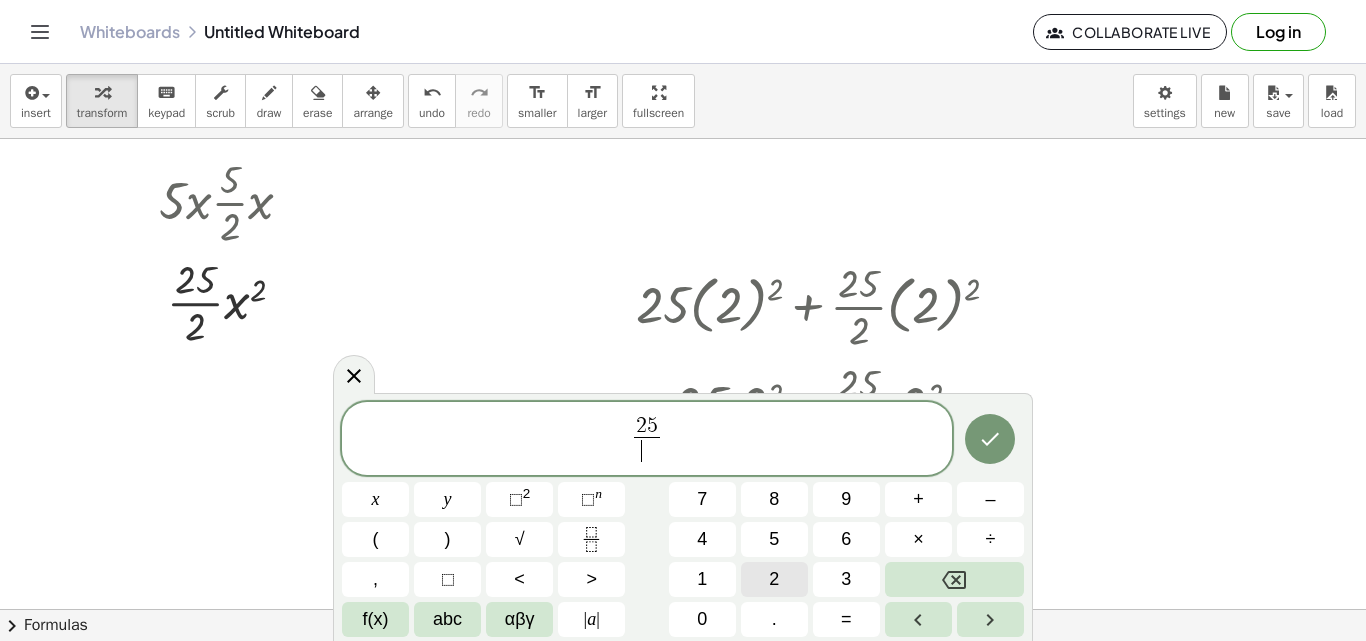 click on "2" at bounding box center (774, 579) 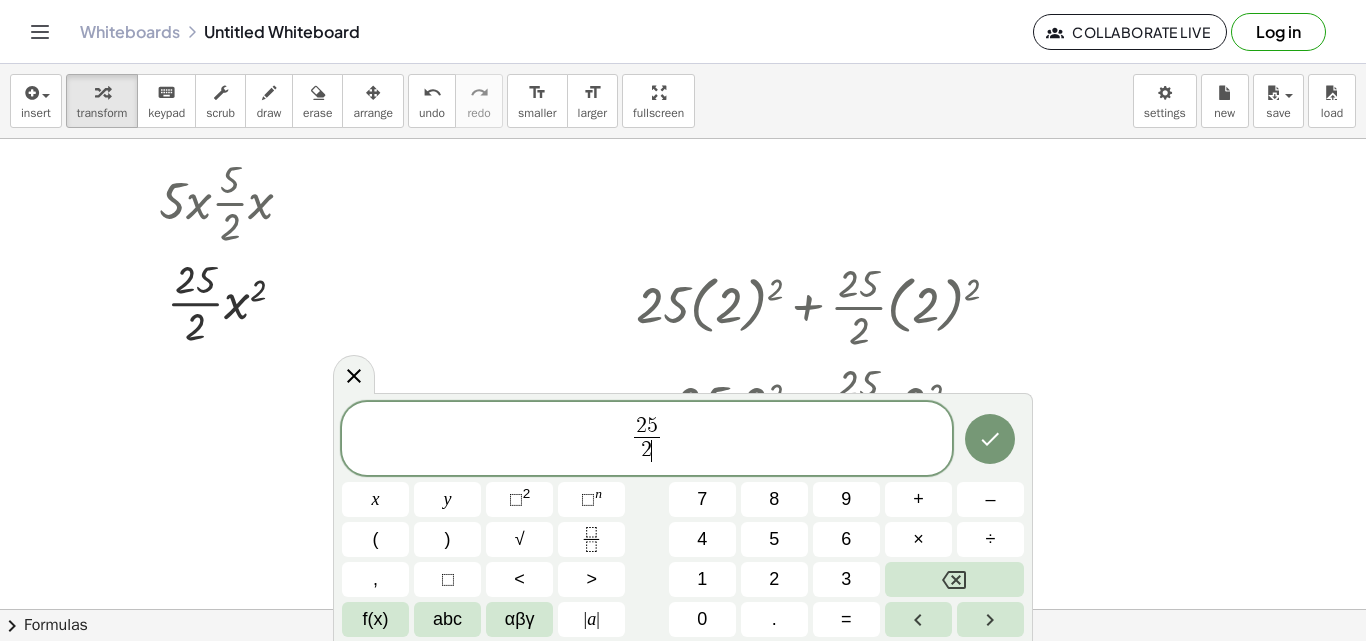 click on "2 5 2 ​ ​" at bounding box center (647, 440) 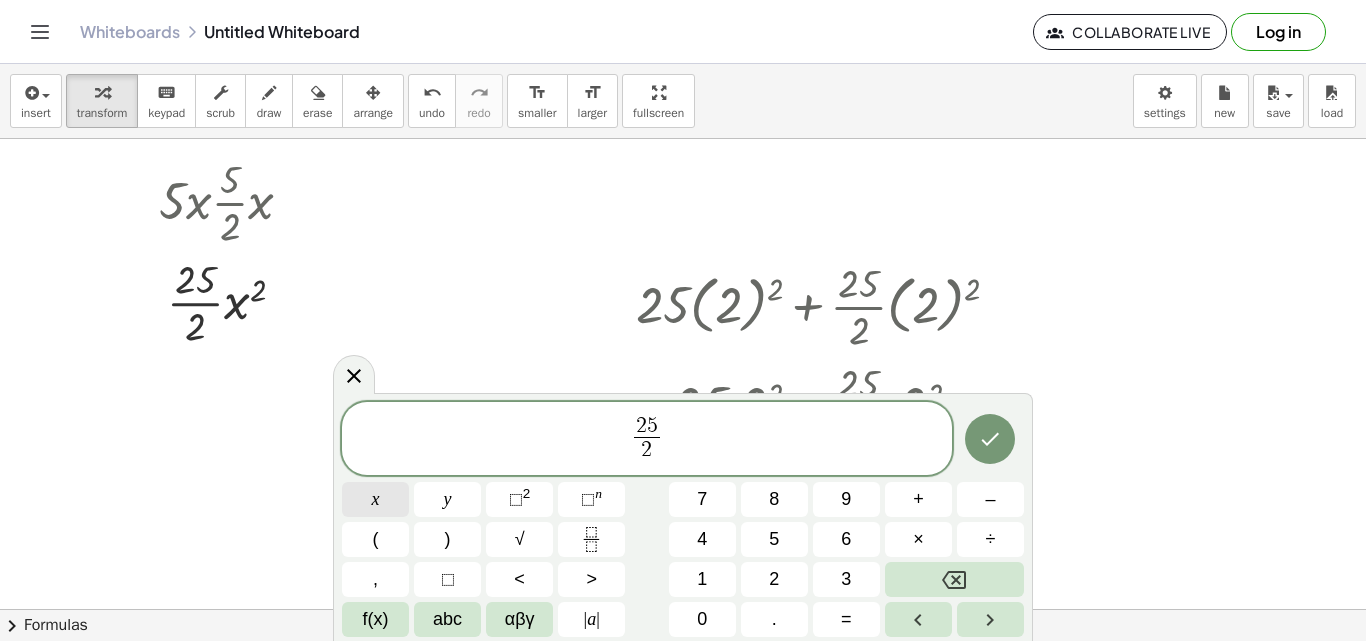 click on "x" at bounding box center [375, 499] 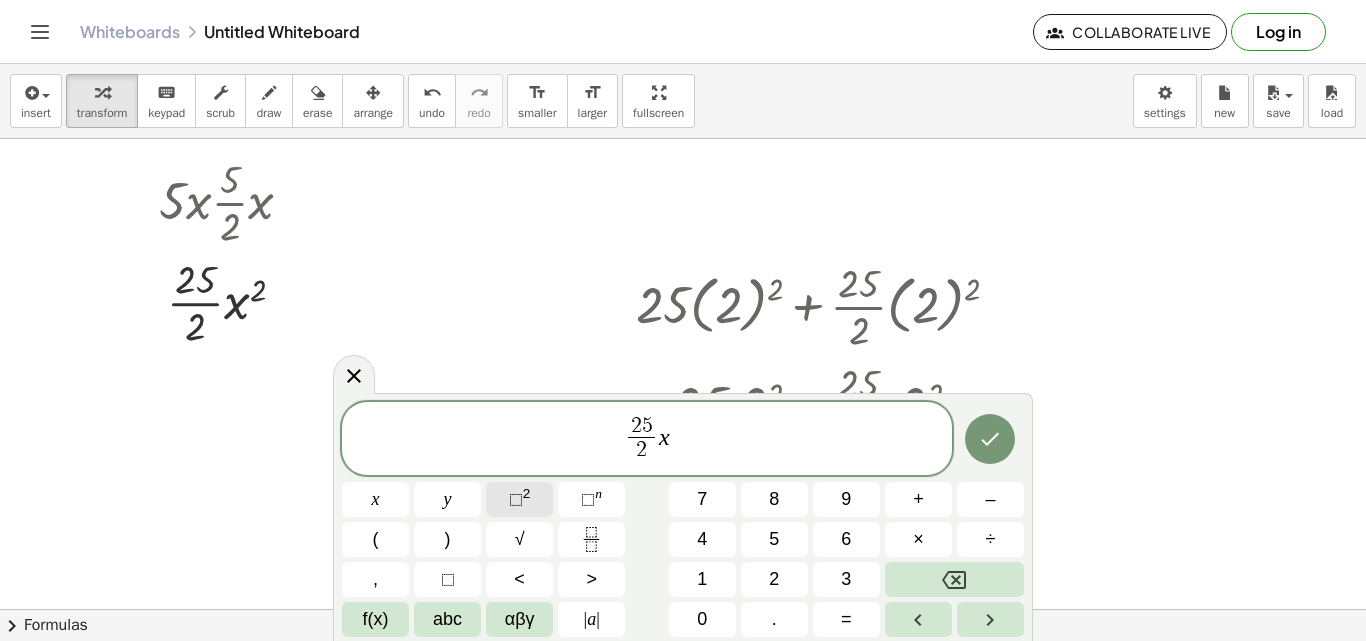 click on "⬚" at bounding box center (516, 499) 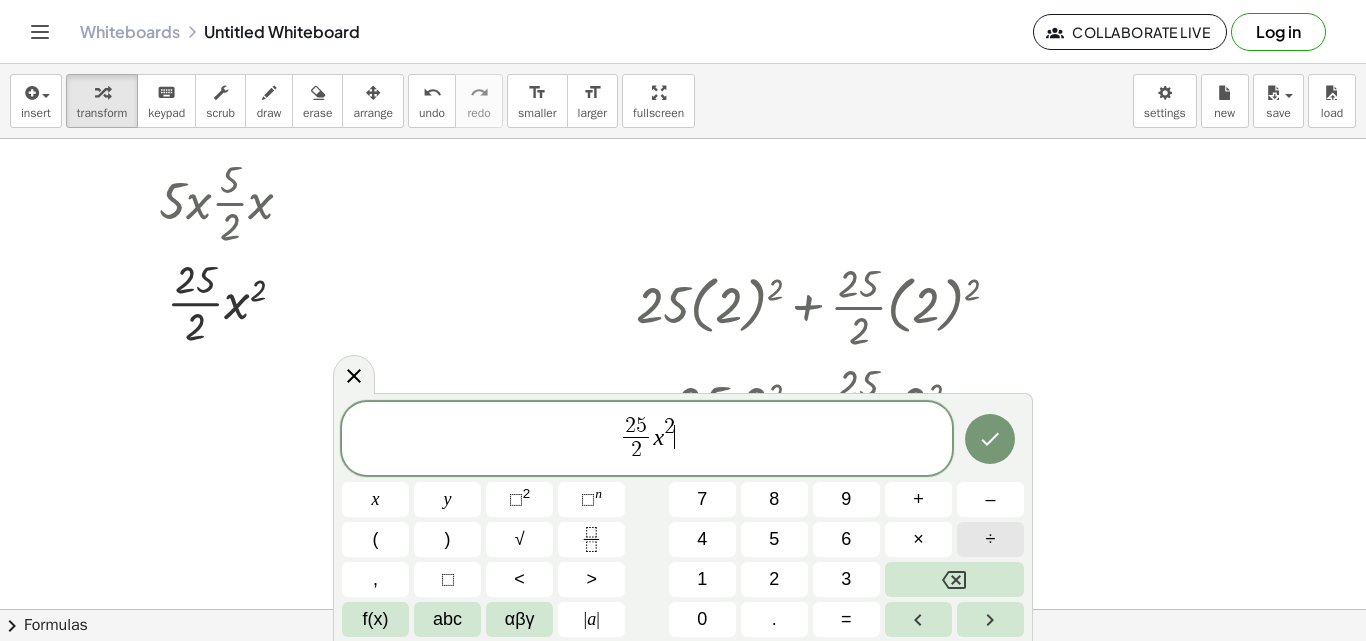 click on "÷" at bounding box center [991, 539] 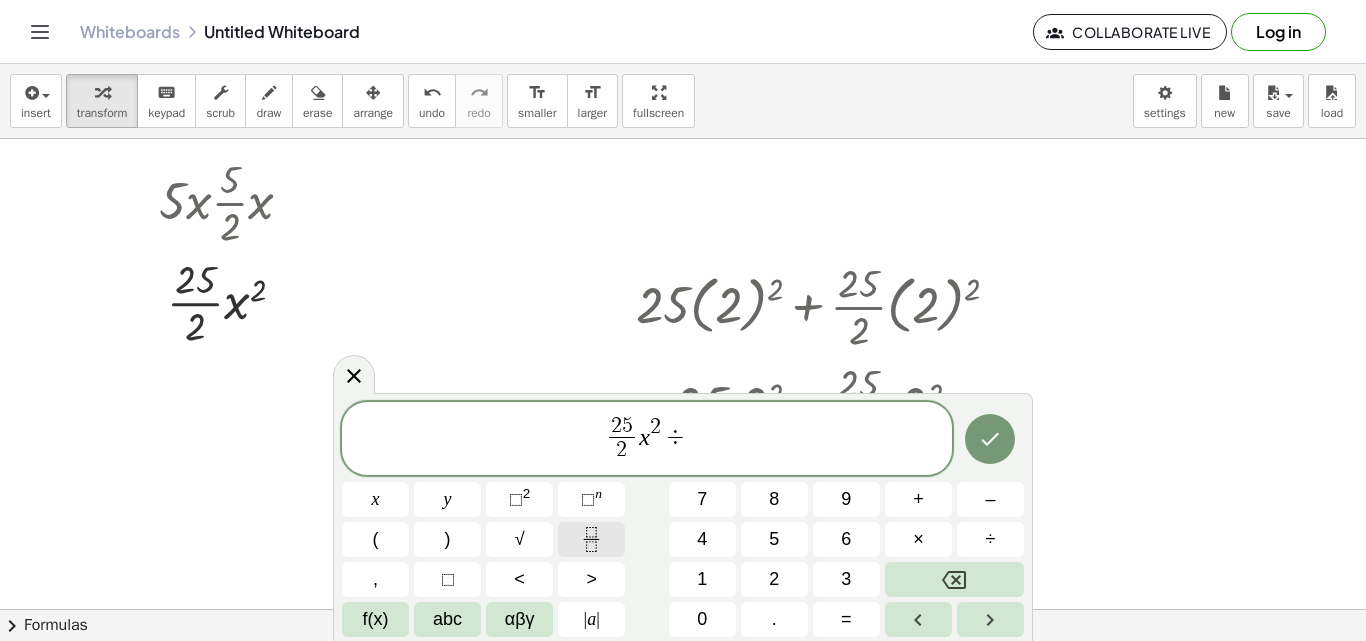 click at bounding box center (591, 539) 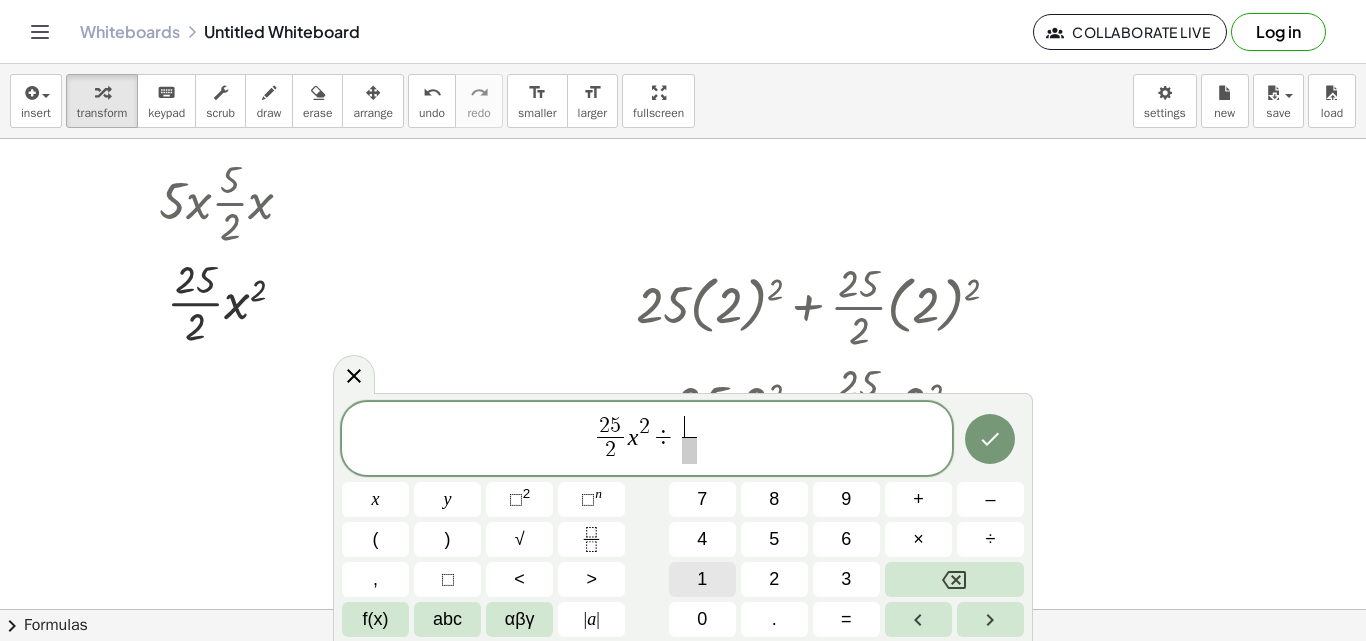 click on "1" at bounding box center [702, 579] 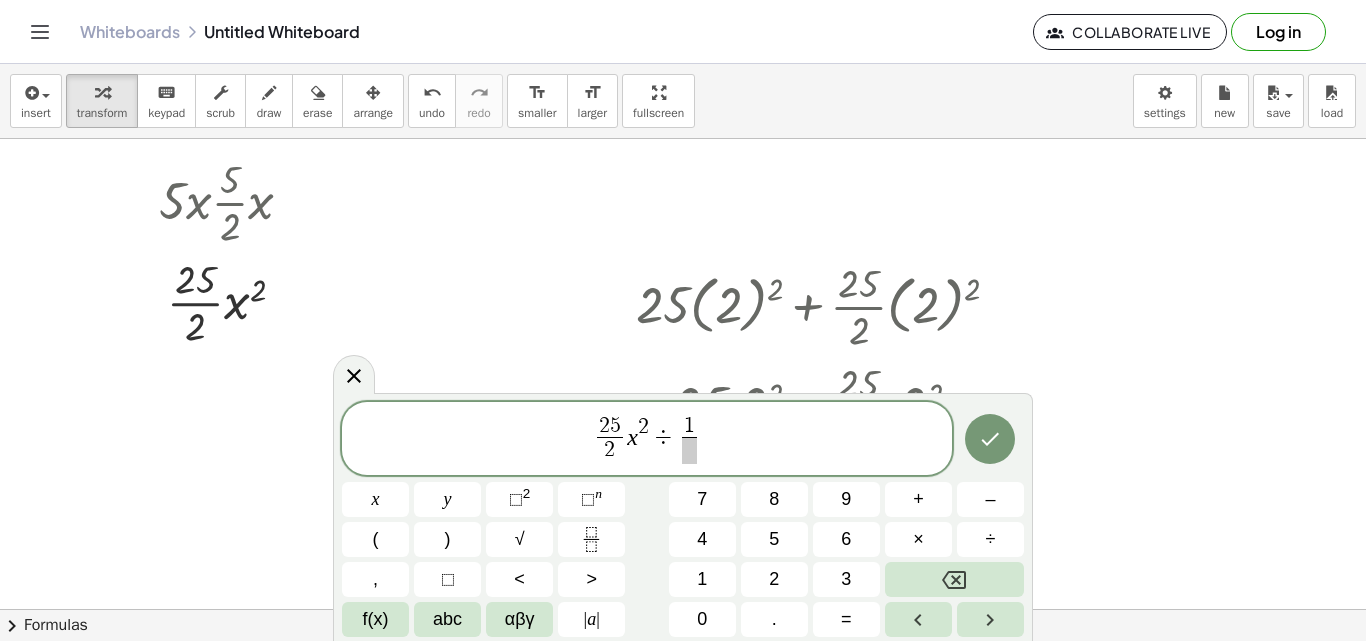 click at bounding box center (689, 450) 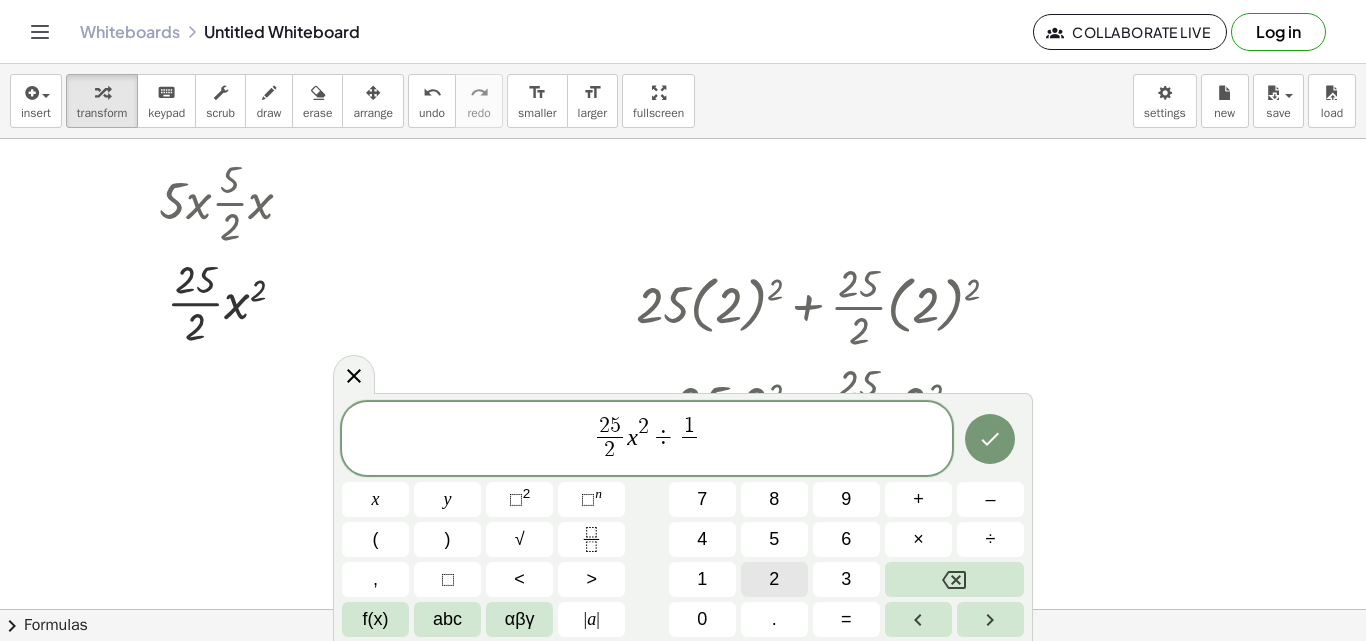 click on "2" at bounding box center (774, 579) 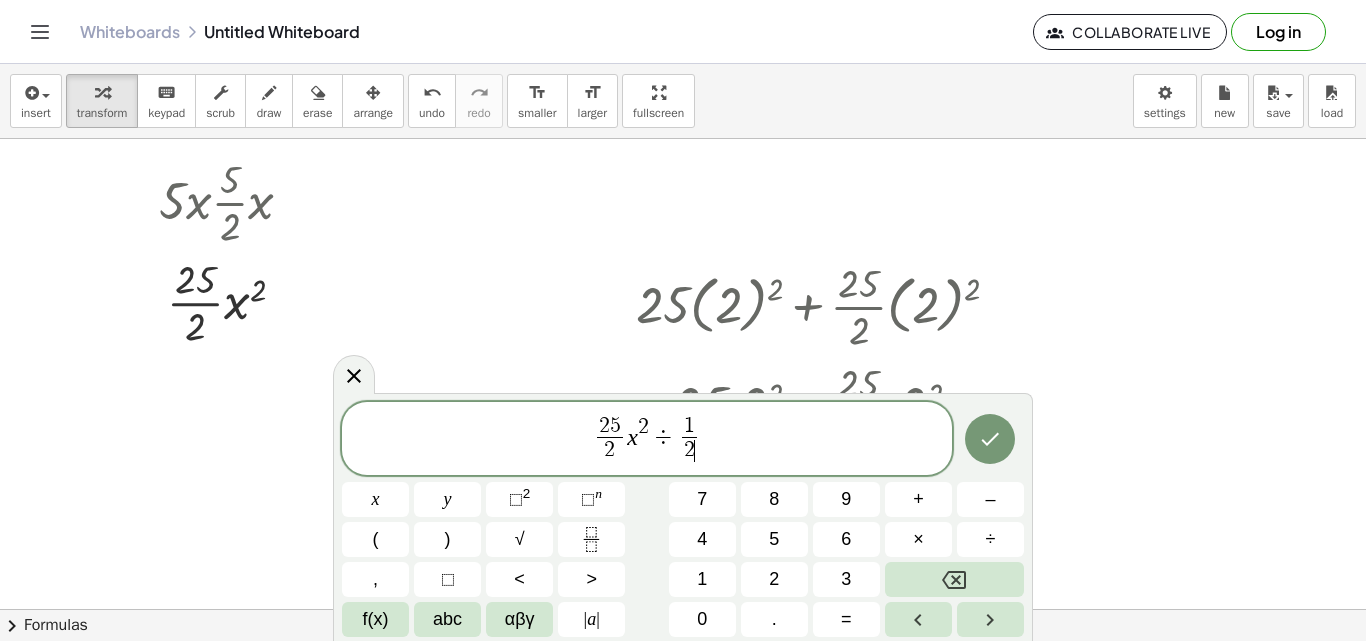 click 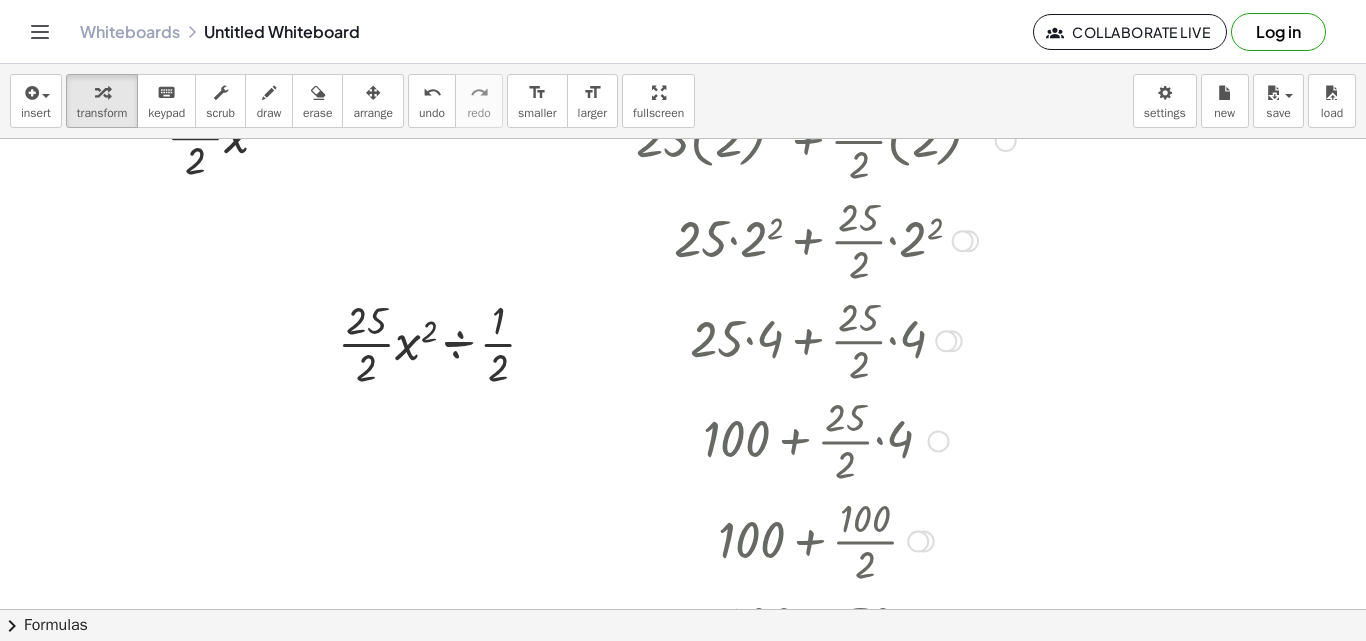 scroll, scrollTop: 2750, scrollLeft: 331, axis: both 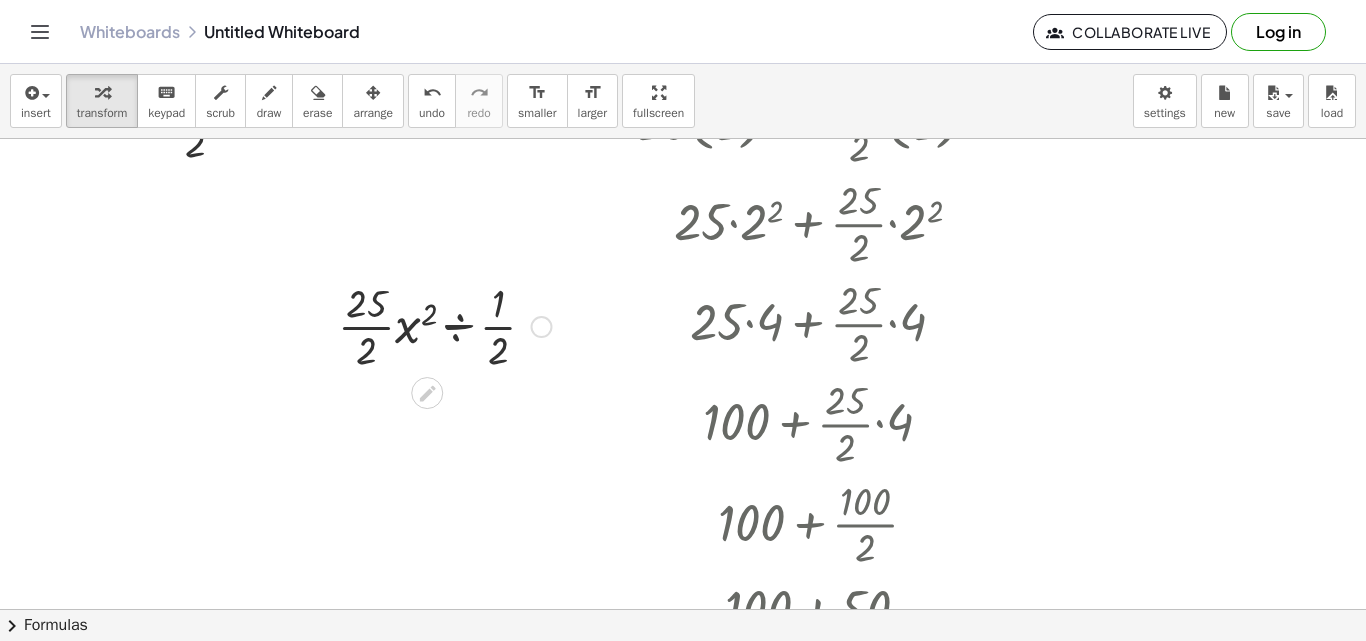 click at bounding box center [444, 325] 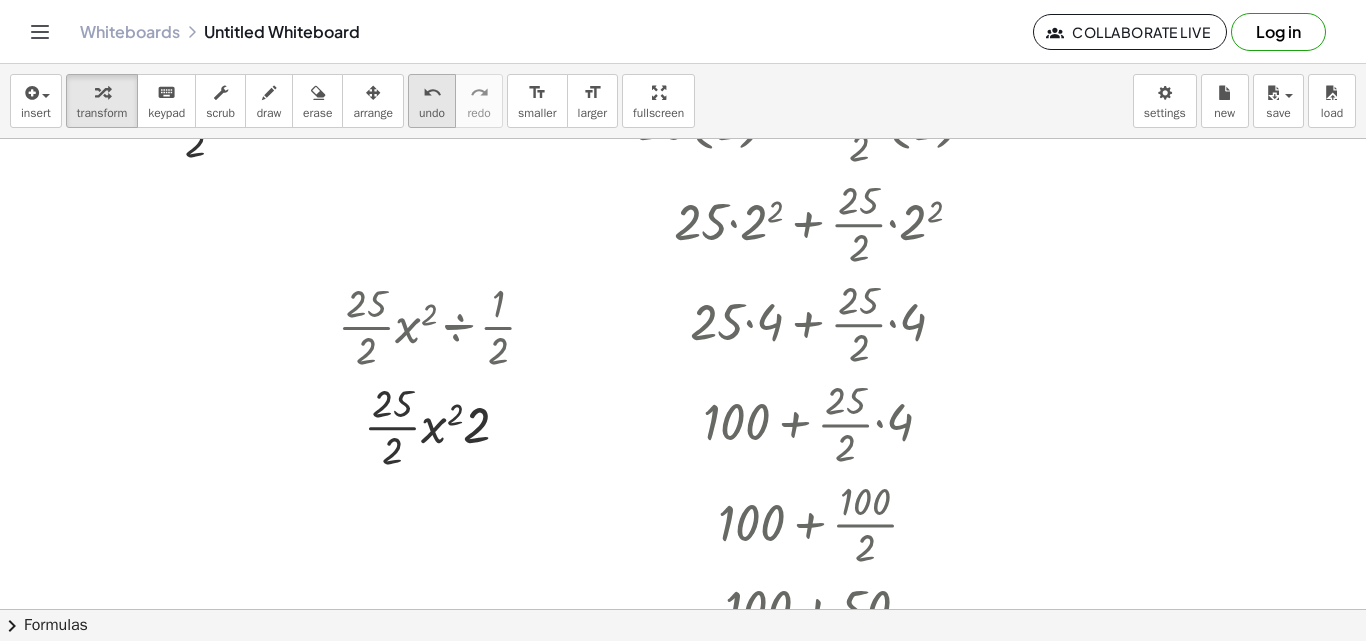 click on "undo" at bounding box center (432, 113) 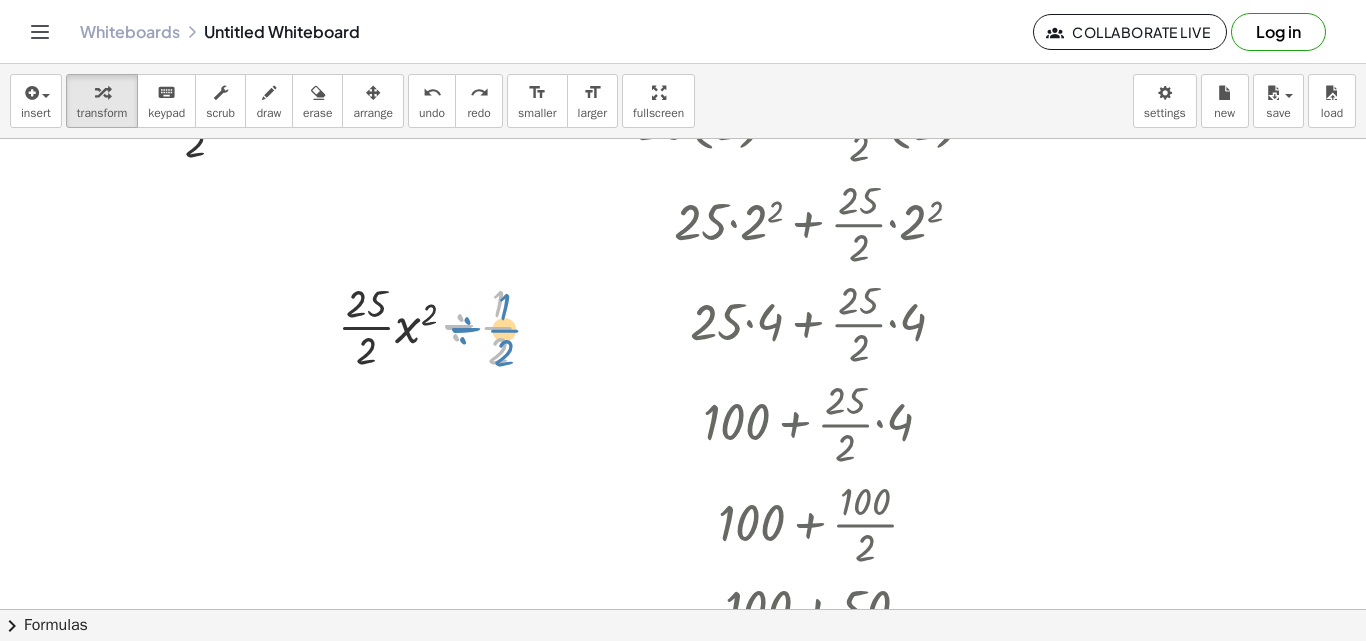 click at bounding box center (444, 325) 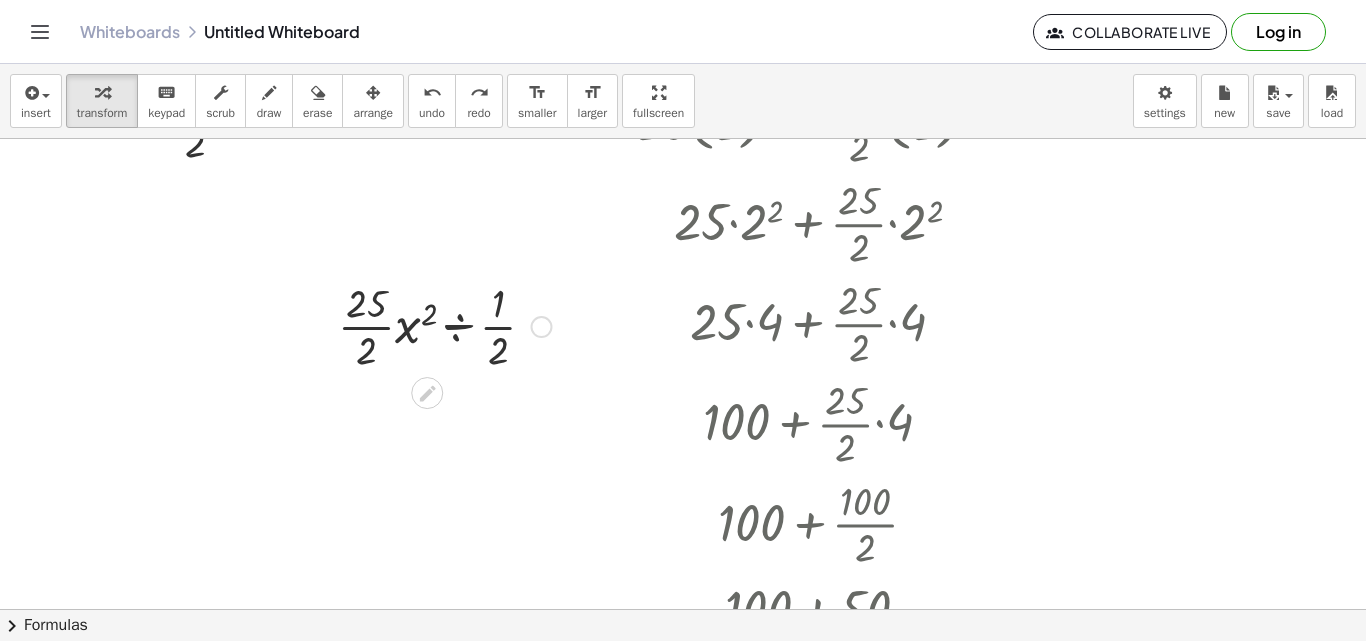 click at bounding box center (444, 325) 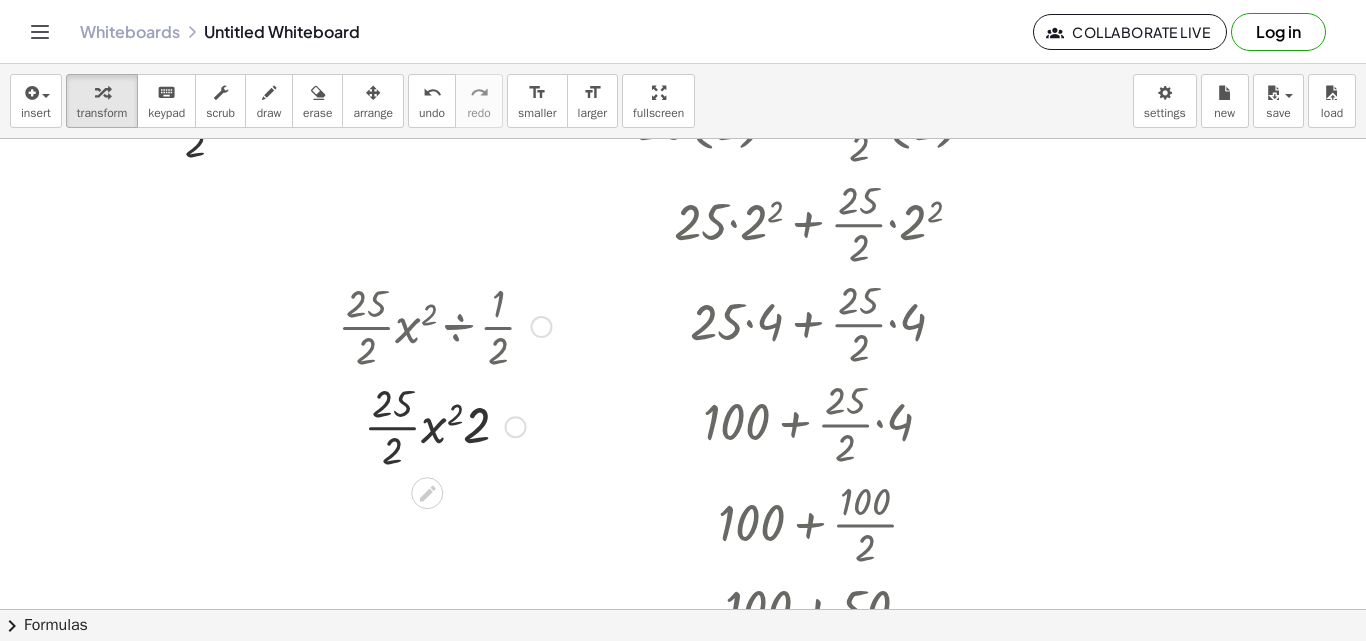 click at bounding box center (444, 325) 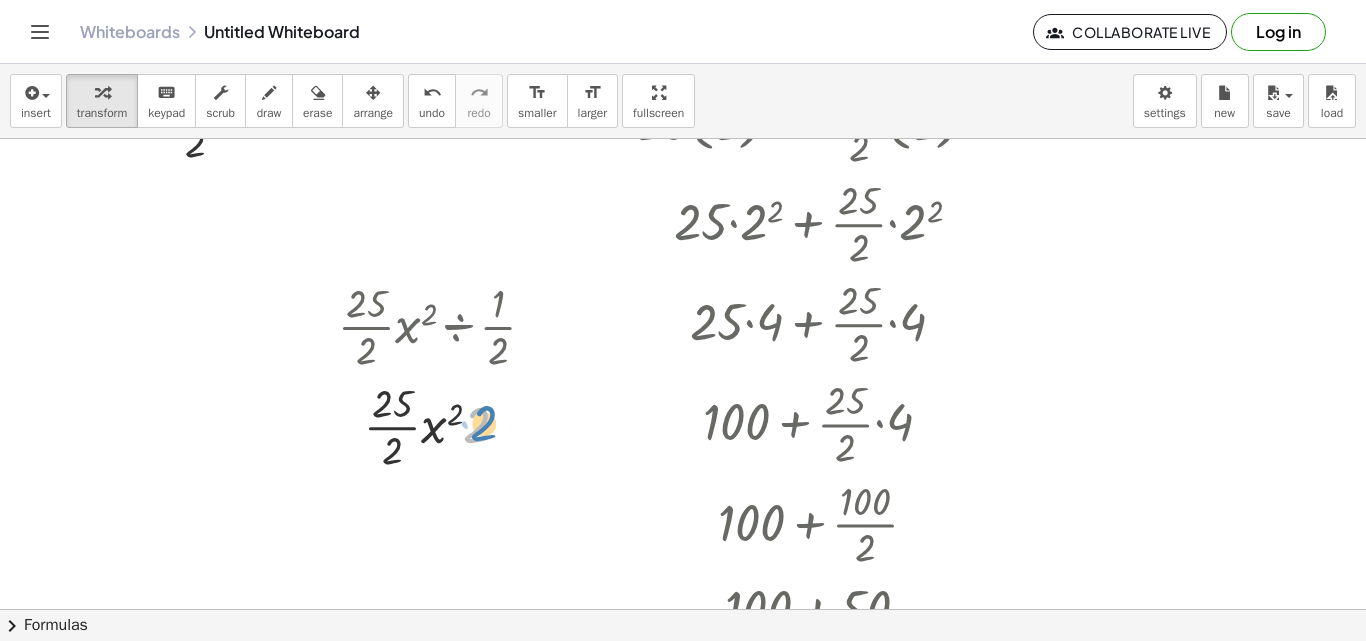 click at bounding box center (444, 425) 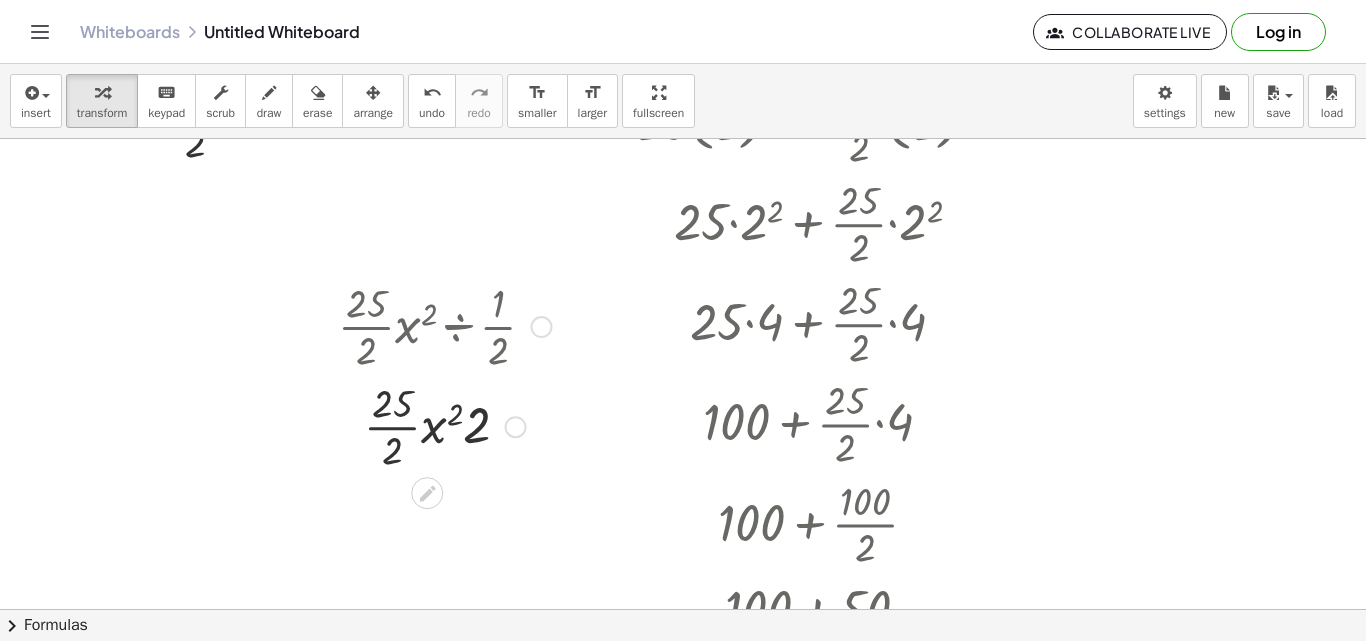 click at bounding box center [444, 425] 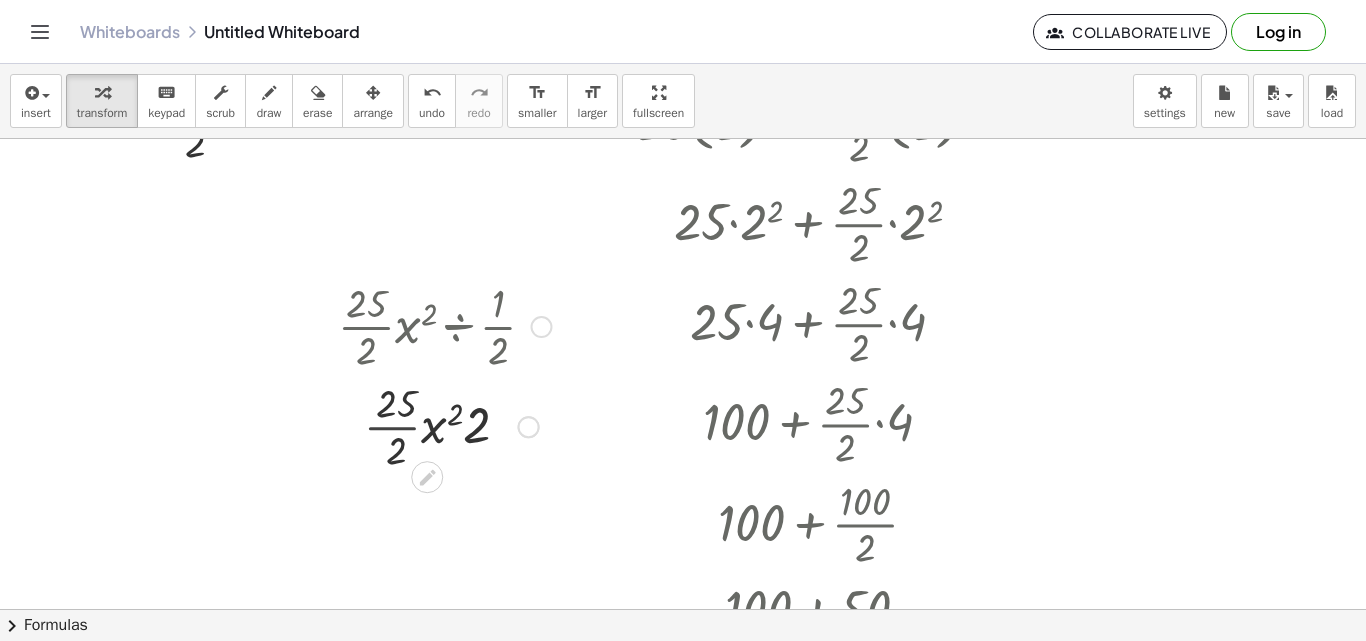 click at bounding box center [444, 425] 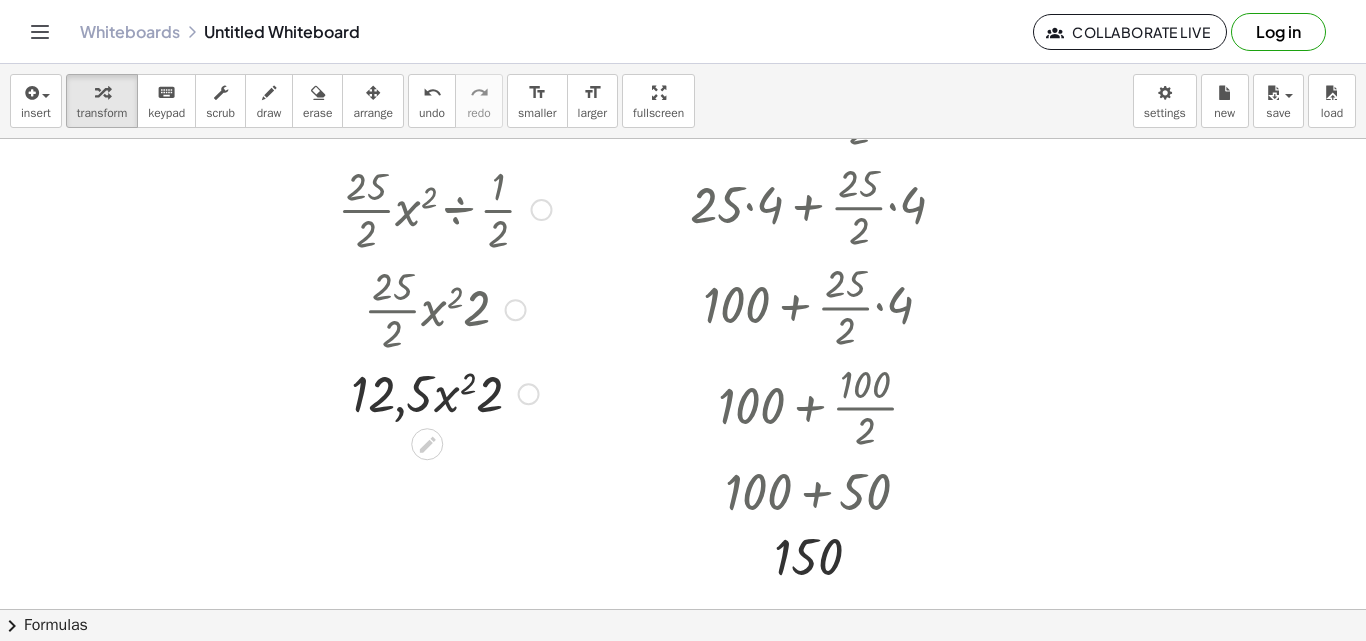 scroll, scrollTop: 2883, scrollLeft: 331, axis: both 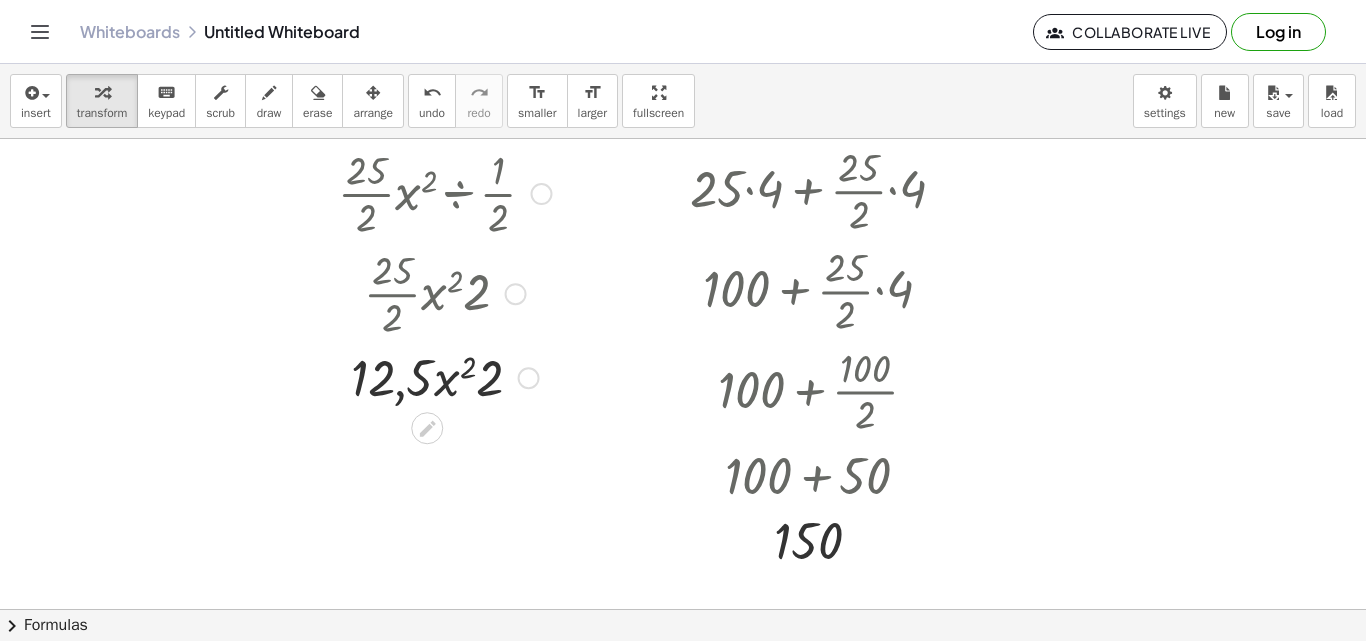 click at bounding box center (444, 376) 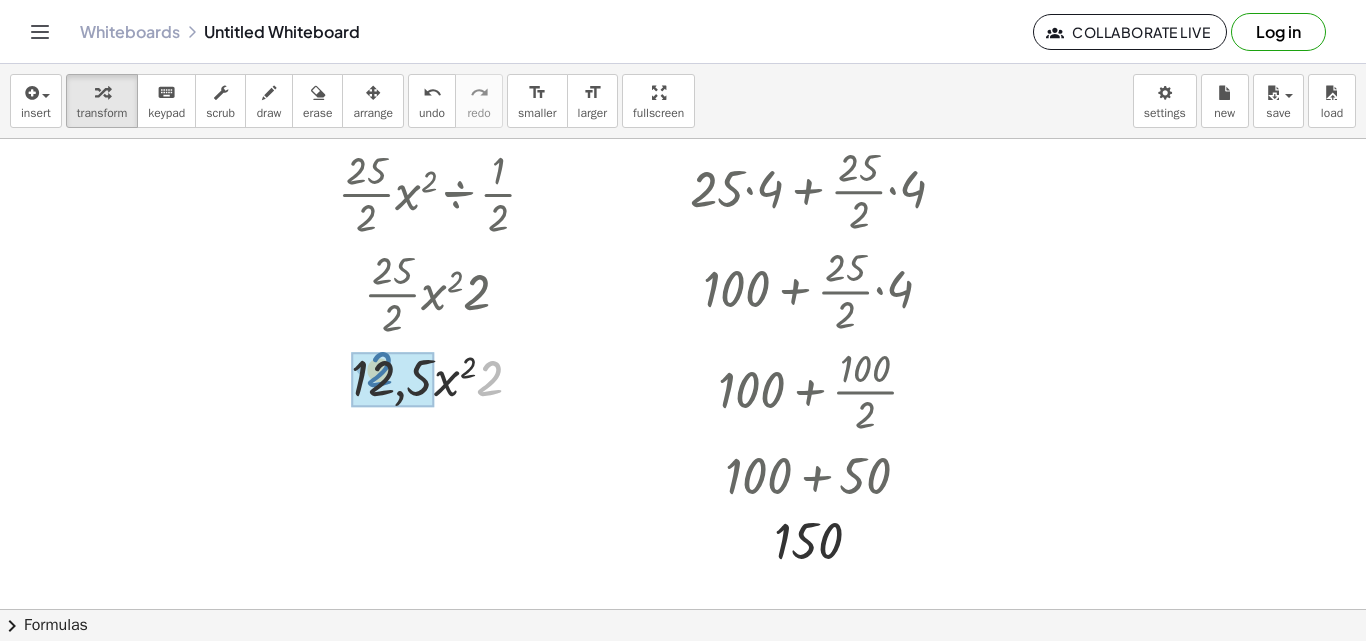 drag, startPoint x: 492, startPoint y: 386, endPoint x: 386, endPoint y: 384, distance: 106.01887 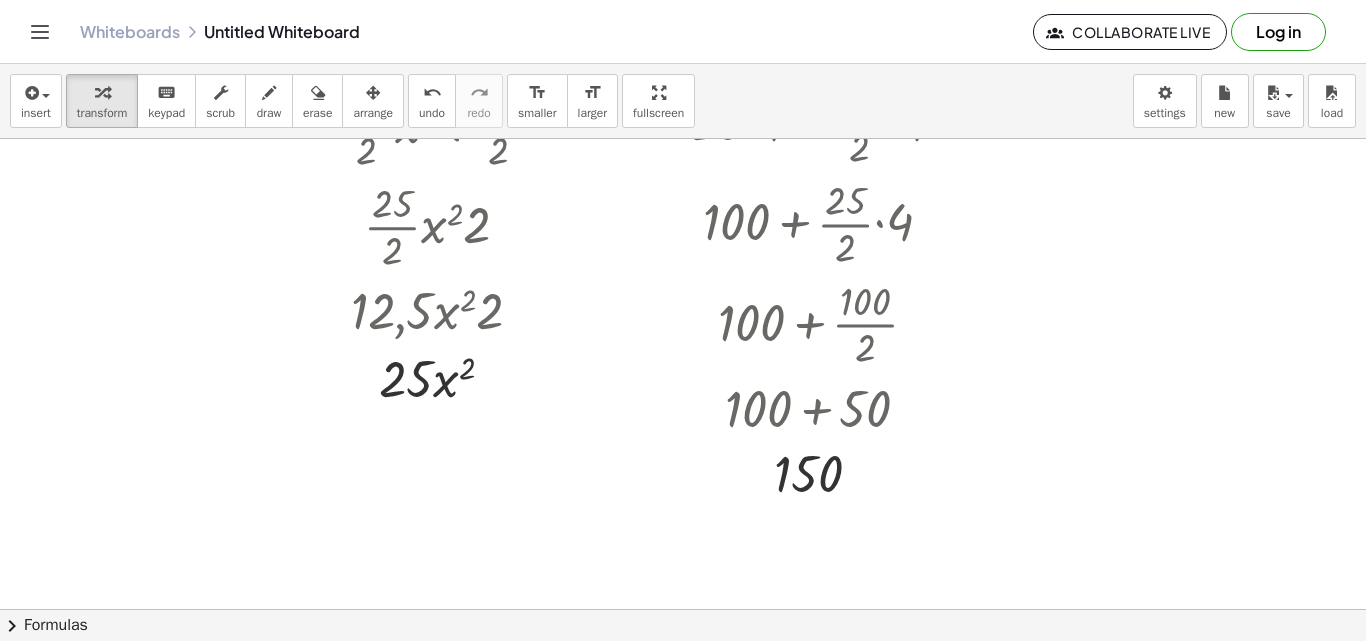 scroll, scrollTop: 2983, scrollLeft: 331, axis: both 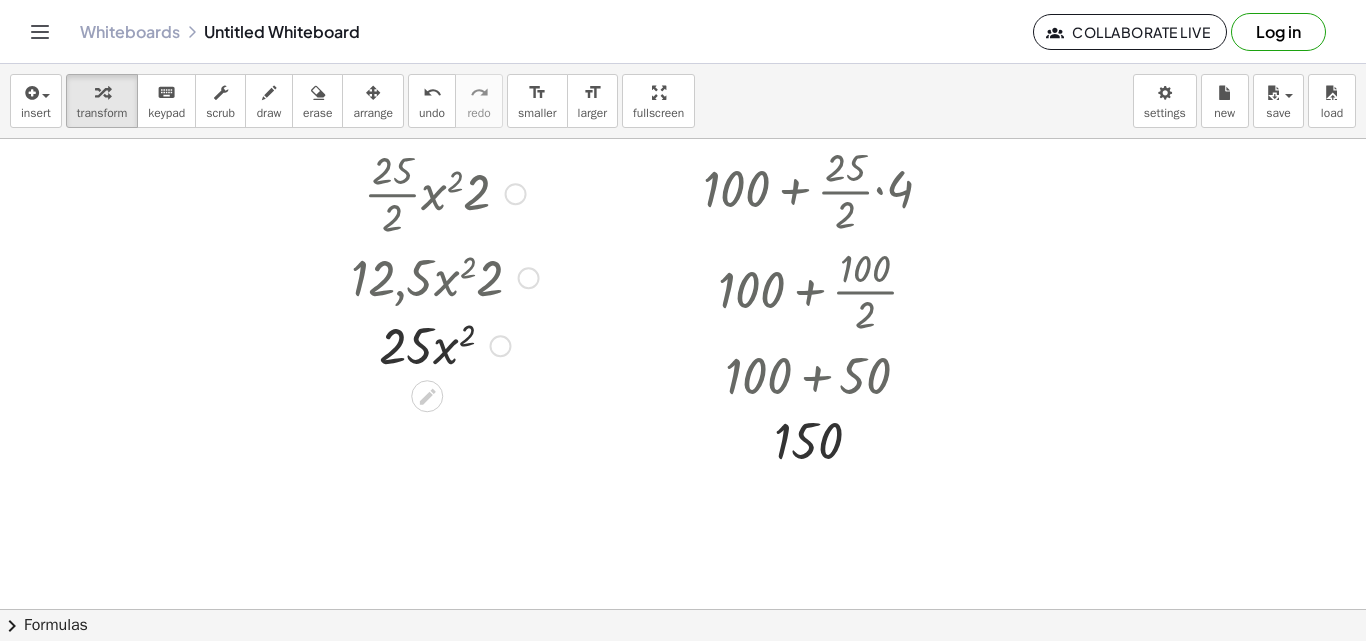 click at bounding box center (444, 344) 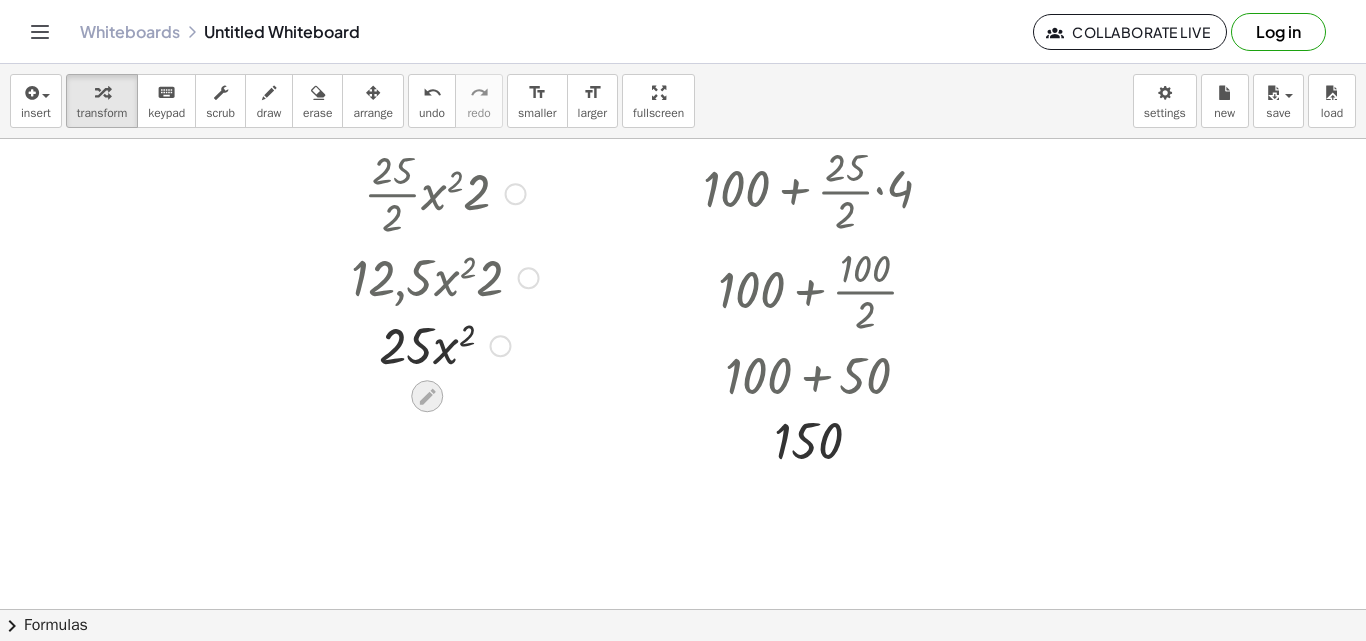 click 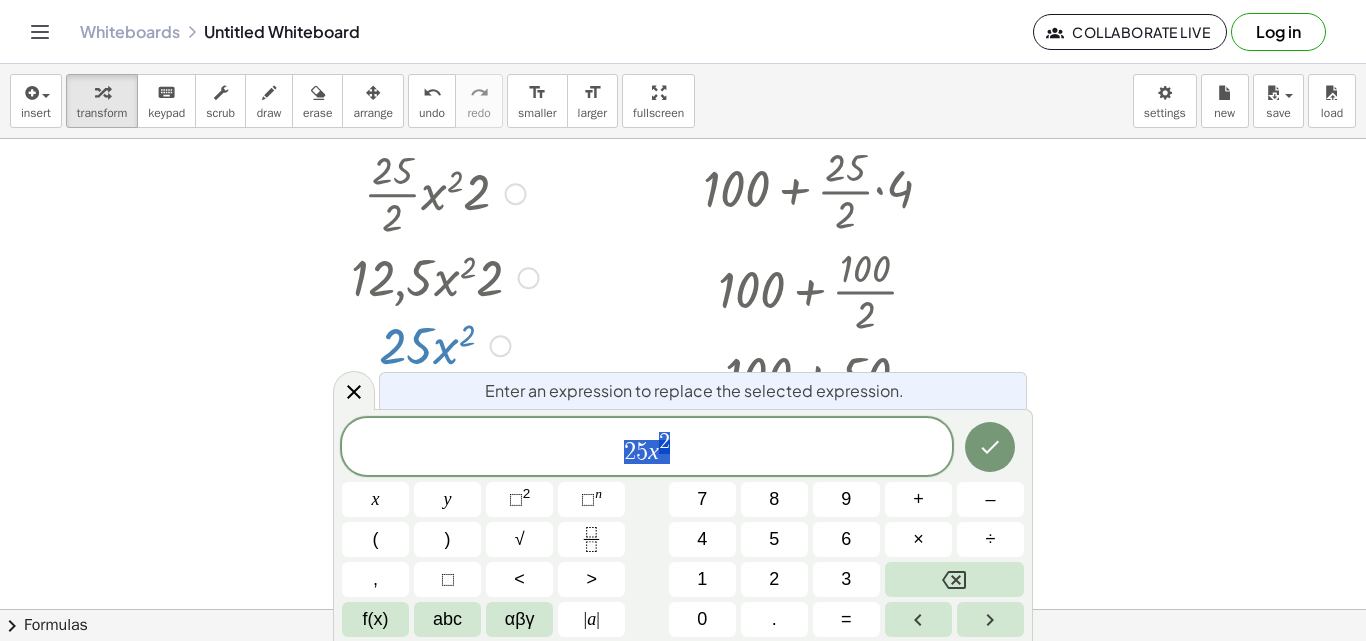 click on "2 5 x 2" at bounding box center (647, 448) 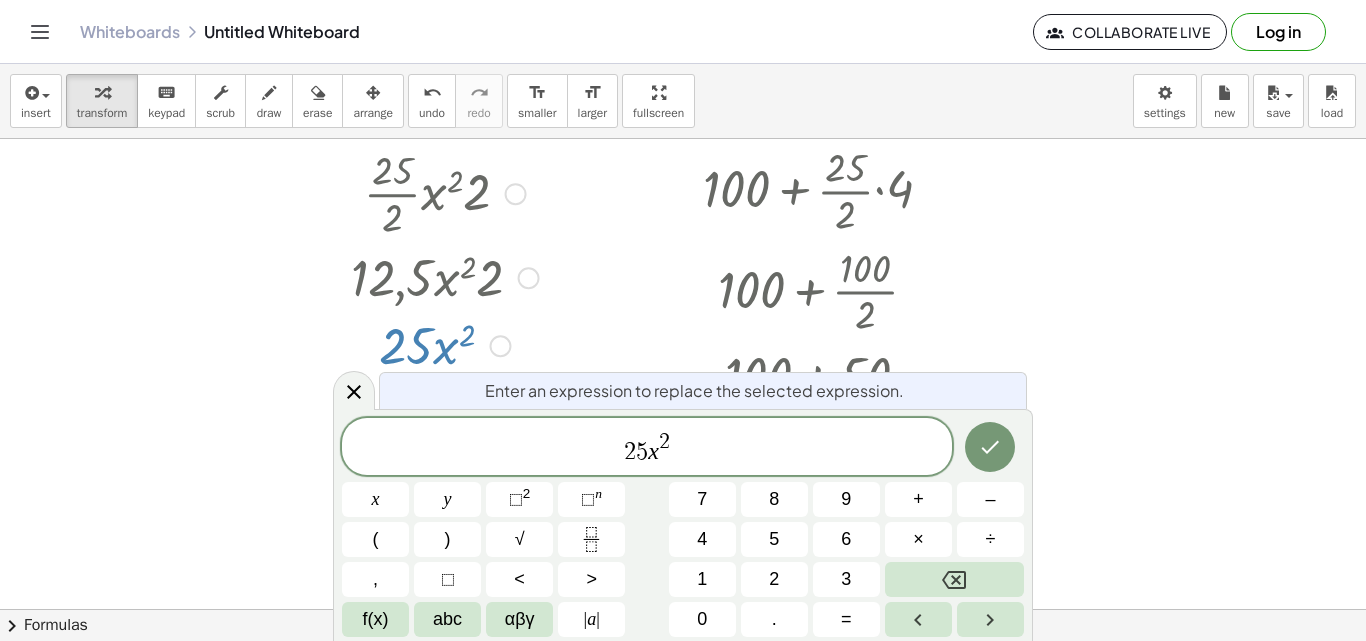 click at bounding box center (508, -964) 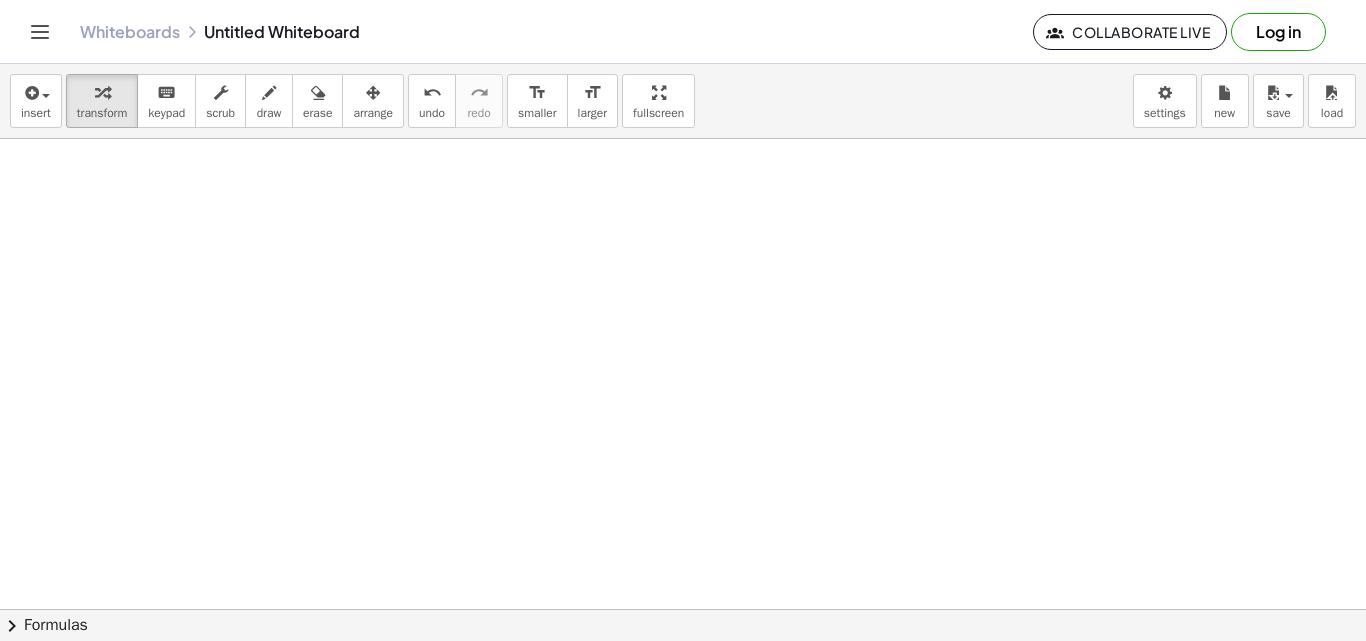 scroll, scrollTop: 3583, scrollLeft: 331, axis: both 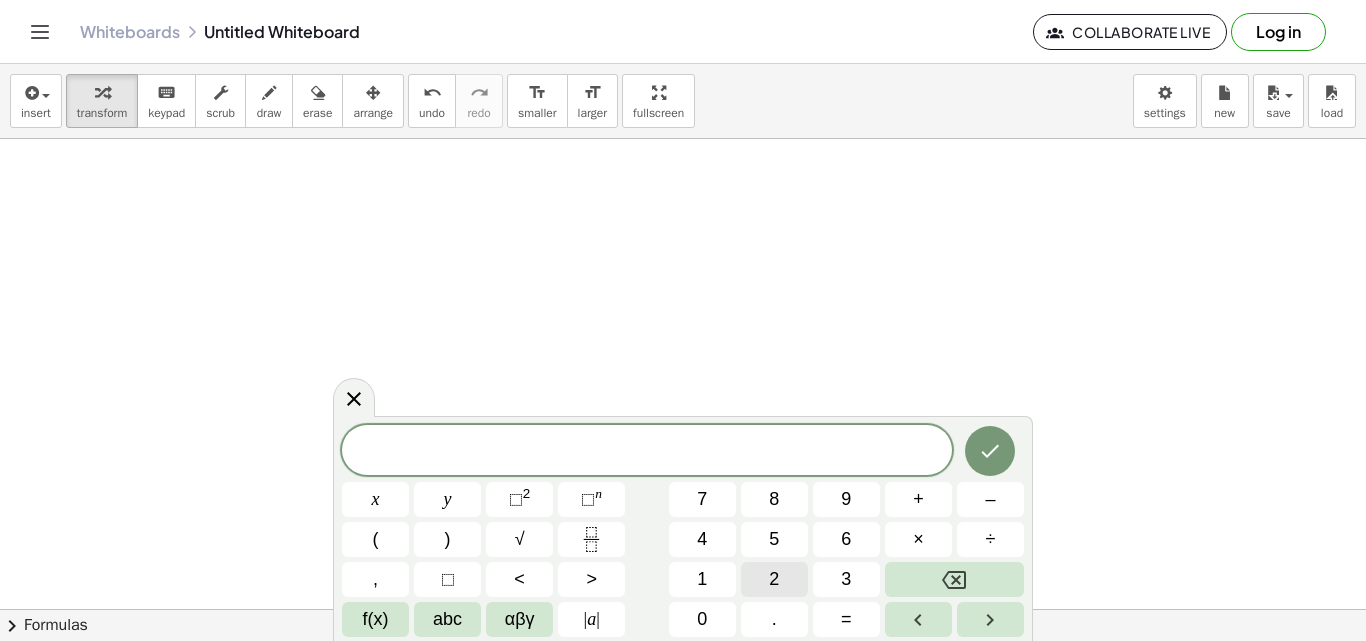 click on "2" at bounding box center [774, 579] 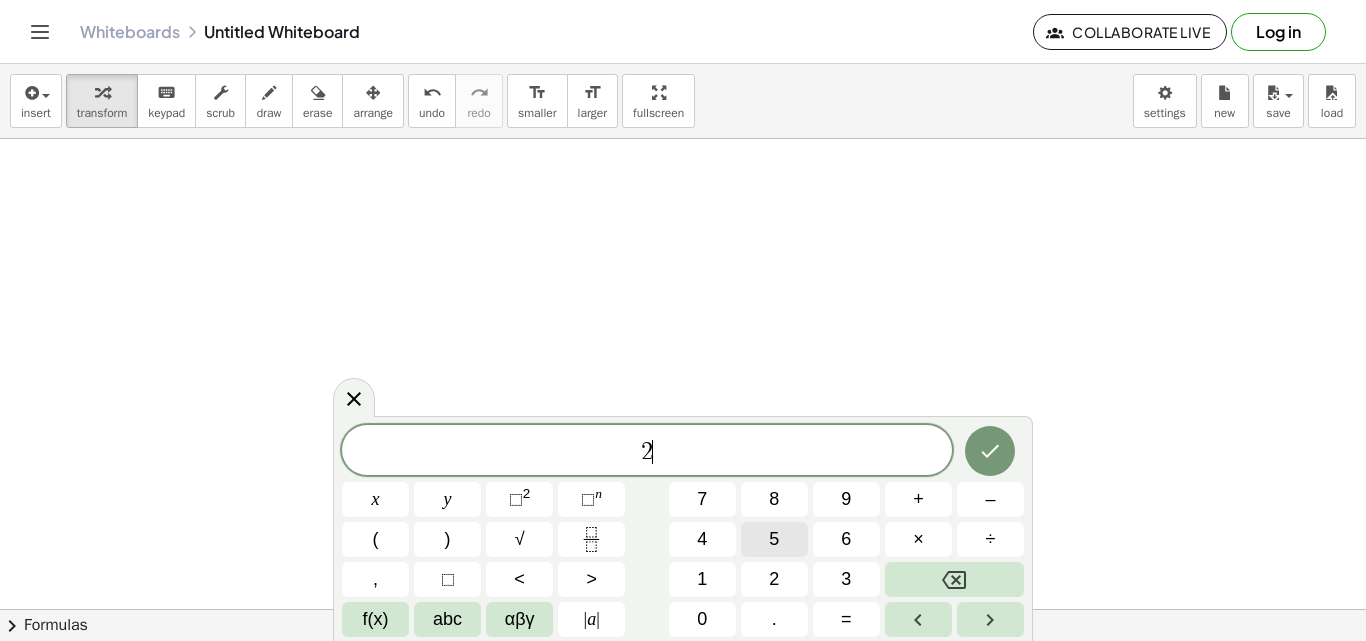 click on "5" at bounding box center [774, 539] 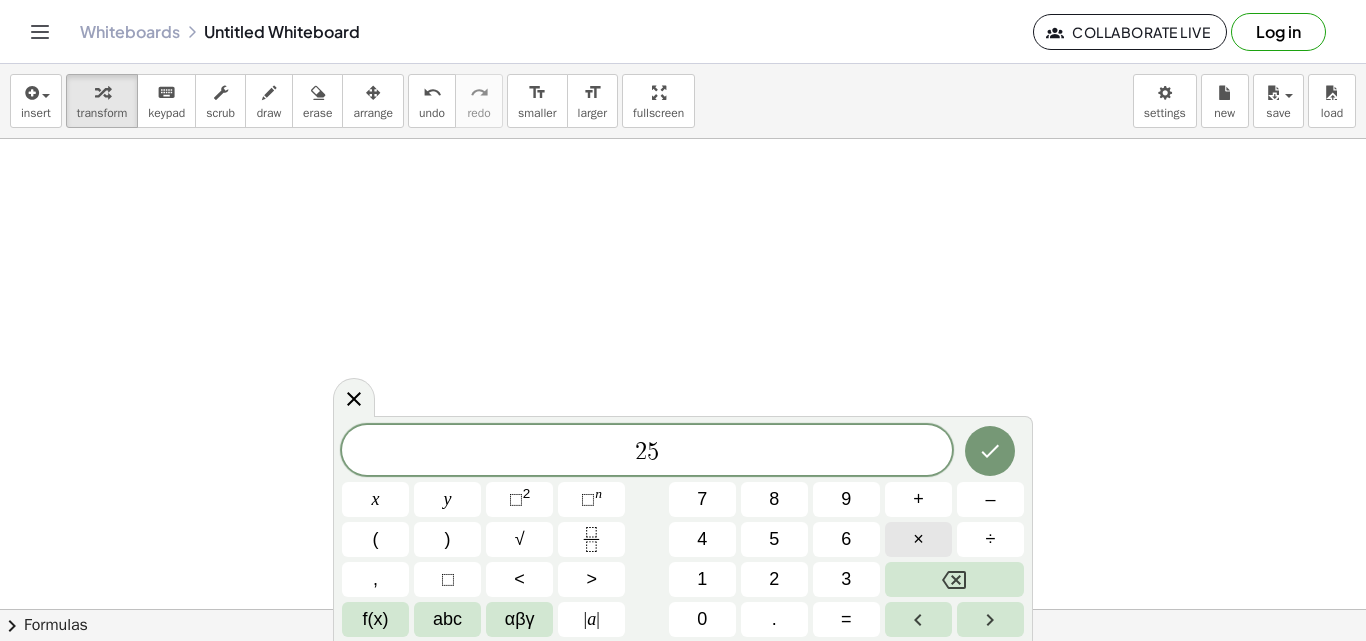 click on "×" at bounding box center (918, 539) 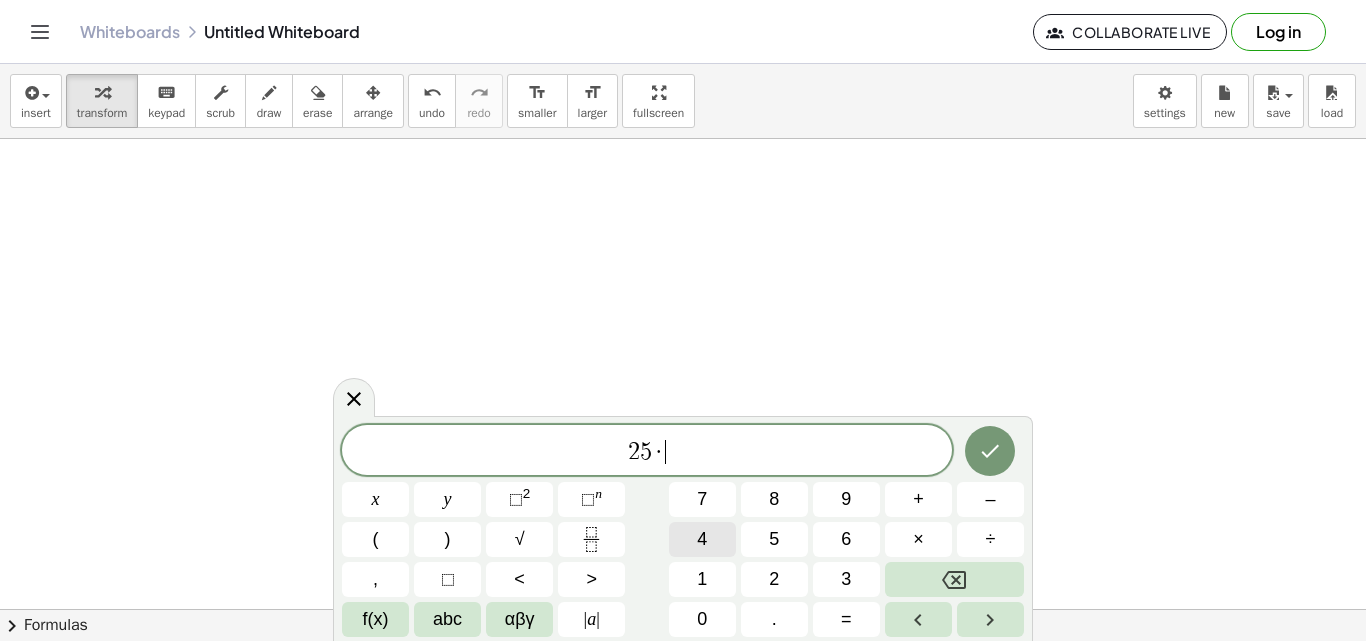 click on "4" at bounding box center (702, 539) 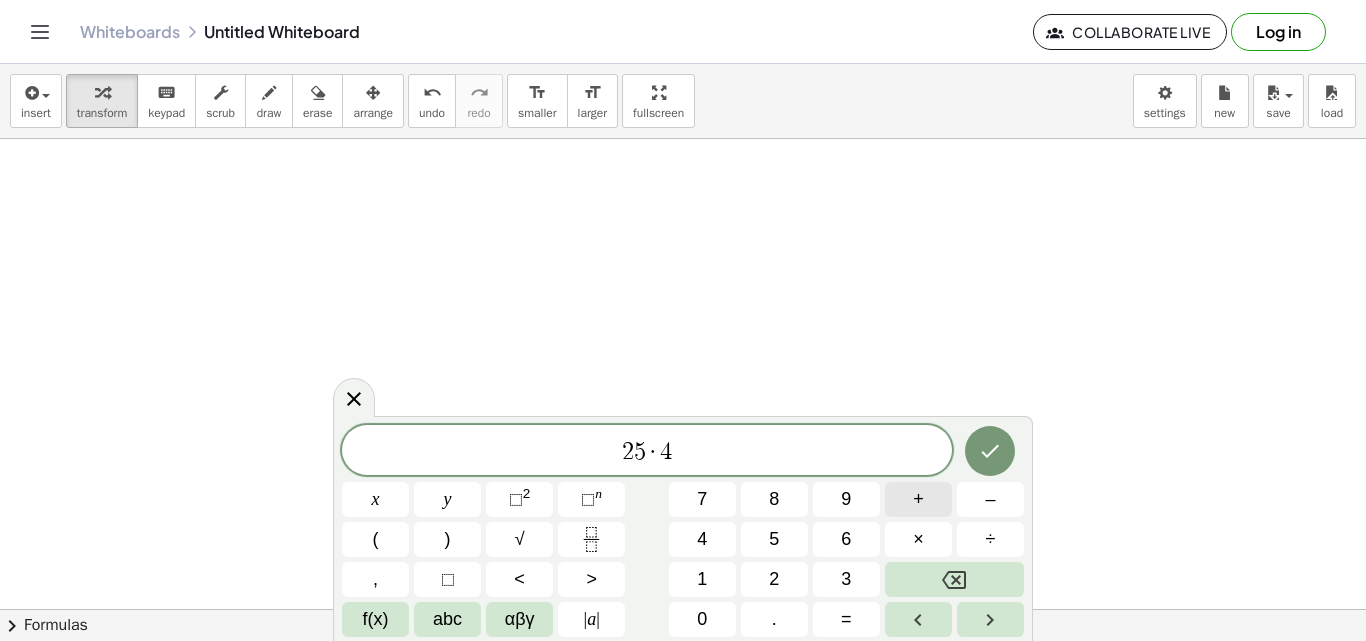 click on "+" at bounding box center (918, 499) 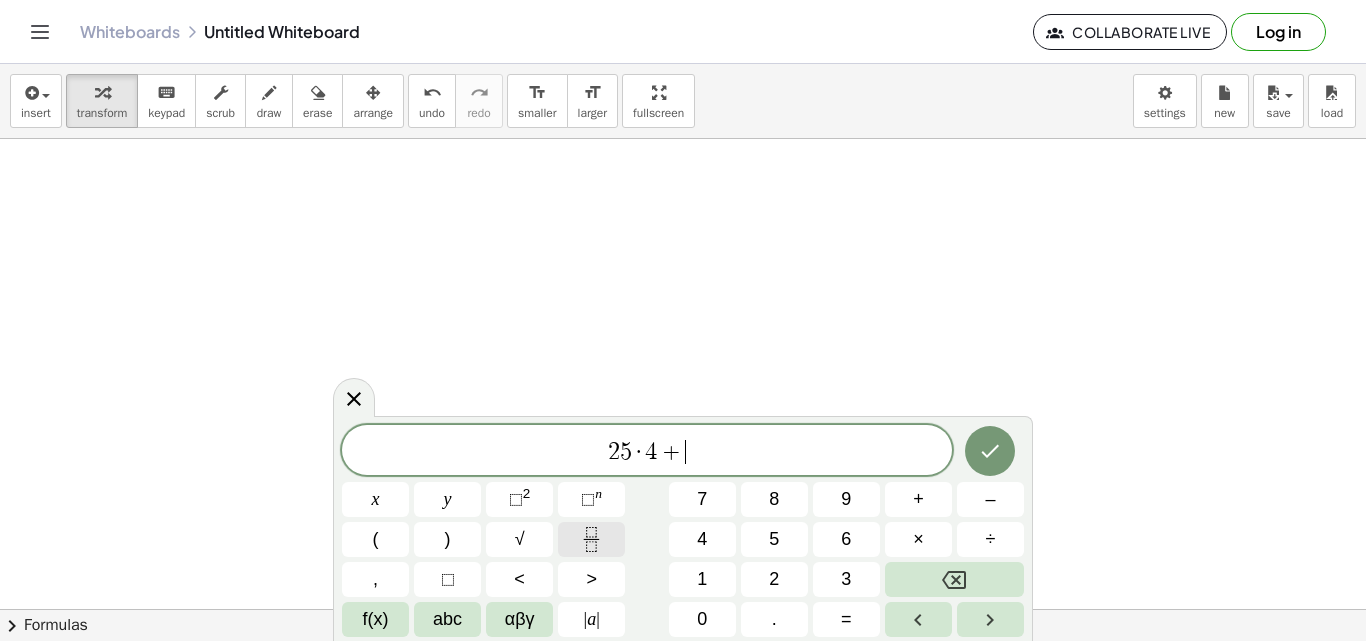 click 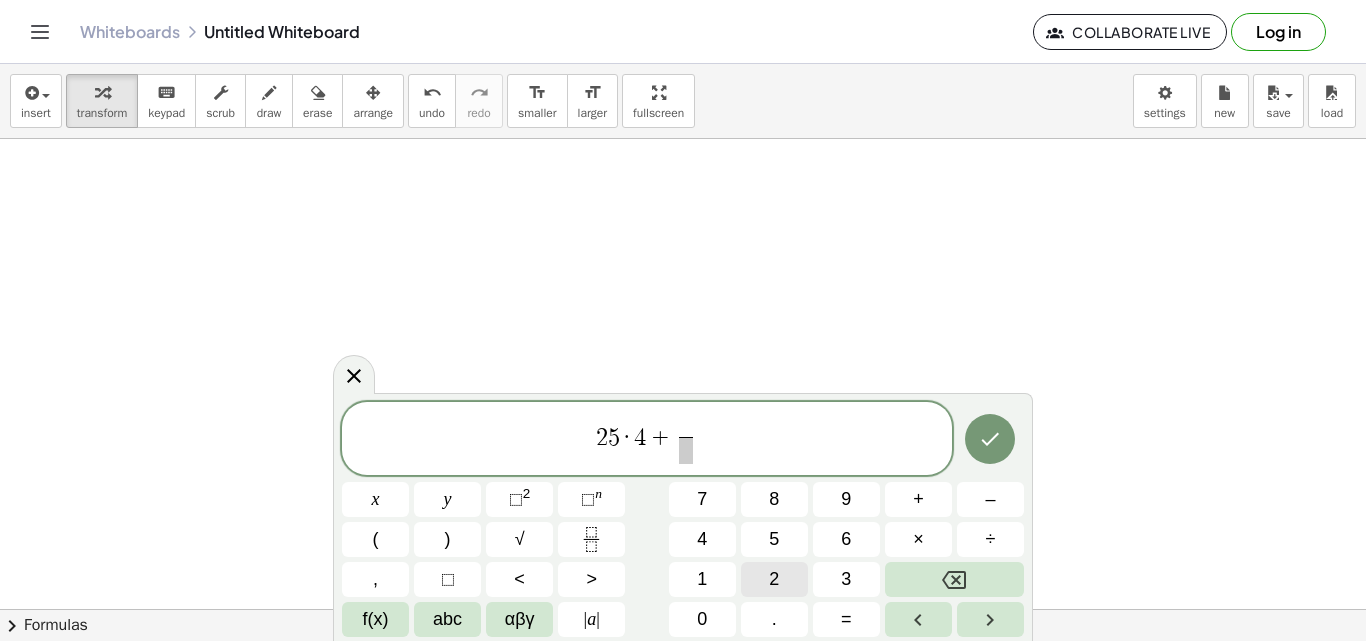 click on "2" at bounding box center (774, 579) 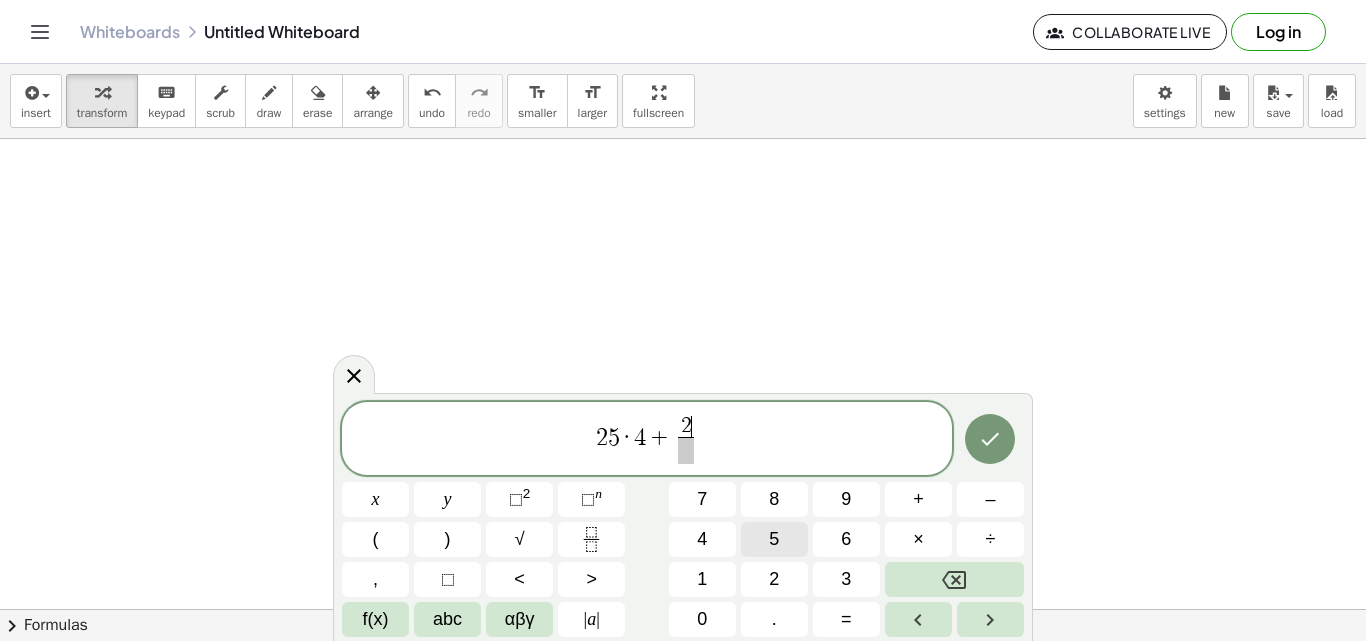 click on "5" at bounding box center [774, 539] 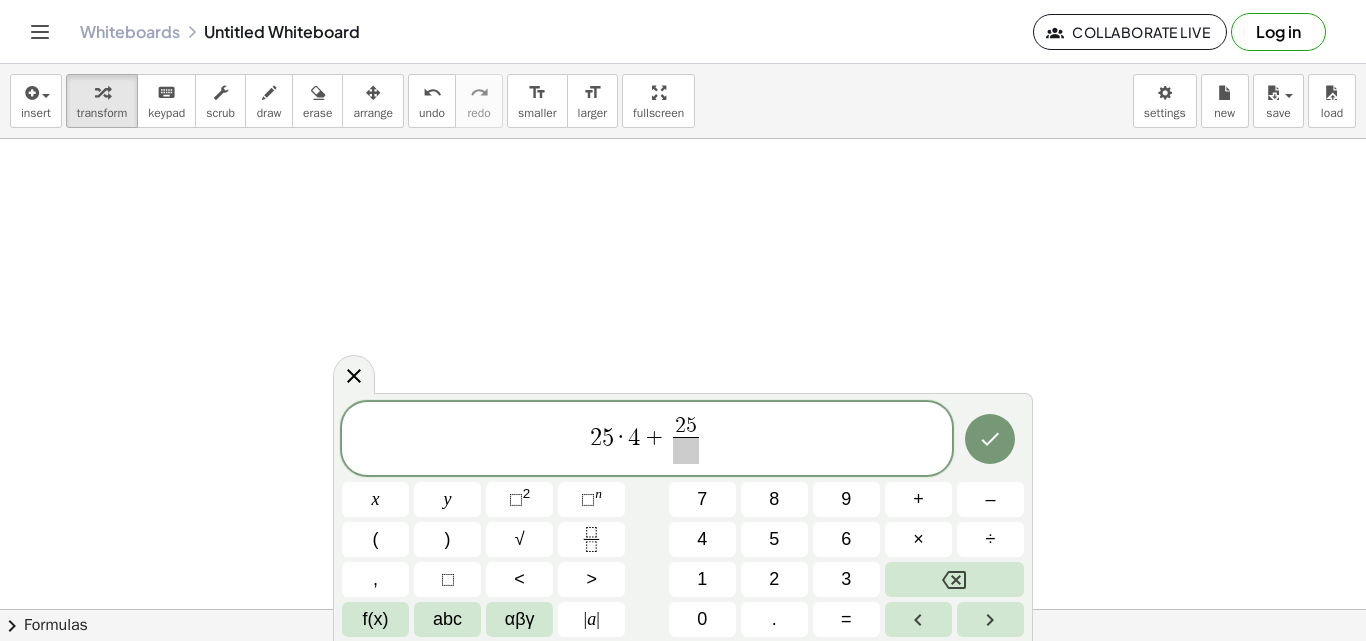 click at bounding box center (686, 450) 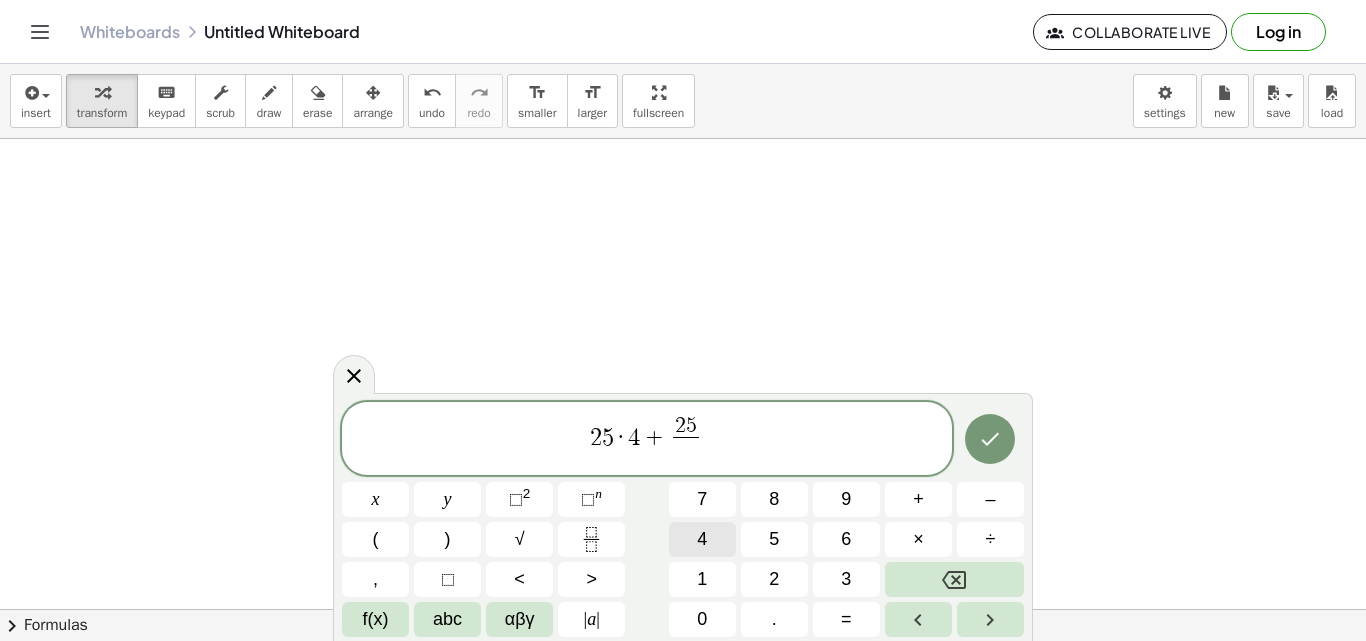 click on "4" at bounding box center (702, 539) 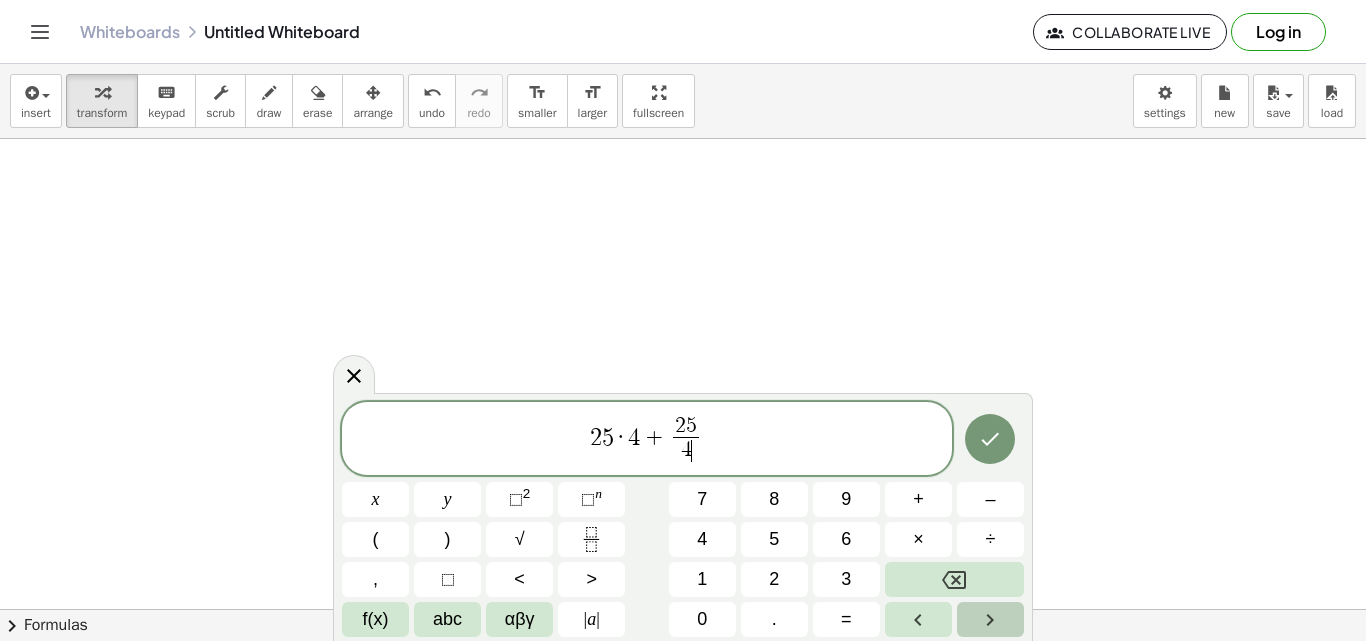 click 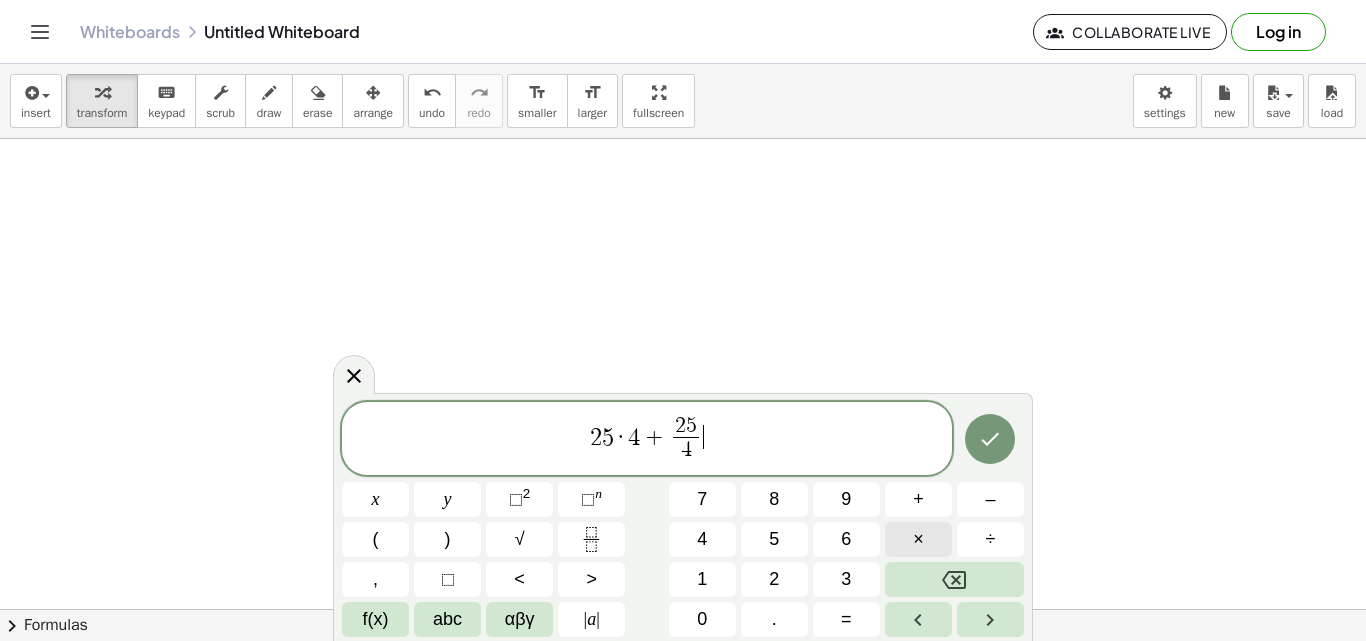 click on "×" at bounding box center (918, 539) 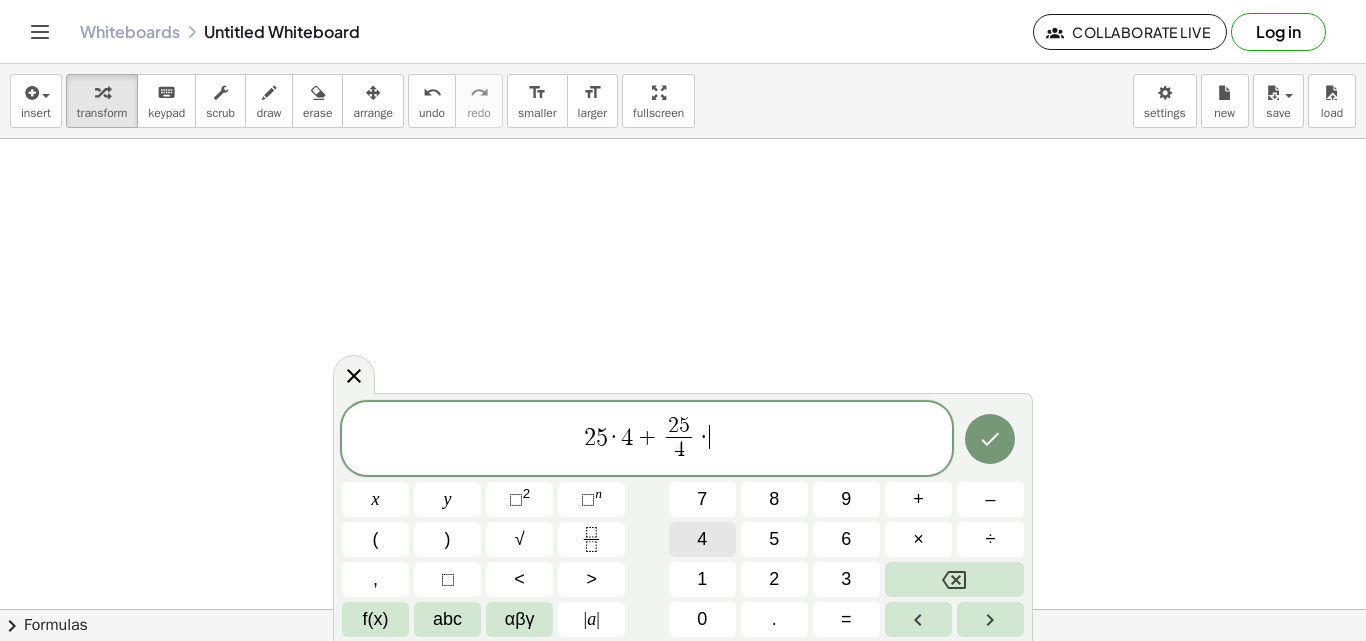click on "4" at bounding box center [702, 539] 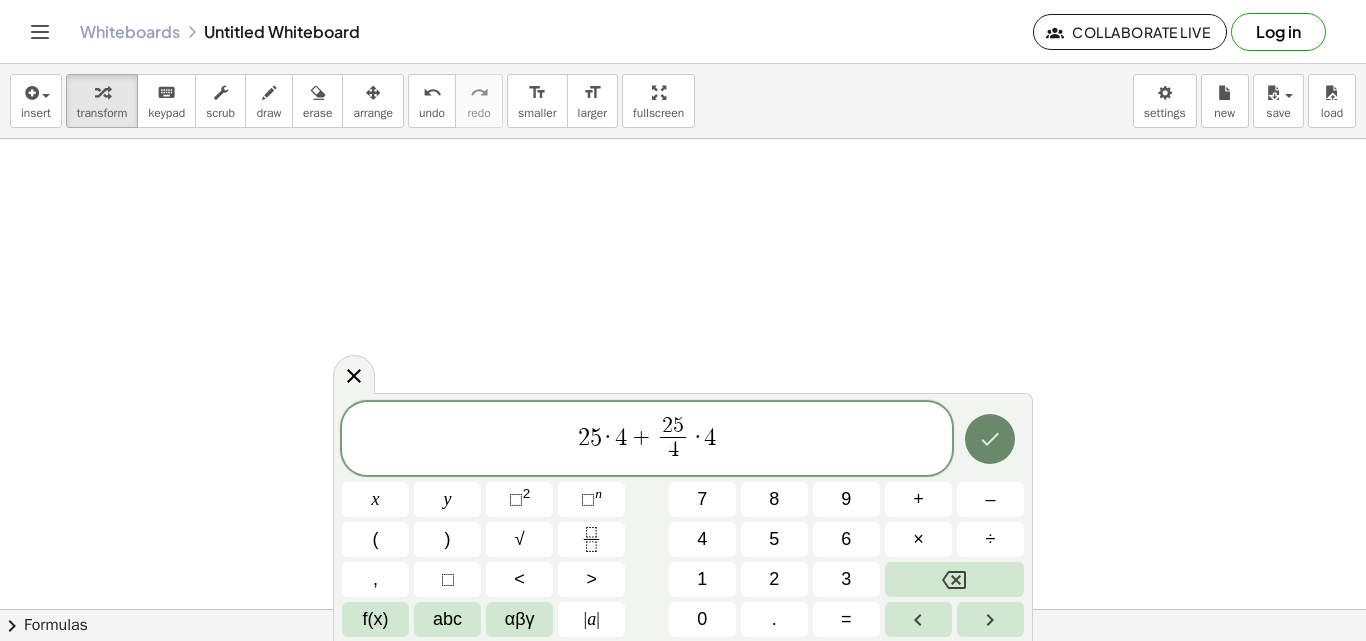 click 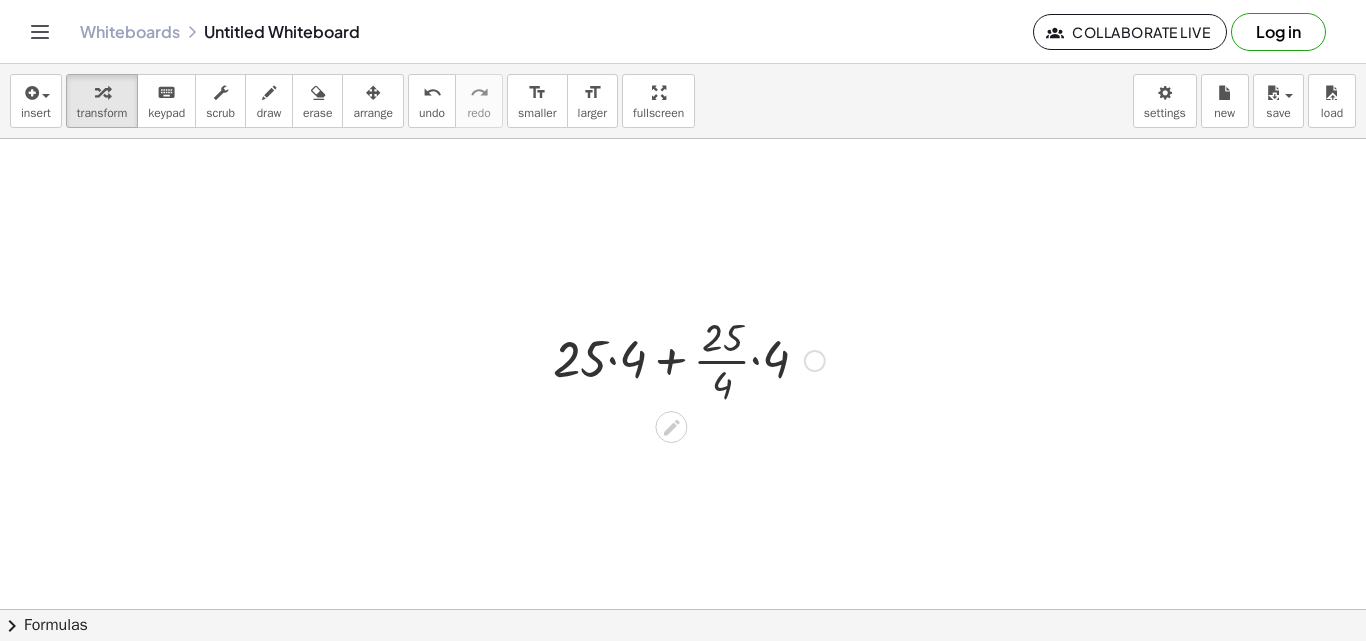 click at bounding box center [689, 359] 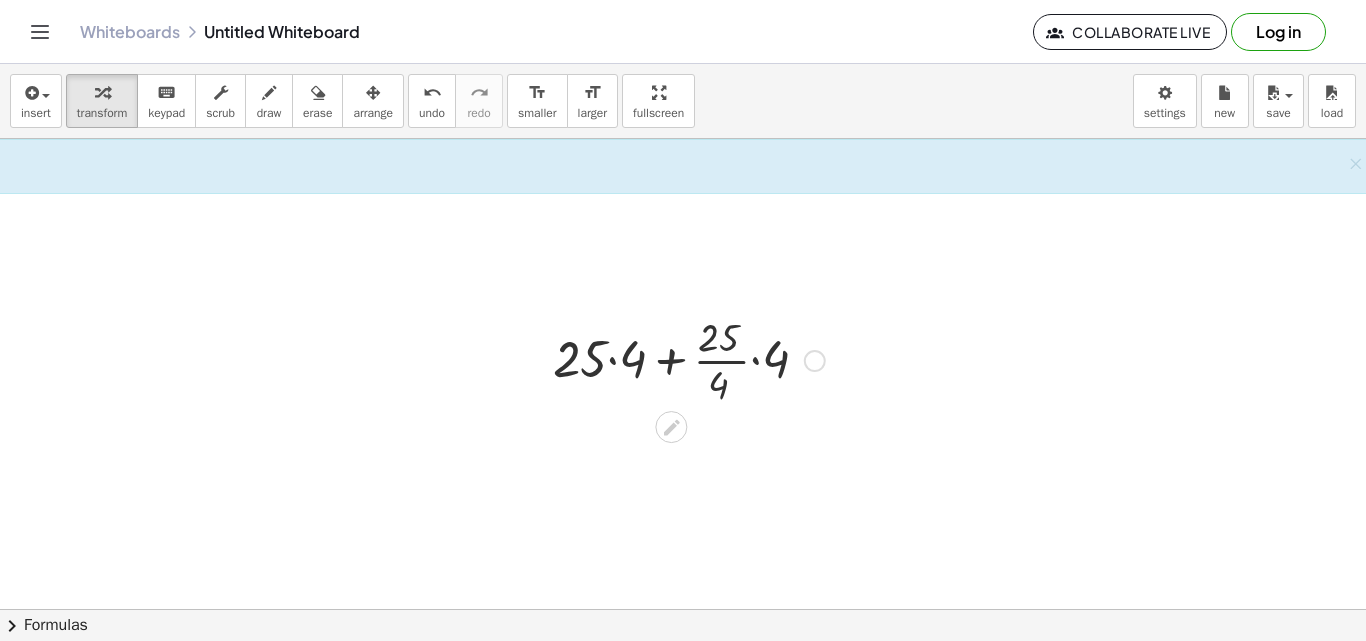 click at bounding box center [689, 359] 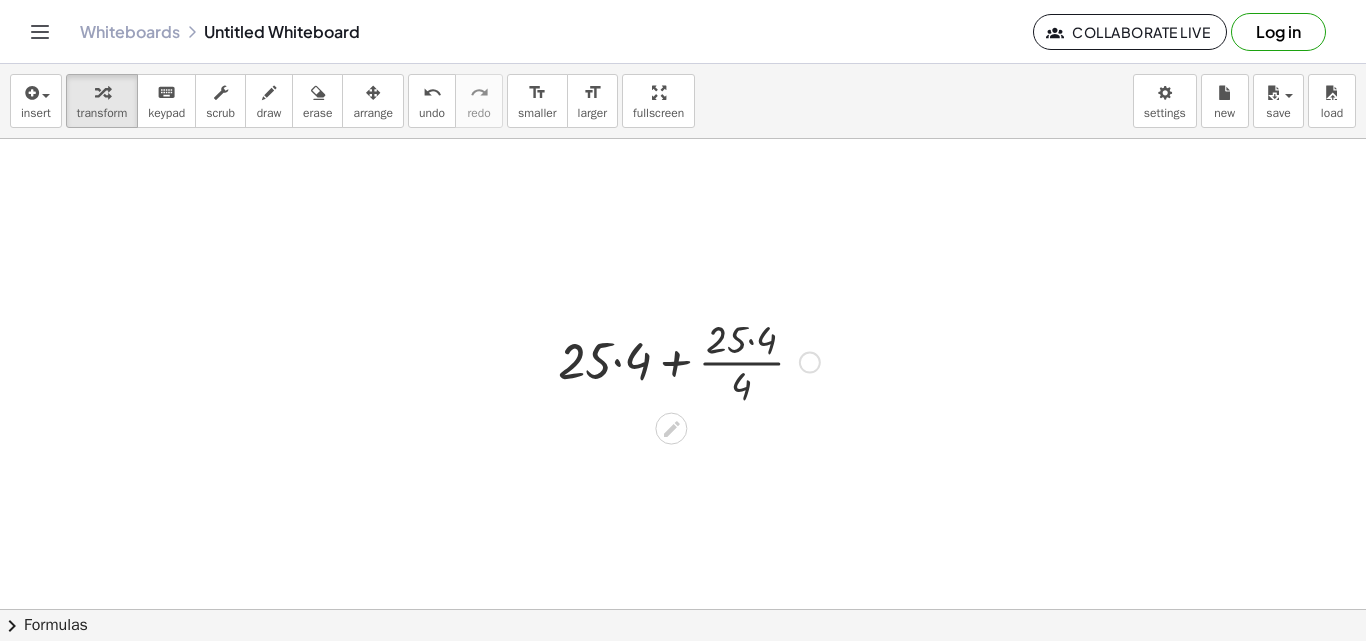 click at bounding box center [689, 359] 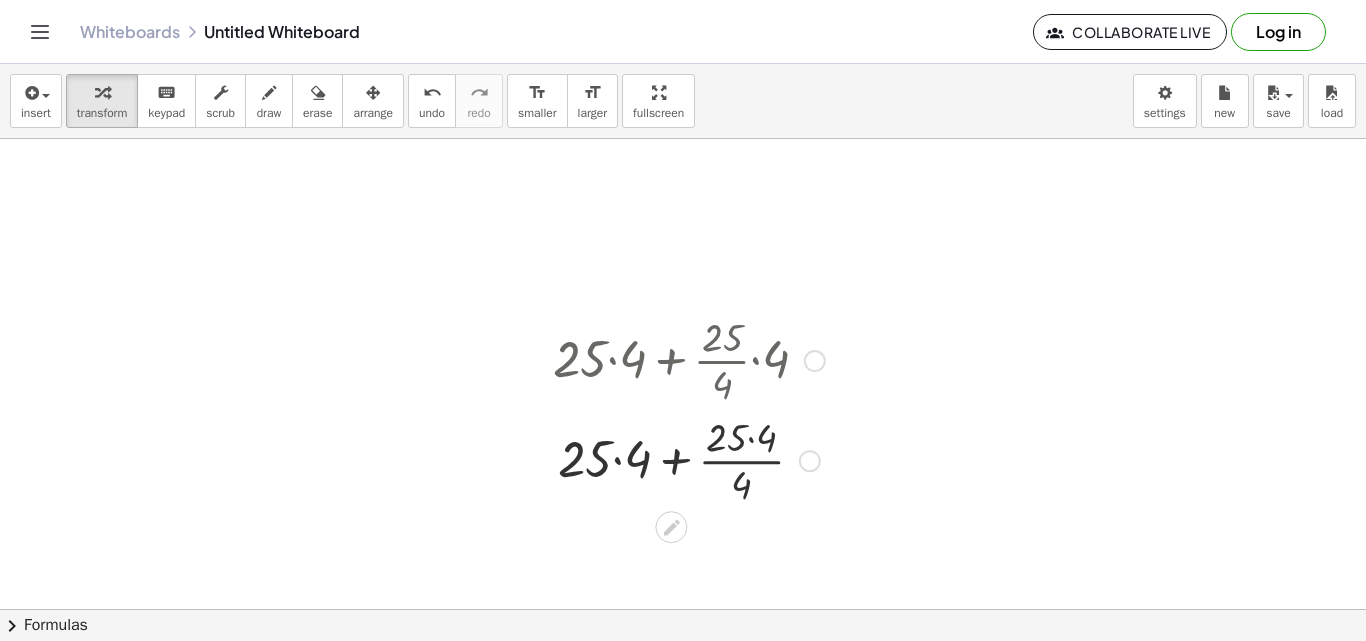 click at bounding box center [689, 459] 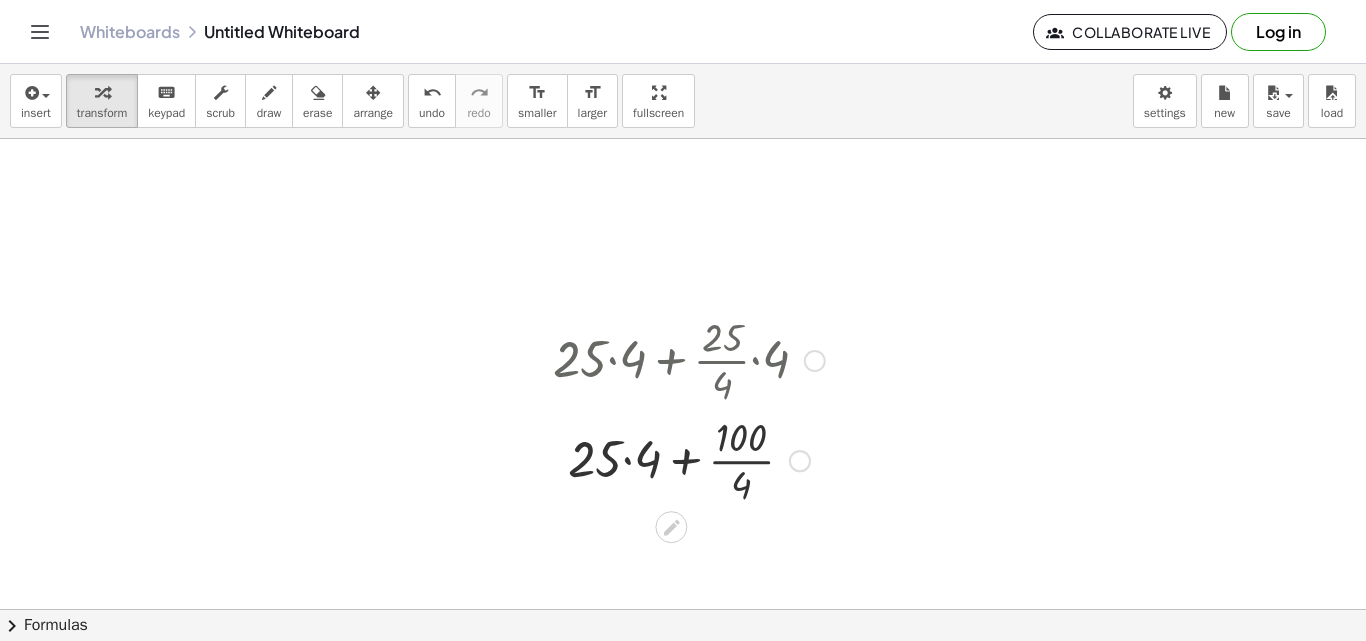 click at bounding box center [689, 459] 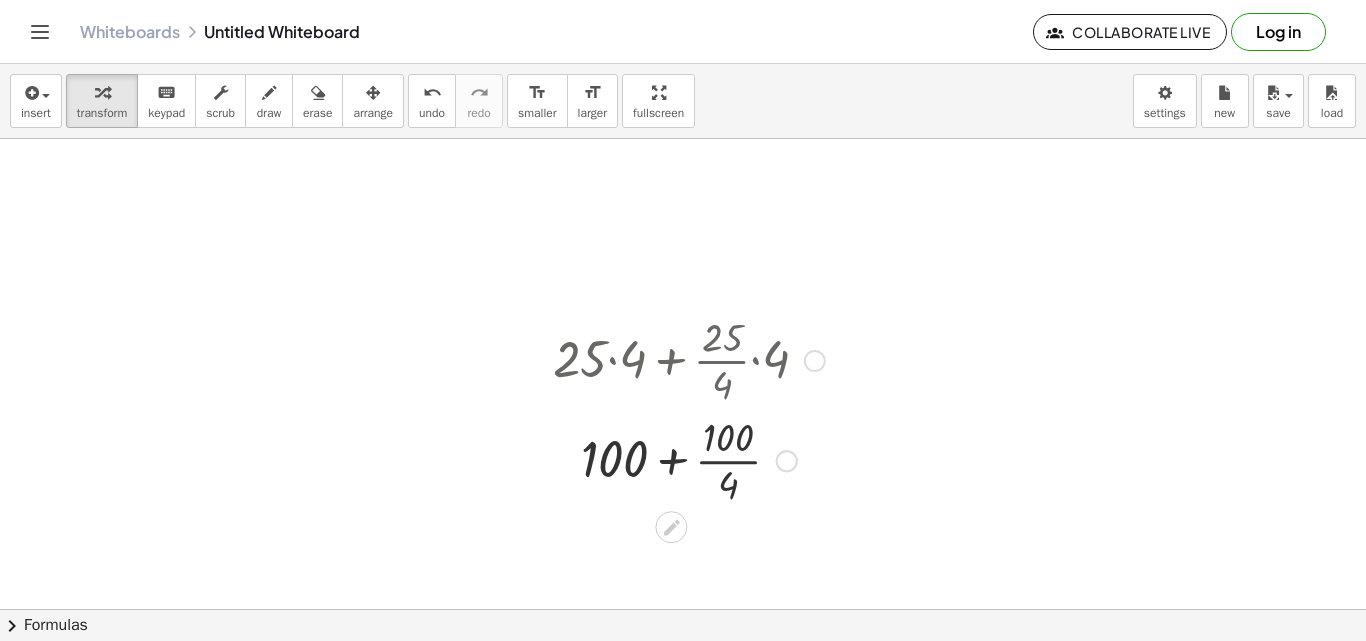 scroll, scrollTop: 3717, scrollLeft: 331, axis: both 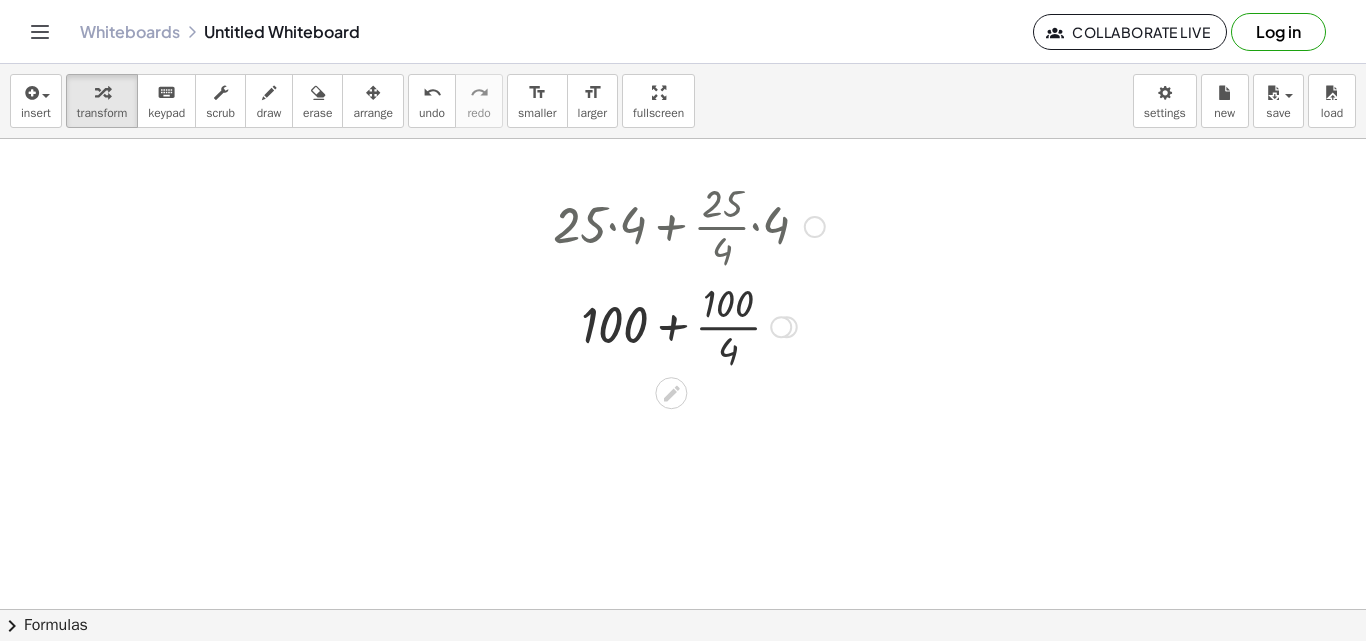 click at bounding box center [689, 325] 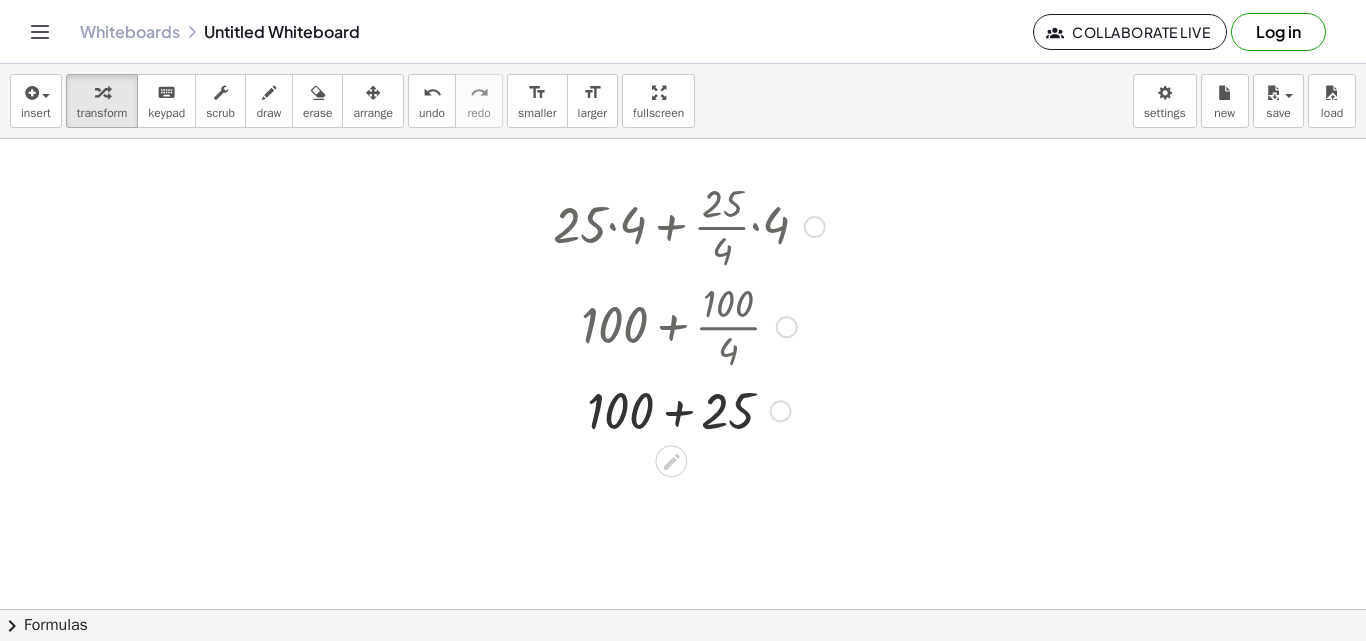 click at bounding box center (689, 409) 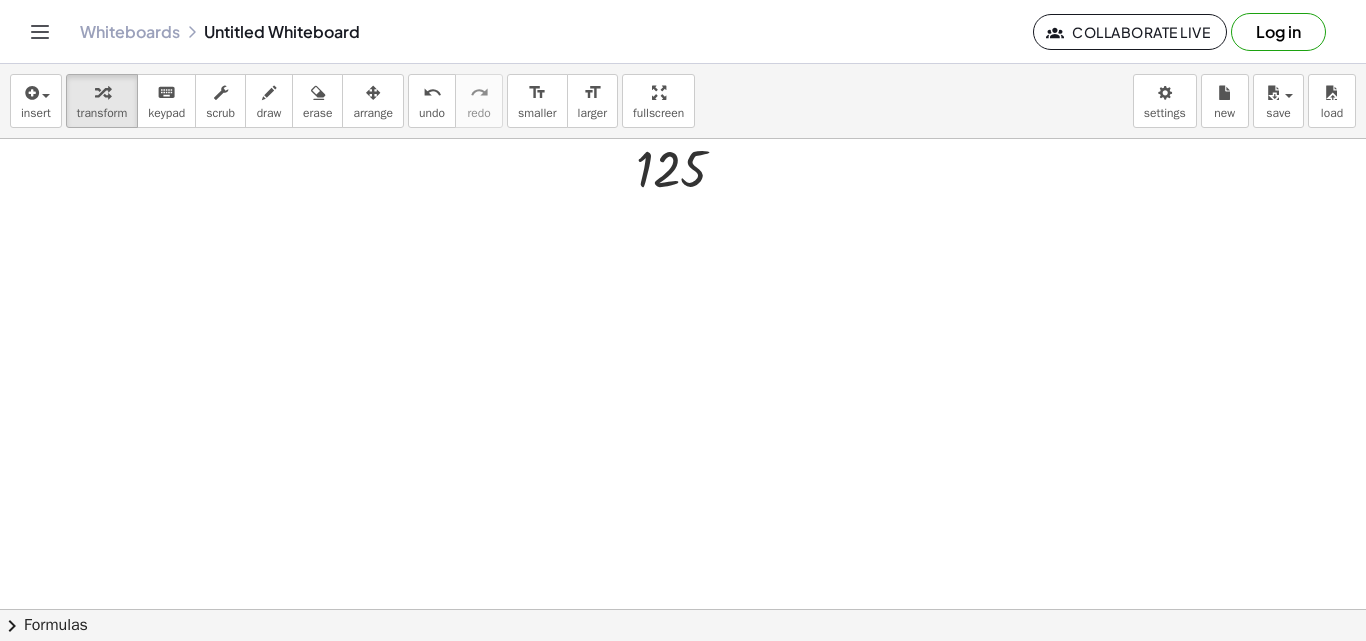 scroll, scrollTop: 4108, scrollLeft: 331, axis: both 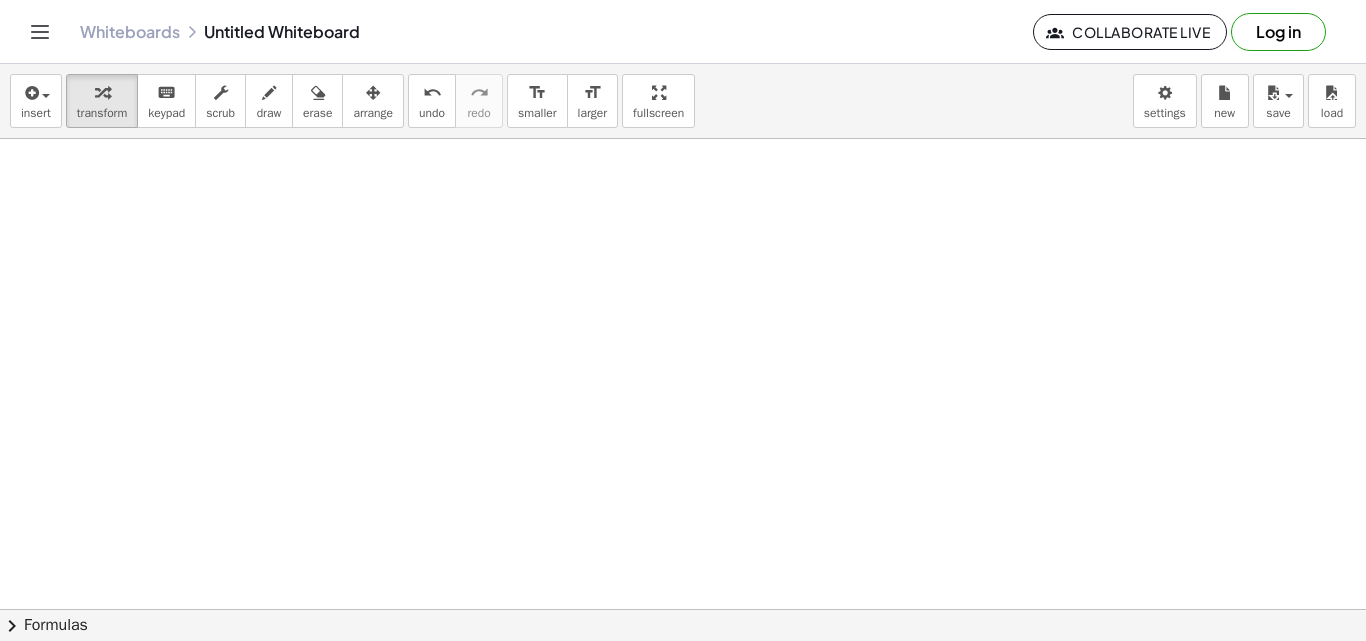 click at bounding box center [508, -1619] 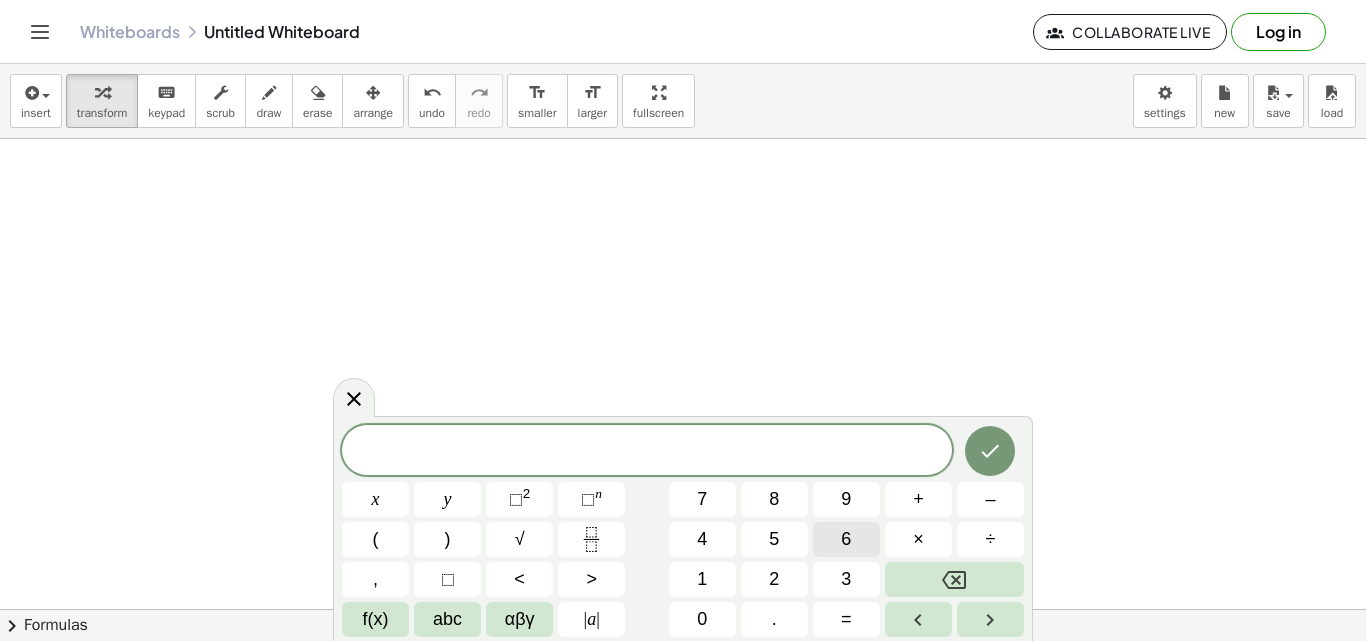 click on "6" at bounding box center [846, 539] 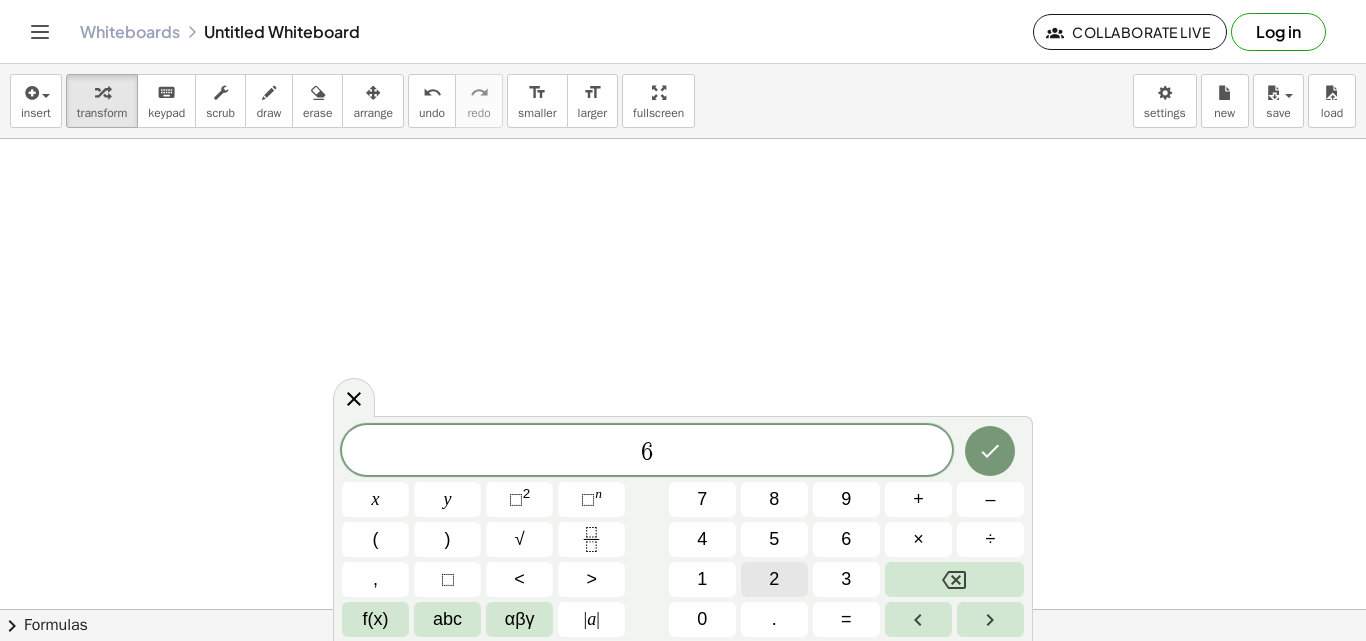 click on "2" at bounding box center (774, 579) 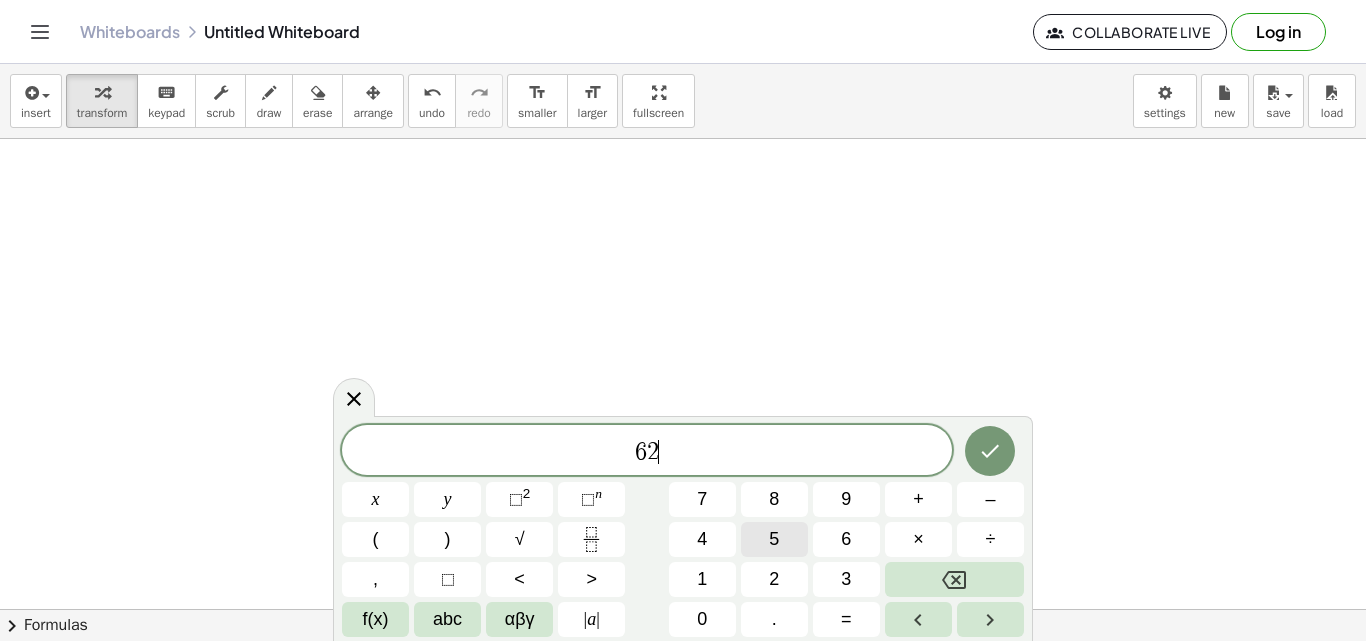 click on "5" at bounding box center [774, 539] 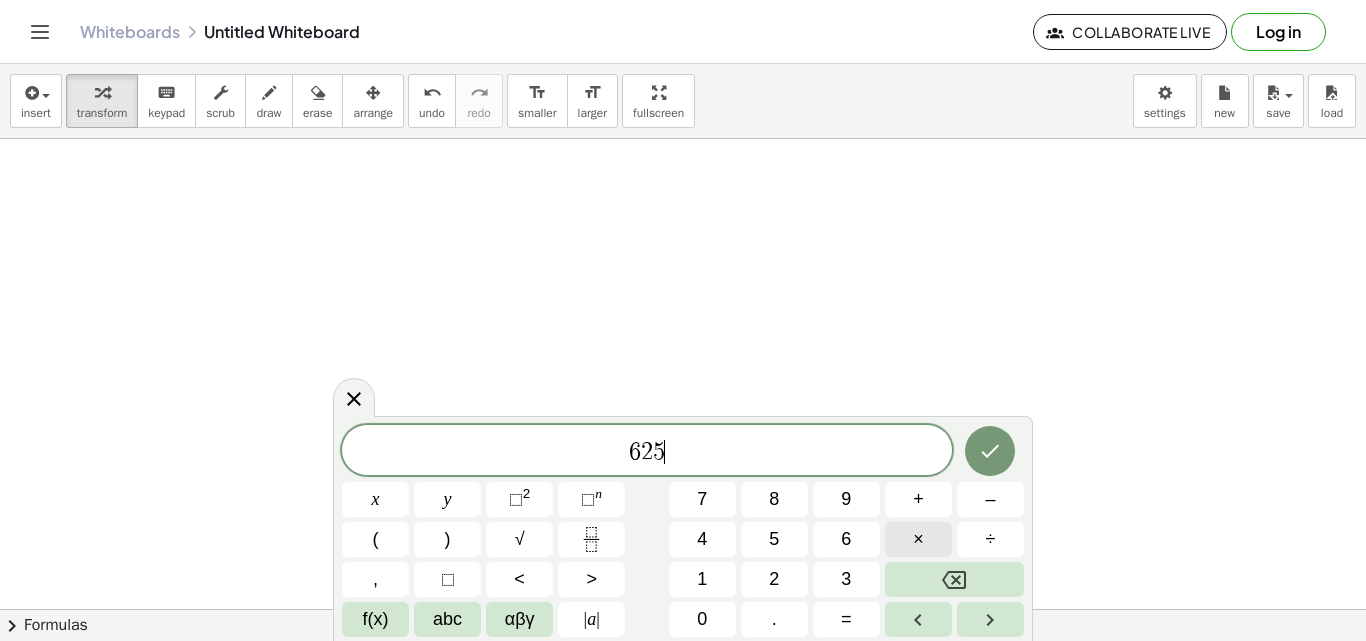 click on "×" at bounding box center [918, 539] 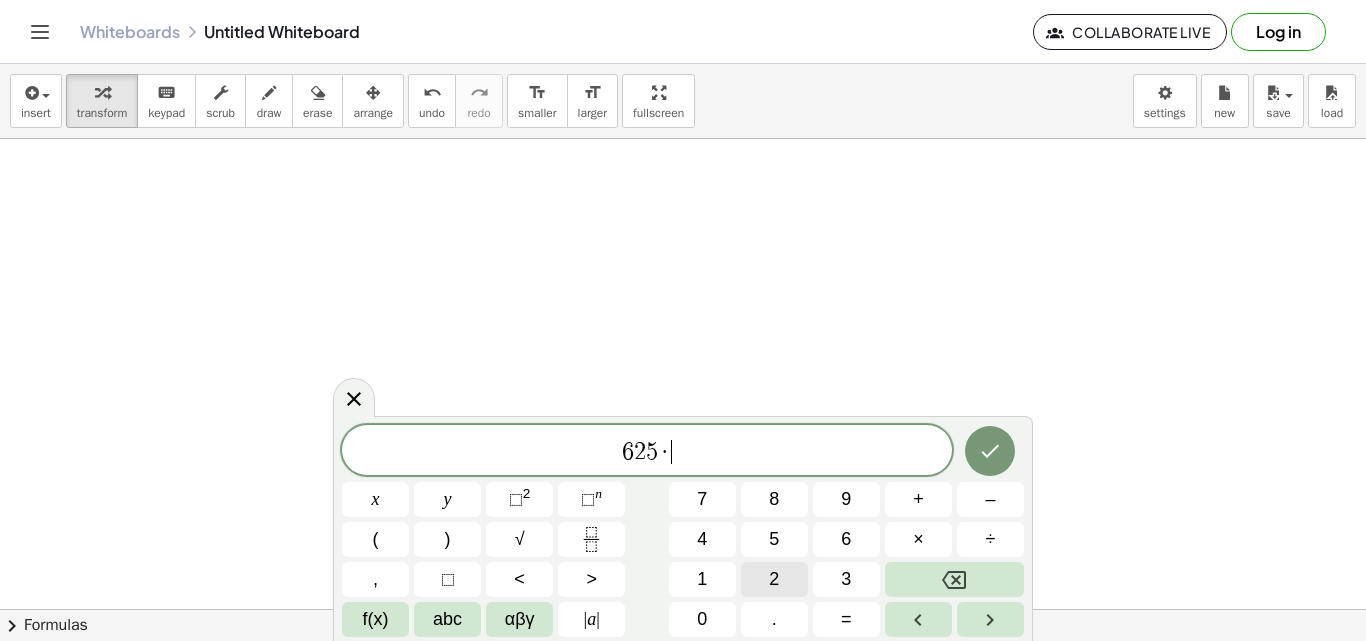 click on "2" at bounding box center (774, 579) 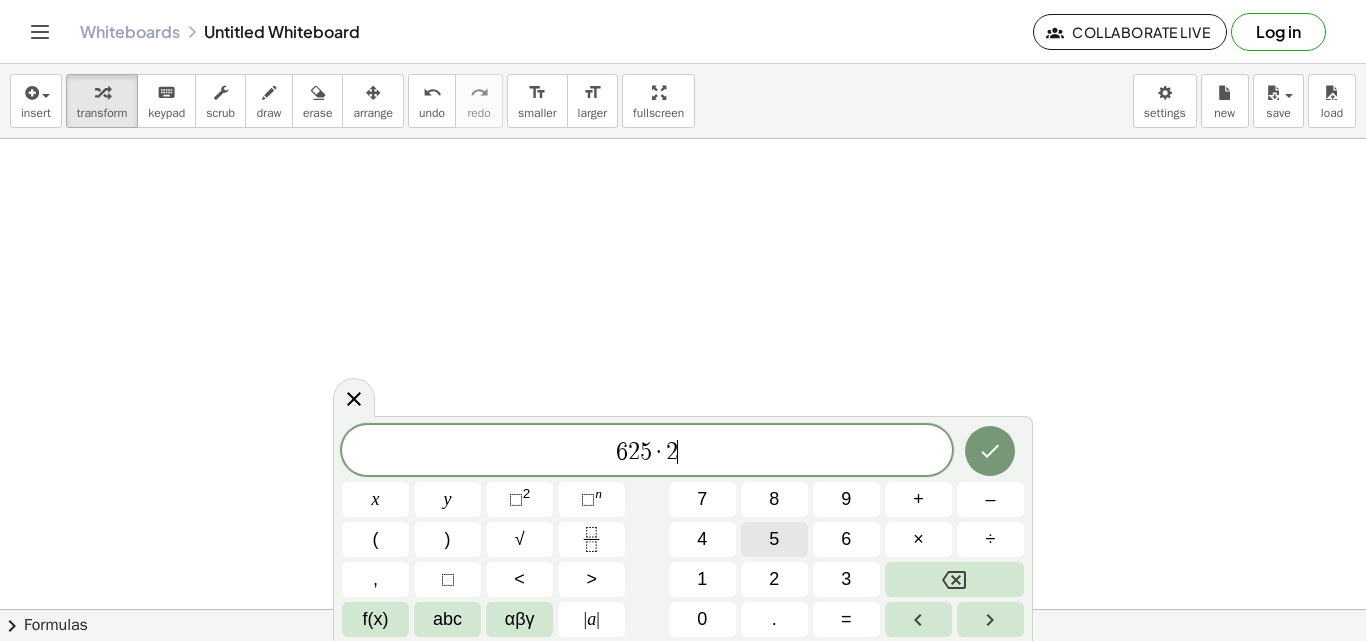 click on "5" at bounding box center (774, 539) 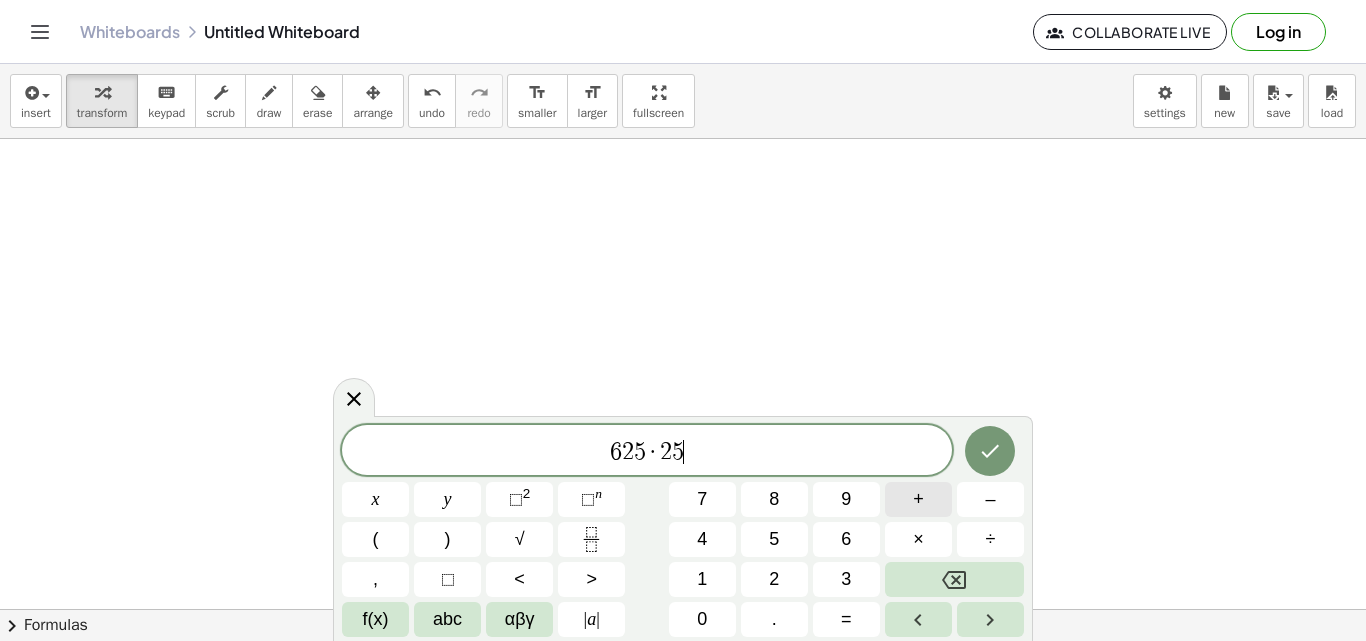 click on "+" at bounding box center (918, 499) 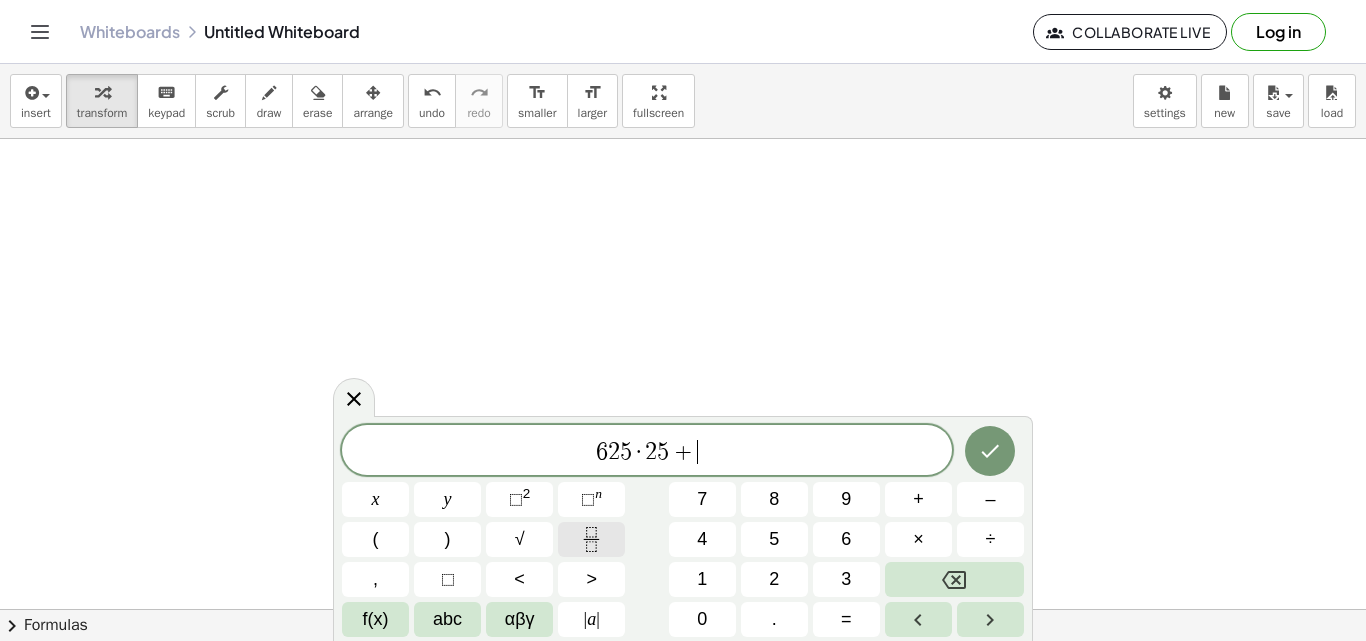 click 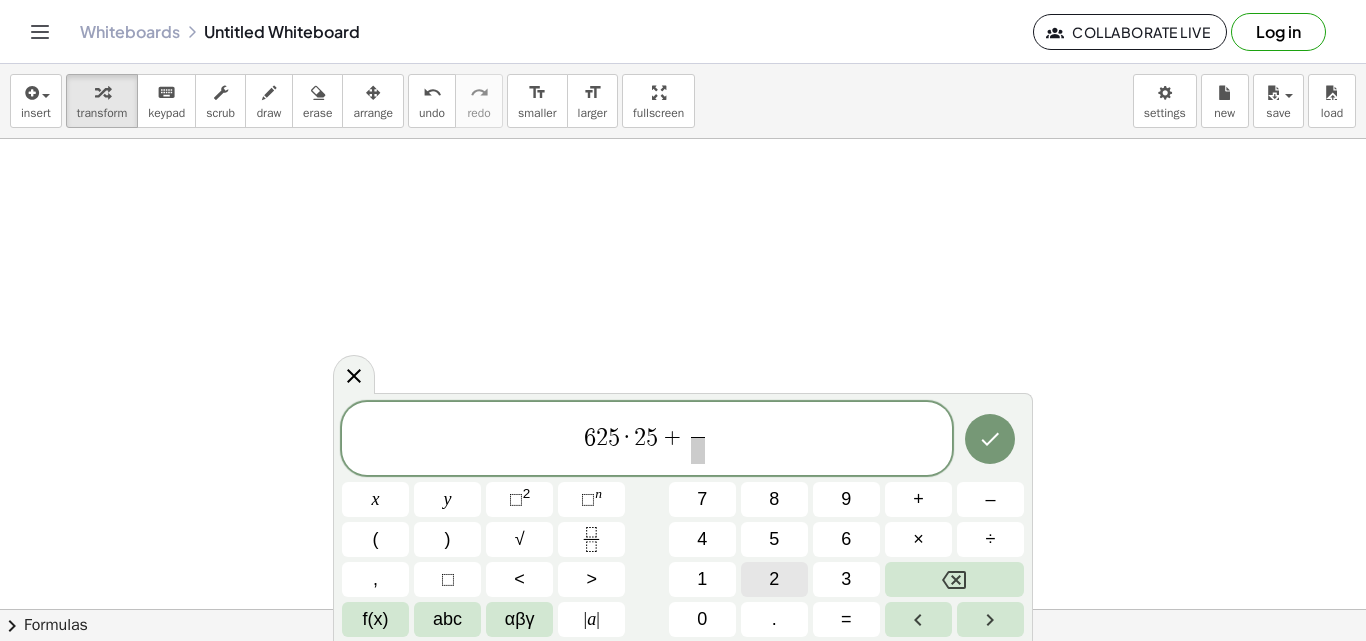 click on "2" at bounding box center [774, 579] 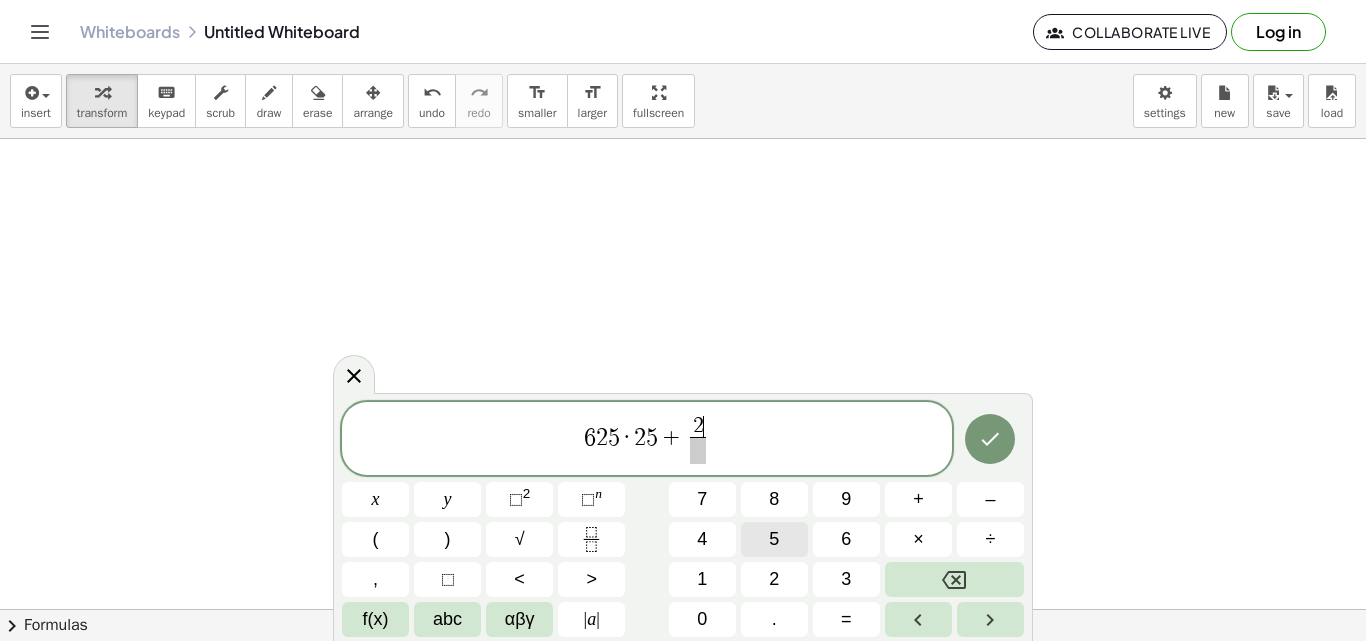 click on "5" at bounding box center [774, 539] 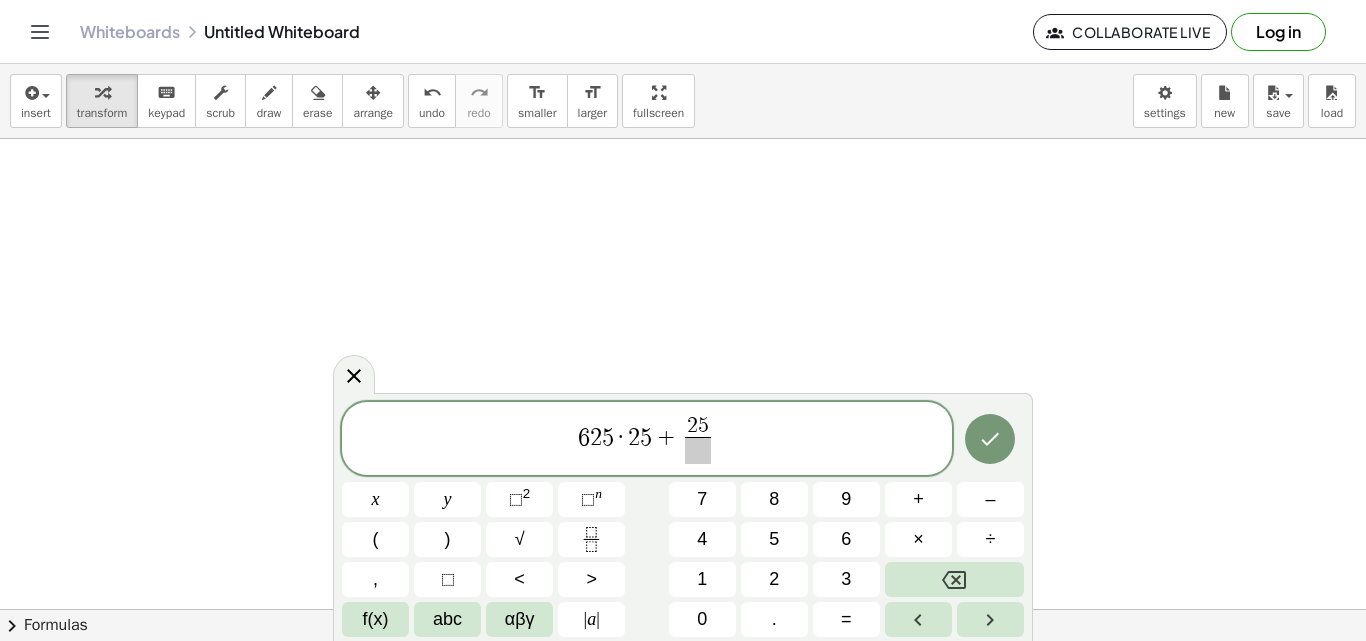 click at bounding box center (698, 450) 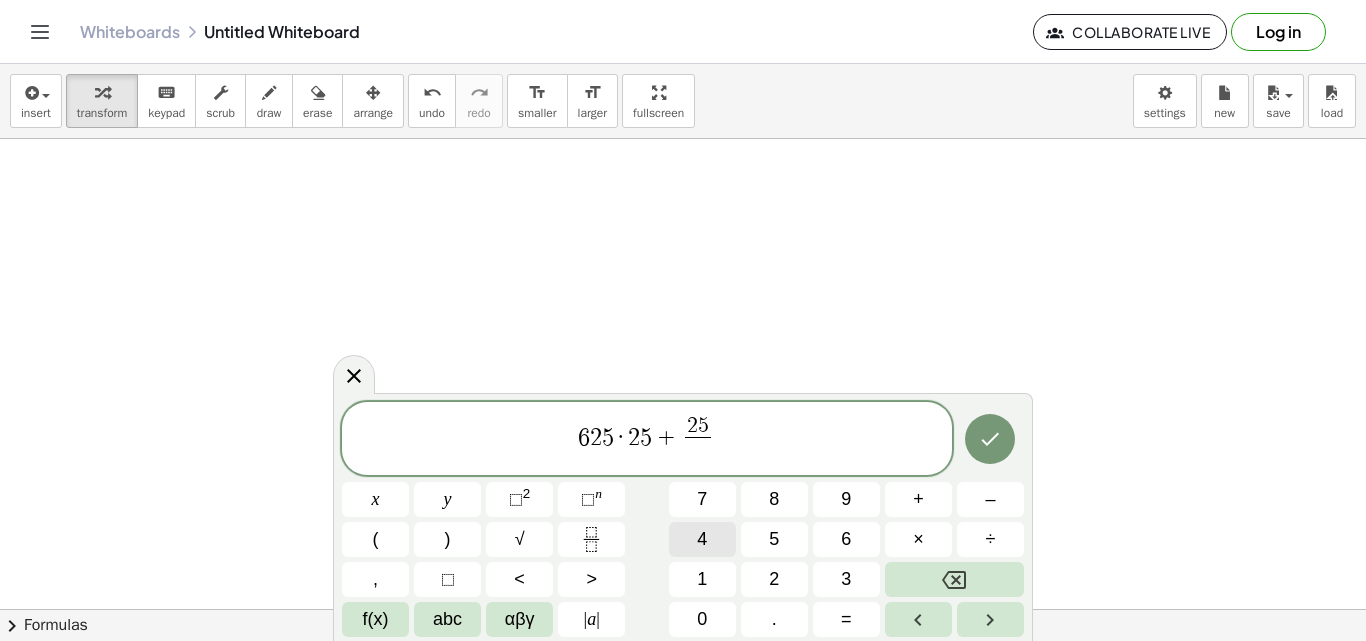 click on "4" at bounding box center [702, 539] 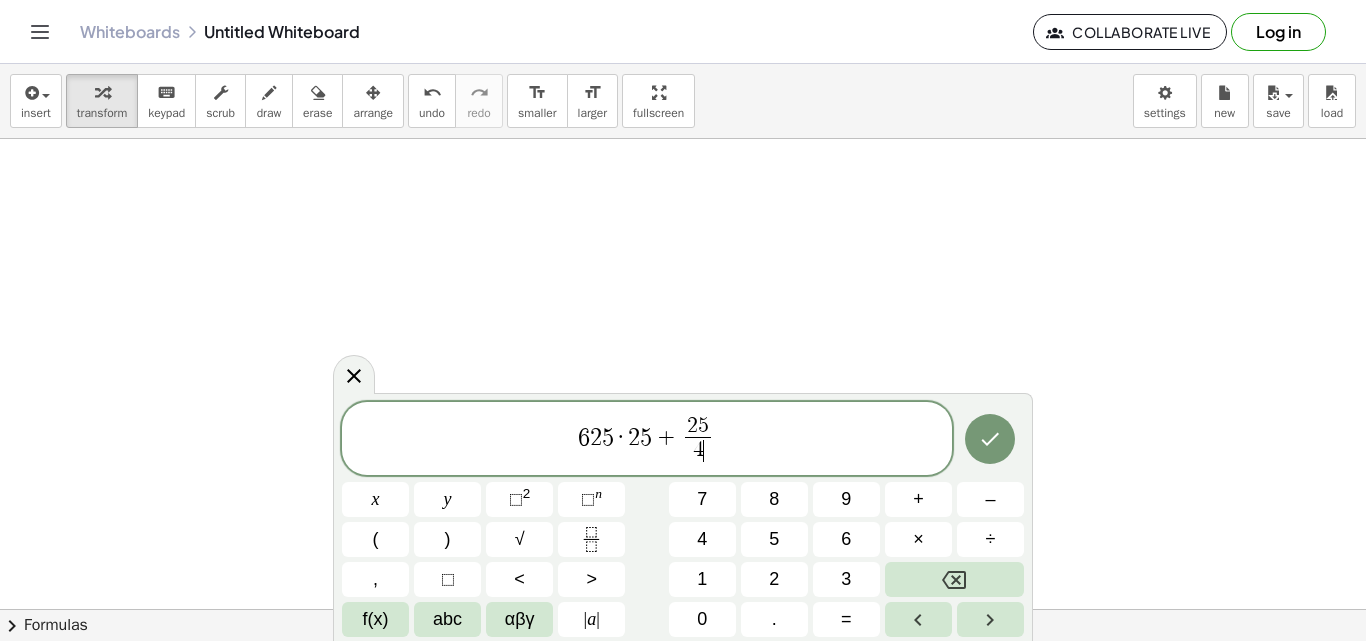 click on "6 2 5 · 2 5 + 2 5 4 ​ ​" at bounding box center [647, 440] 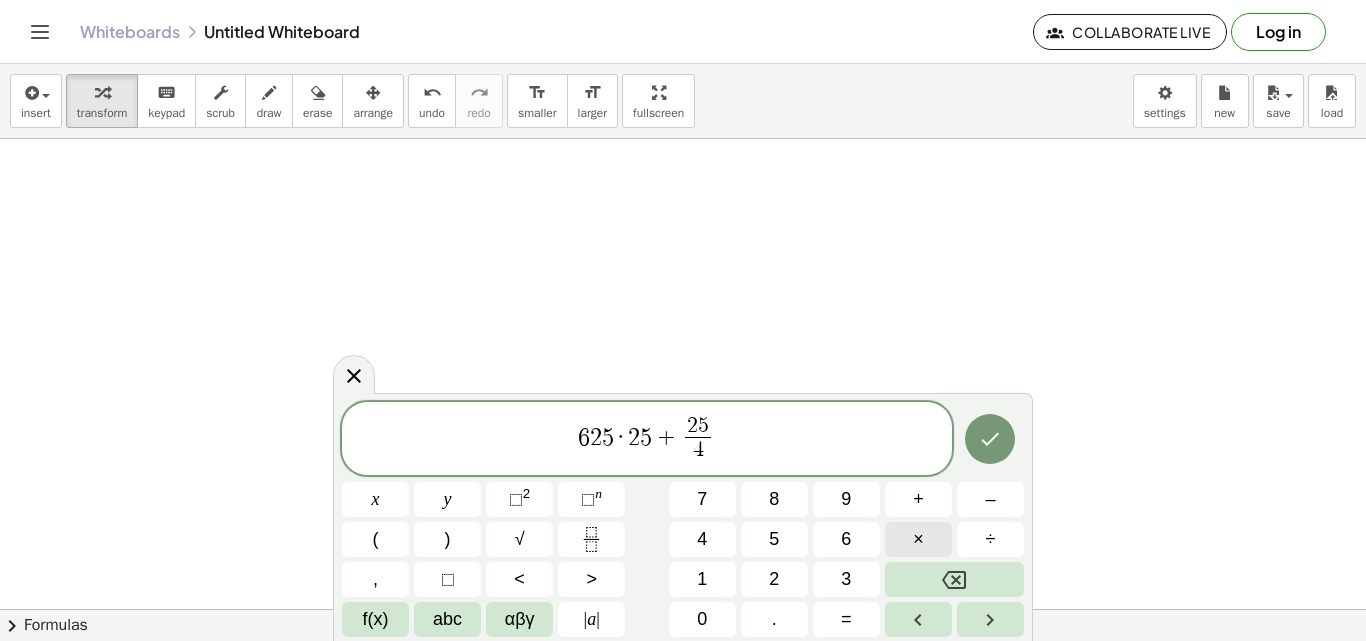 click on "×" at bounding box center (918, 539) 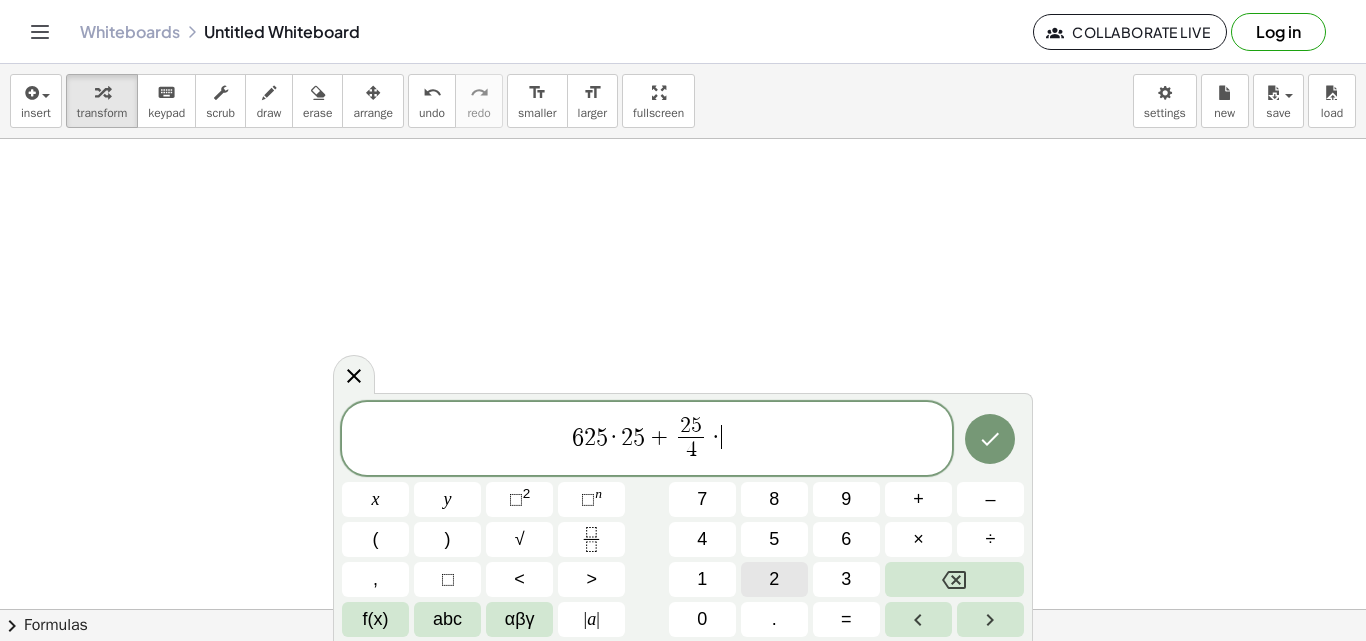 click on "2" at bounding box center [774, 579] 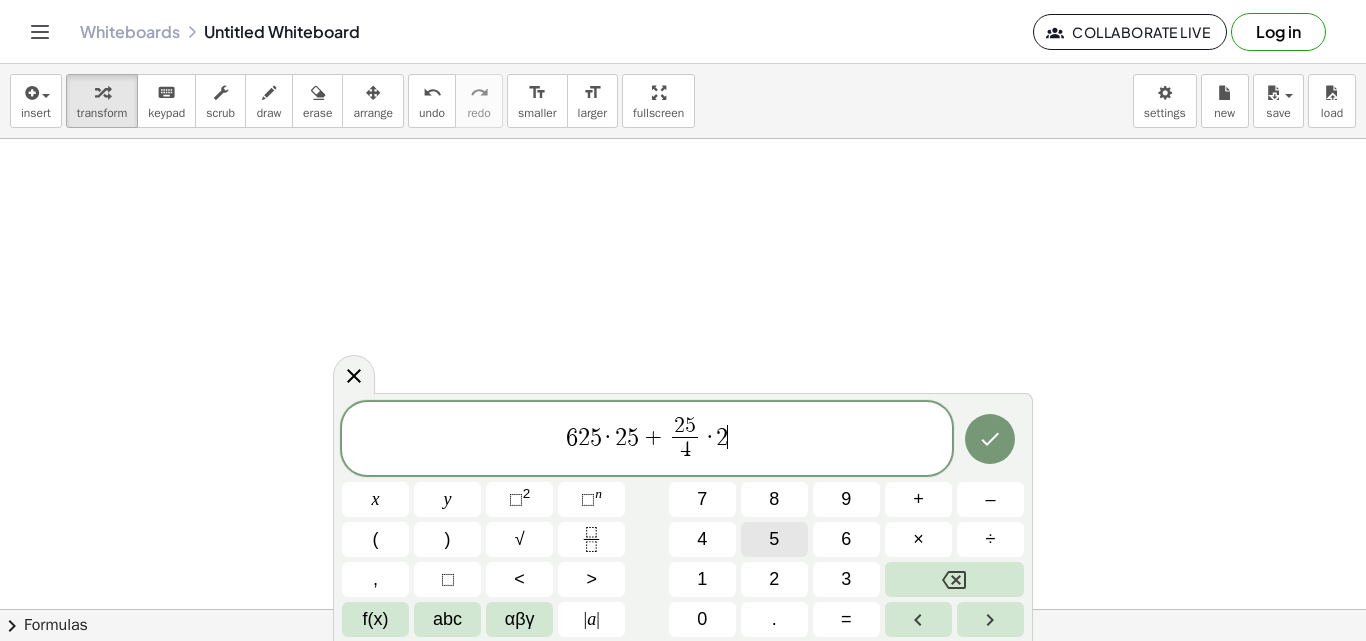 click on "5" at bounding box center [774, 539] 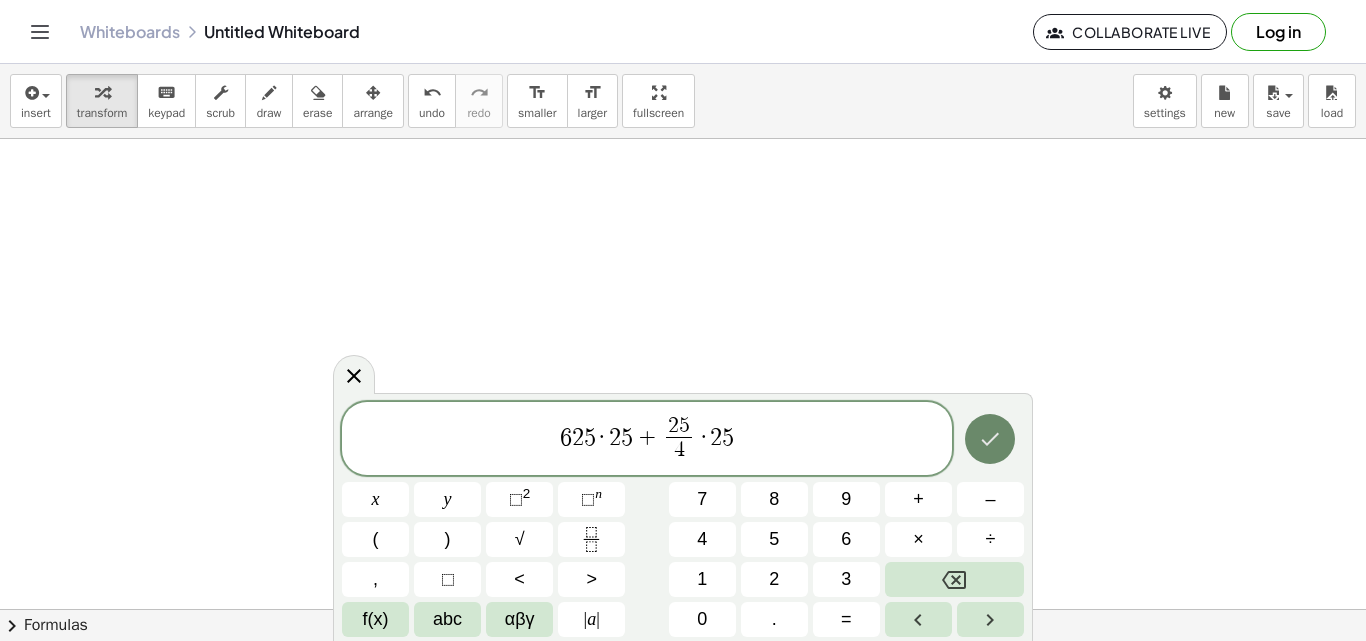 click at bounding box center [990, 439] 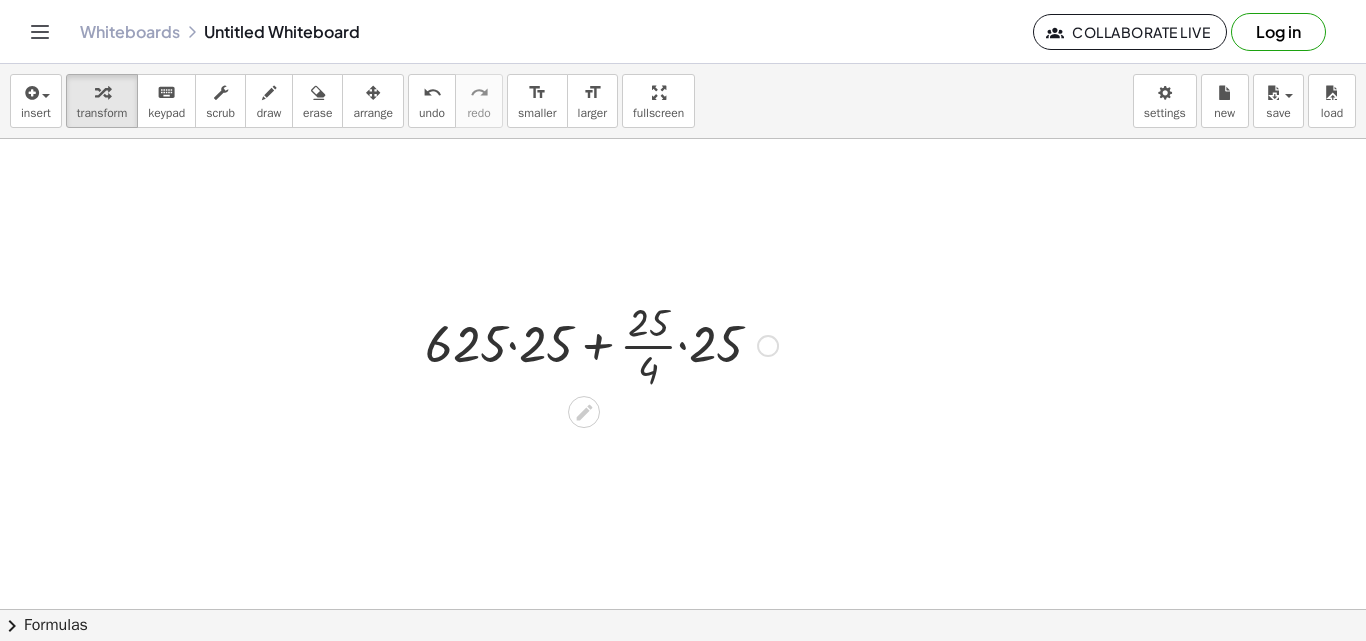 click at bounding box center [601, 344] 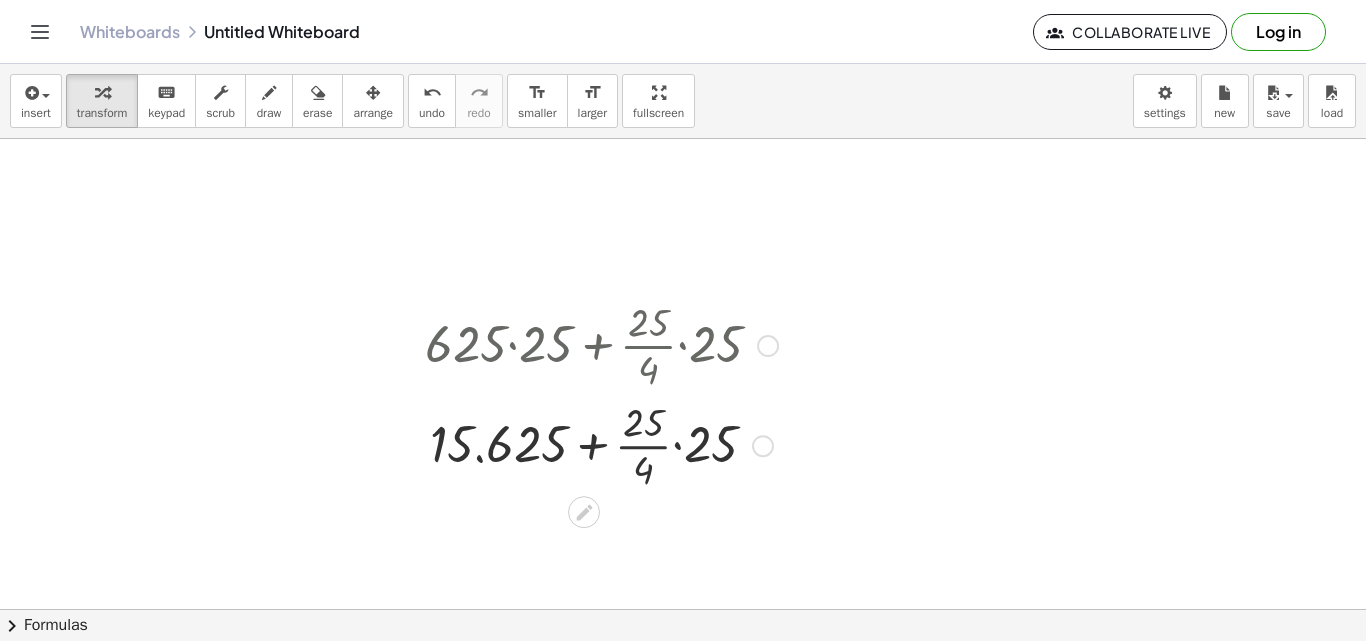 click at bounding box center (601, 444) 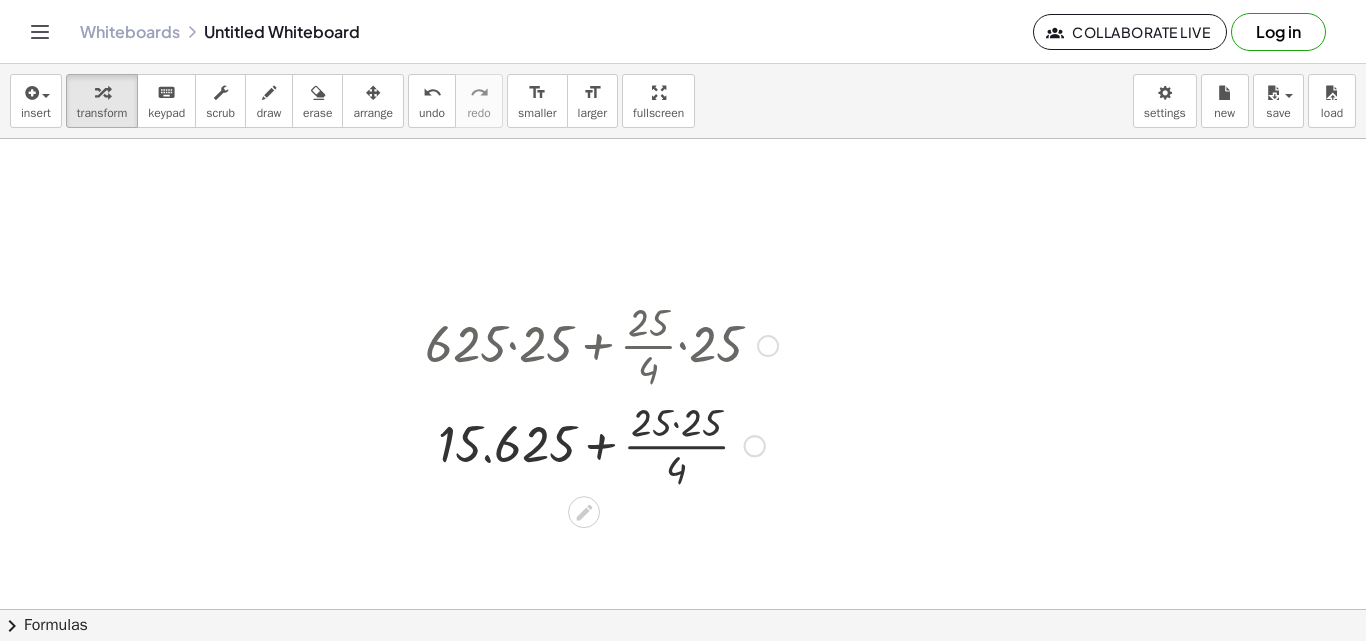 click at bounding box center [601, 444] 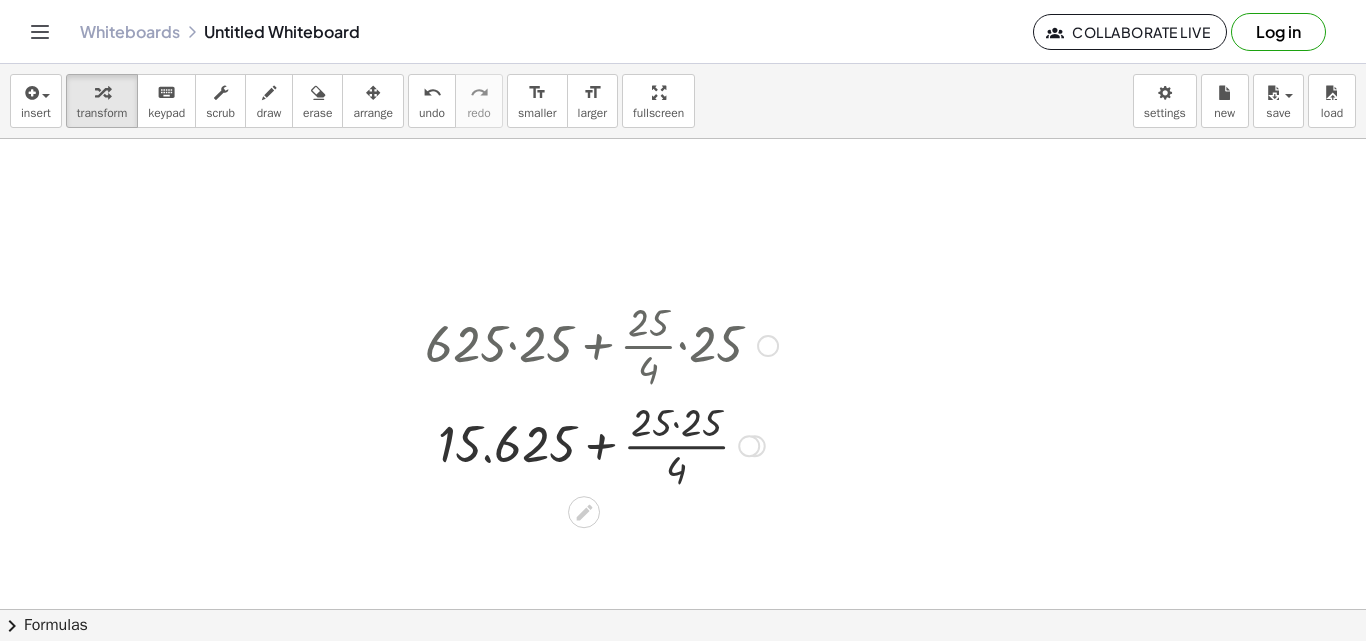 click at bounding box center (601, 444) 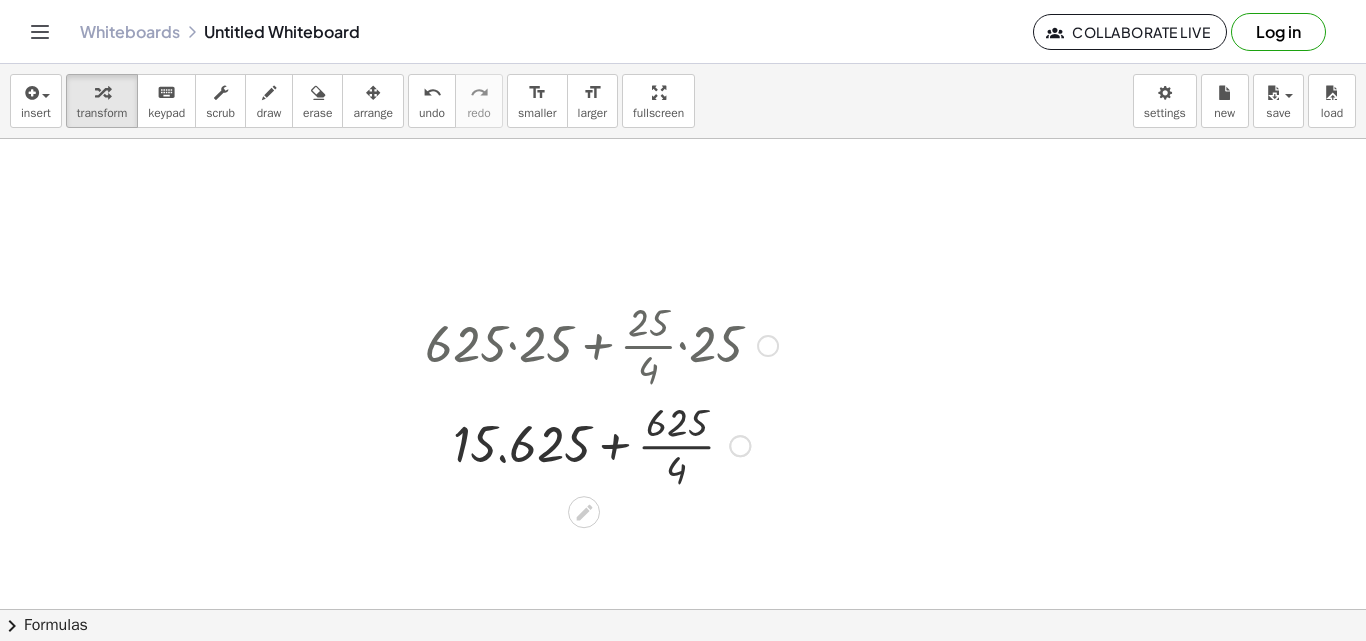 click at bounding box center (601, 444) 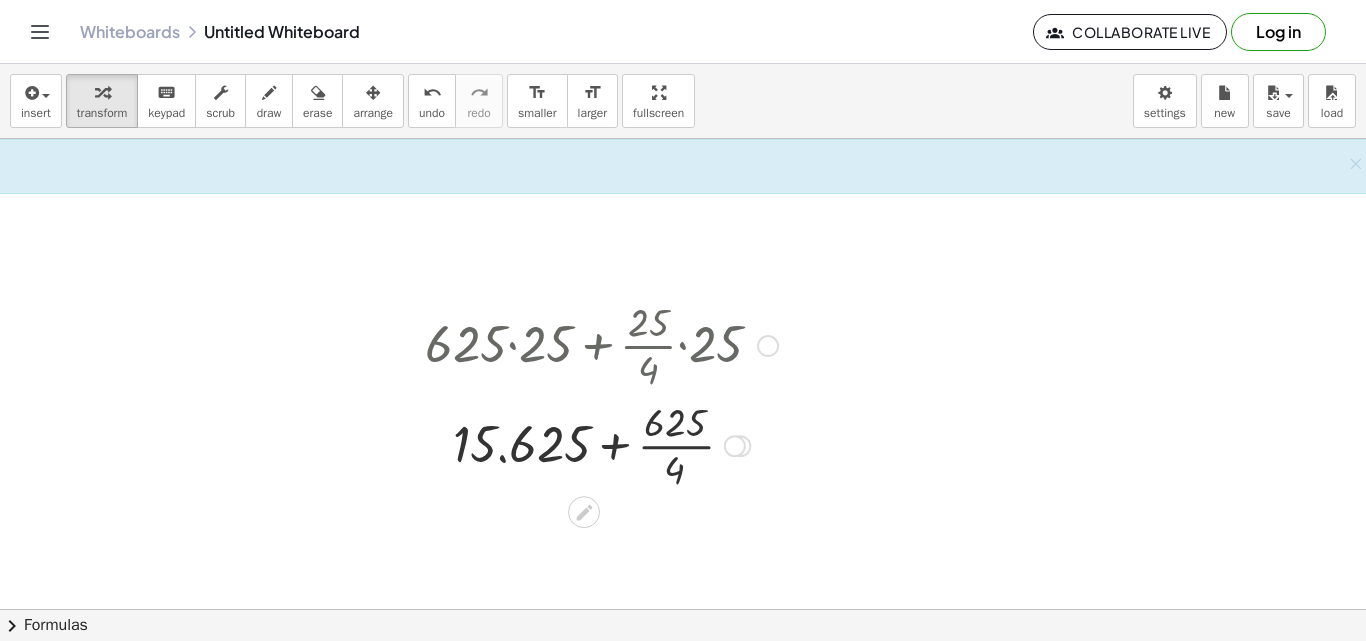click at bounding box center [601, 444] 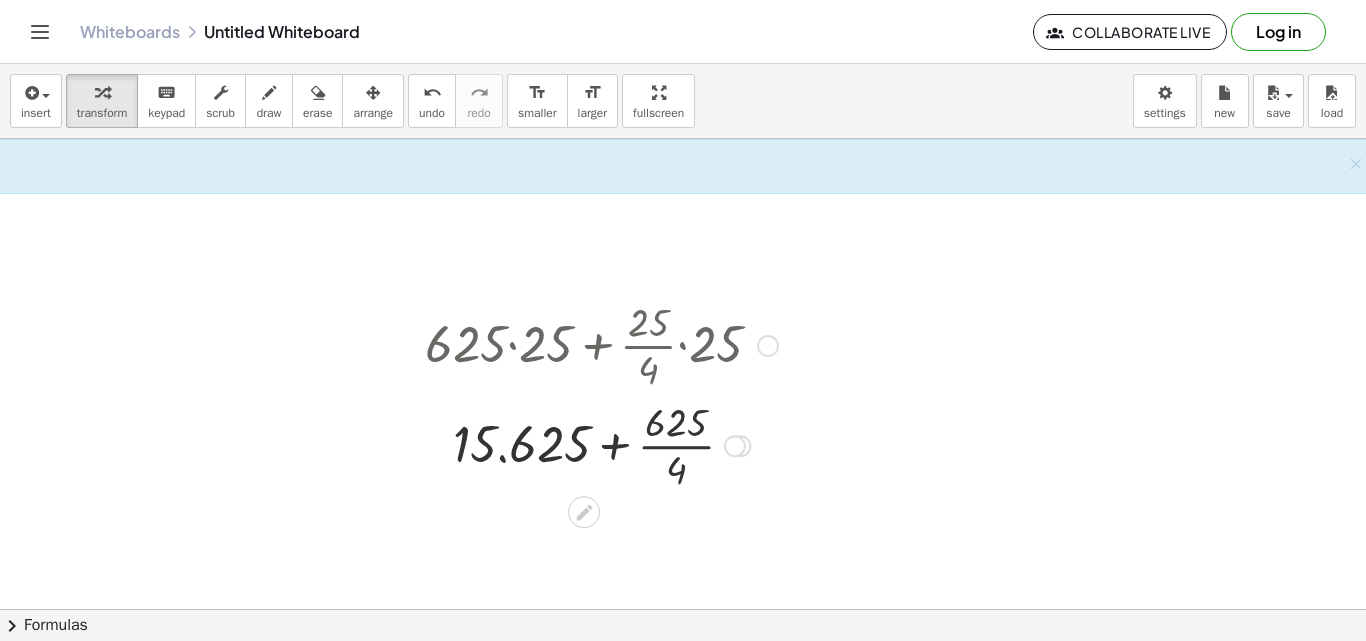 click at bounding box center (601, 444) 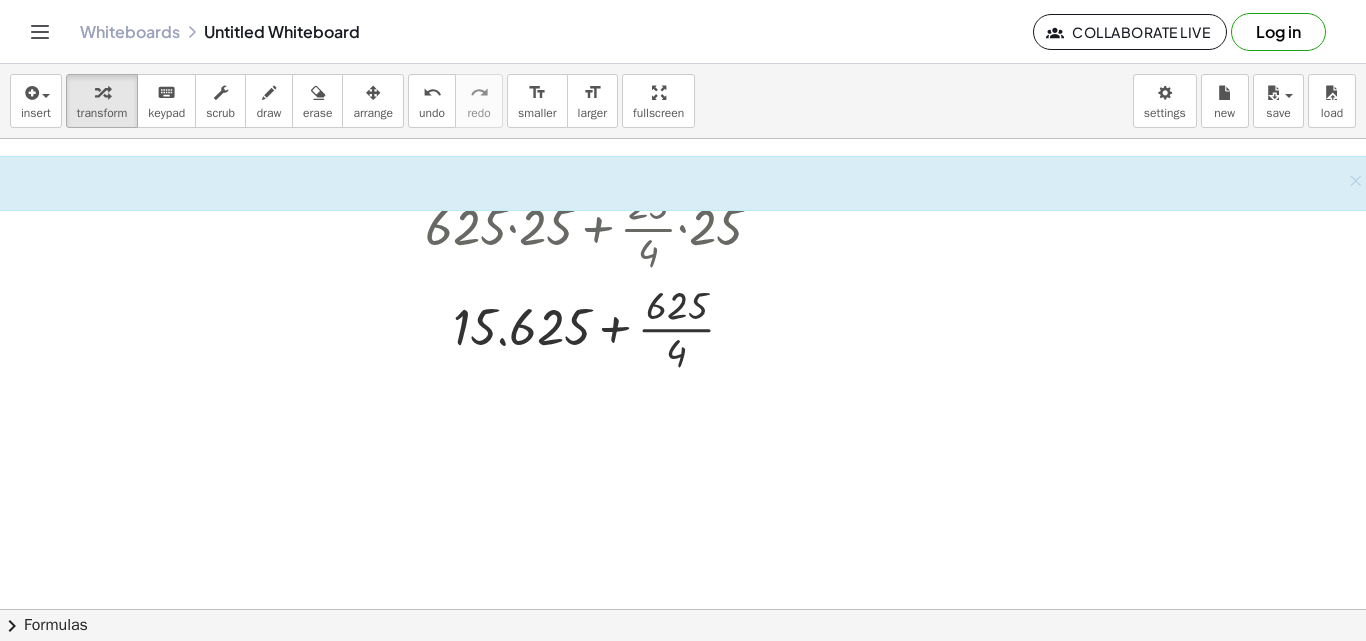 scroll, scrollTop: 4242, scrollLeft: 331, axis: both 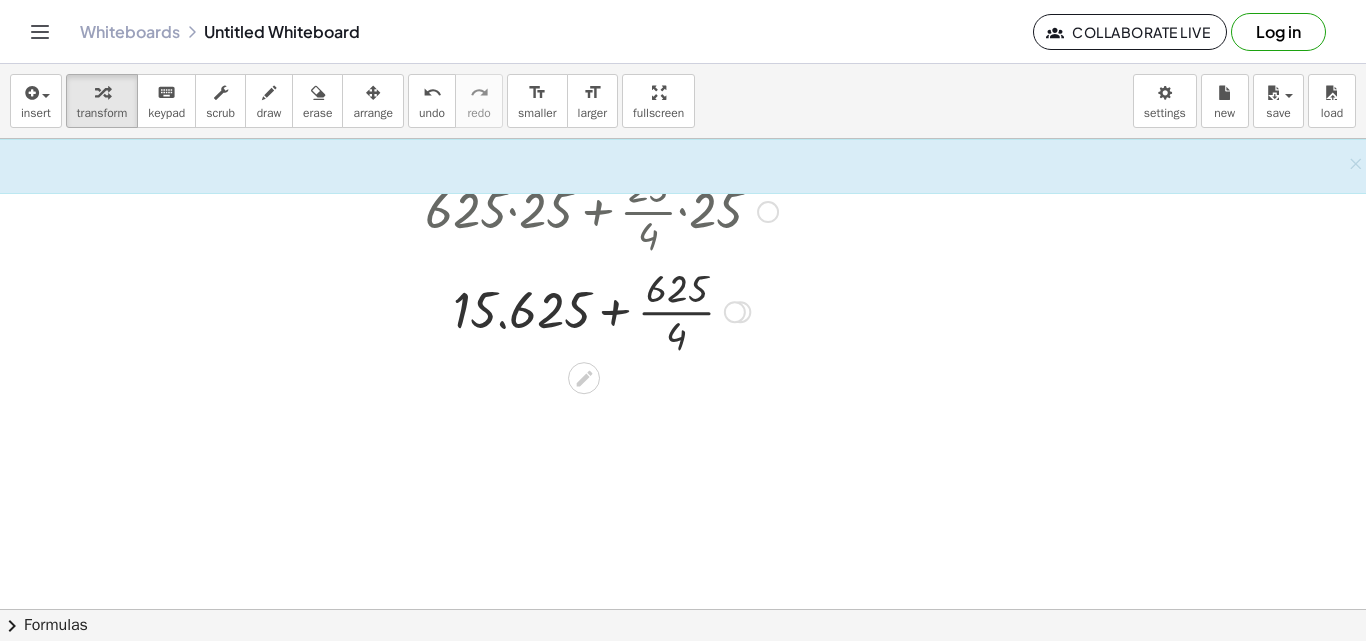 click at bounding box center (601, 310) 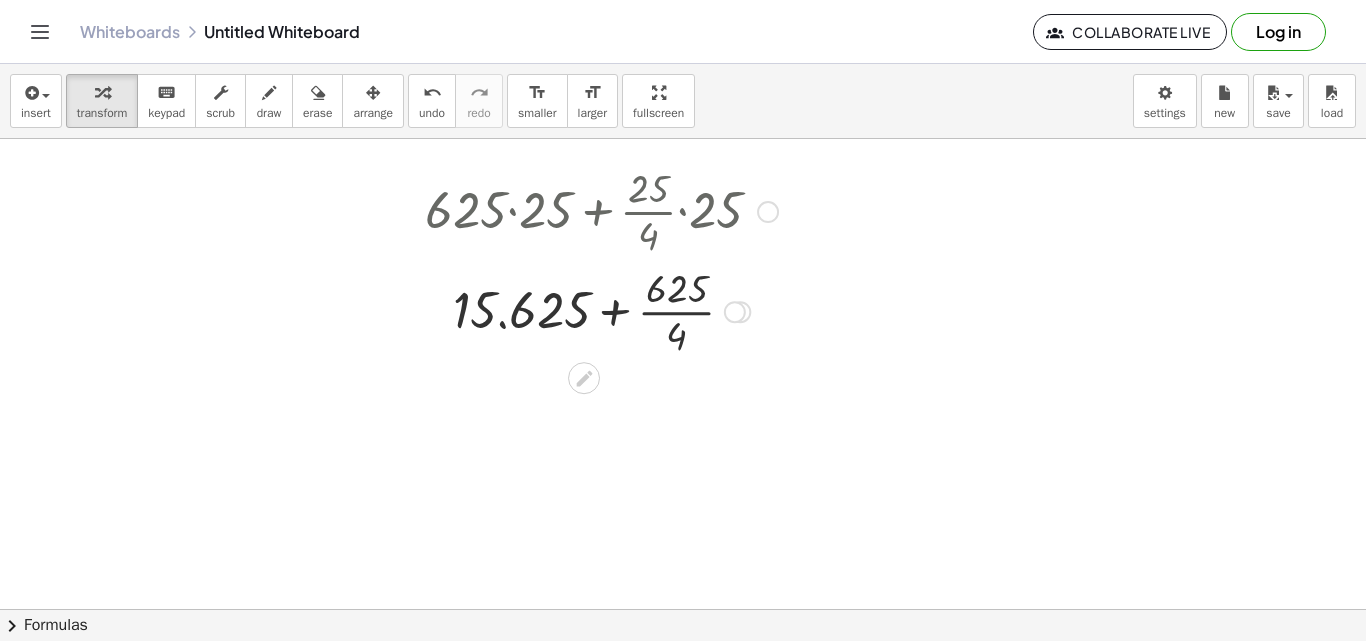 click at bounding box center (601, 310) 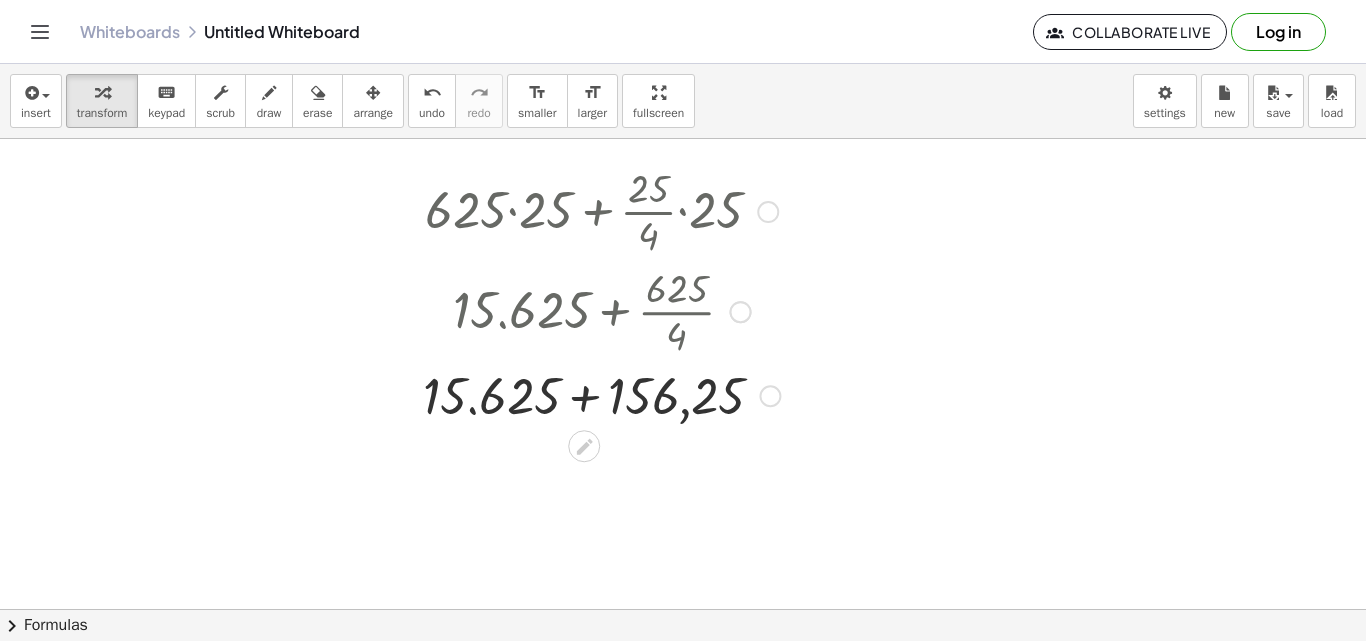 click at bounding box center (601, 394) 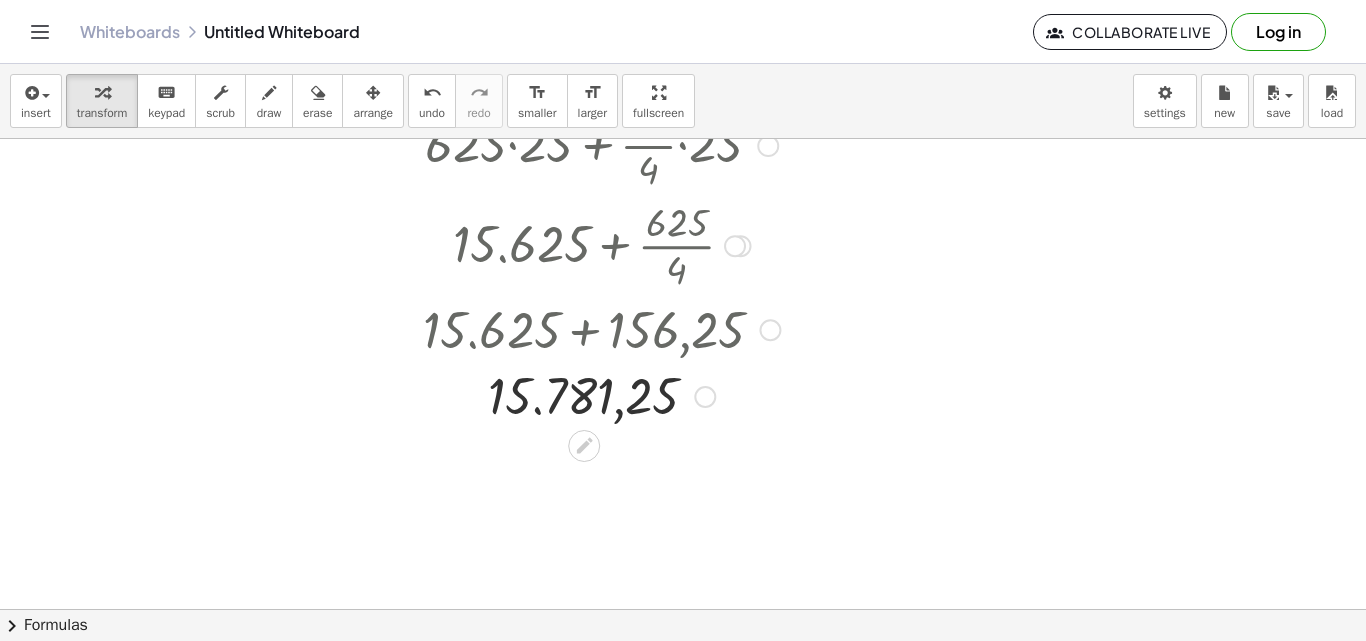 scroll, scrollTop: 4275, scrollLeft: 331, axis: both 